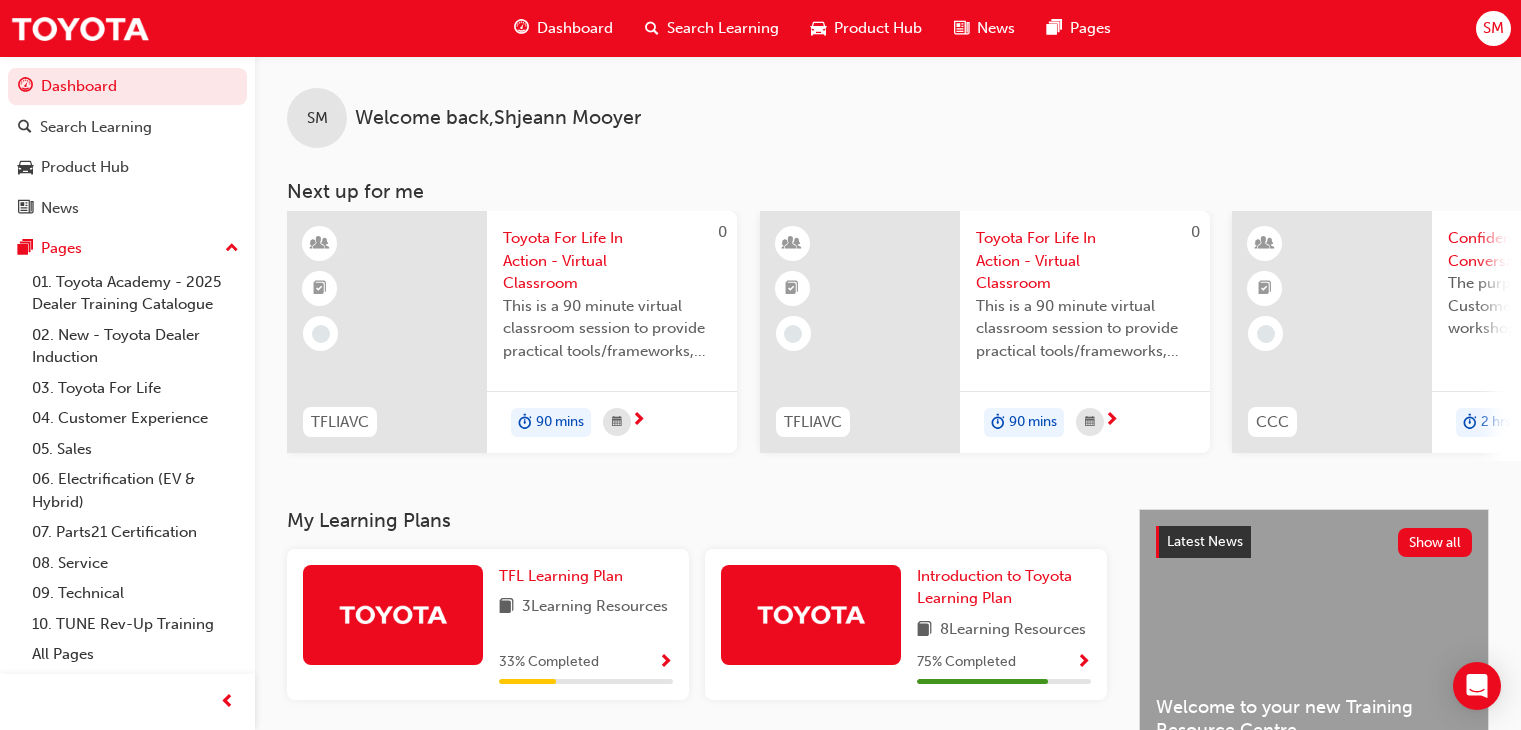 scroll, scrollTop: 36, scrollLeft: 0, axis: vertical 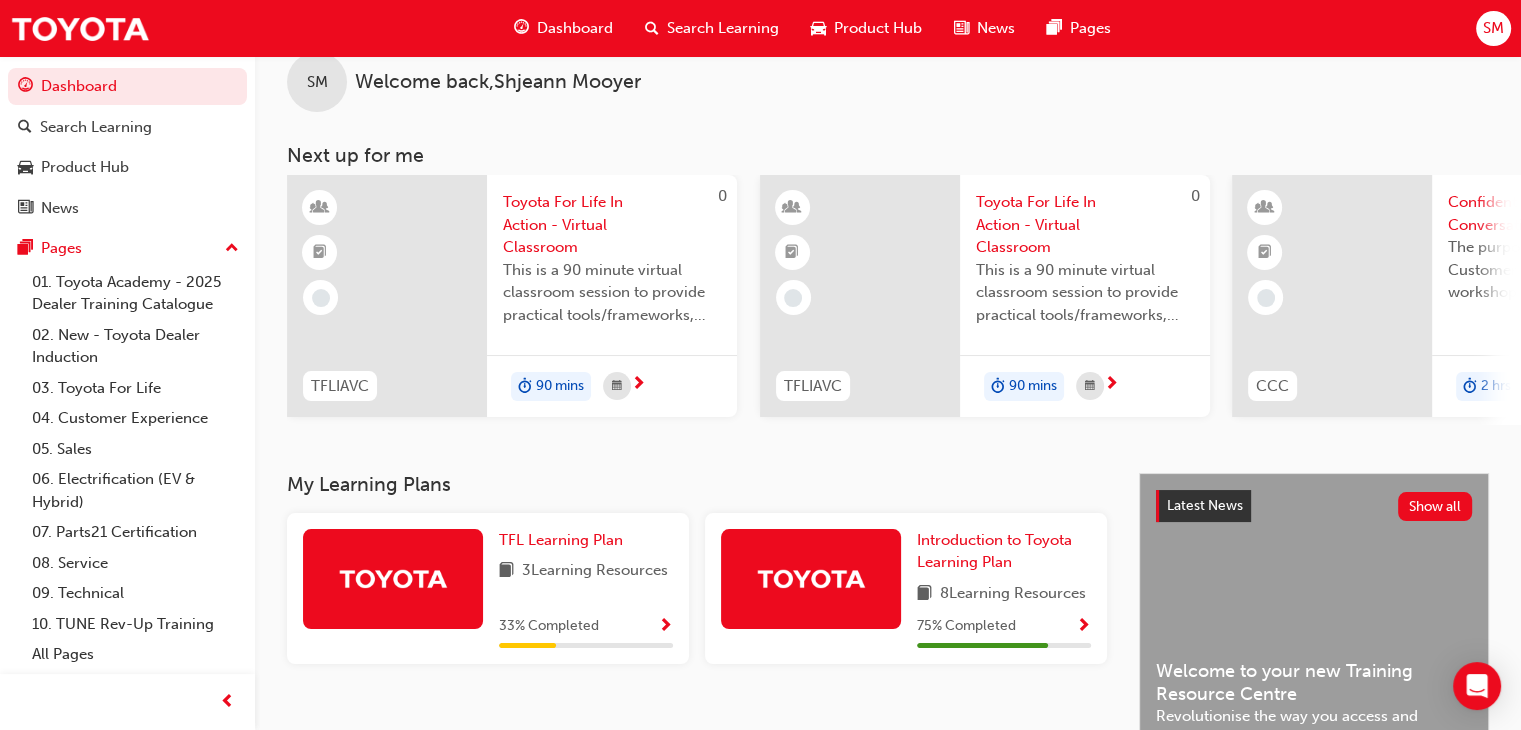 click at bounding box center [665, 627] 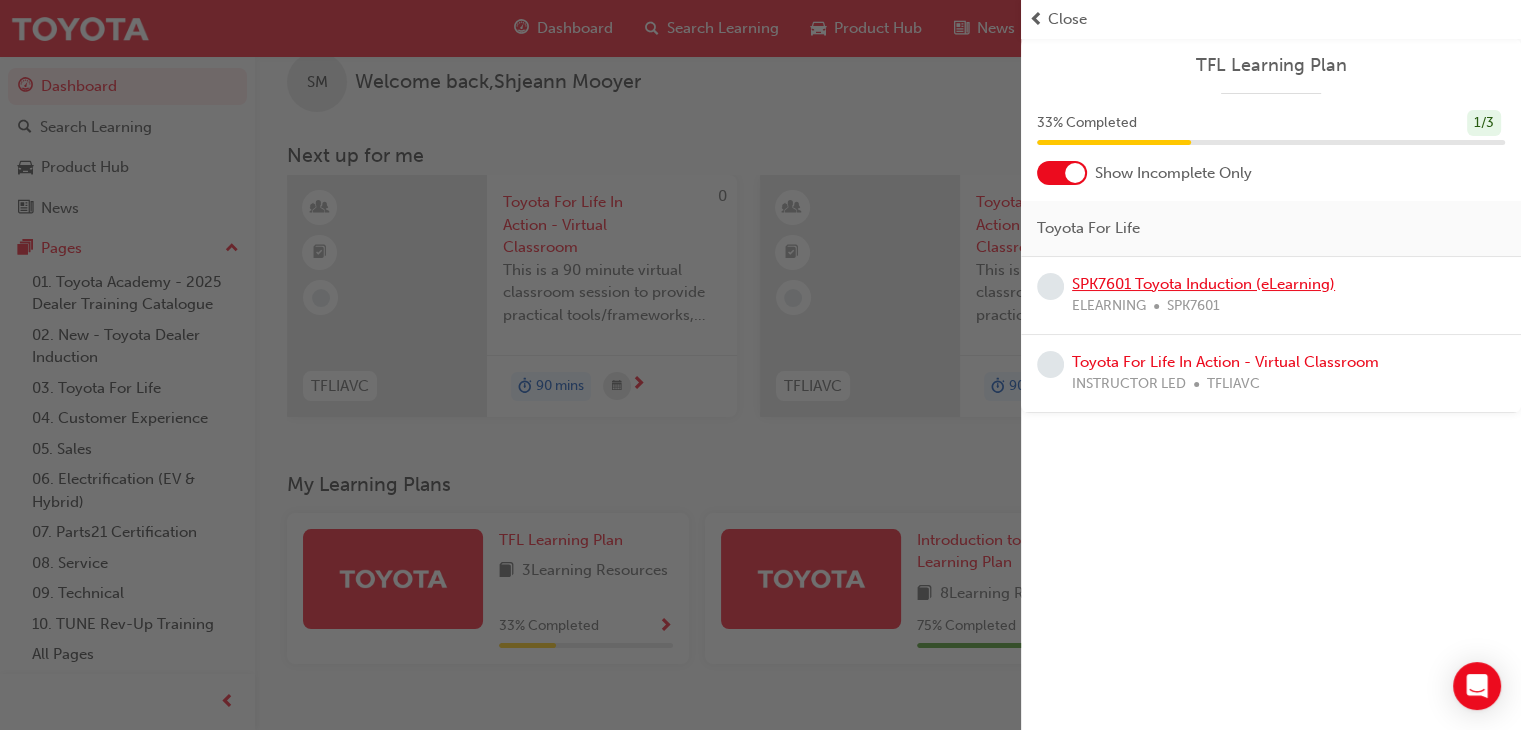 click on "SPK7601 Toyota  Induction (eLearning)" at bounding box center [1203, 284] 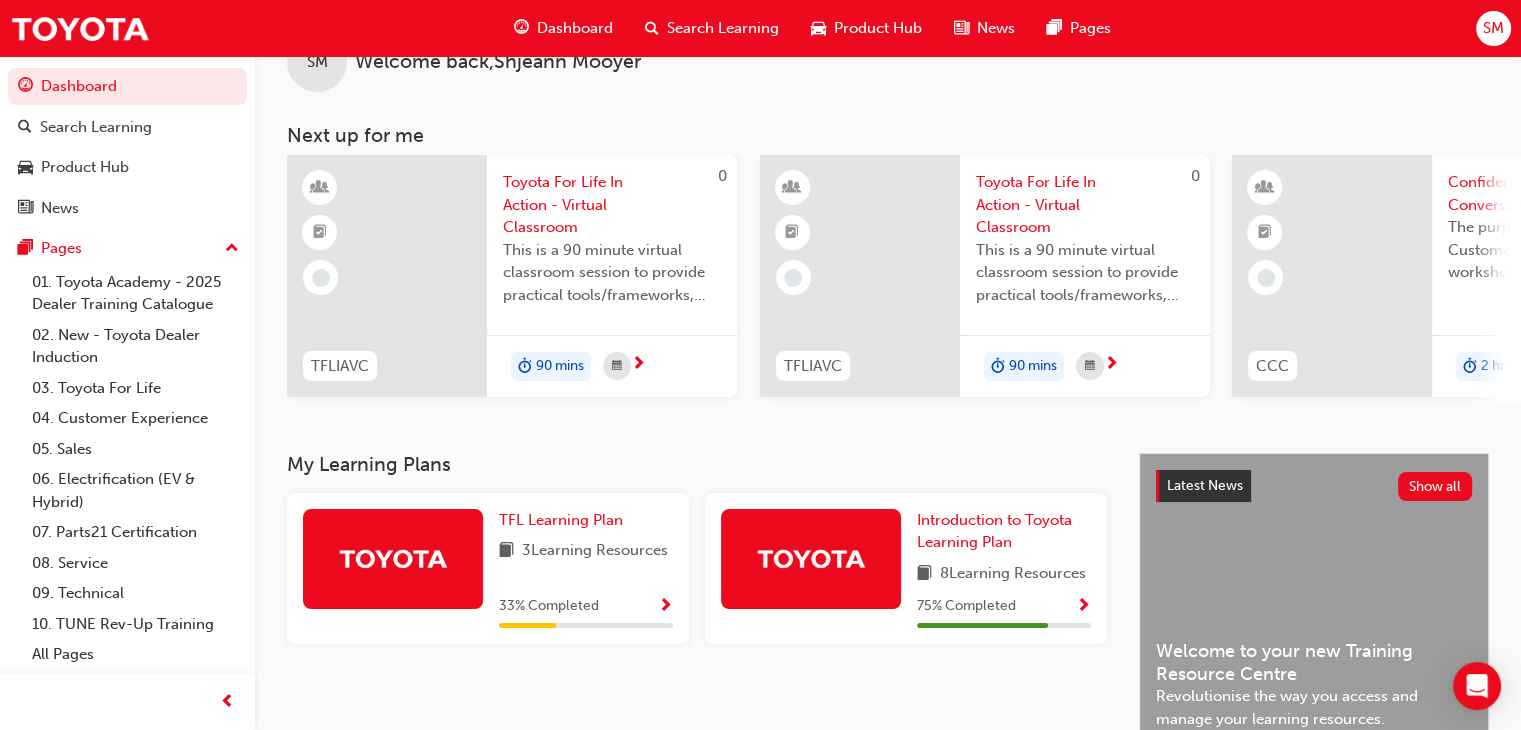 scroll, scrollTop: 56, scrollLeft: 0, axis: vertical 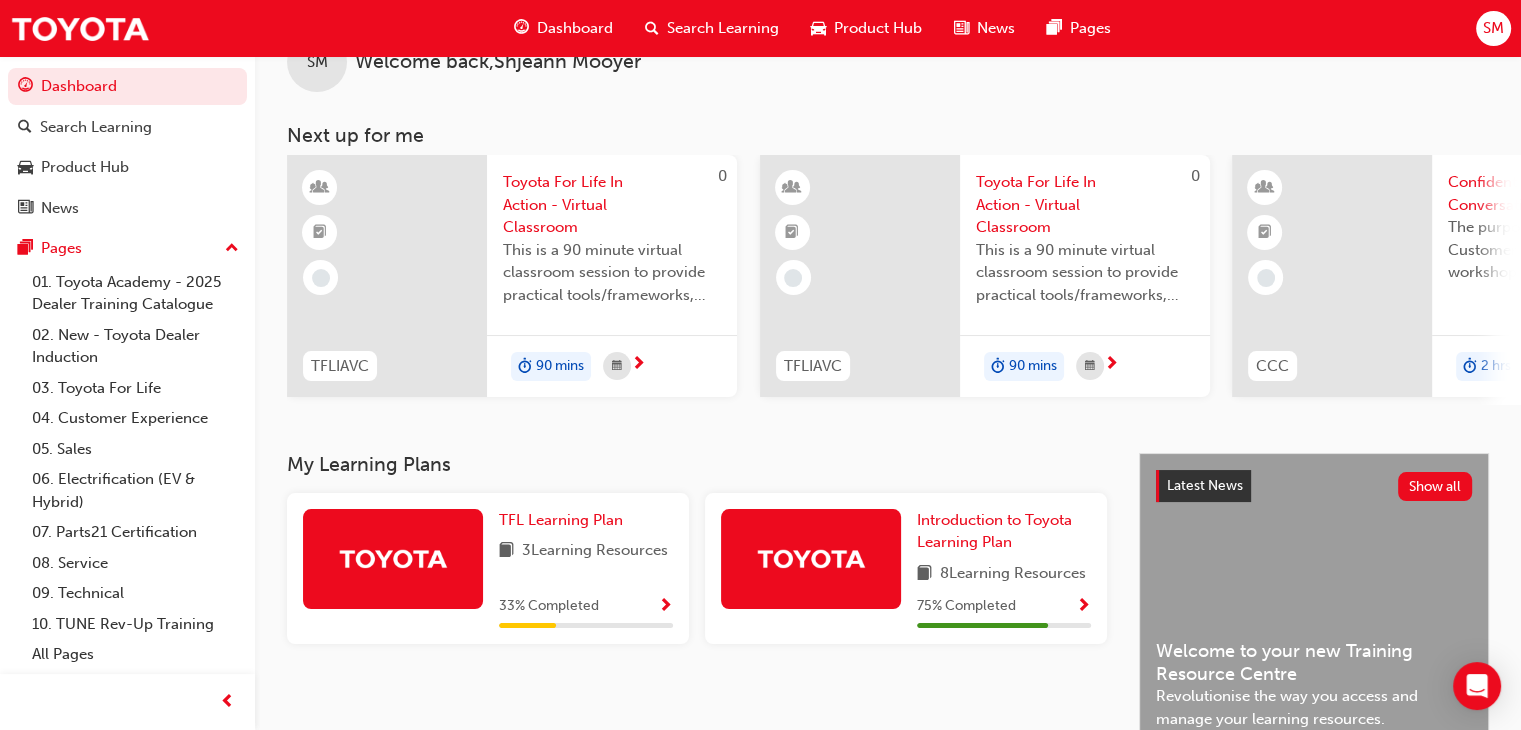 click at bounding box center [665, 607] 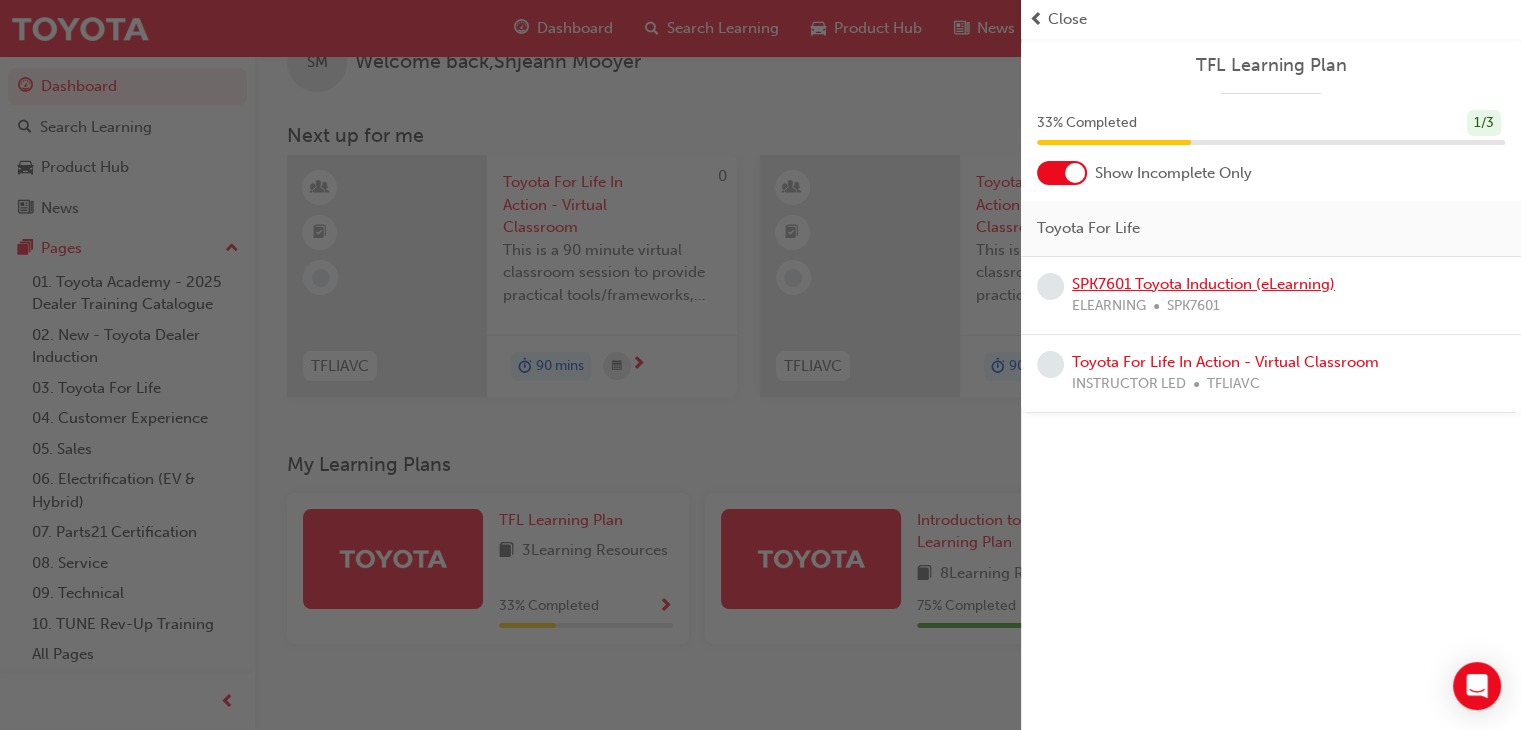 click on "SPK7601 Toyota  Induction (eLearning)" at bounding box center [1203, 284] 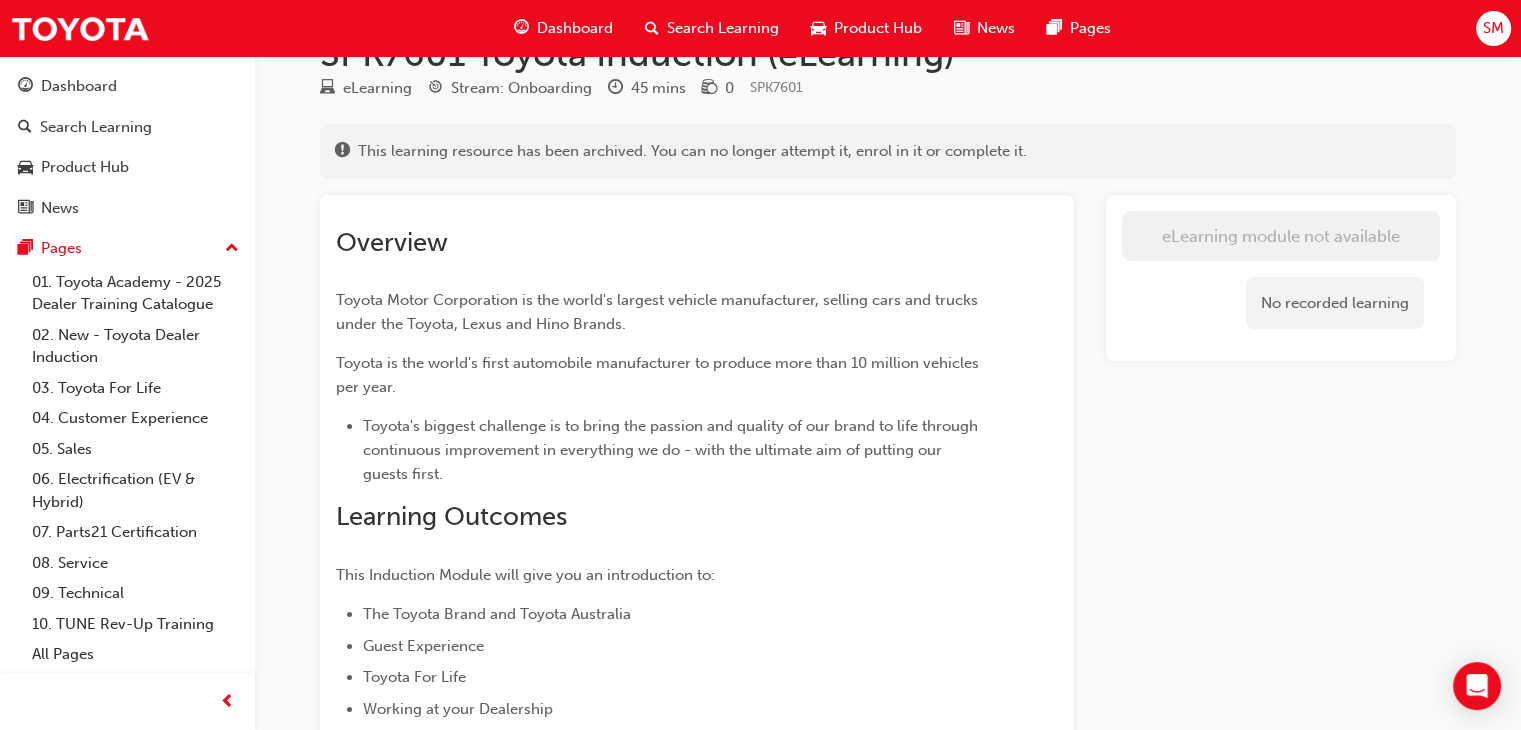 scroll, scrollTop: 0, scrollLeft: 0, axis: both 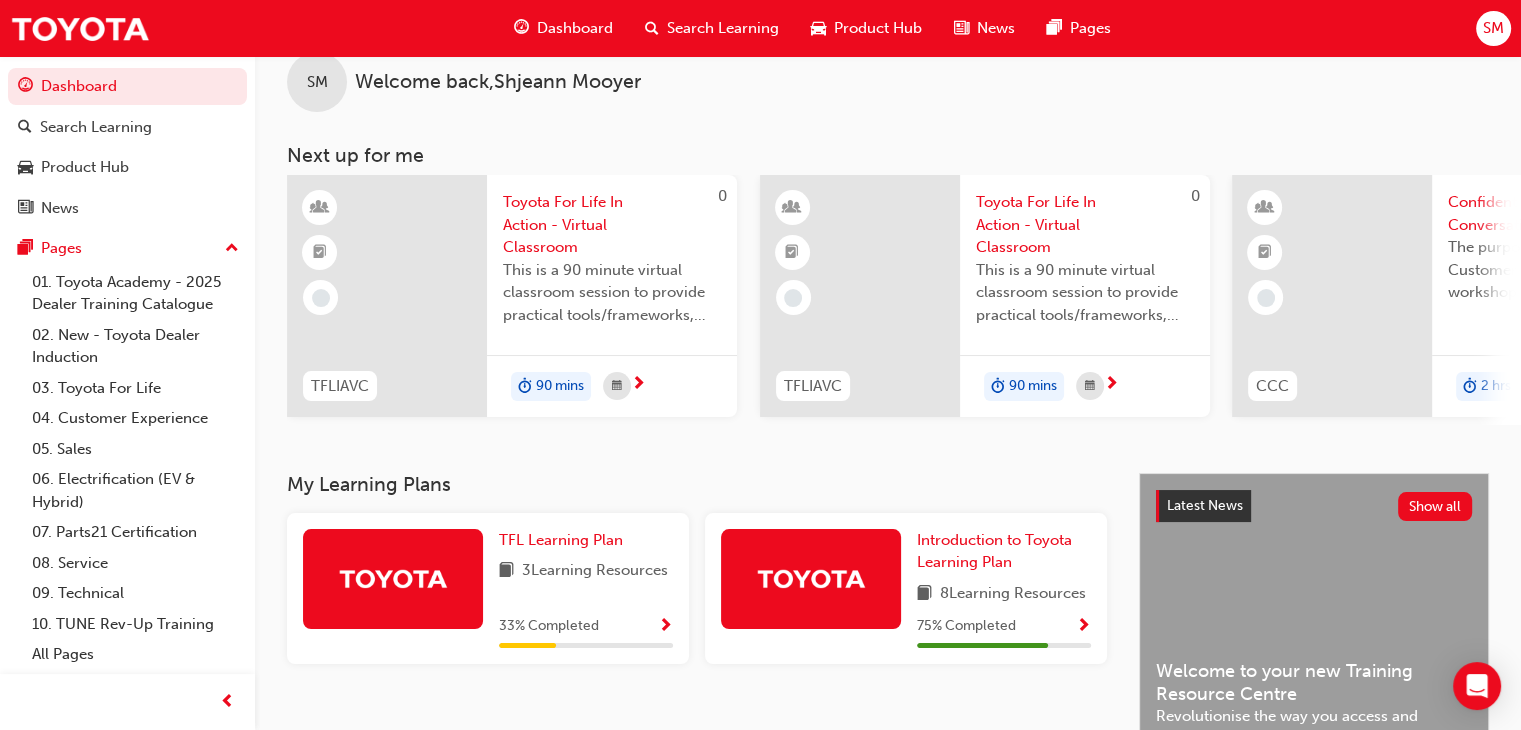 click on "33 % Completed" at bounding box center (586, 626) 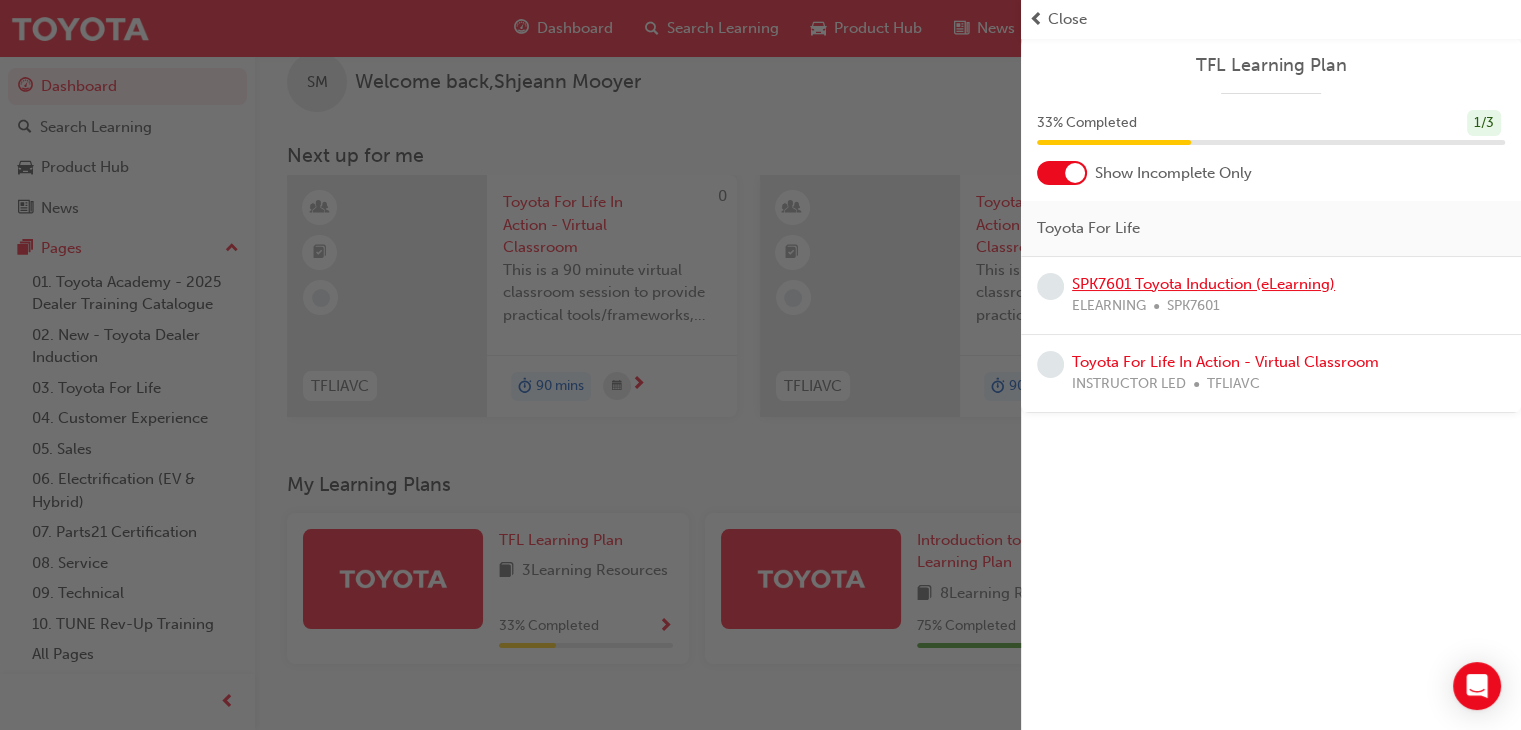 click on "SPK7601 Toyota  Induction (eLearning)" at bounding box center [1203, 284] 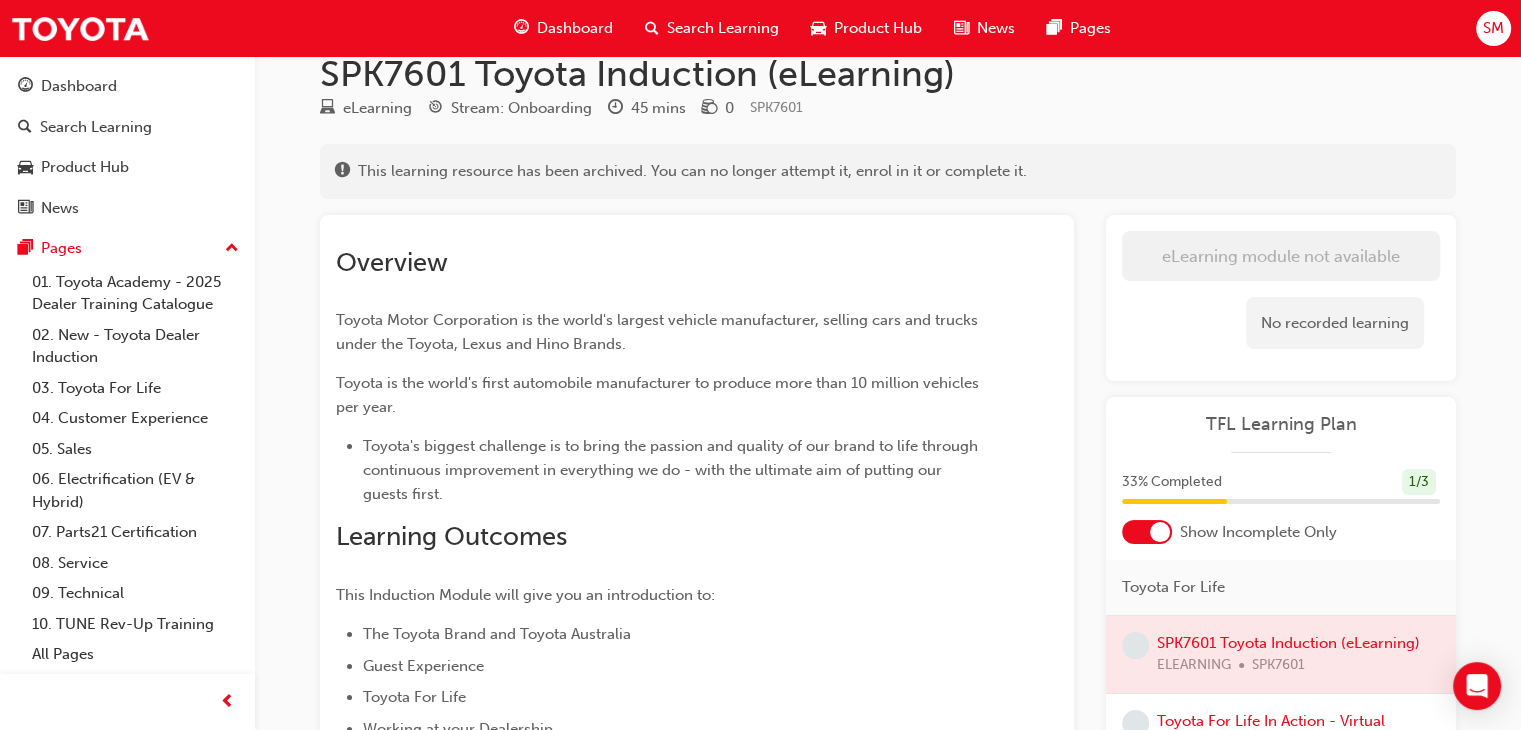 click on "No recorded learning" at bounding box center (1281, 323) 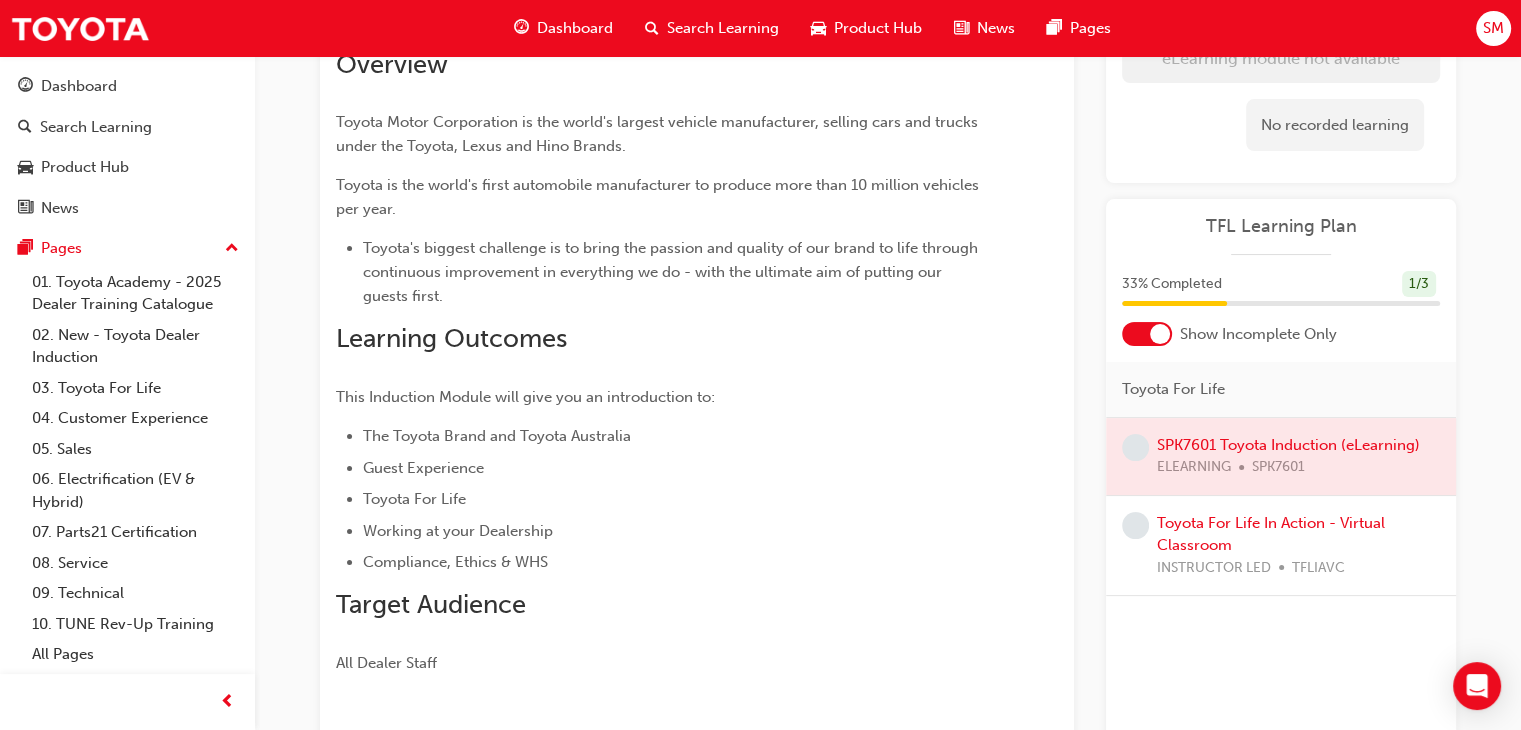 scroll, scrollTop: 240, scrollLeft: 0, axis: vertical 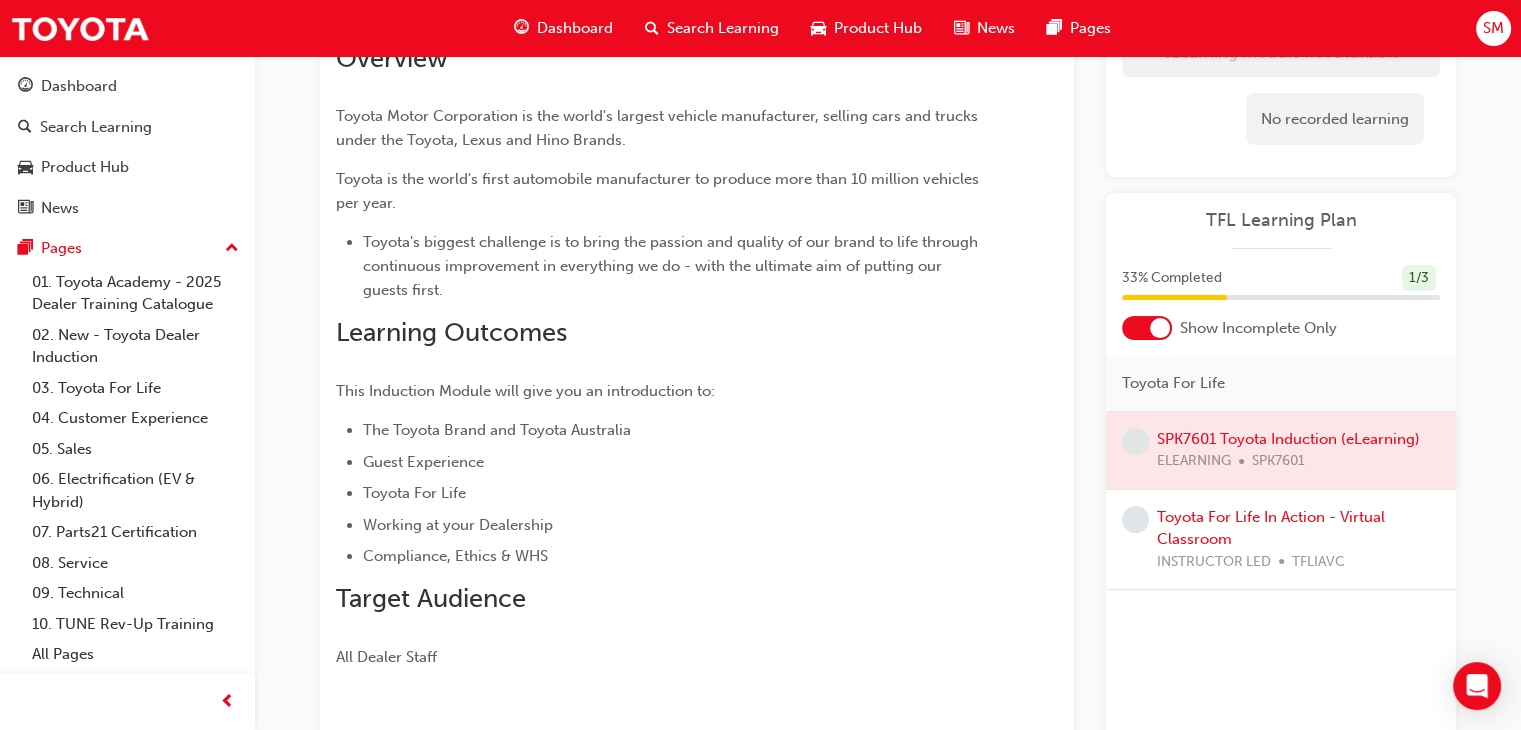 click on "Overview Toyota Motor Corporation is the world's largest vehicle manufacturer, selling cars and trucks under the Toyota, Lexus and Hino Brands. Toyota is the world's first automobile manufacturer to produce more than 10 million vehicles per year. Toyota's biggest challenge is to bring the passion and quality of our brand to life through continuous improvement in everything we do - with the ultimate aim of putting our guests first. Learning Outcomes This Induction Module will give you an introduction to: The Toyota Brand and Toyota Australia Guest Experience Toyota For Life Working at your Dealership Compliance, Ethics & WHS Target Audience  All Dealer Staff" at bounding box center [661, 356] 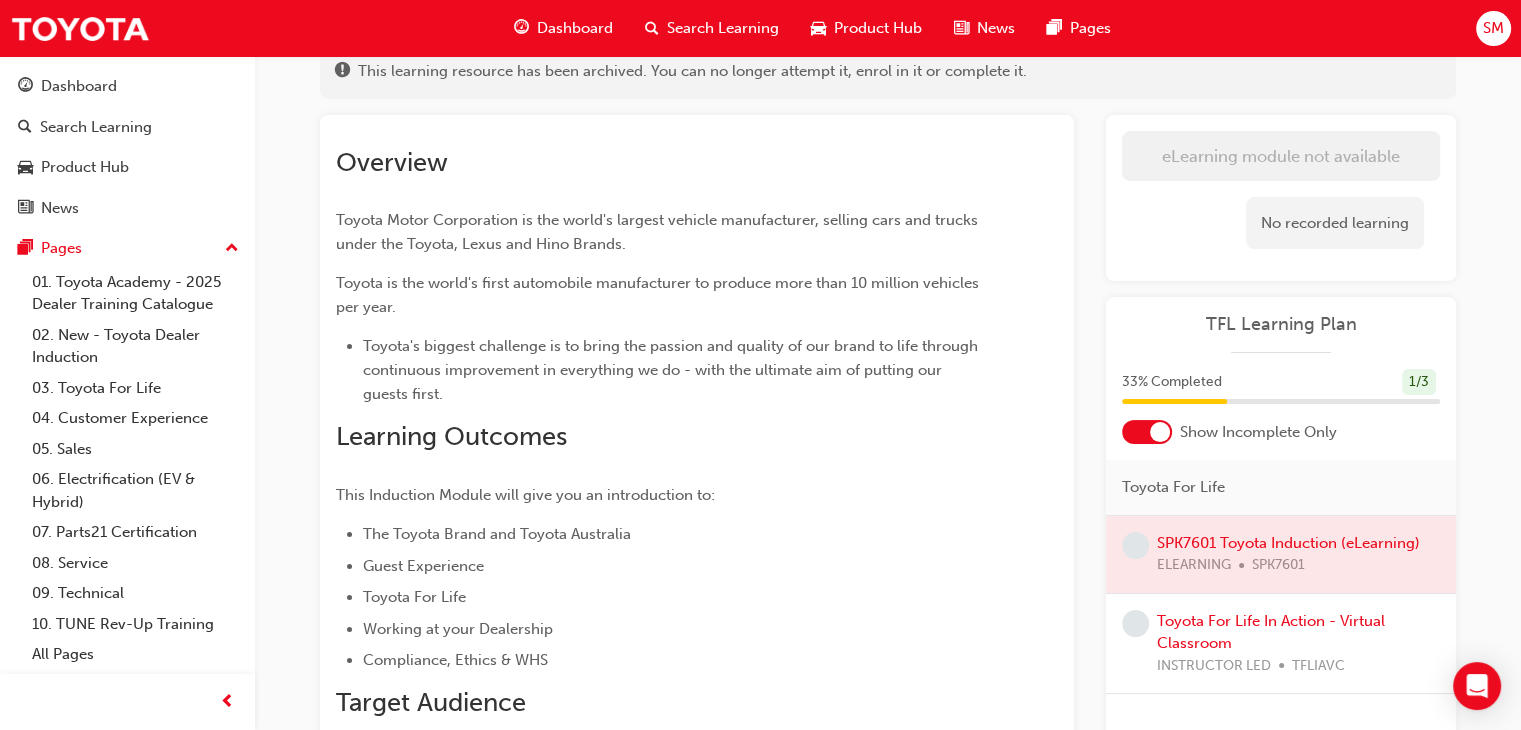 scroll, scrollTop: 0, scrollLeft: 0, axis: both 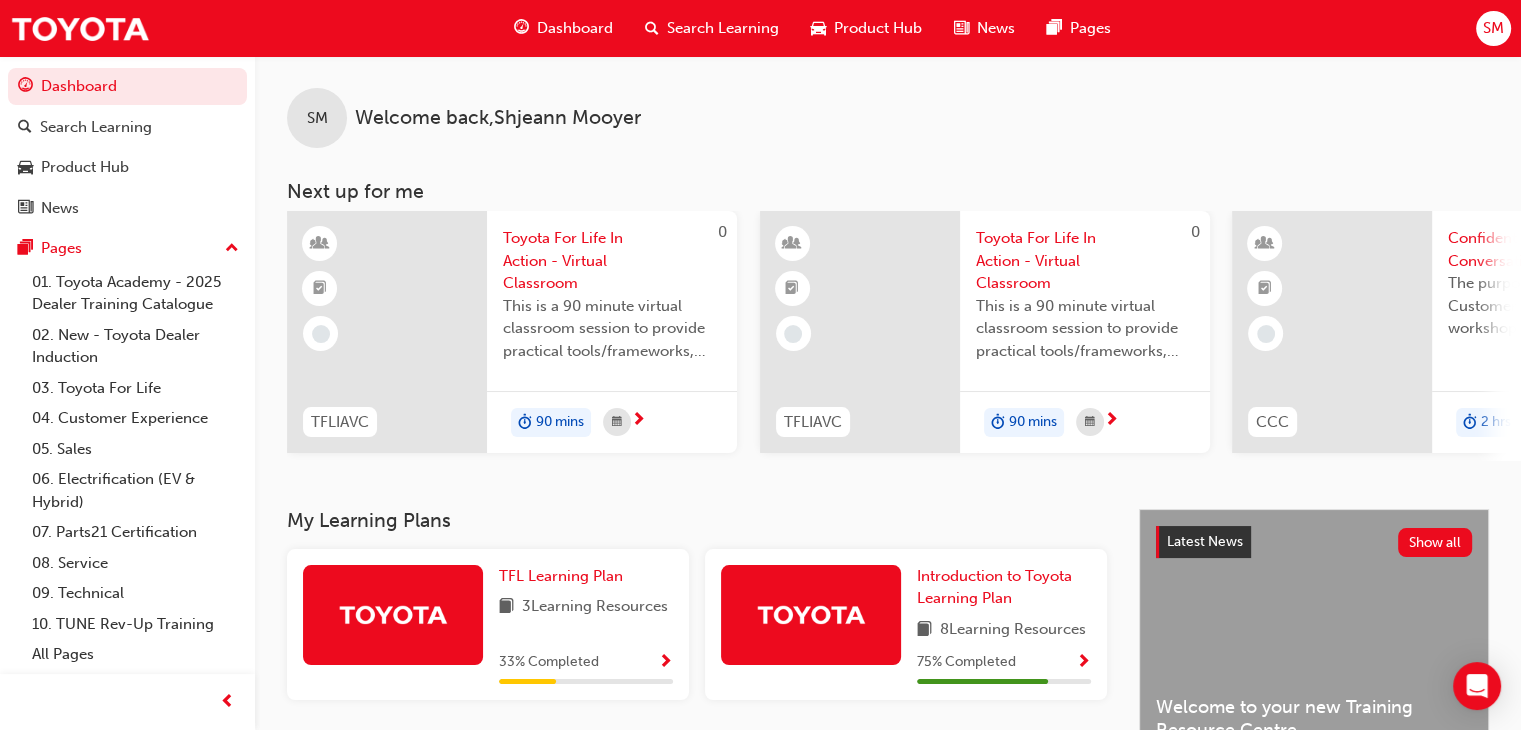 click on "75 % Completed" at bounding box center (1004, 662) 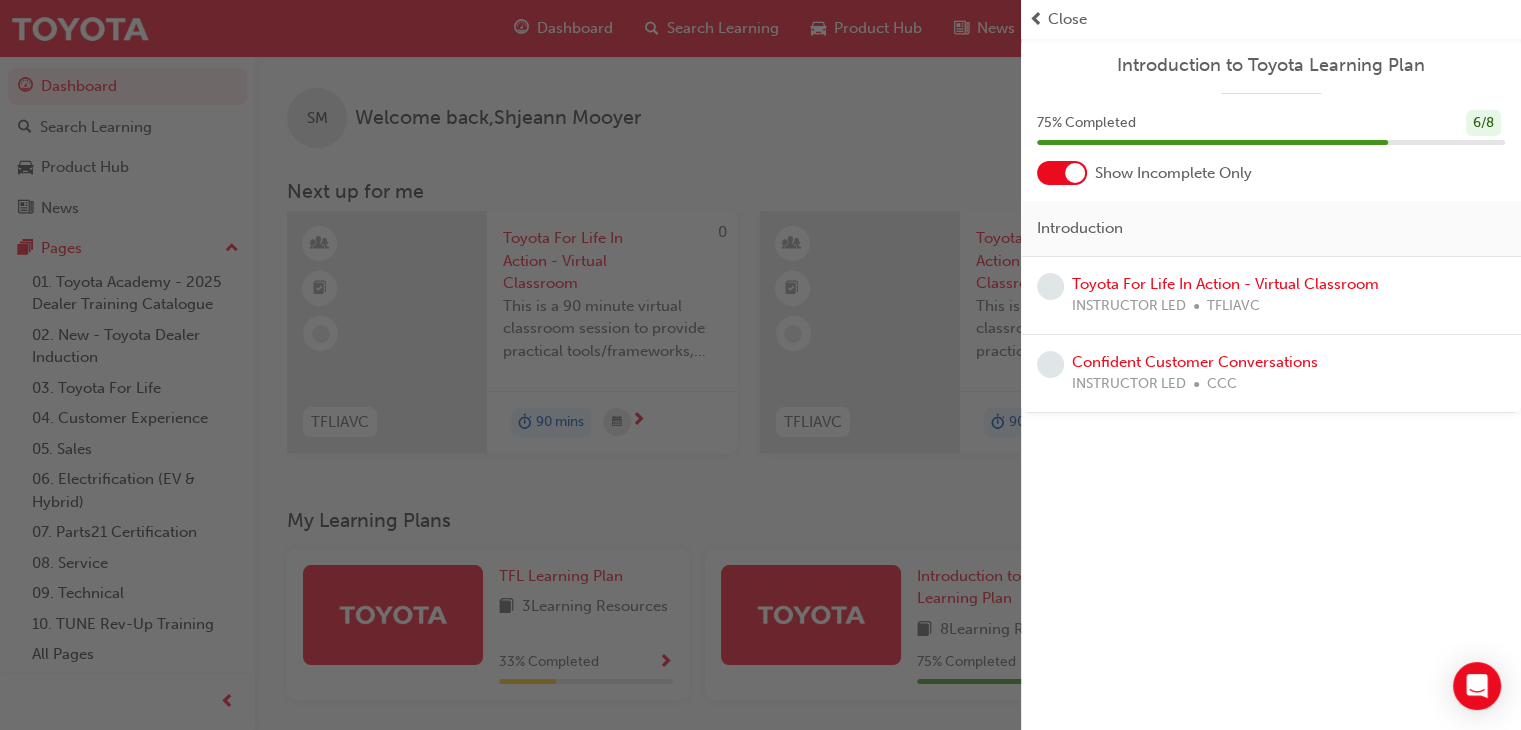 click on "Introduction to Toyota Learning Plan 75 % Completed 6 / 8 Show Incomplete Only Introduction Toyota For Life In Action - Virtual Classroom INSTRUCTOR LED TFLIAVC Confident Customer Conversations INSTRUCTOR LED CCC" at bounding box center (1271, 365) 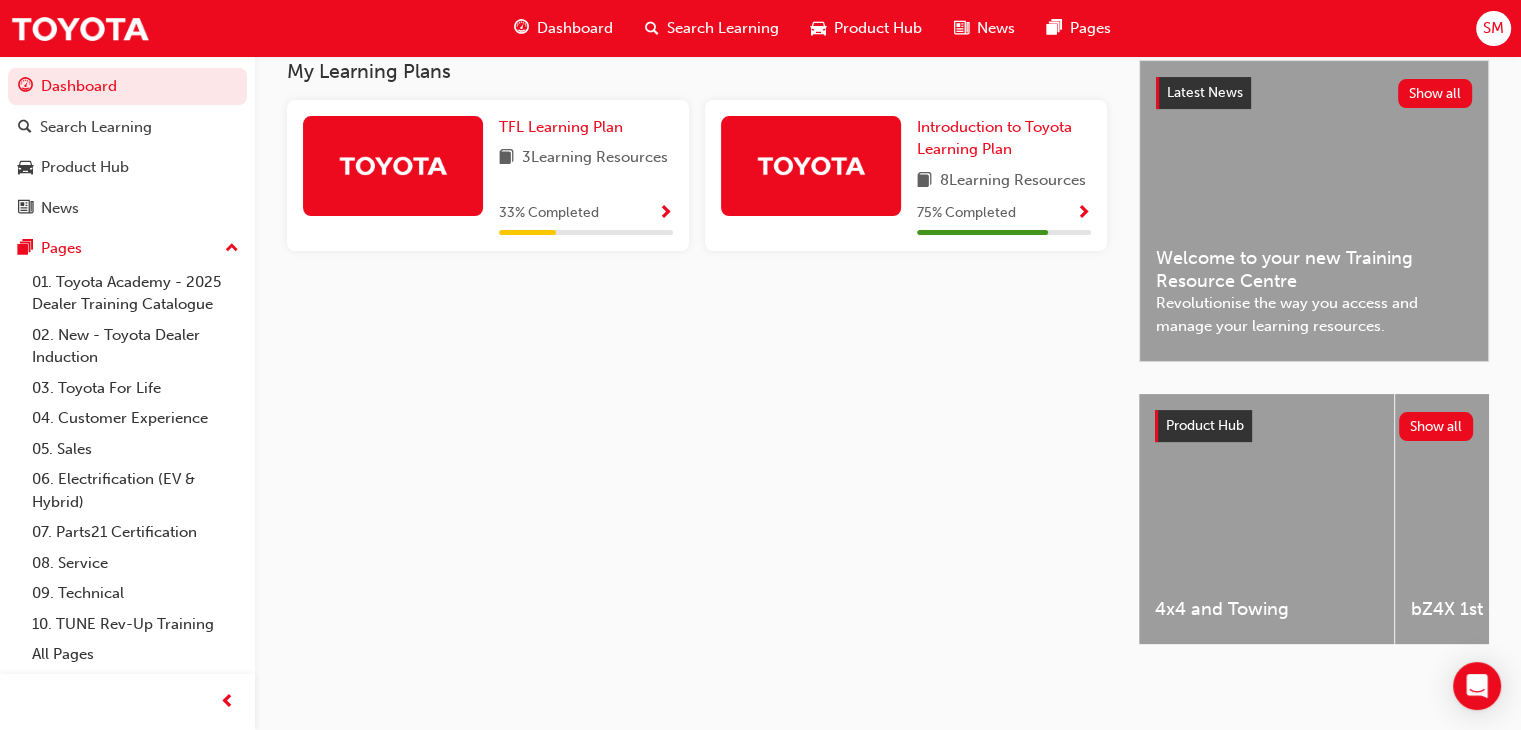 scroll, scrollTop: 0, scrollLeft: 0, axis: both 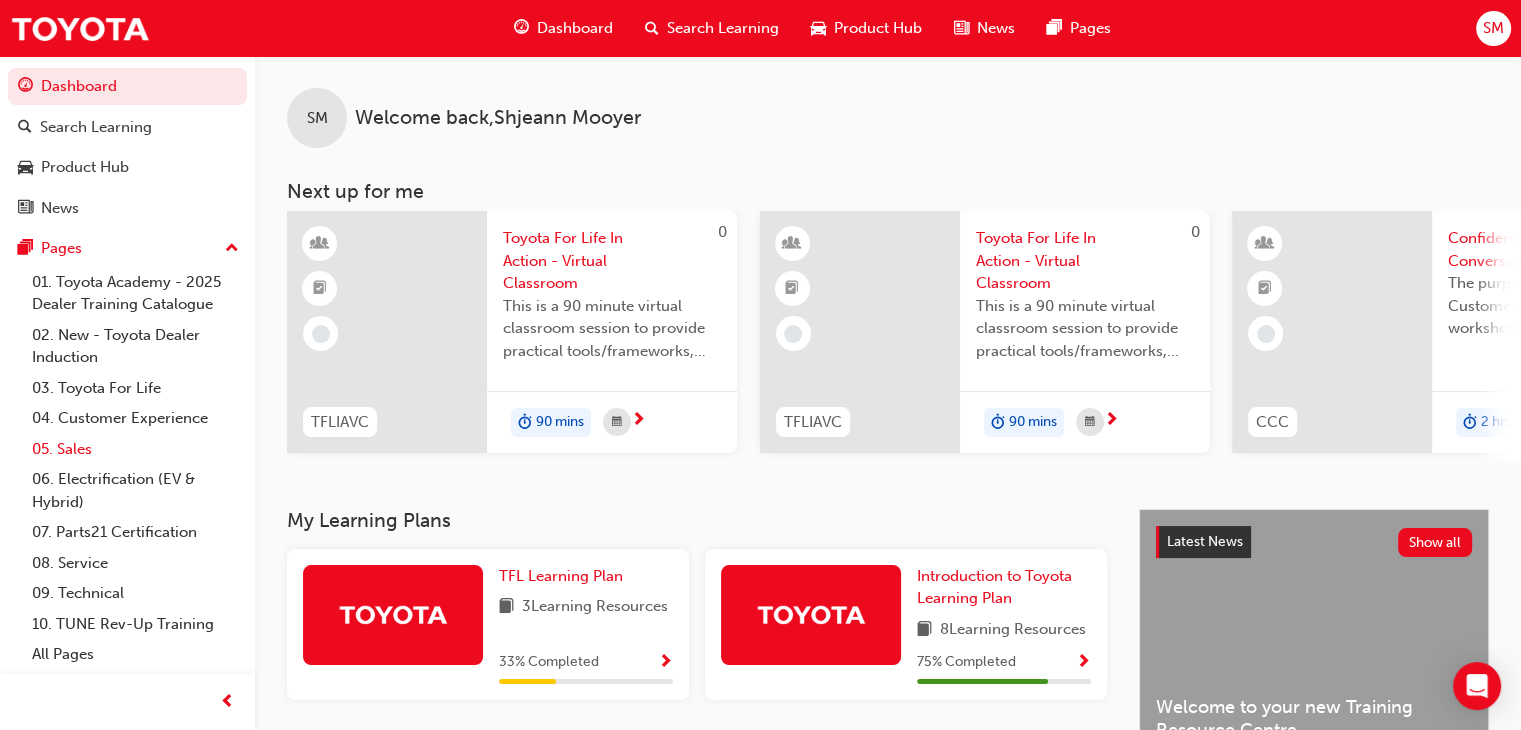 click on "05. Sales" at bounding box center (135, 449) 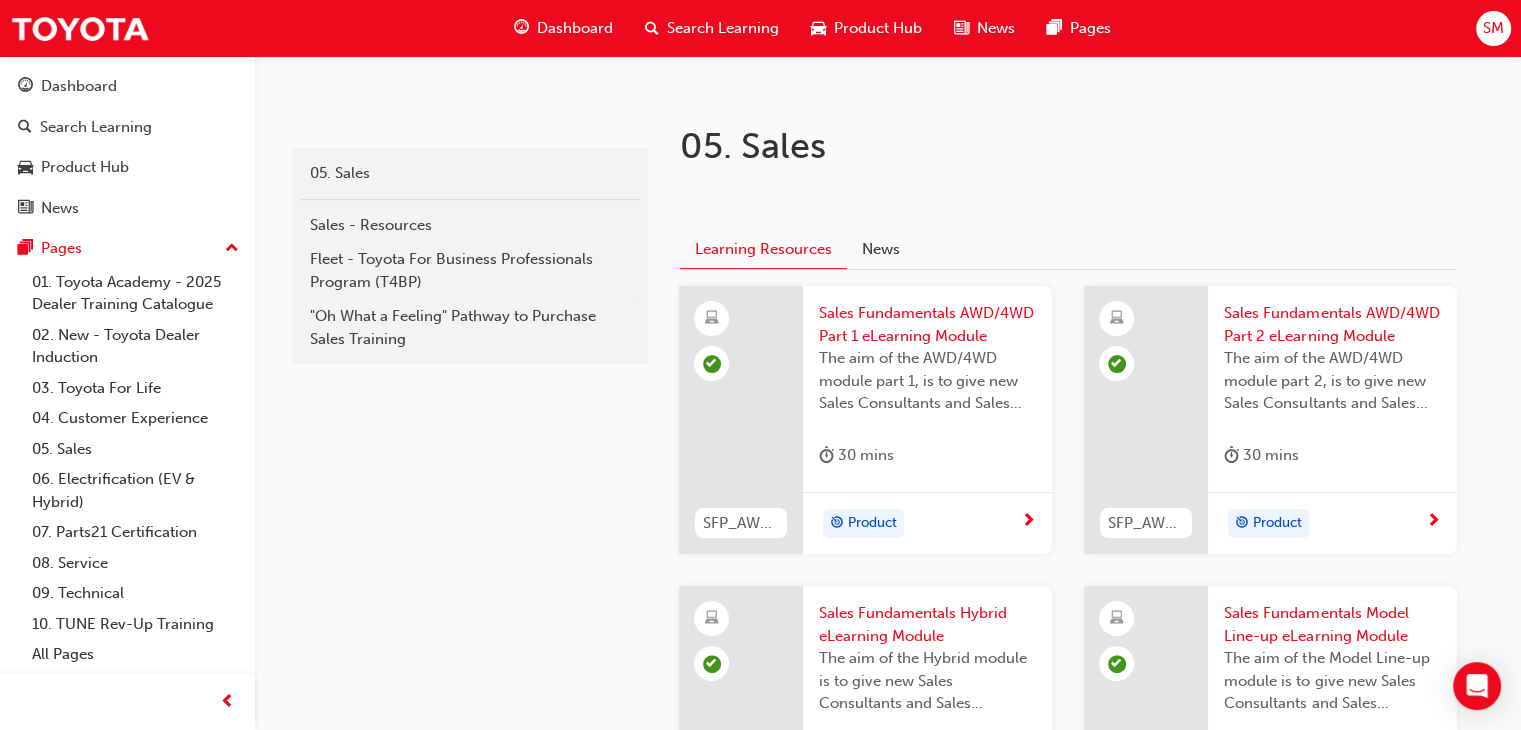 scroll, scrollTop: 370, scrollLeft: 0, axis: vertical 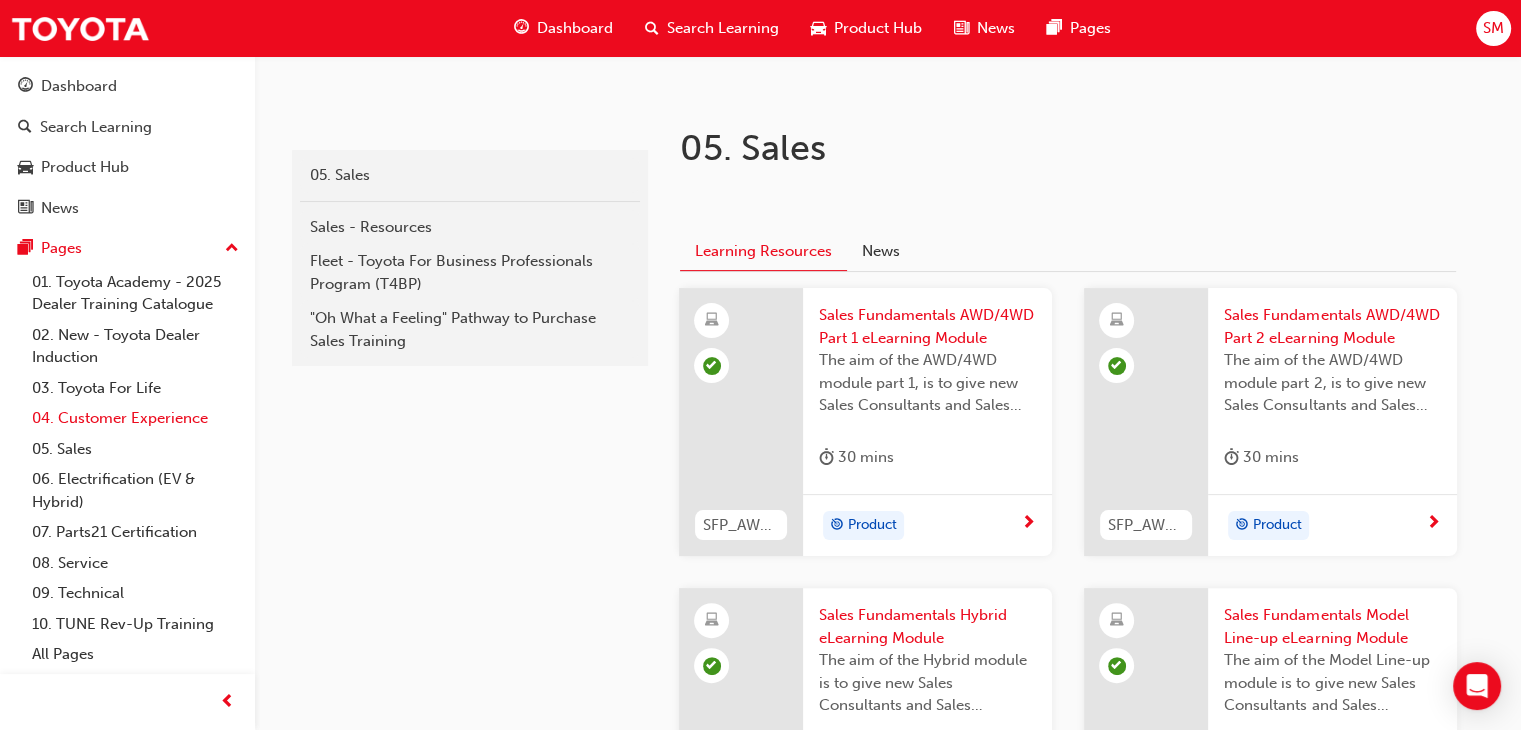 click on "04. Customer Experience" at bounding box center (135, 418) 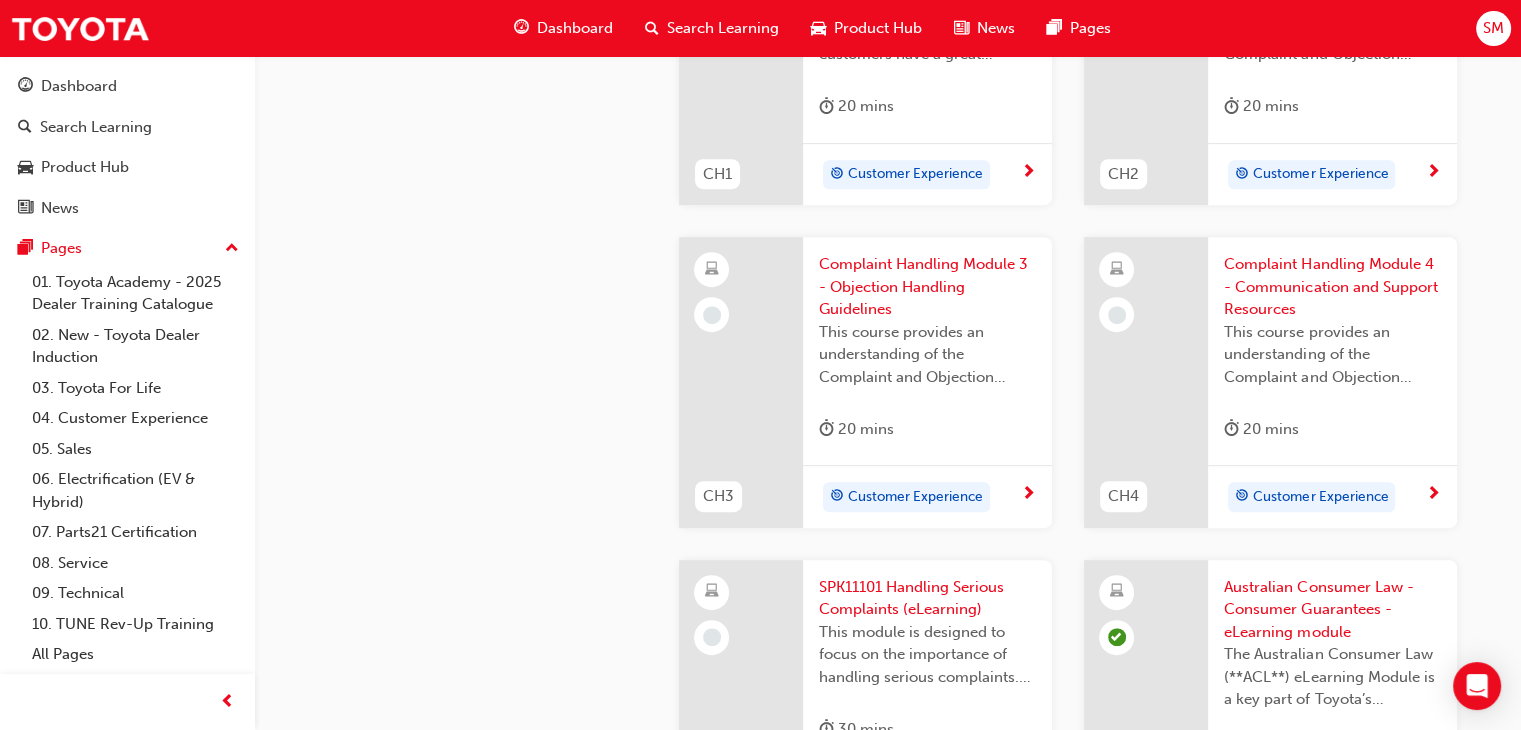 scroll, scrollTop: 883, scrollLeft: 0, axis: vertical 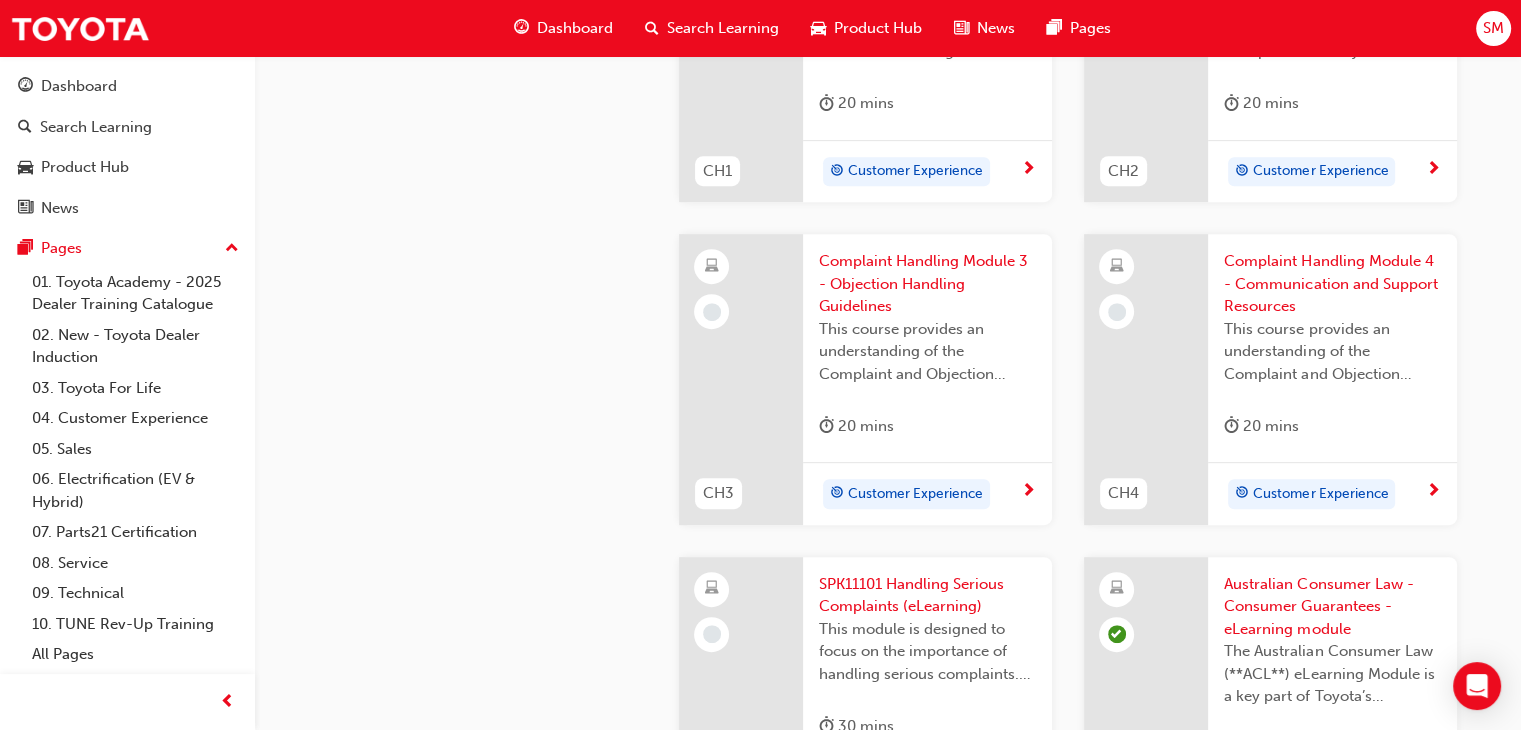 click at bounding box center [741, 702] 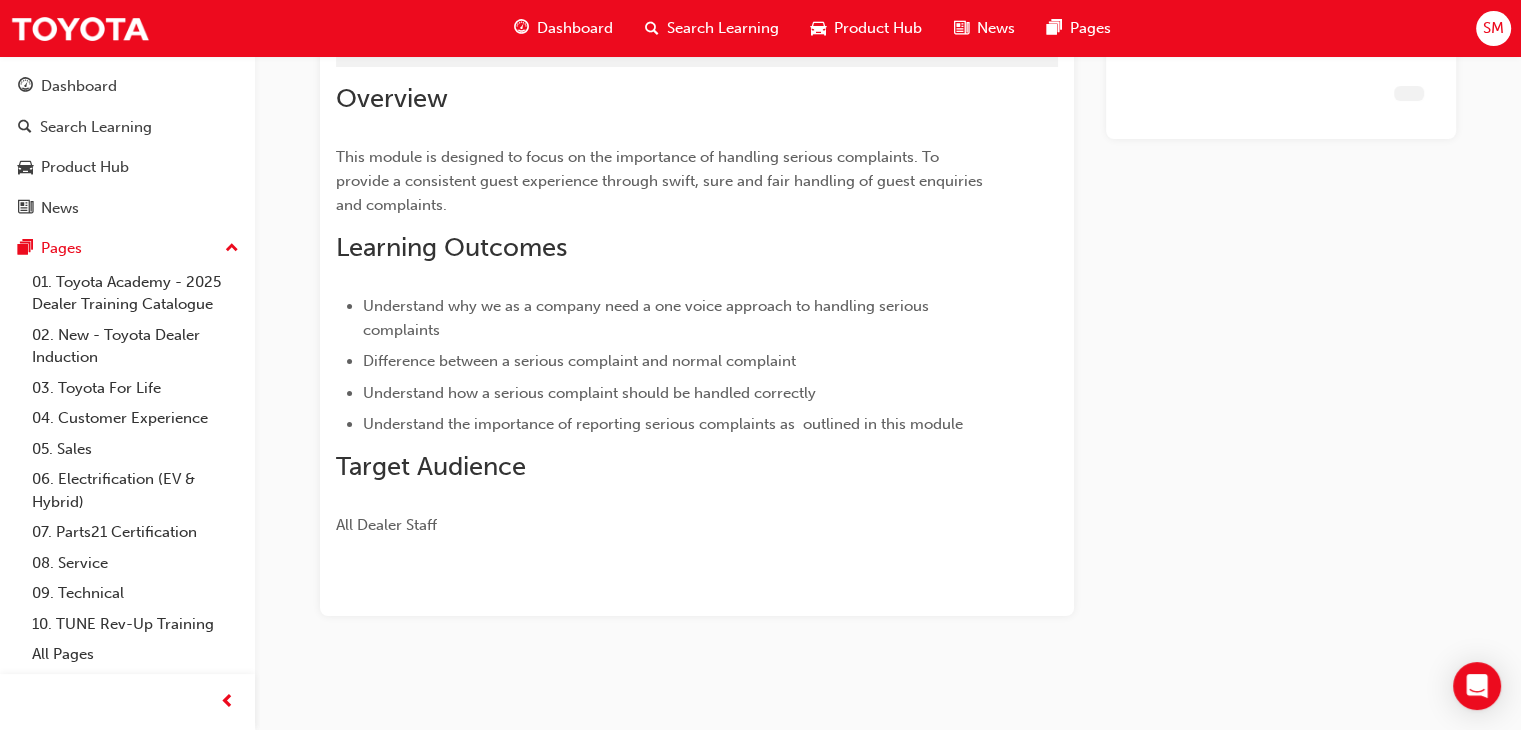 scroll, scrollTop: 129, scrollLeft: 0, axis: vertical 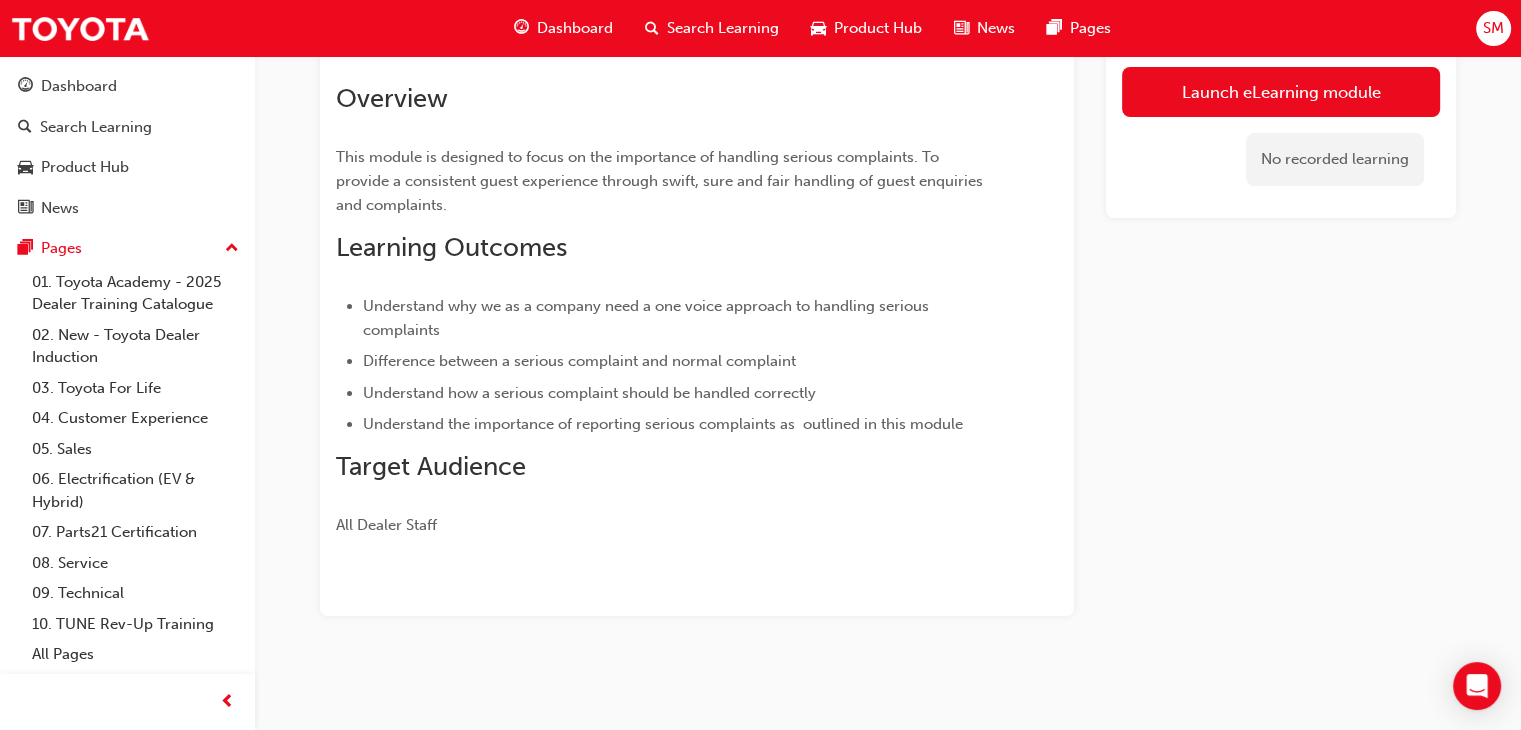 click on "Launch eLearning module No recorded learning" at bounding box center (1281, 333) 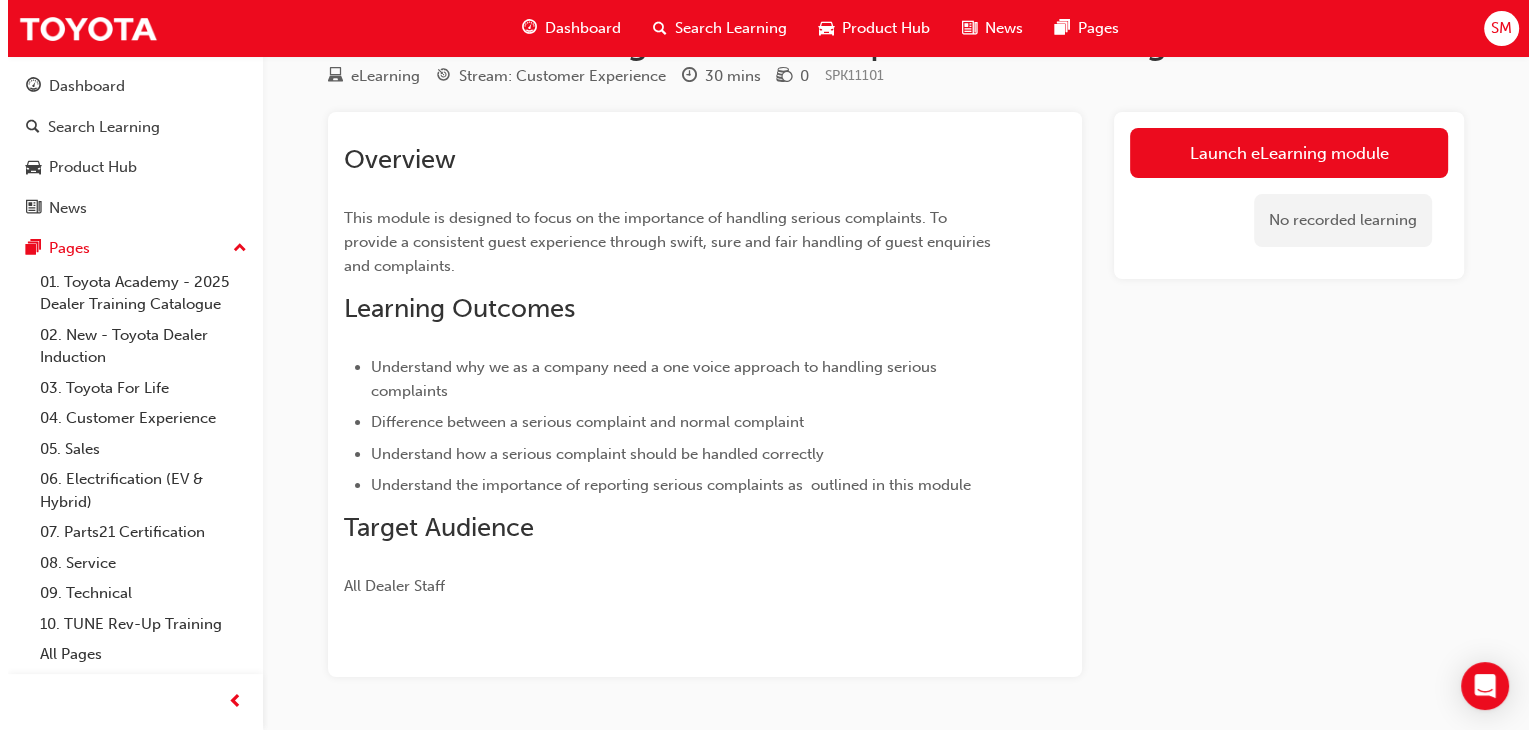 scroll, scrollTop: 0, scrollLeft: 0, axis: both 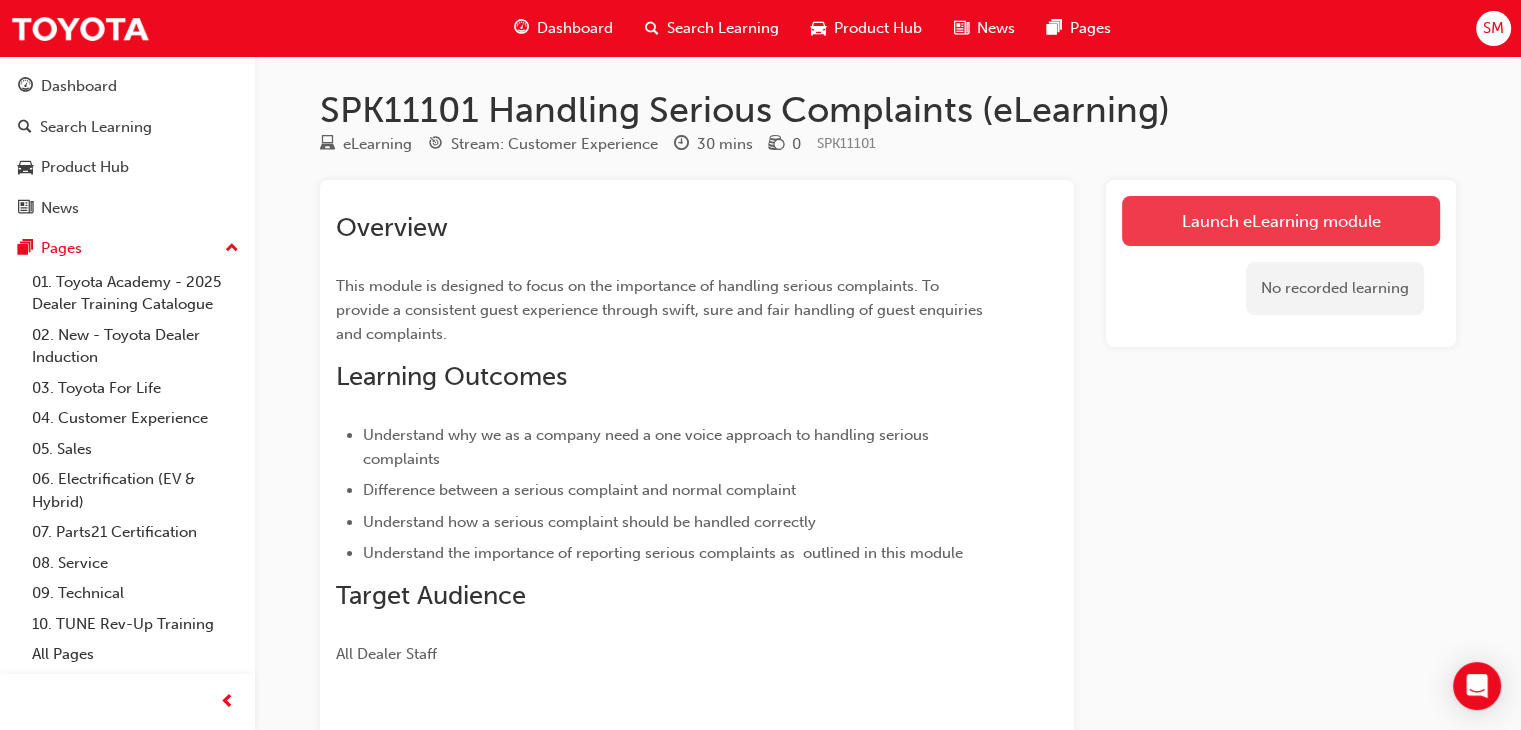 click on "Launch eLearning module" at bounding box center (1281, 221) 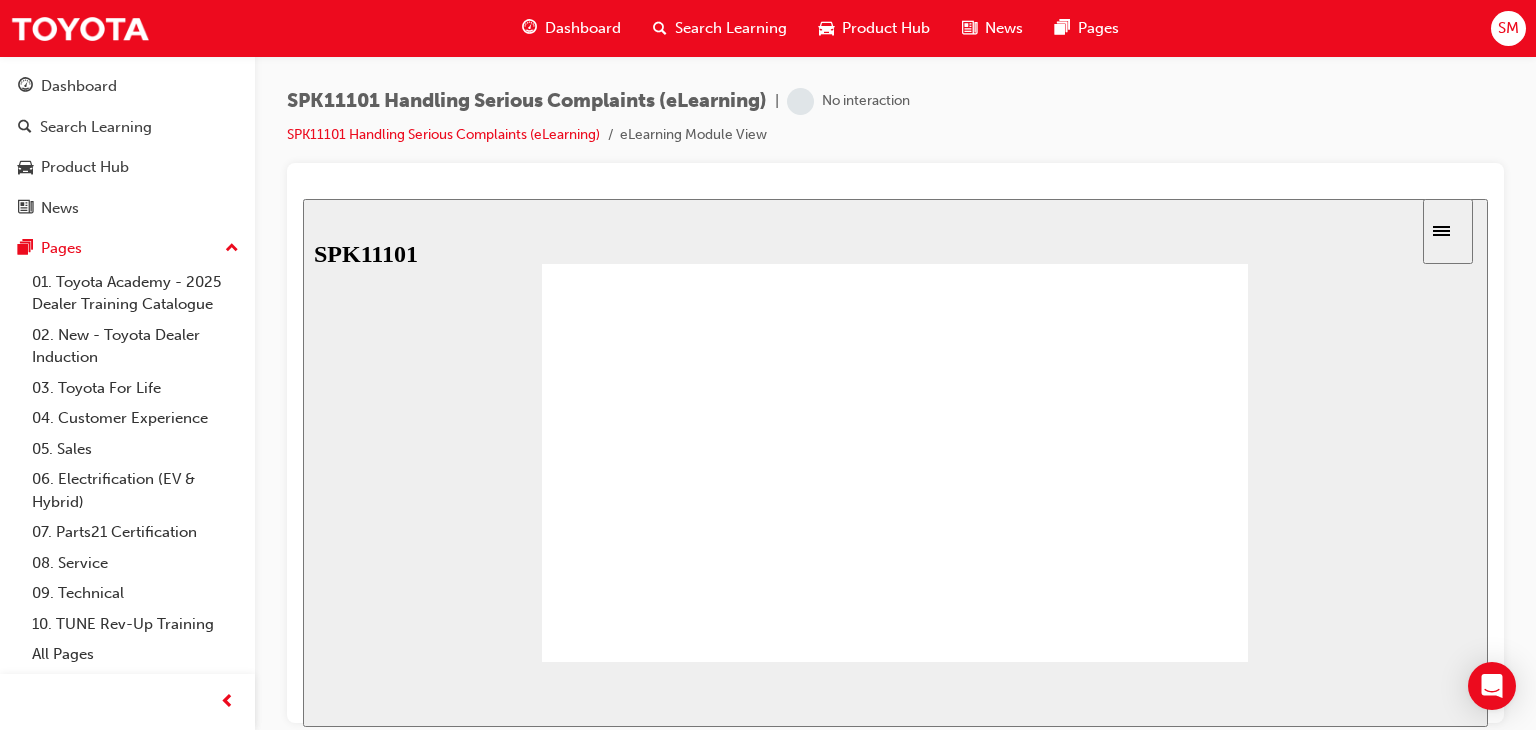 scroll, scrollTop: 0, scrollLeft: 0, axis: both 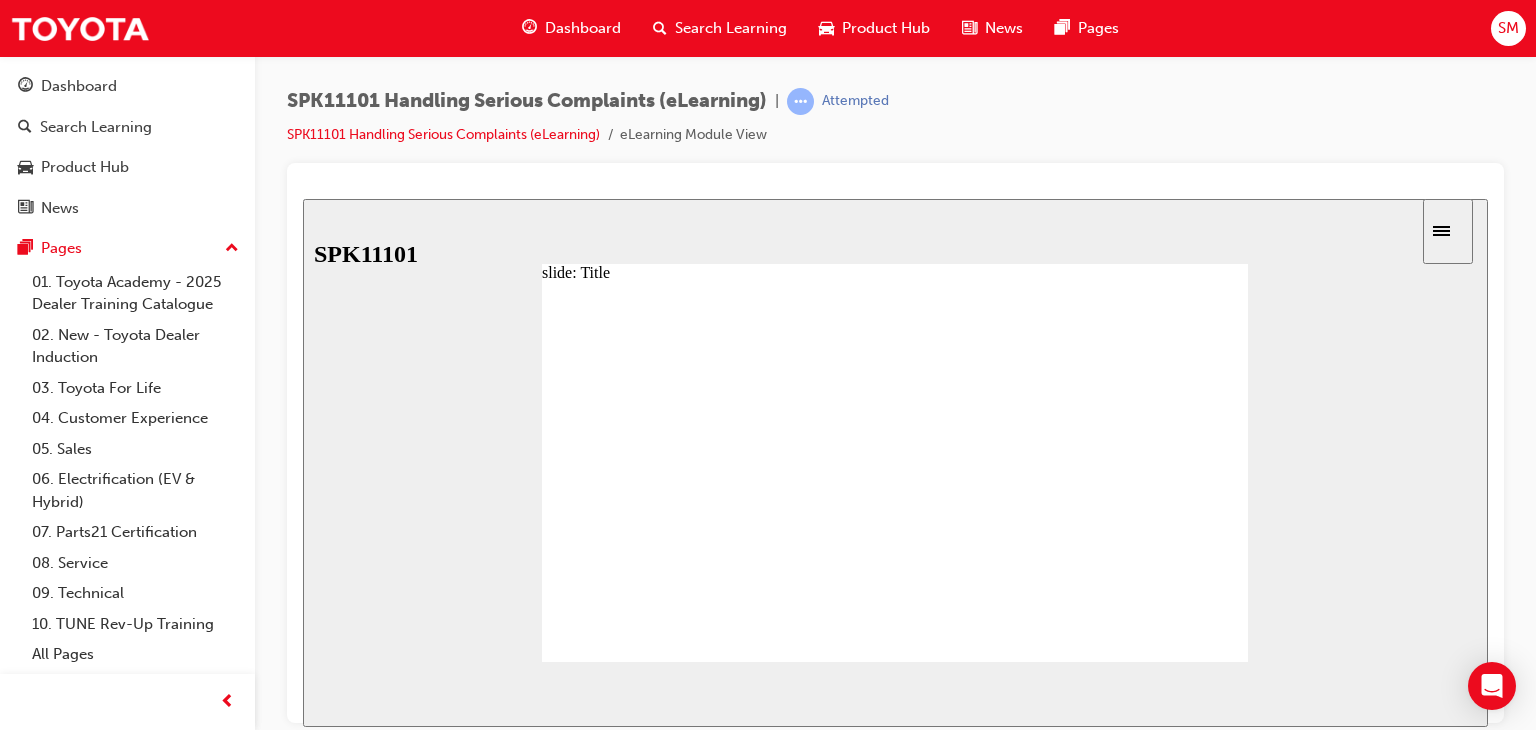 click 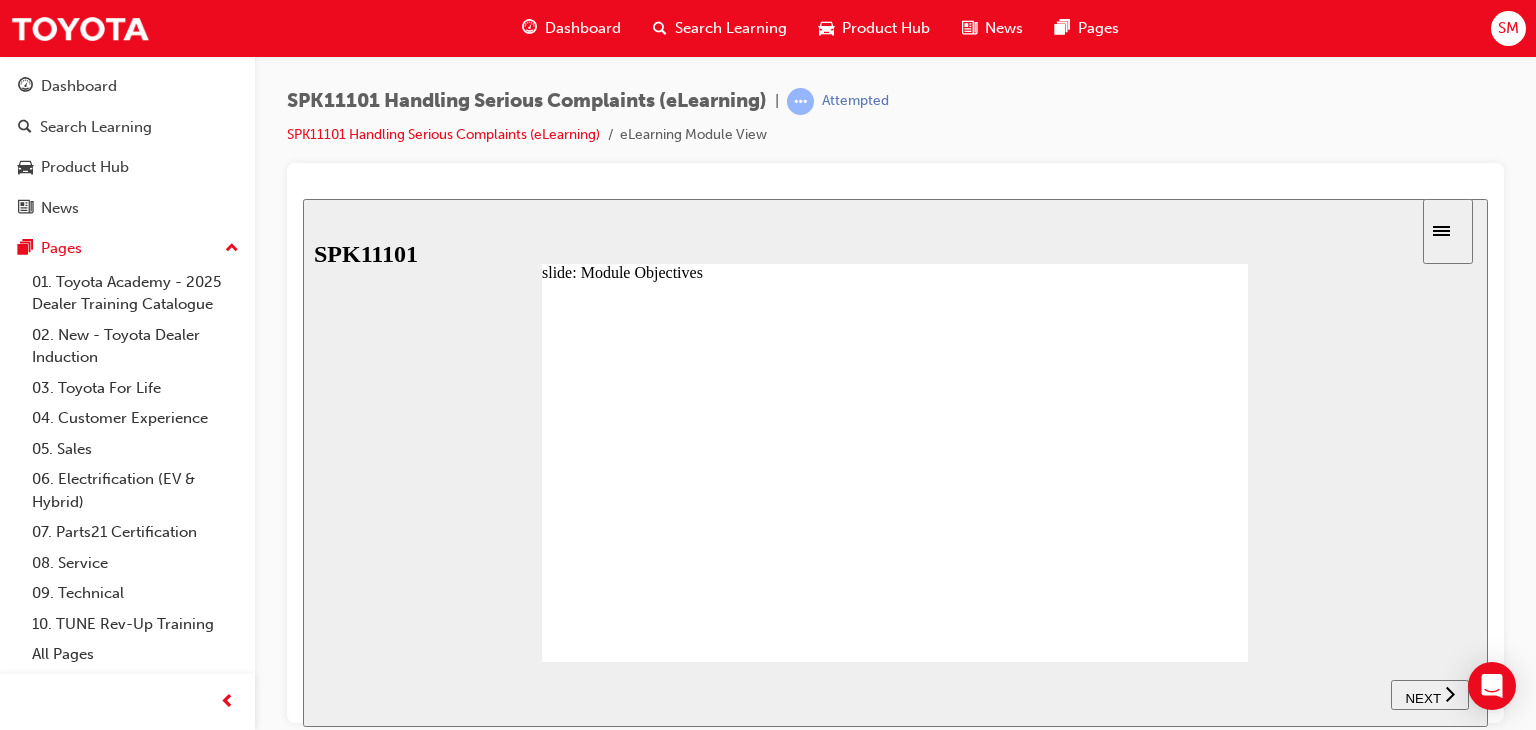 click 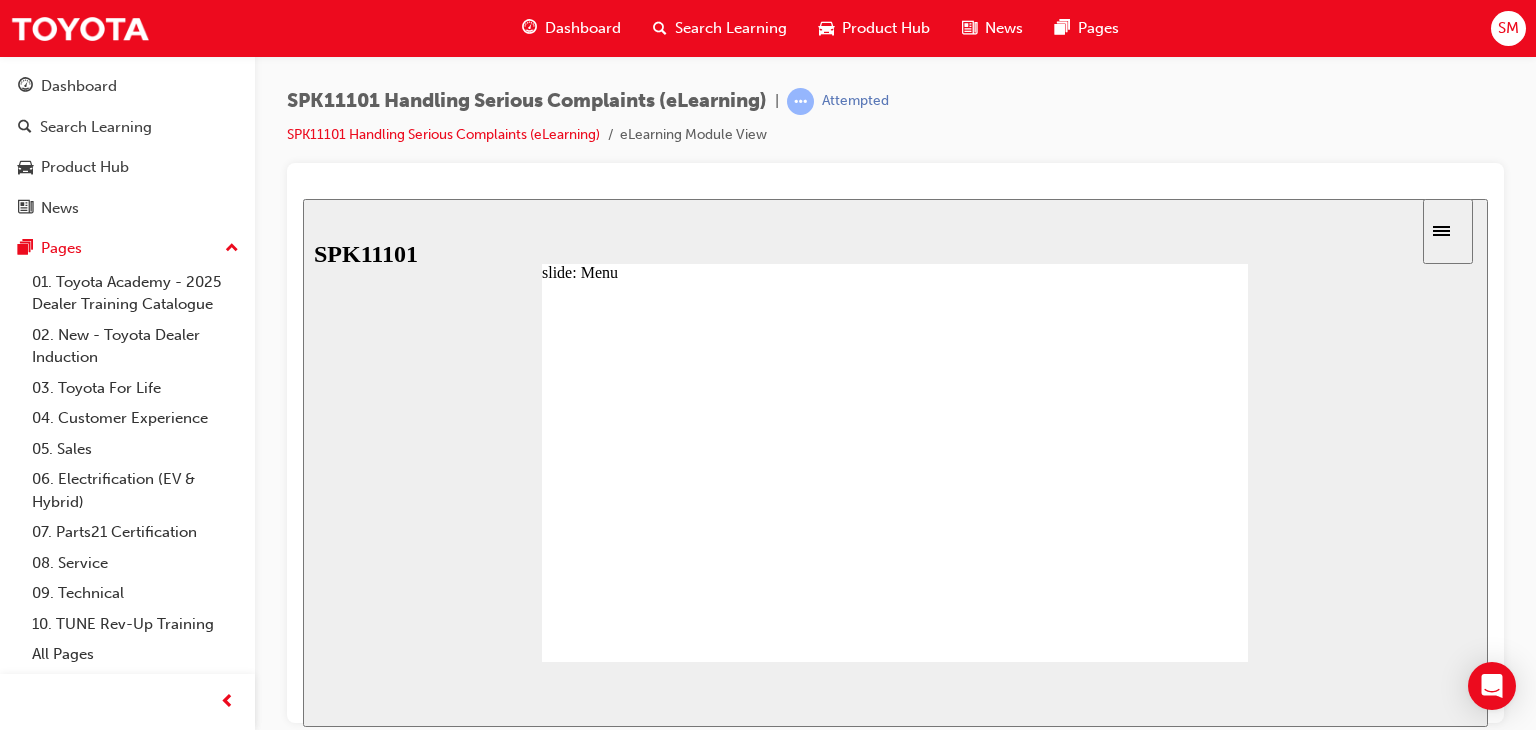 click 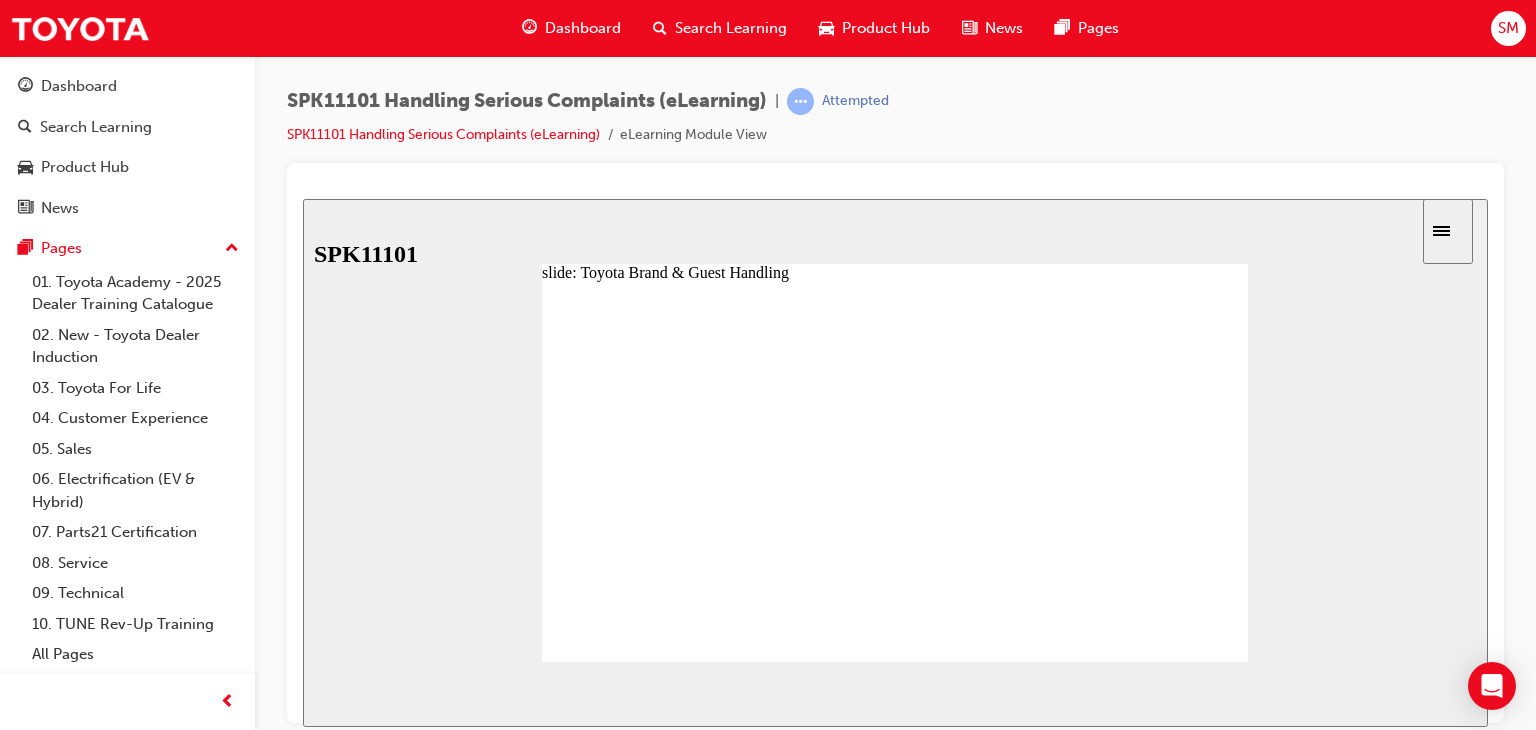 click 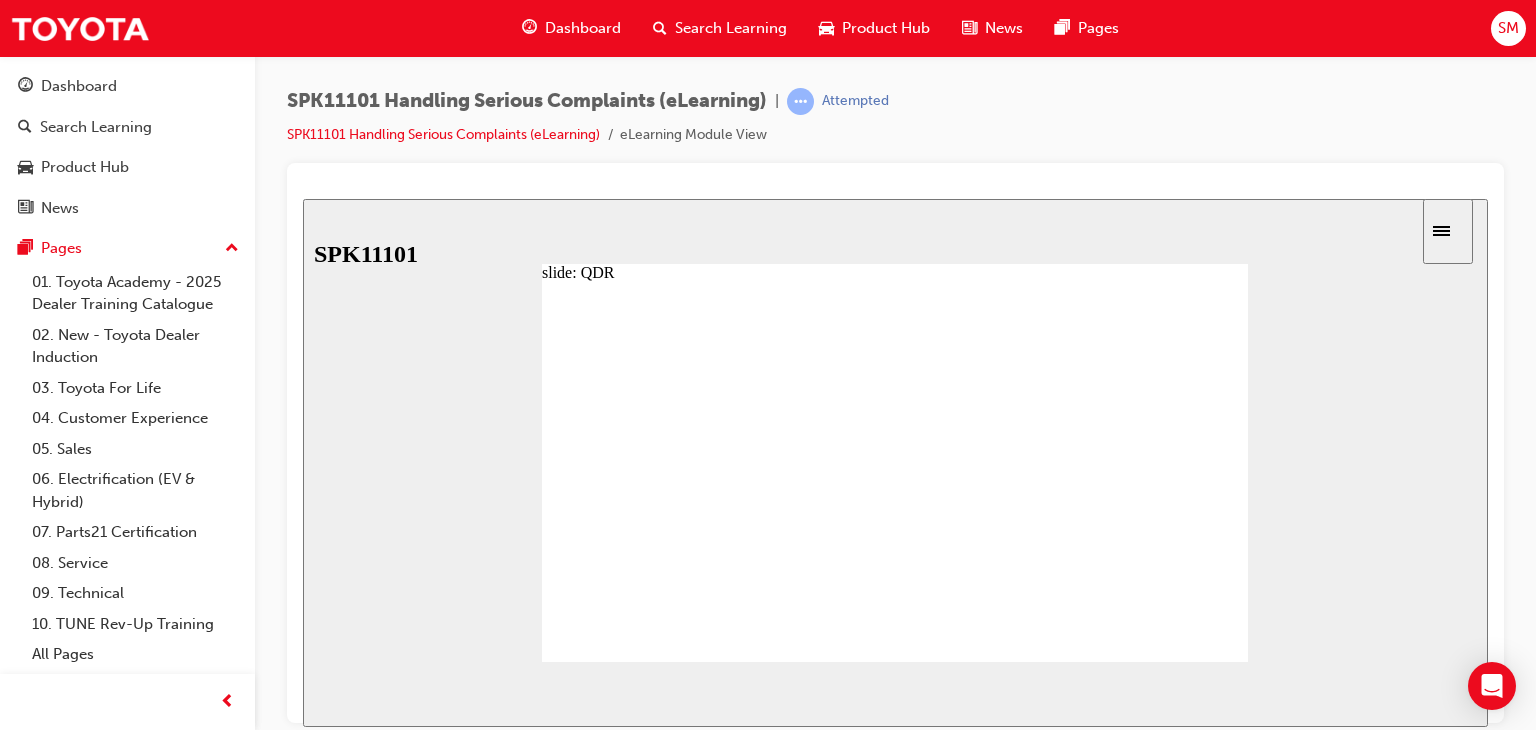 click 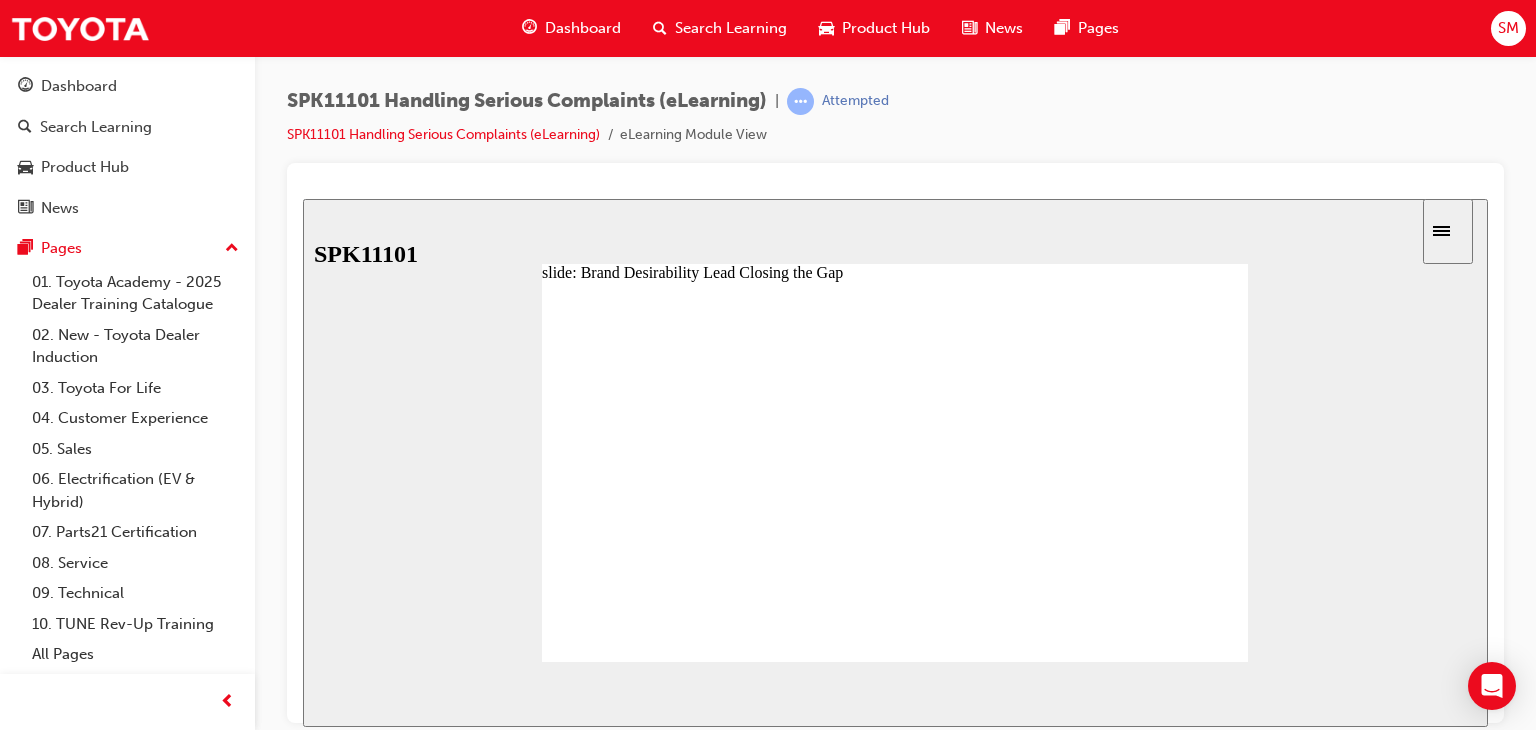 click 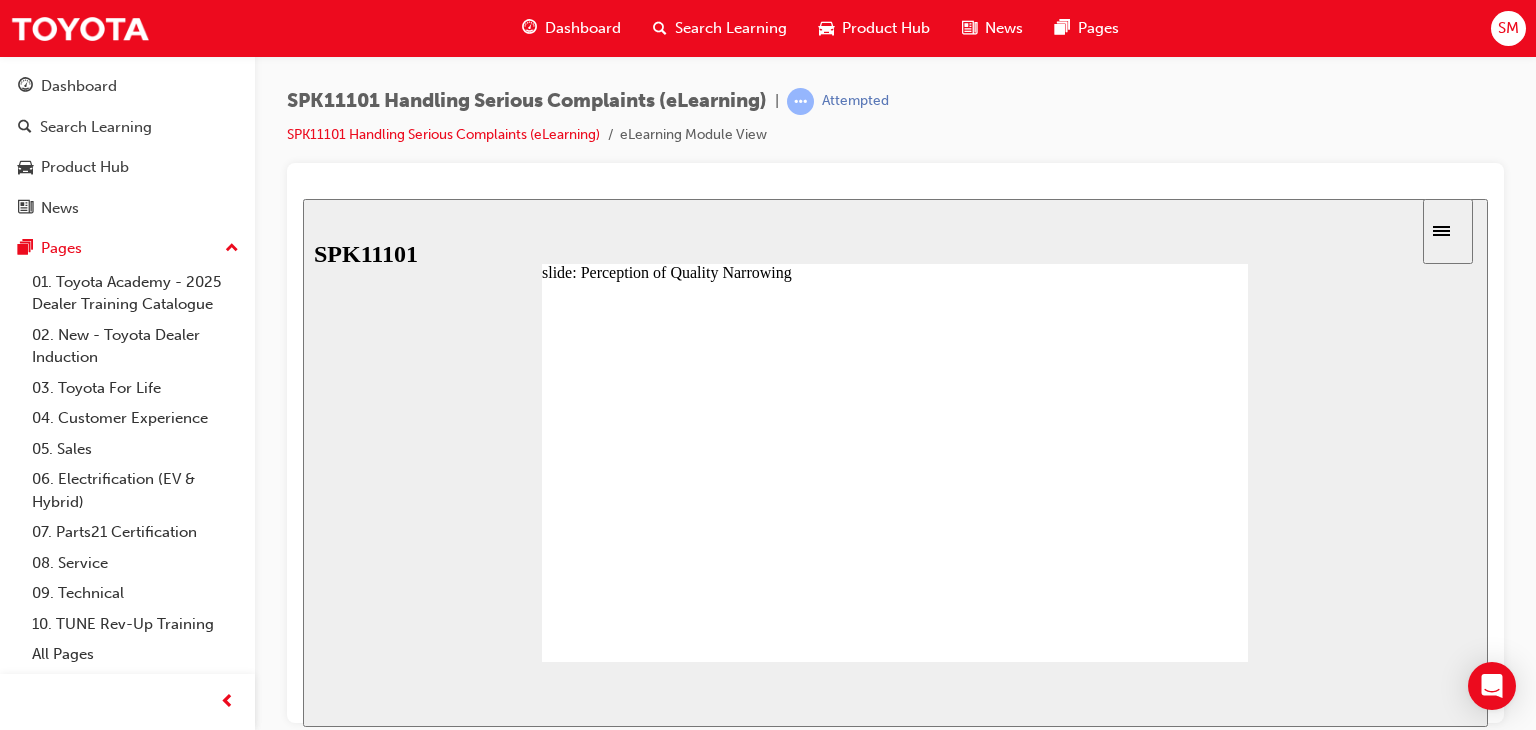 click 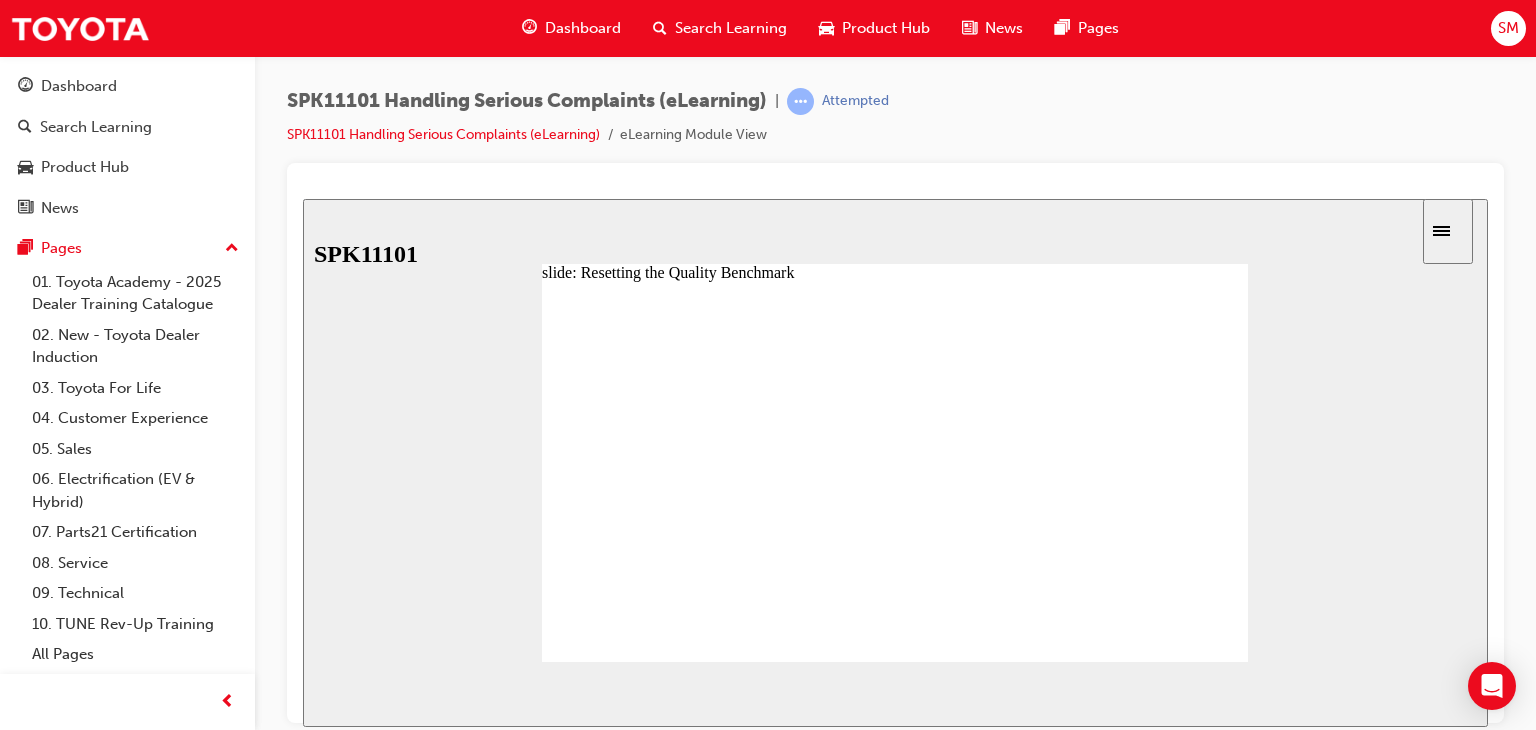 click 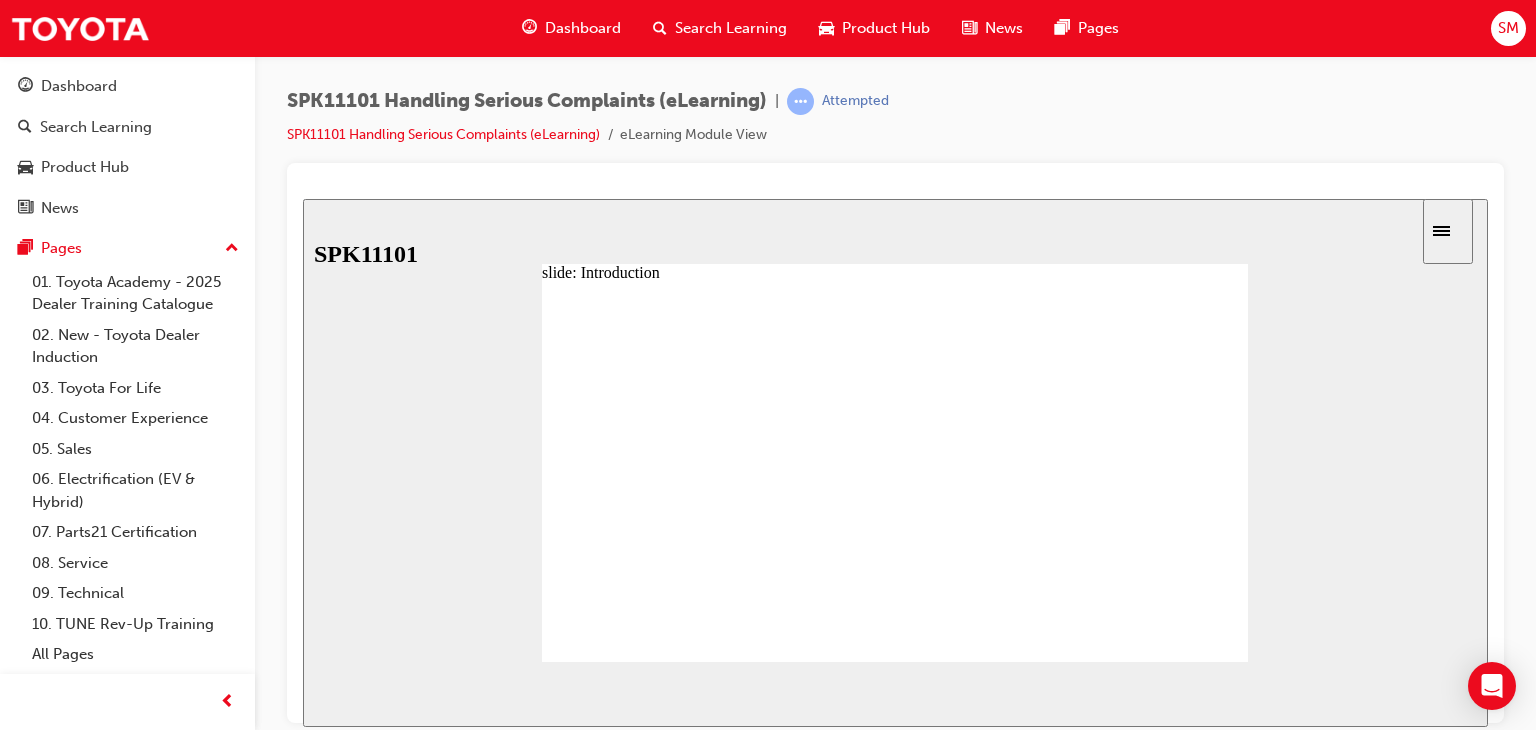click 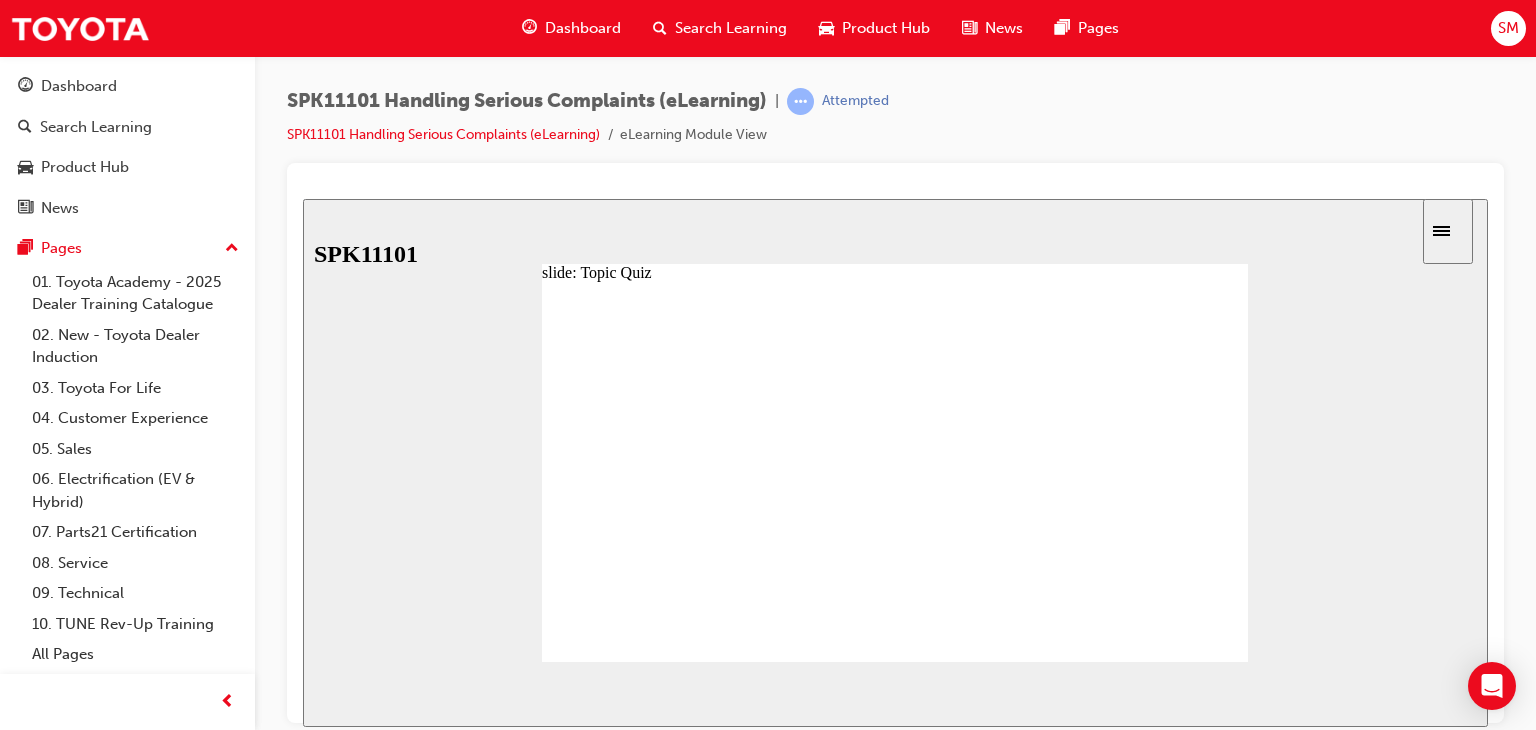 click 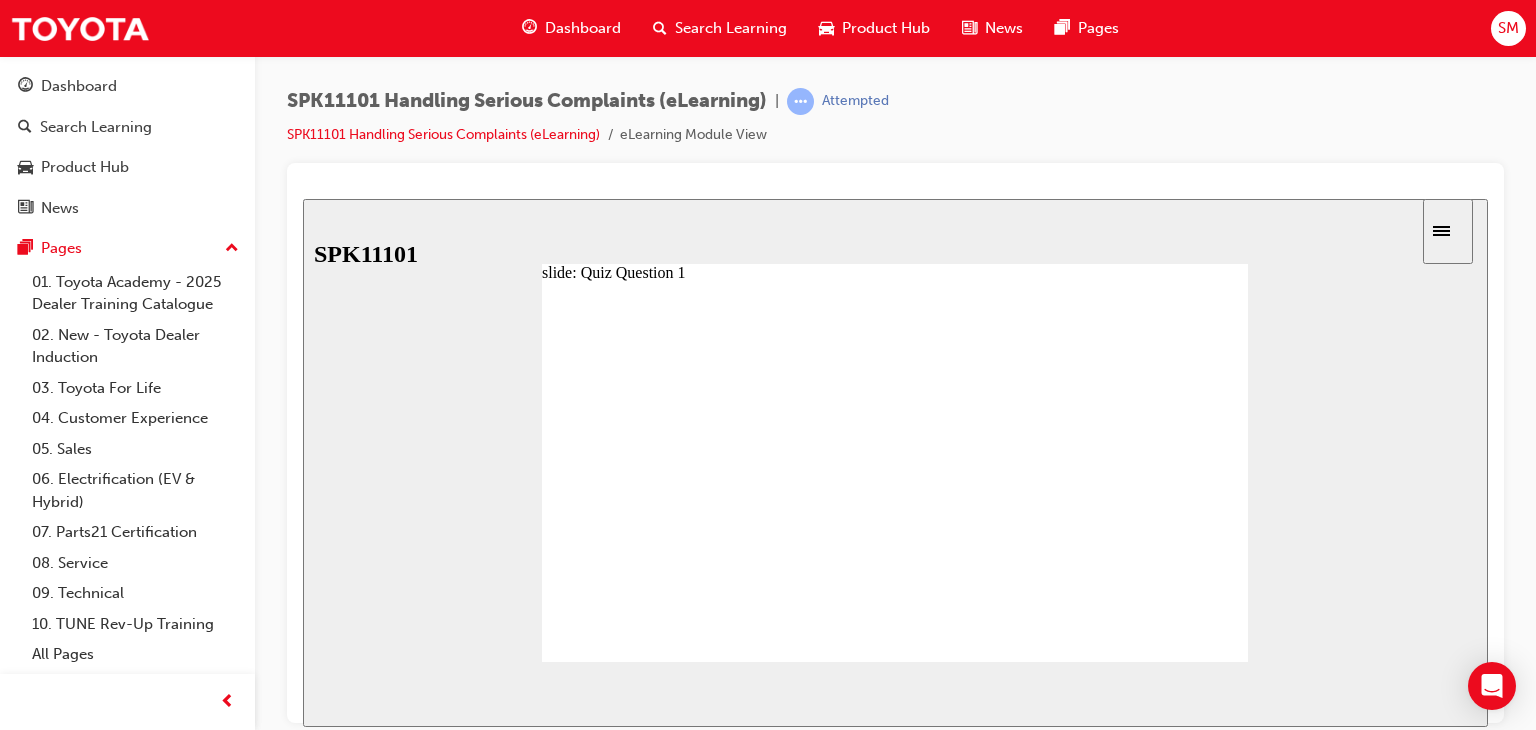 click 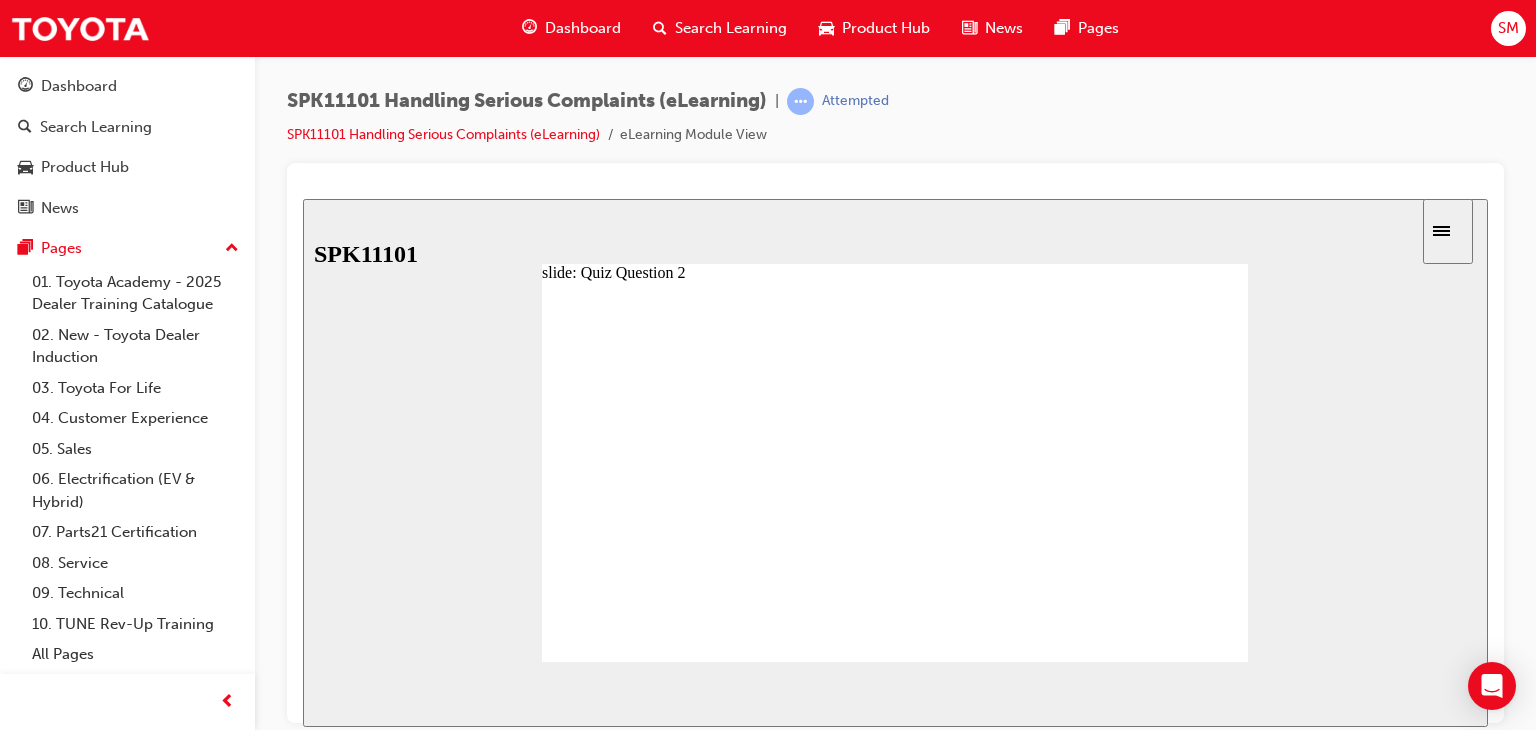 click 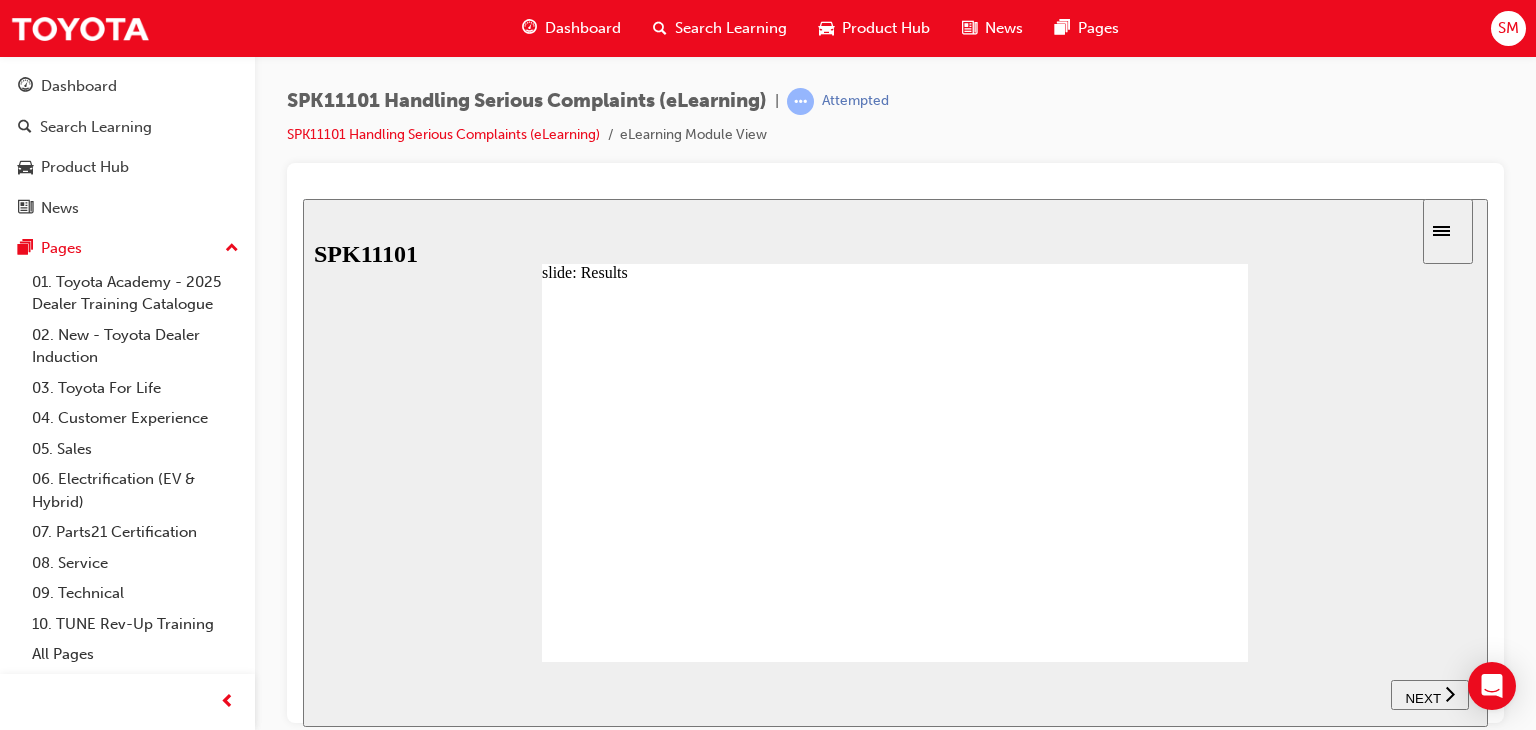 click 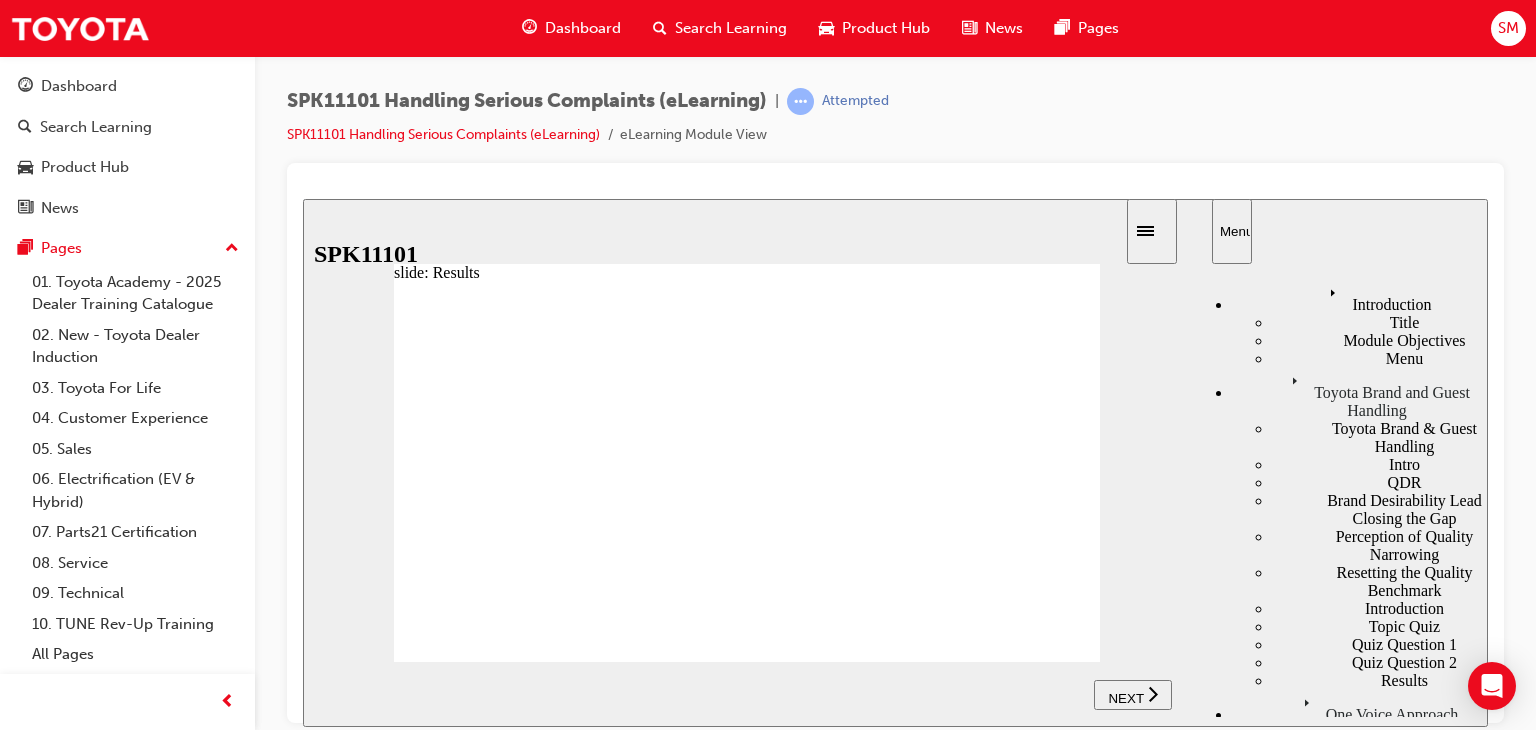 click 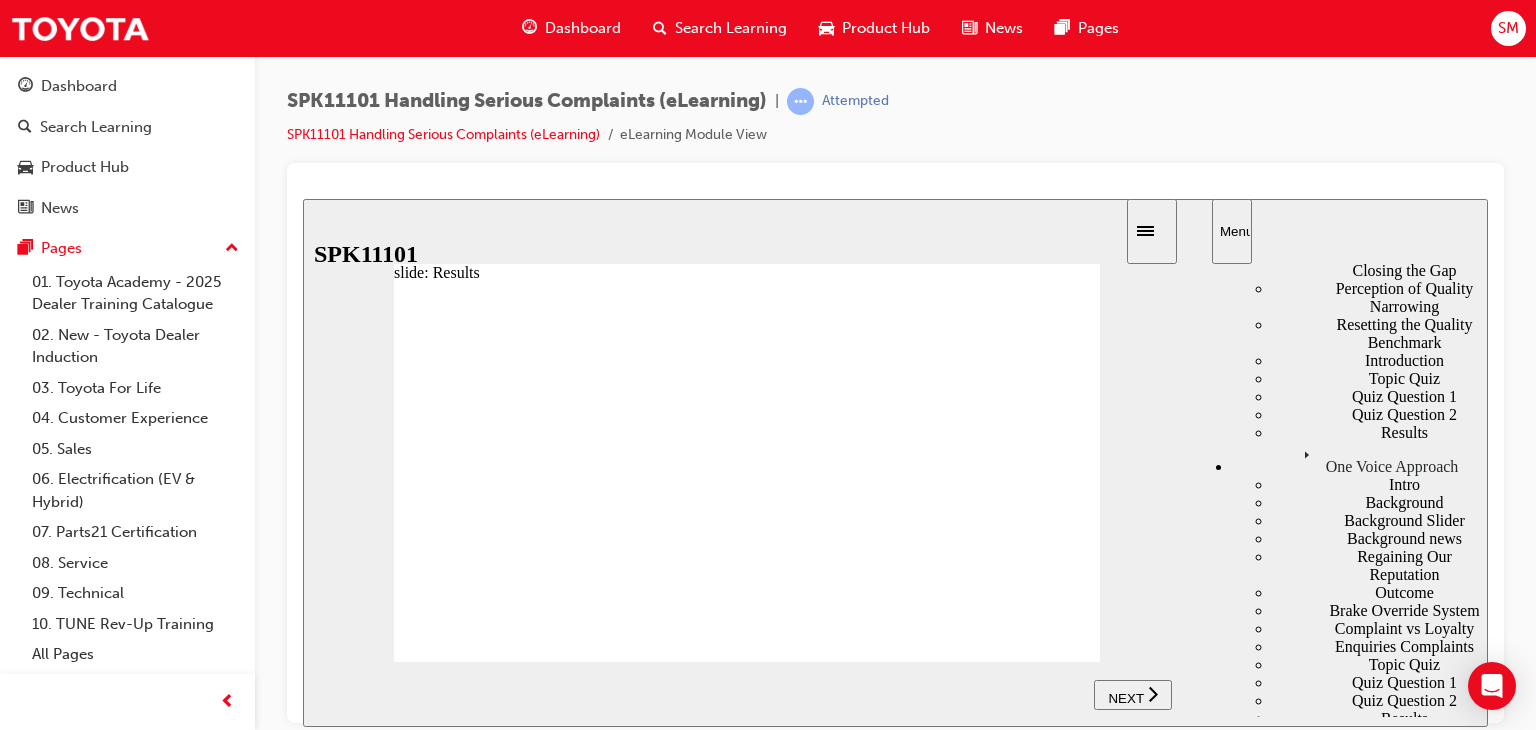 scroll, scrollTop: 250, scrollLeft: 0, axis: vertical 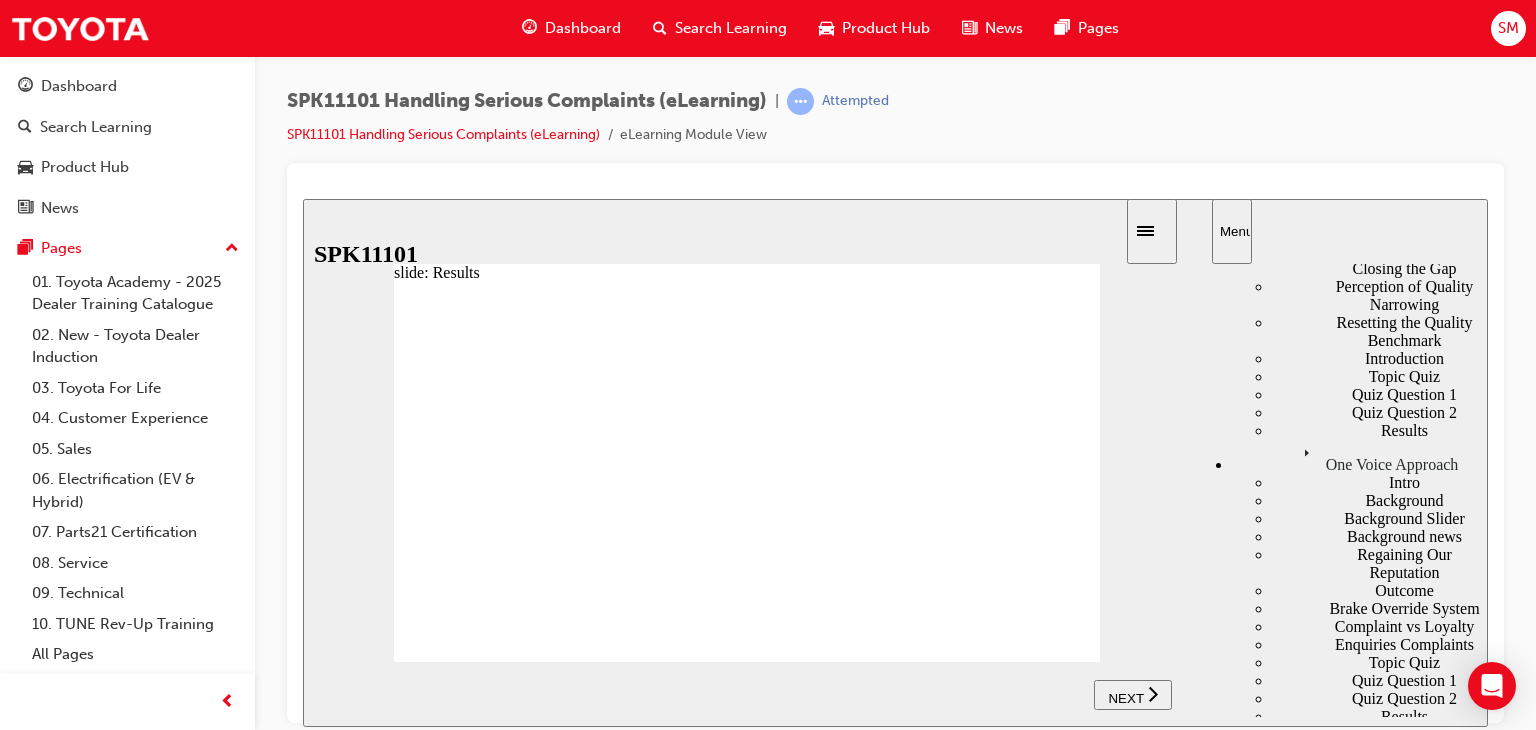 click on "One Voice Approach" at bounding box center [1360, 456] 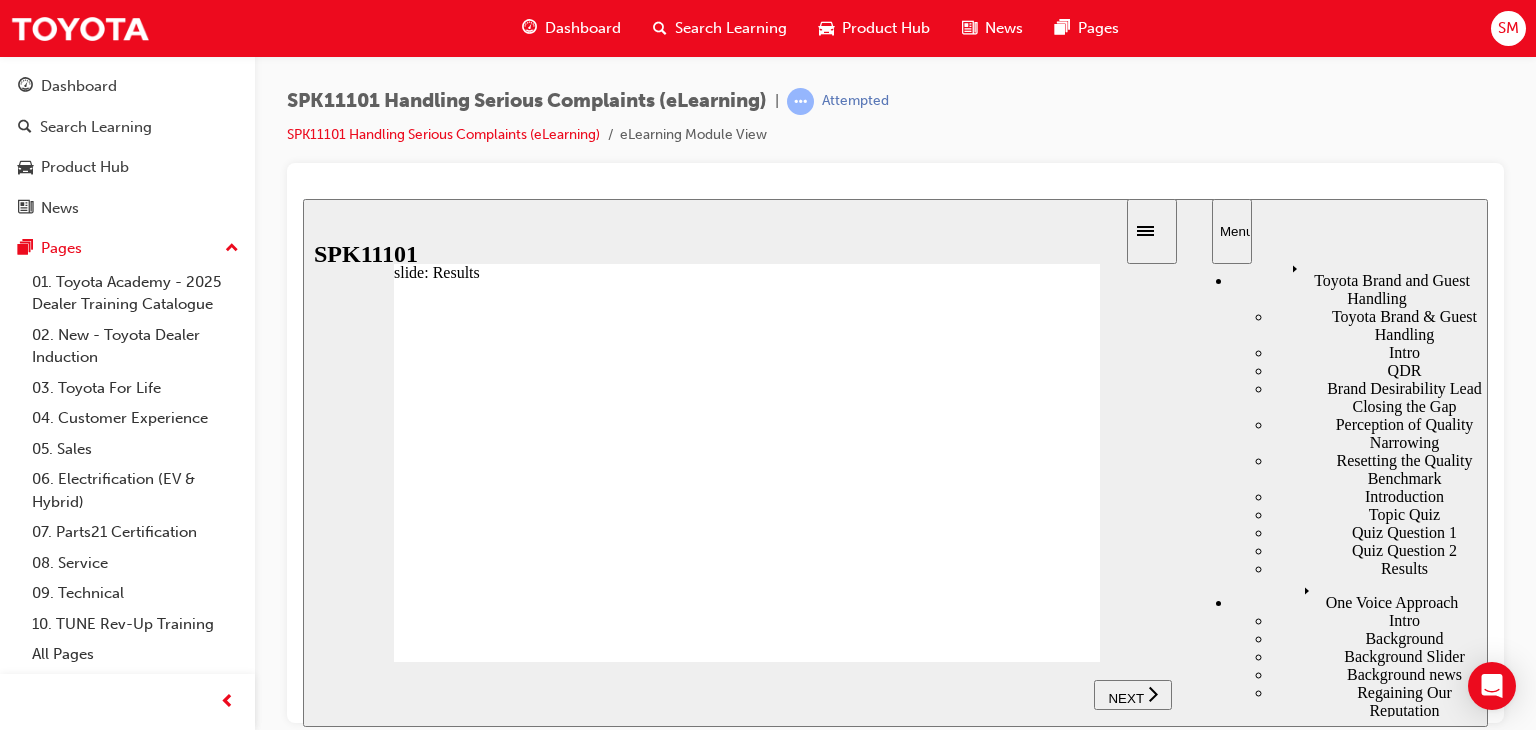 scroll, scrollTop: 95, scrollLeft: 0, axis: vertical 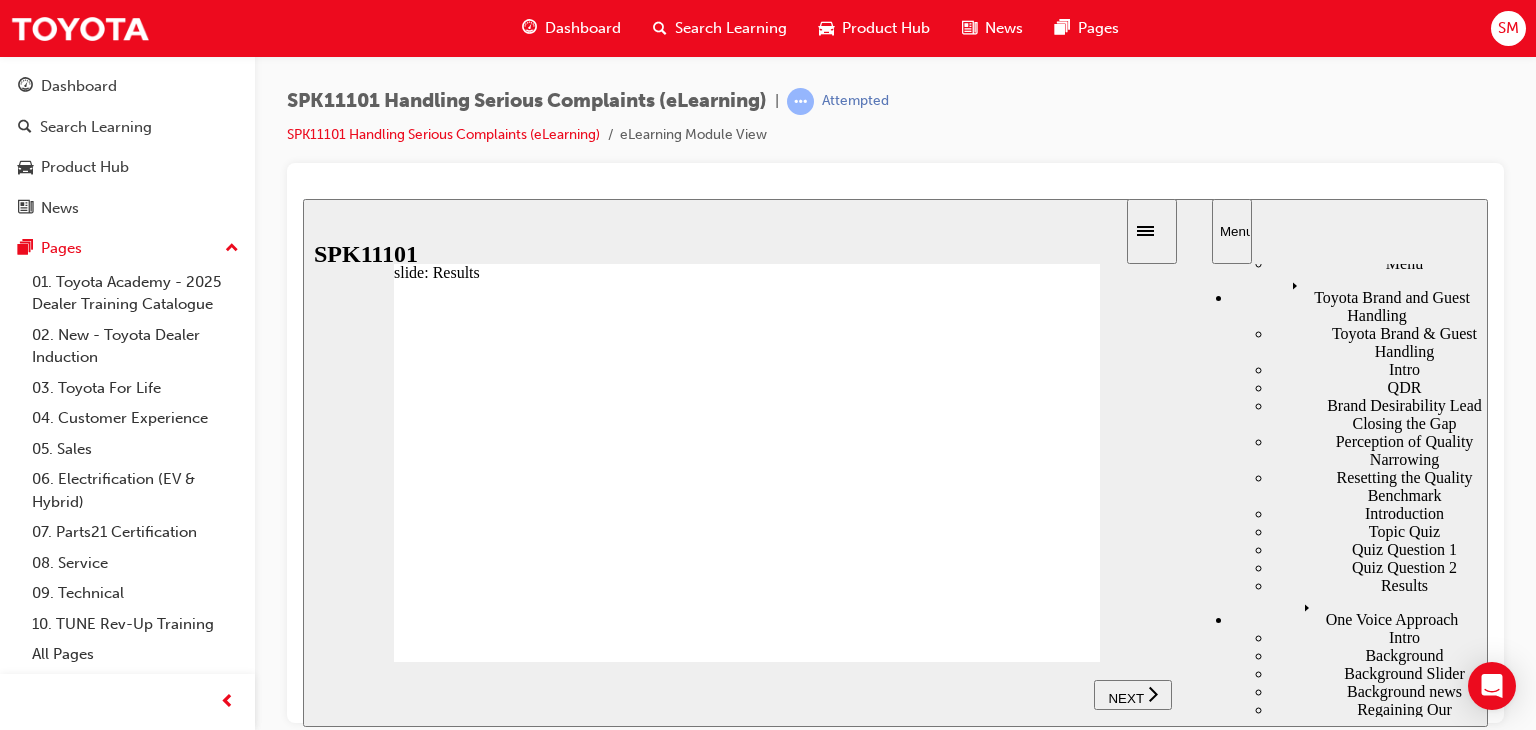 click on "What is a Serious Complaint?" at bounding box center [1360, 897] 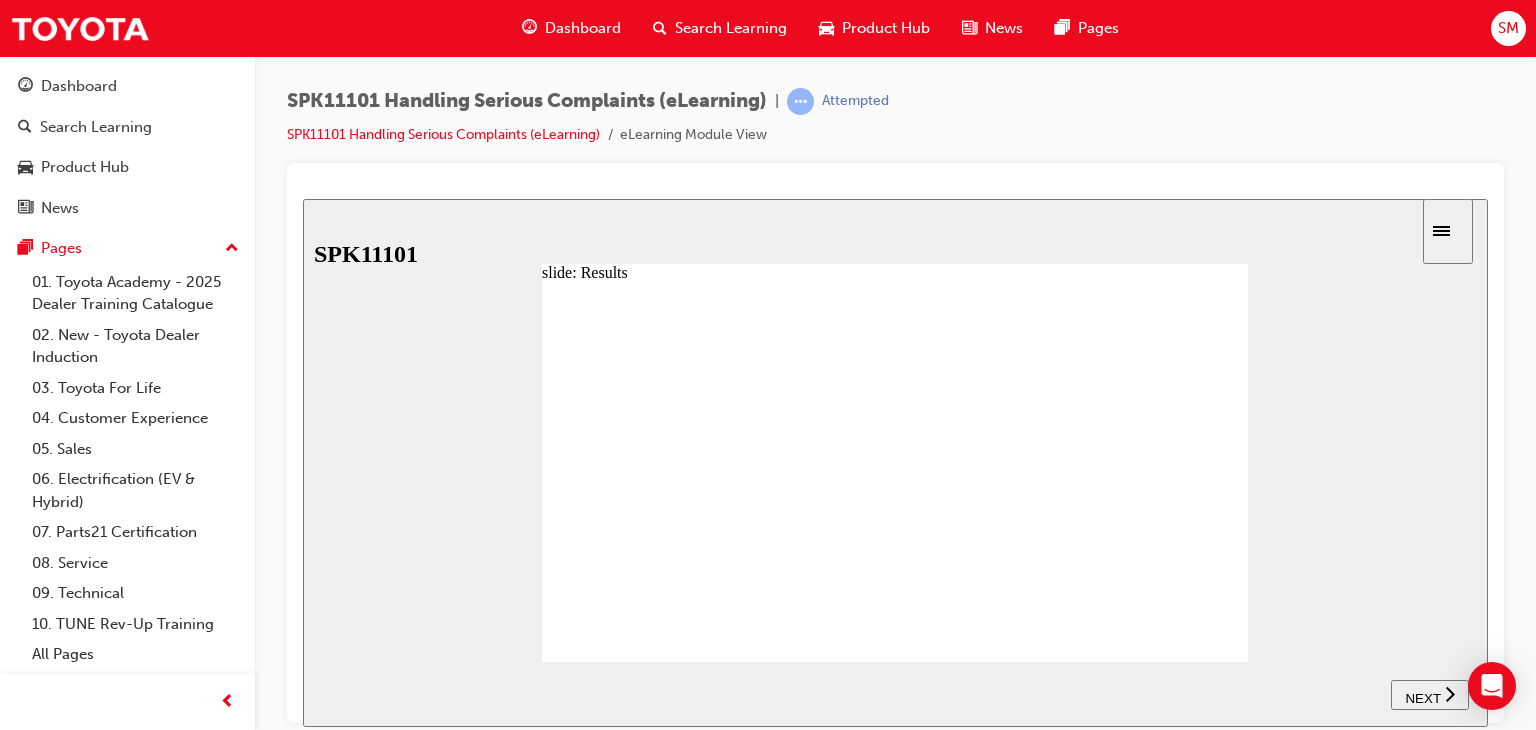 click on "NEXT" at bounding box center (1430, 694) 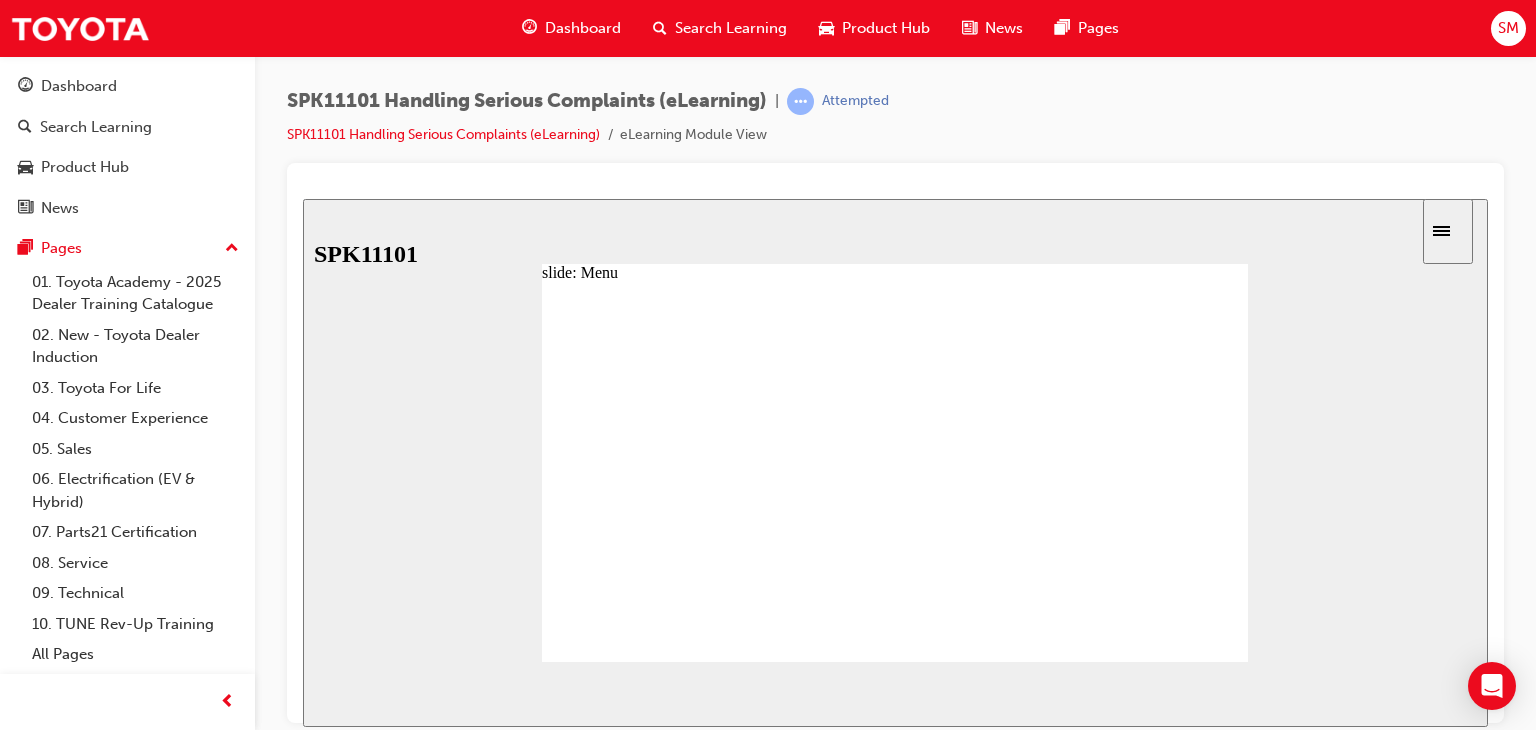 click 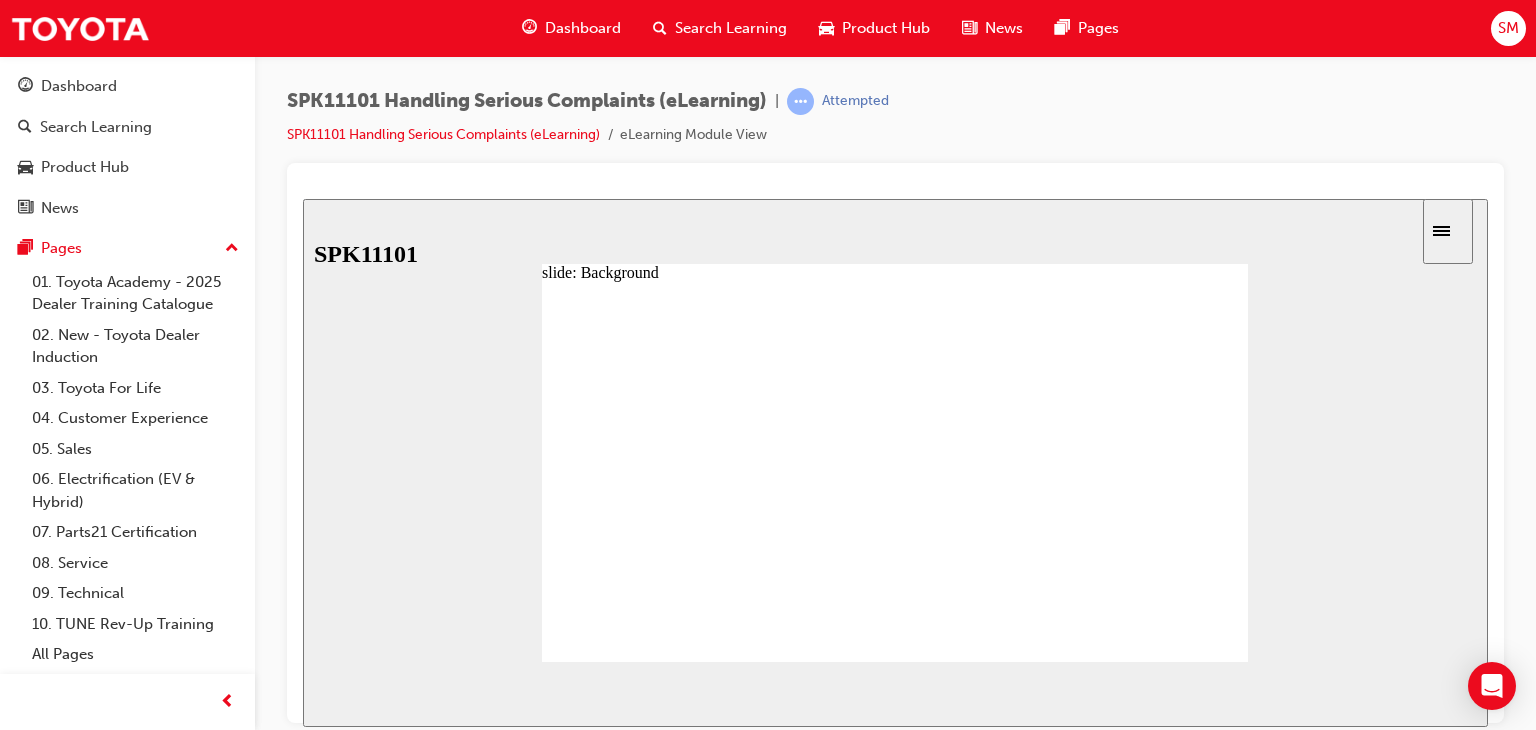 click 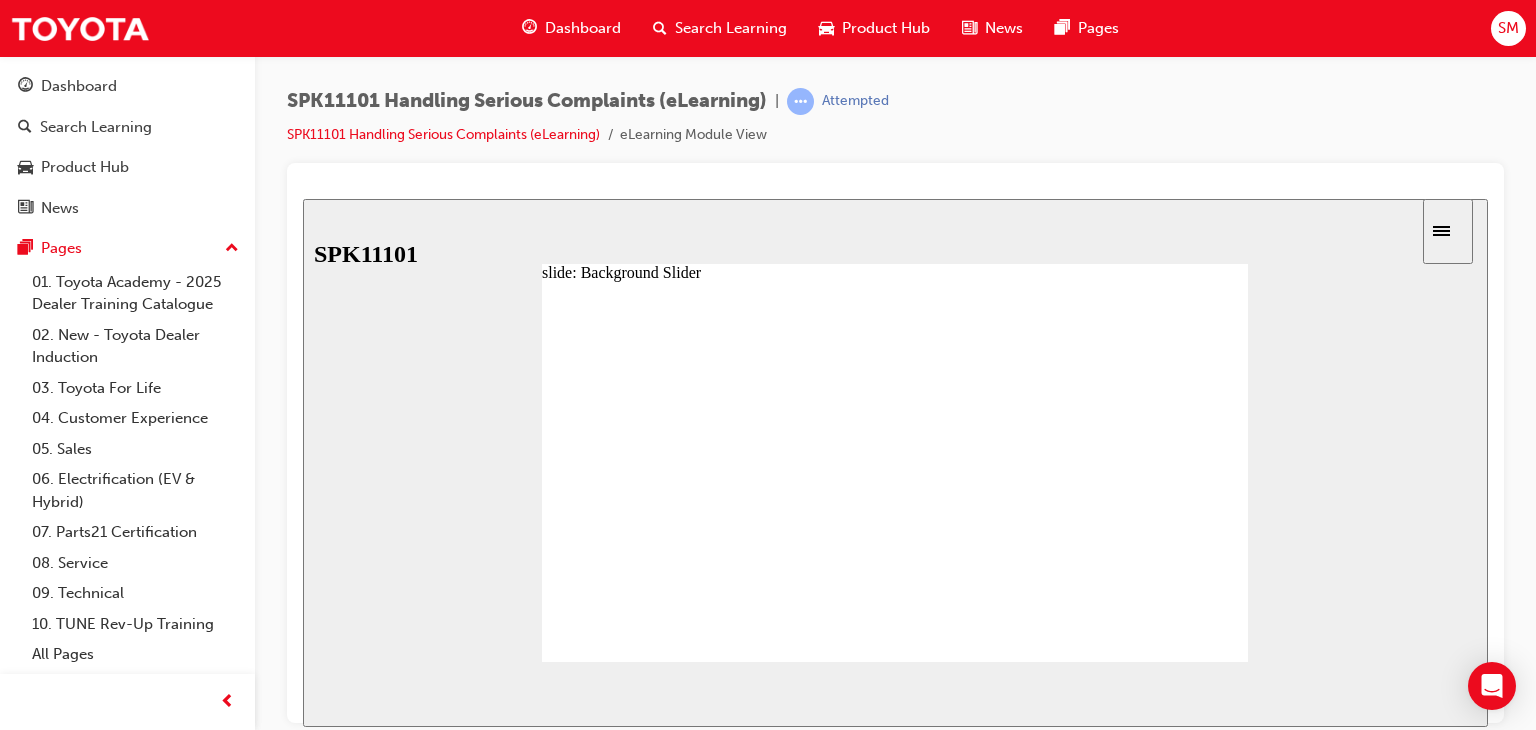 click 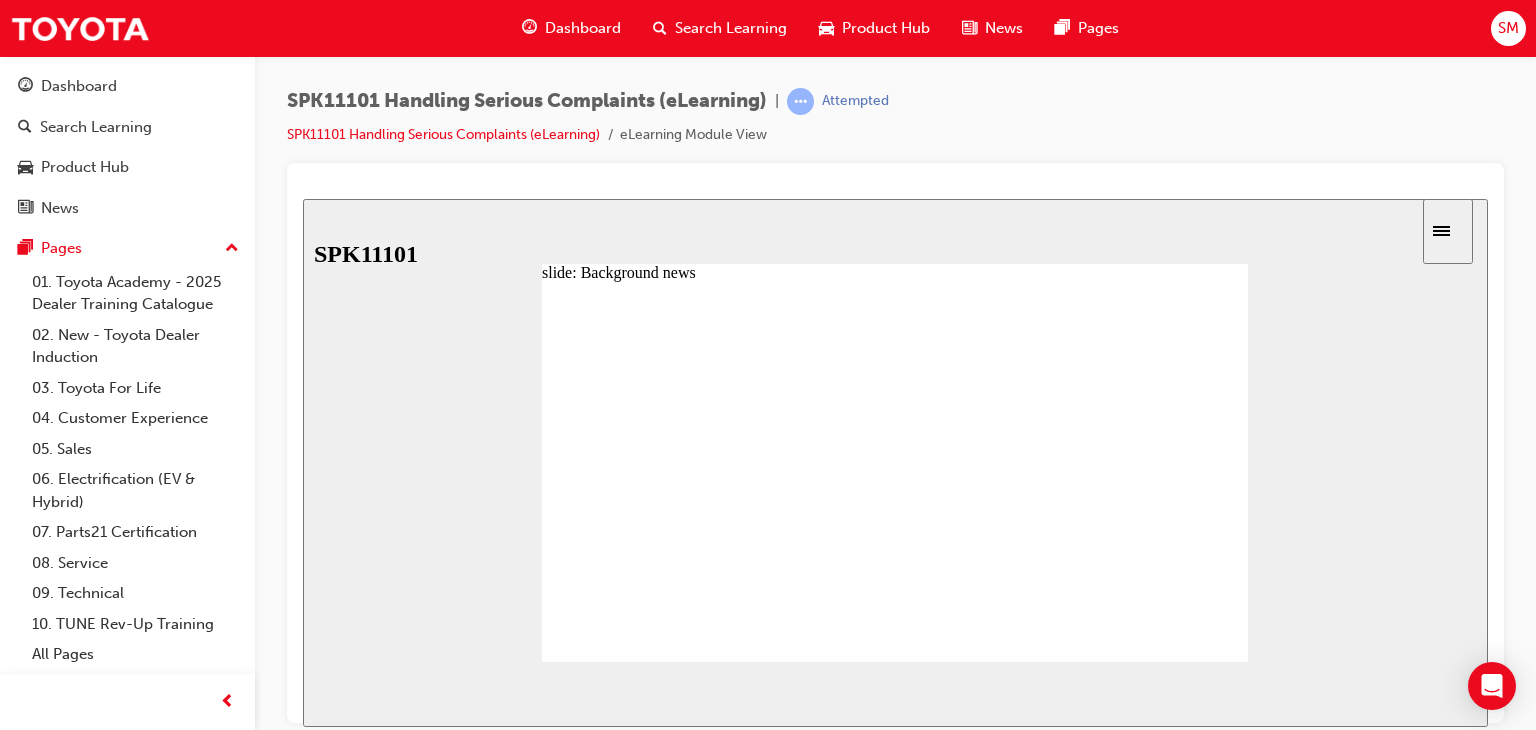 click 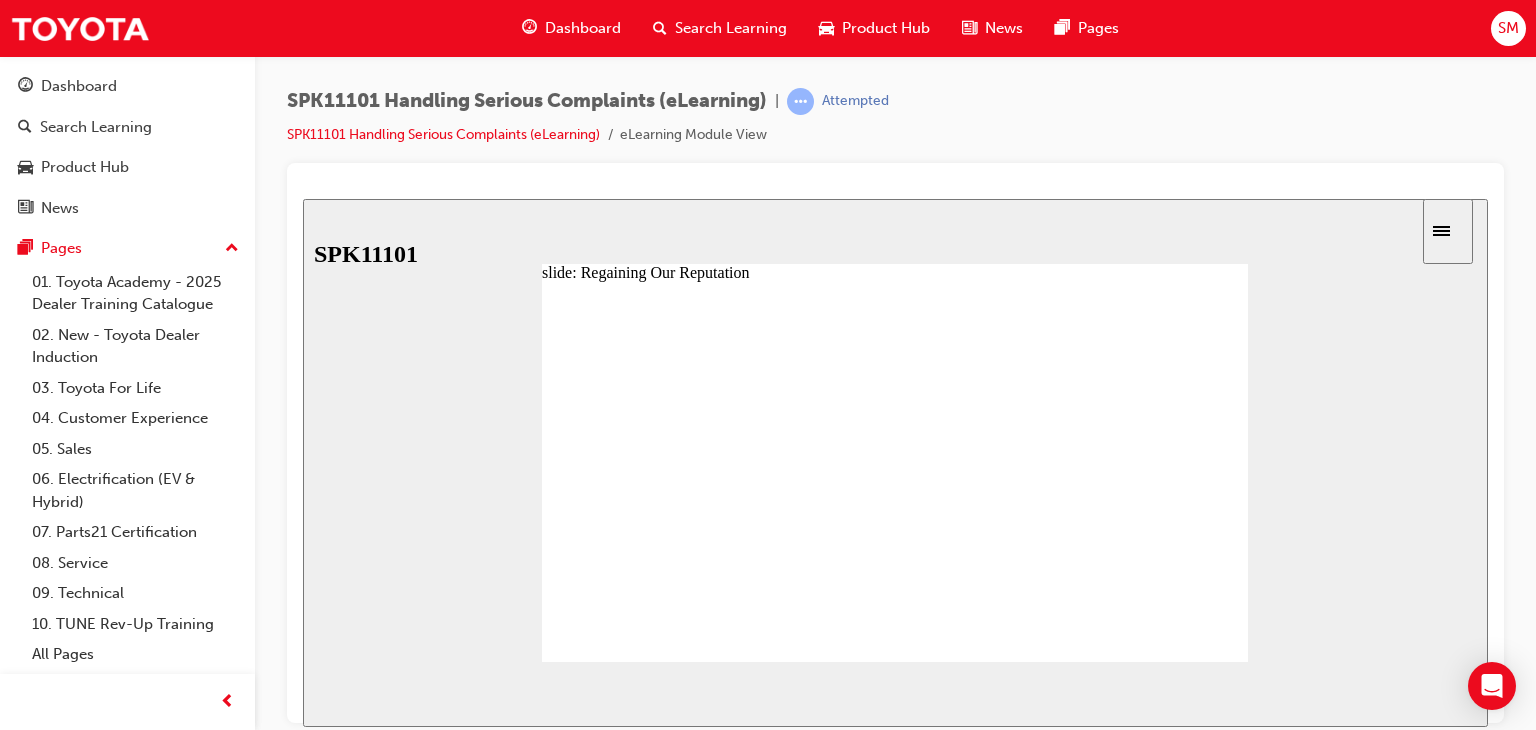click 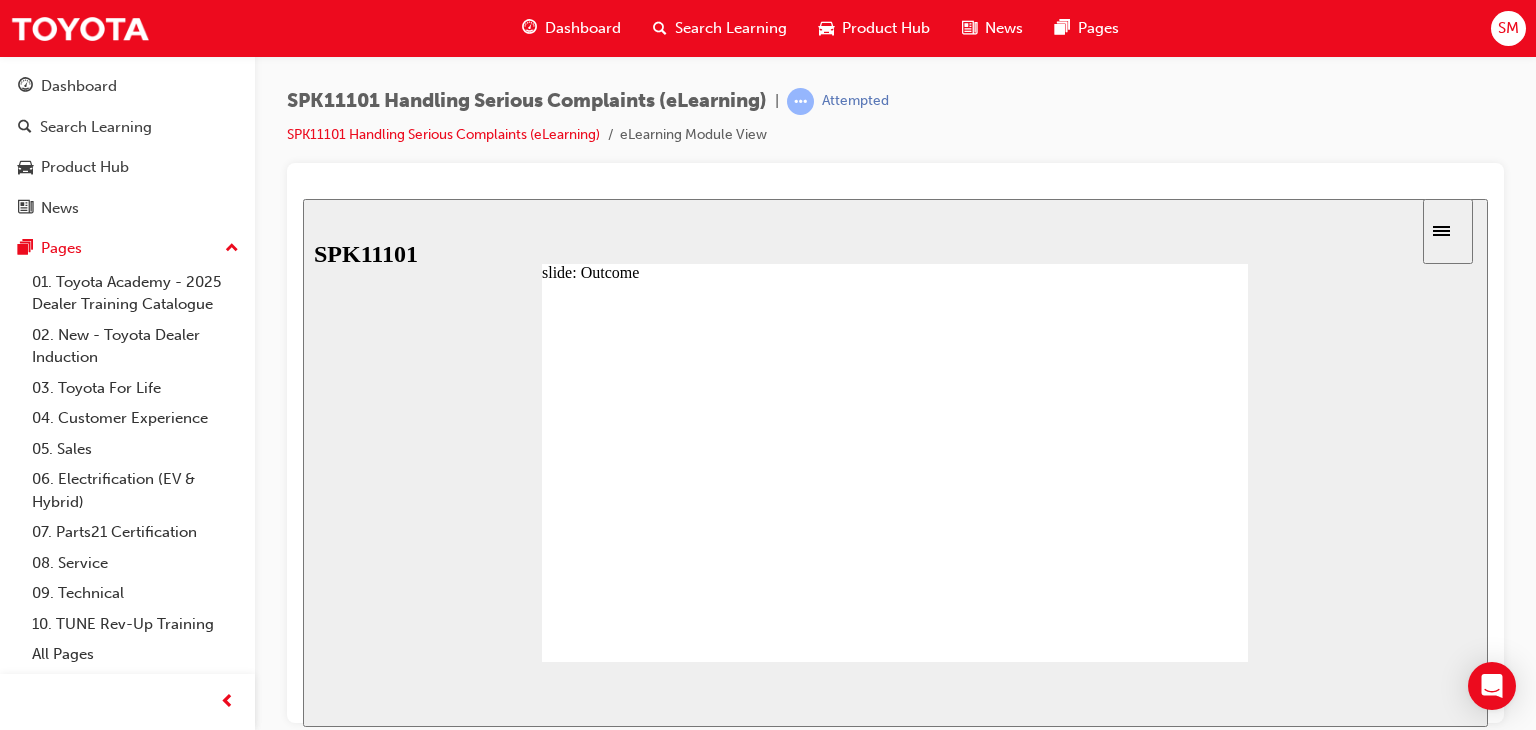 click 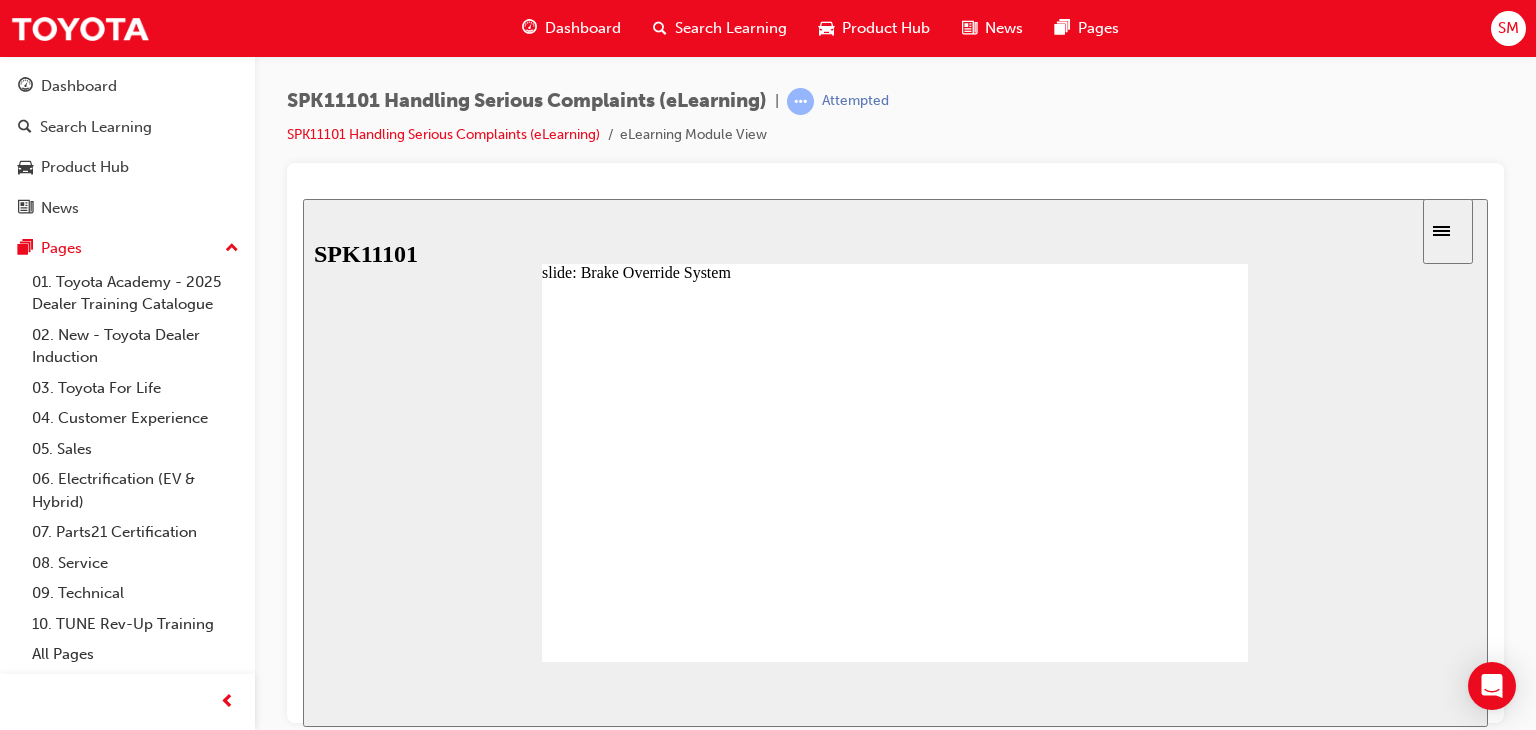 click 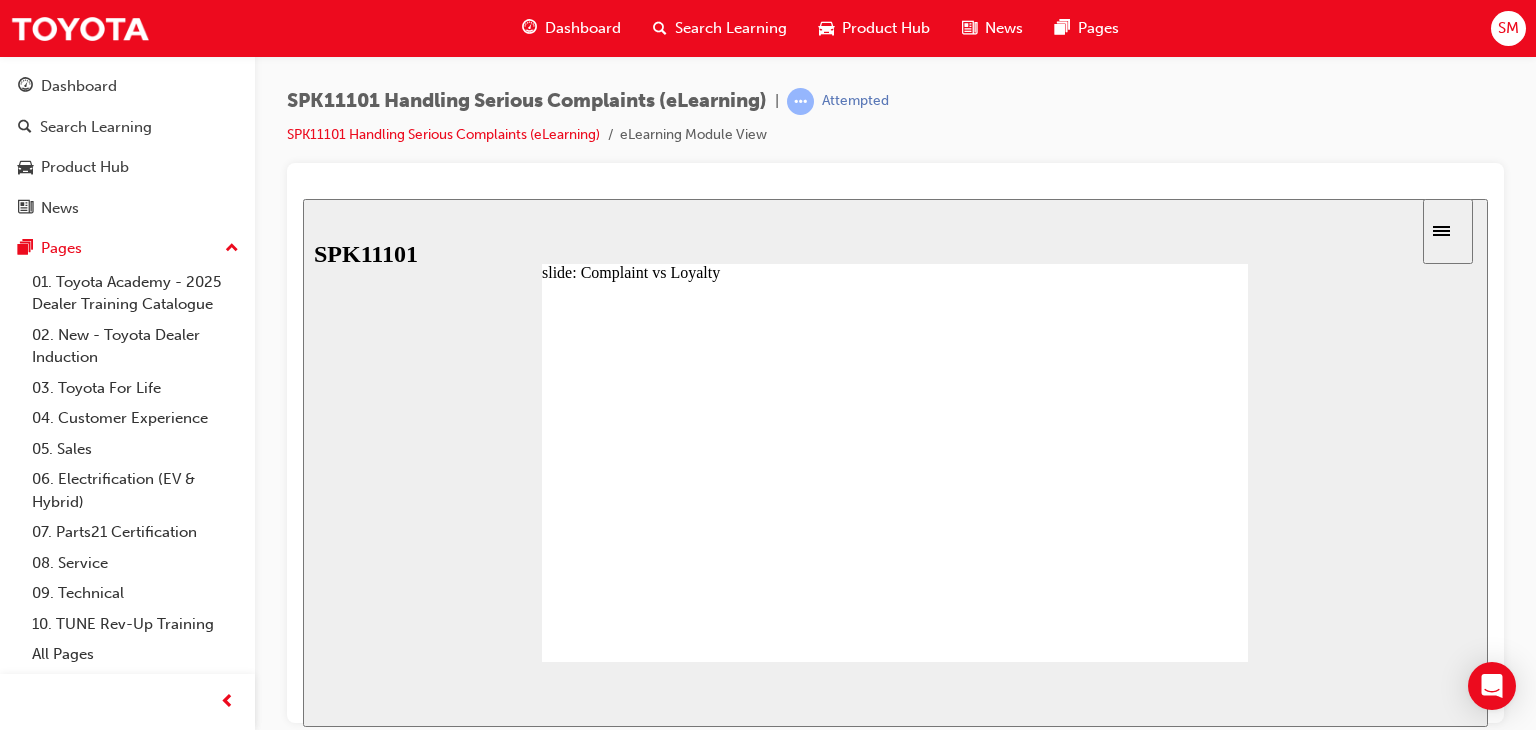 click 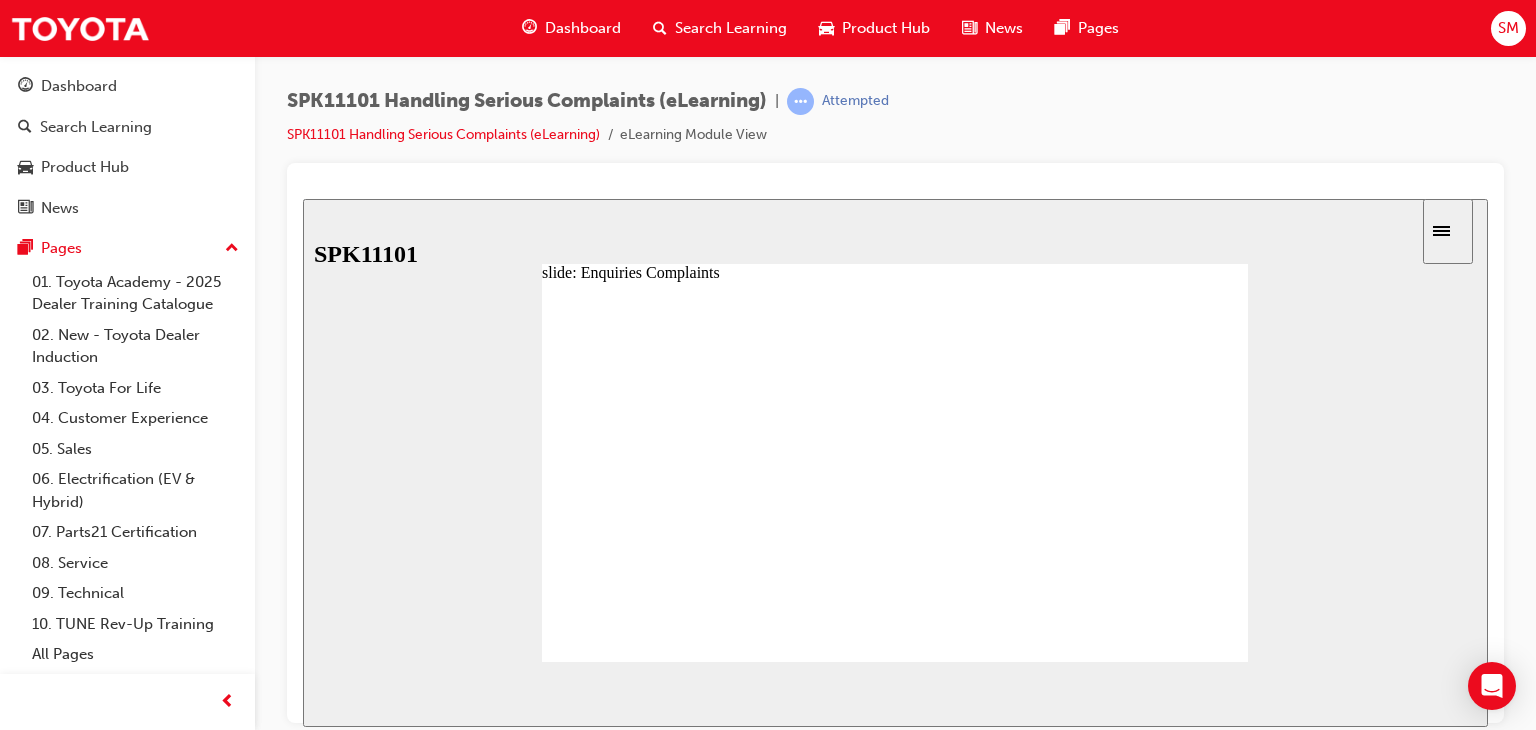 click 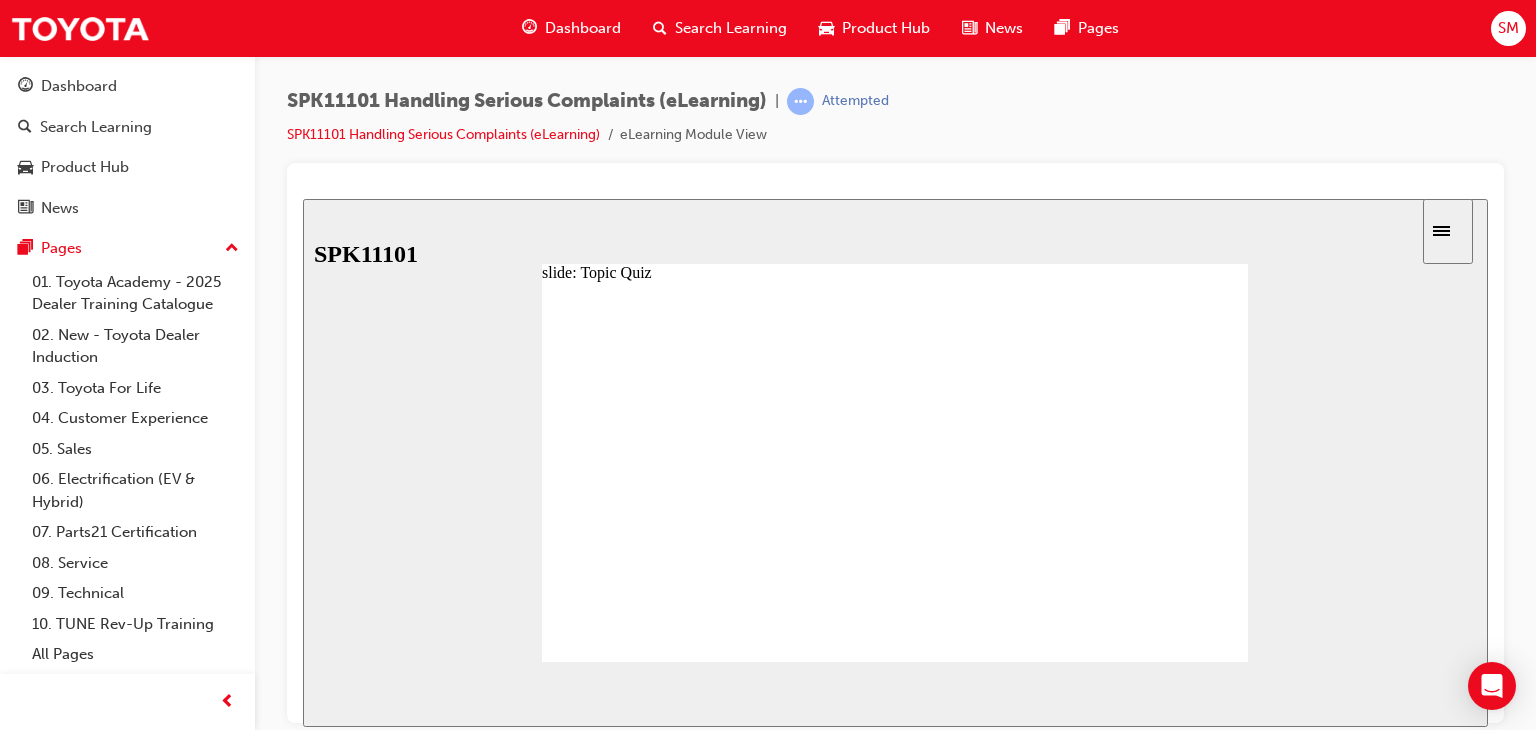 click 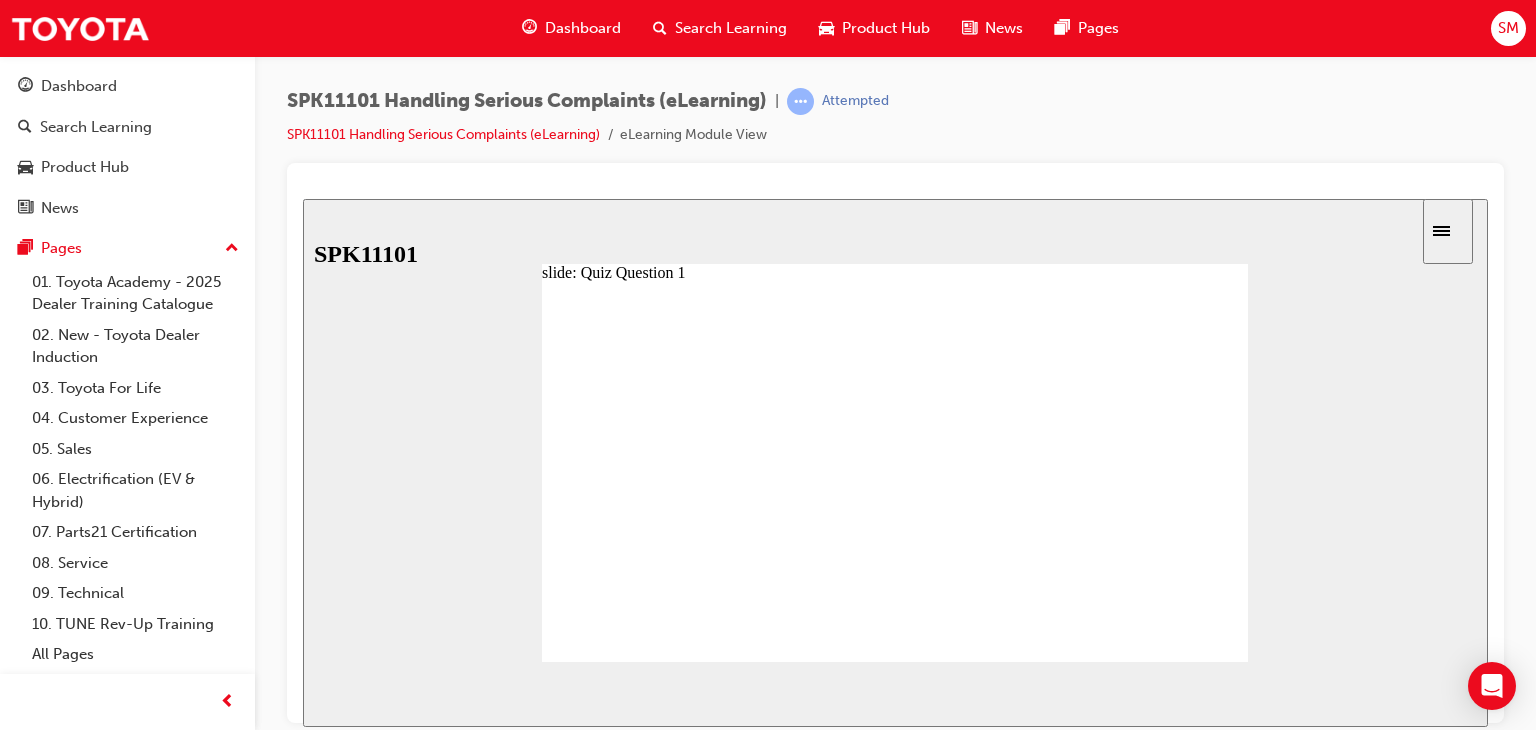 click 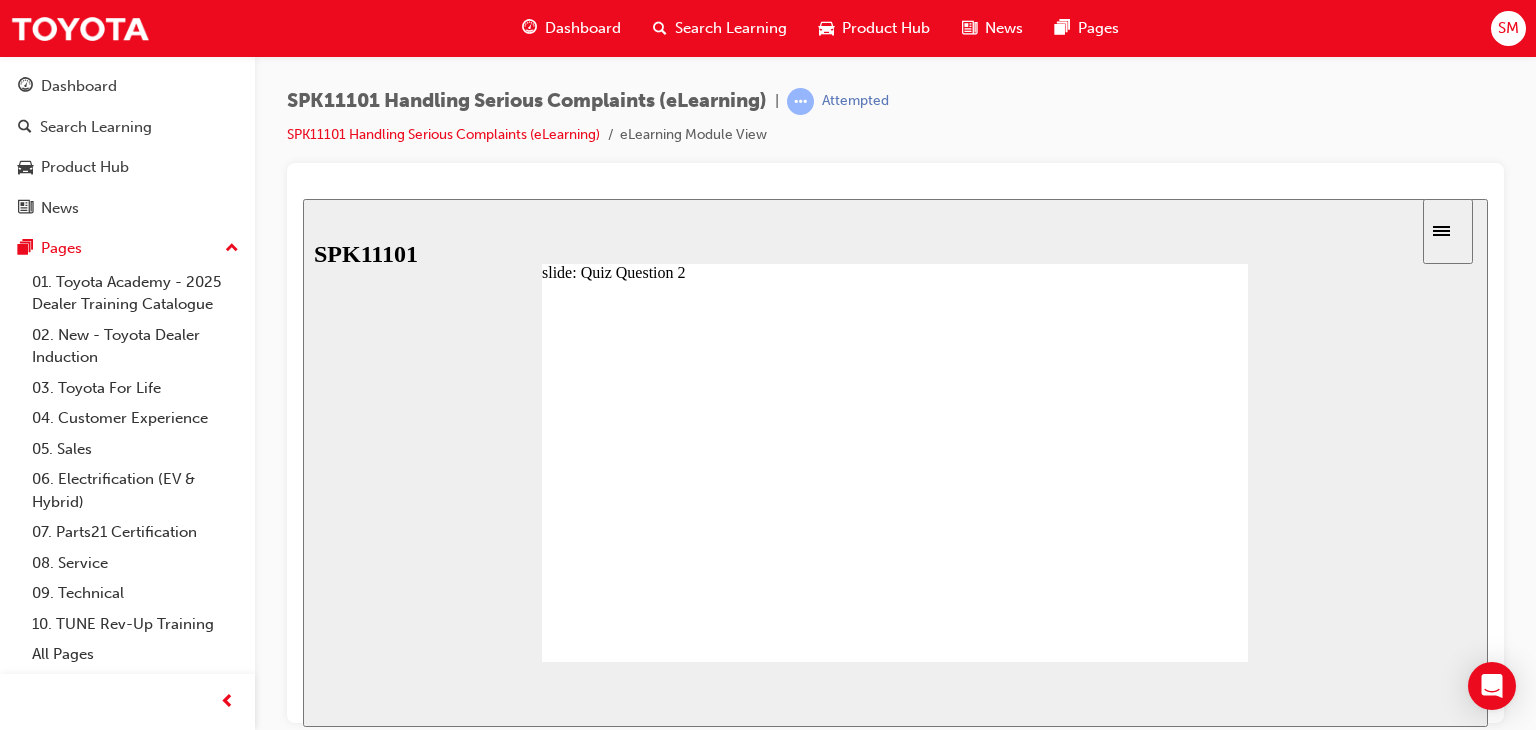 click 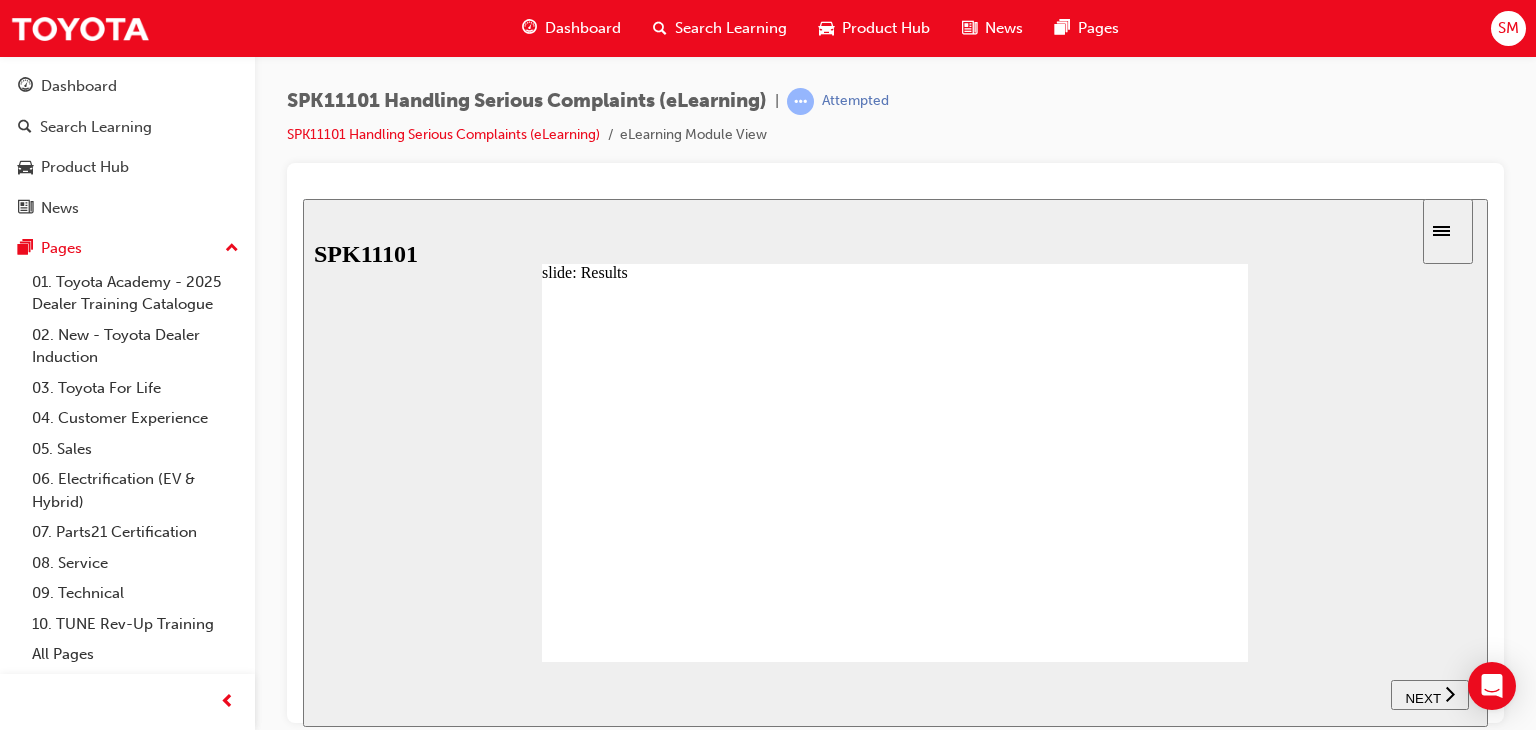 click on "NEXT" at bounding box center [1422, 697] 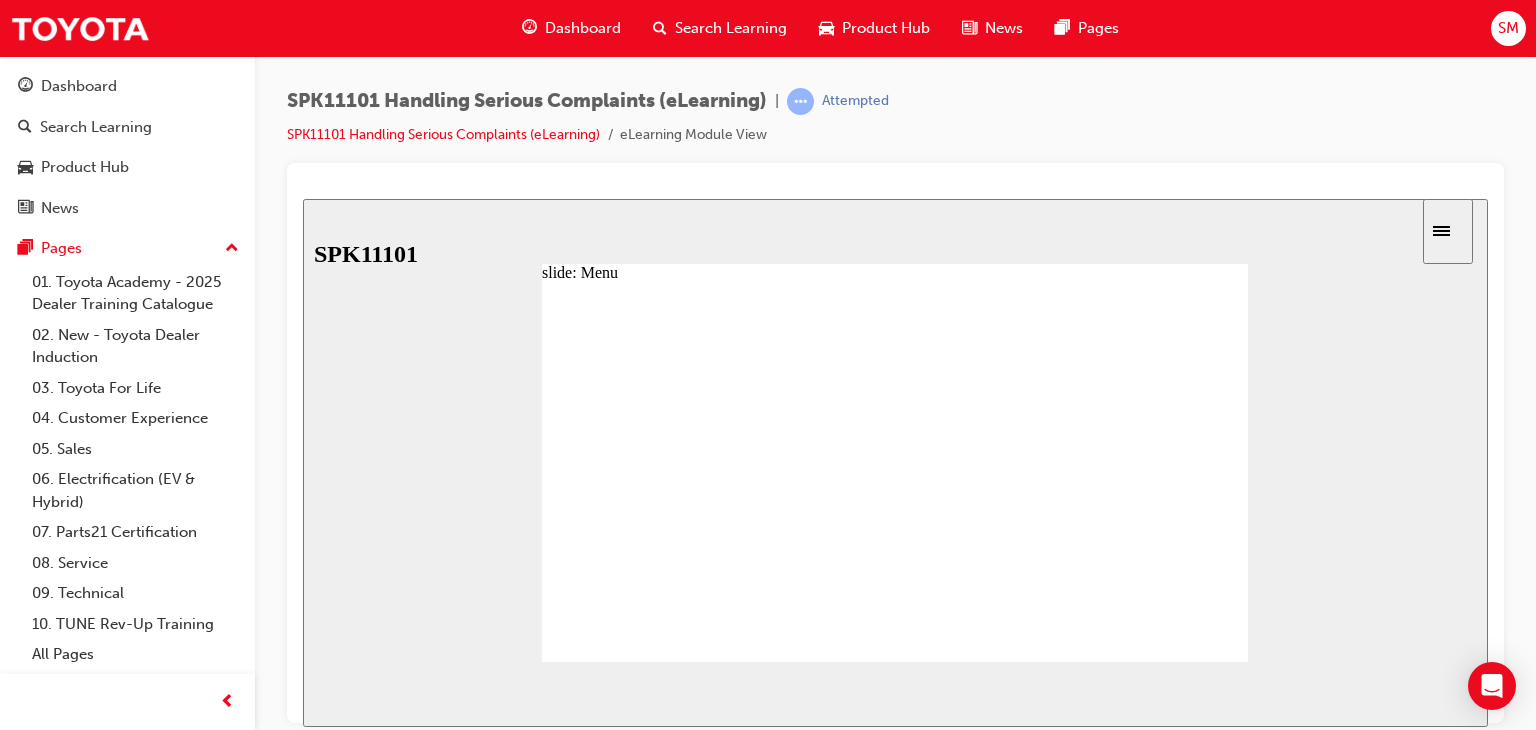 click 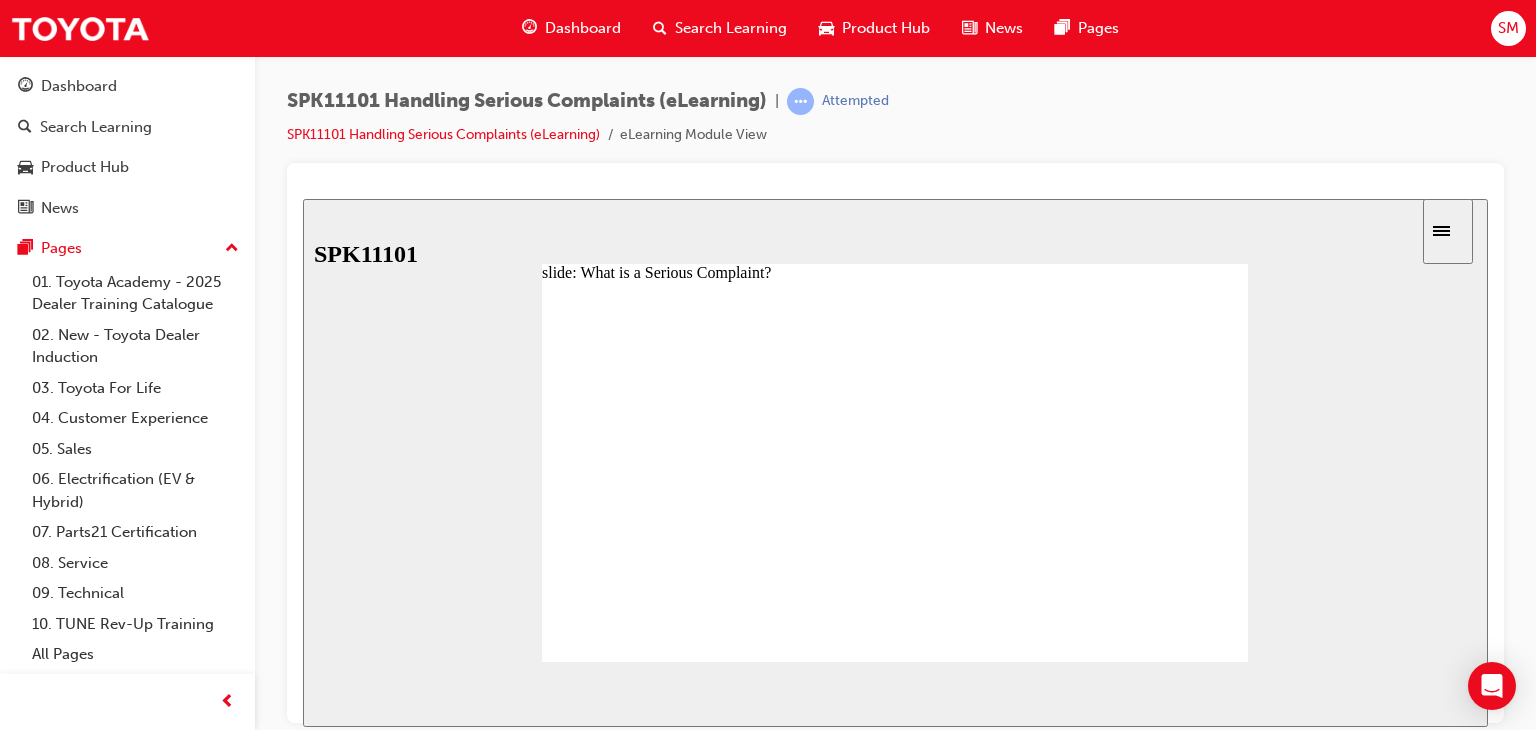 scroll, scrollTop: 95, scrollLeft: 0, axis: vertical 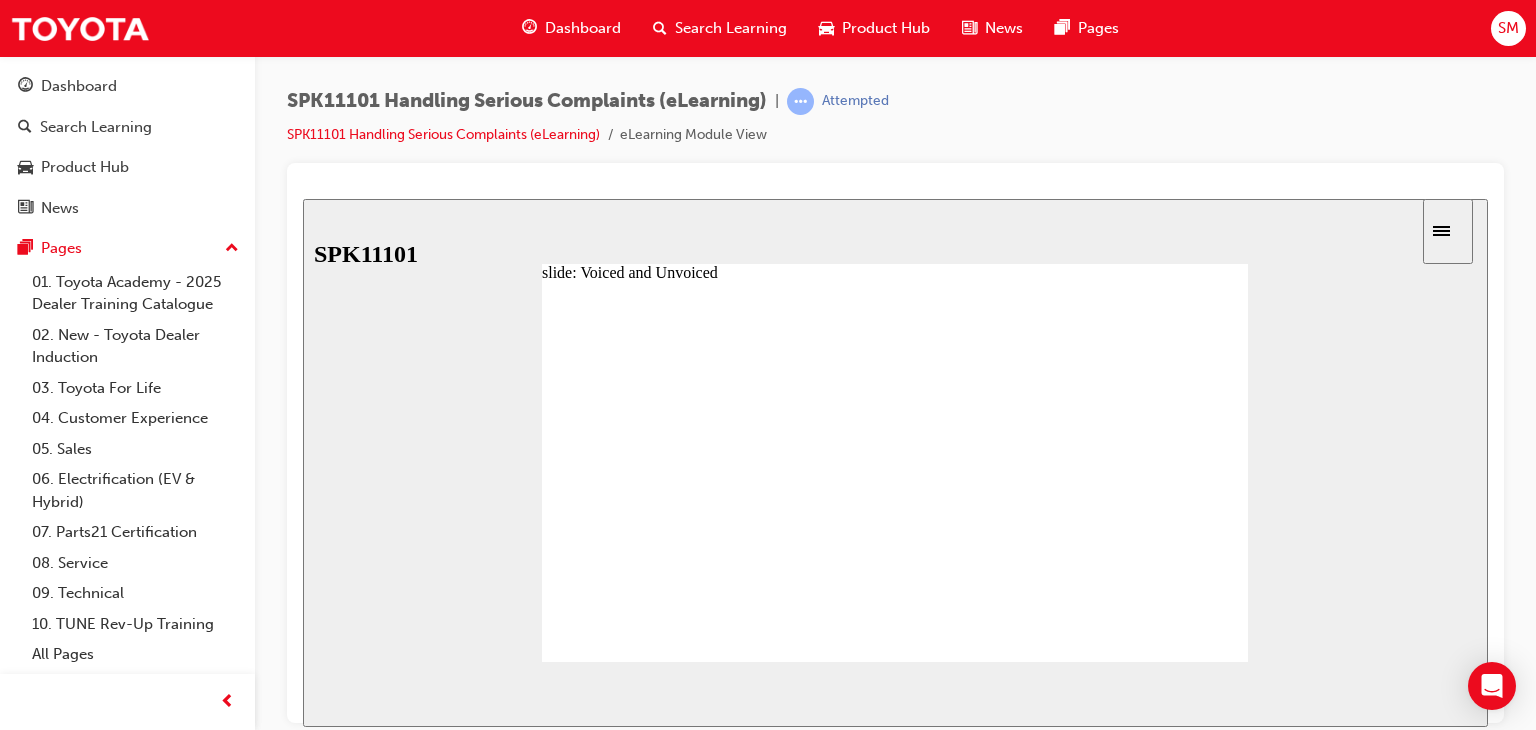 click 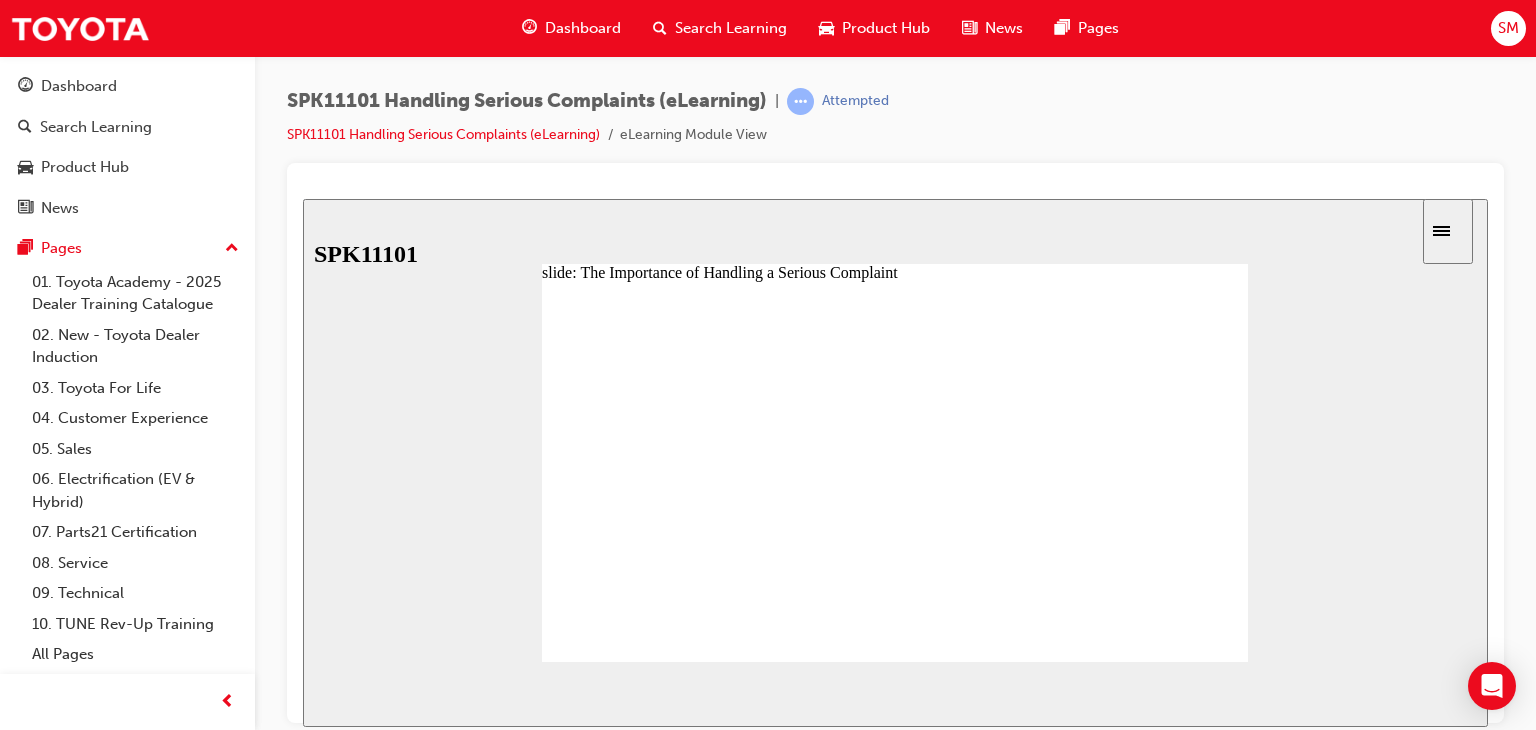 click 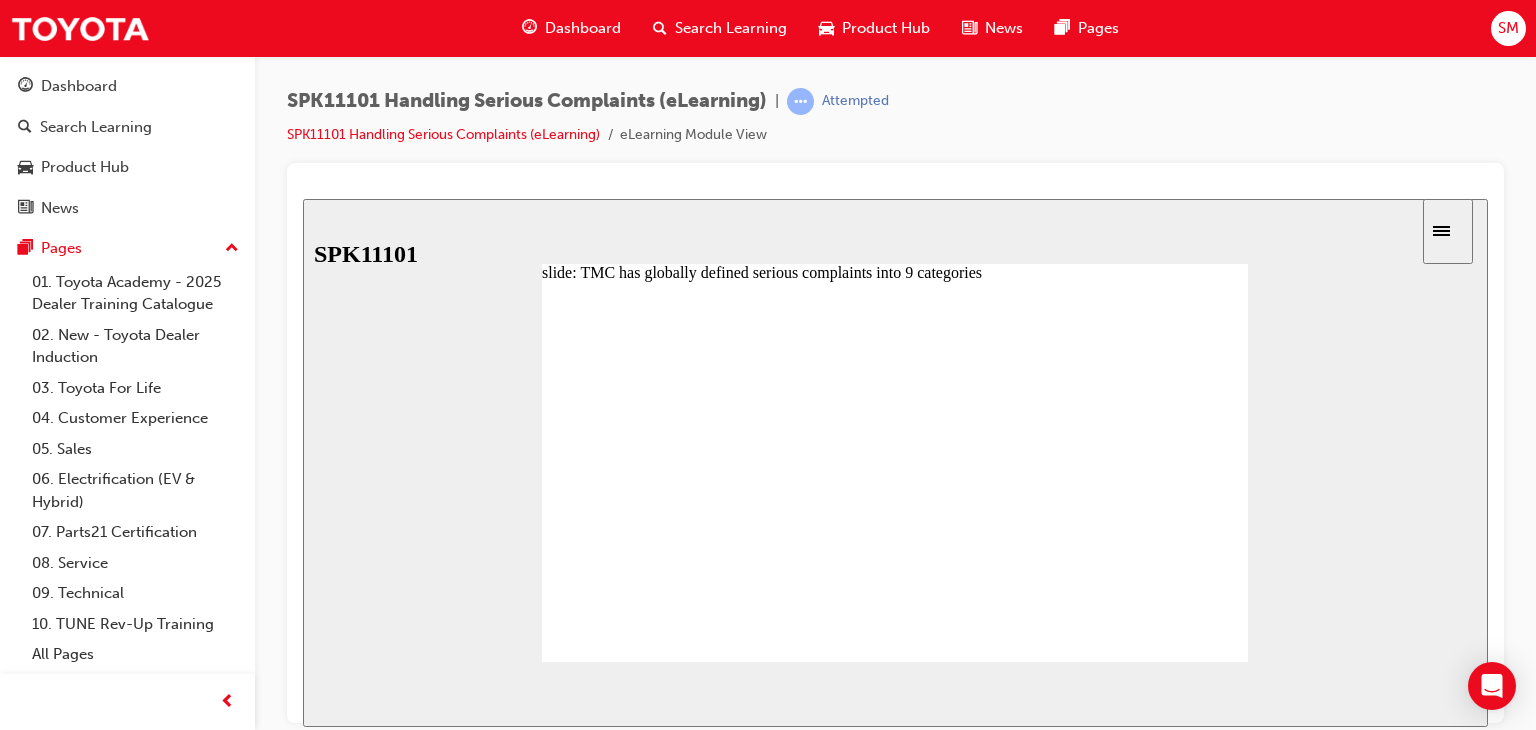 click 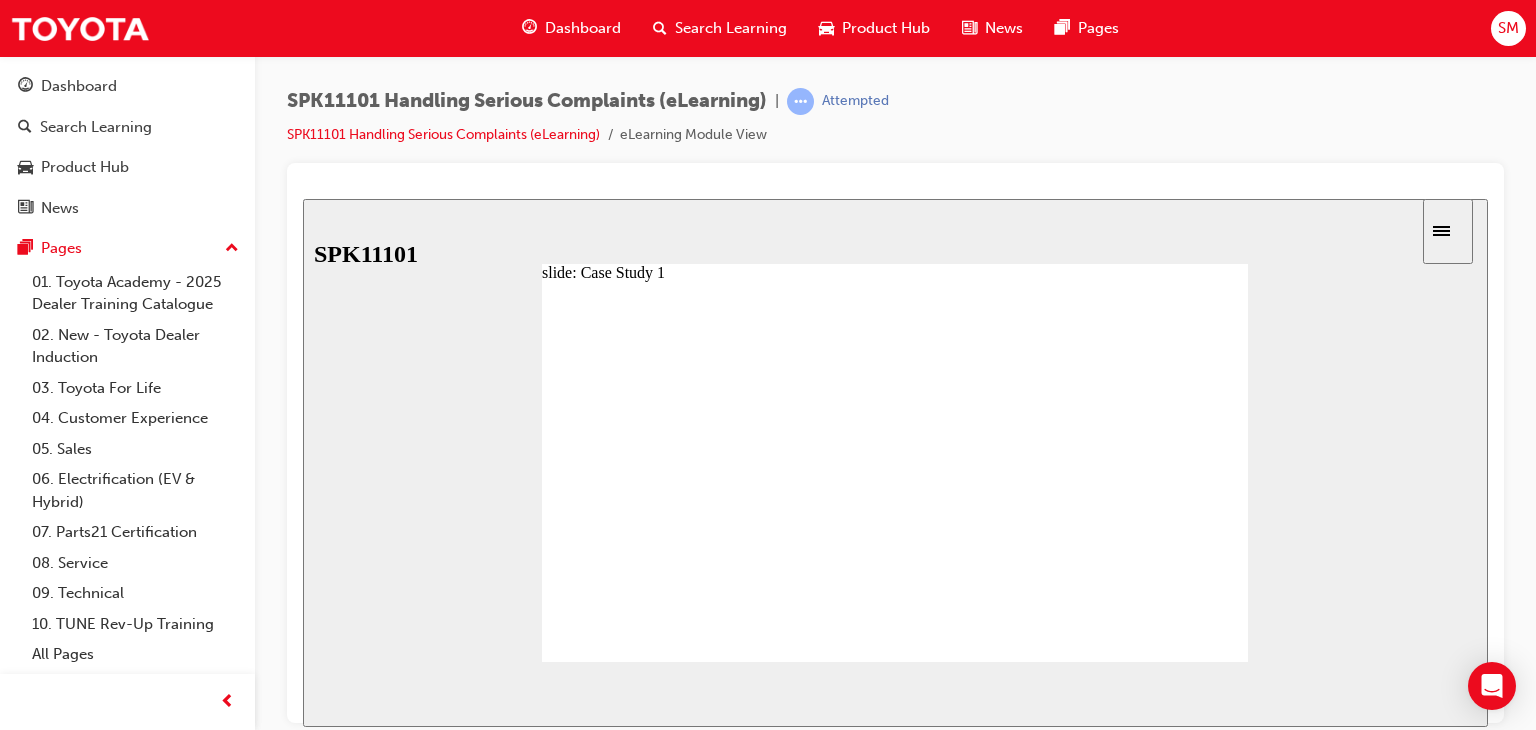 click 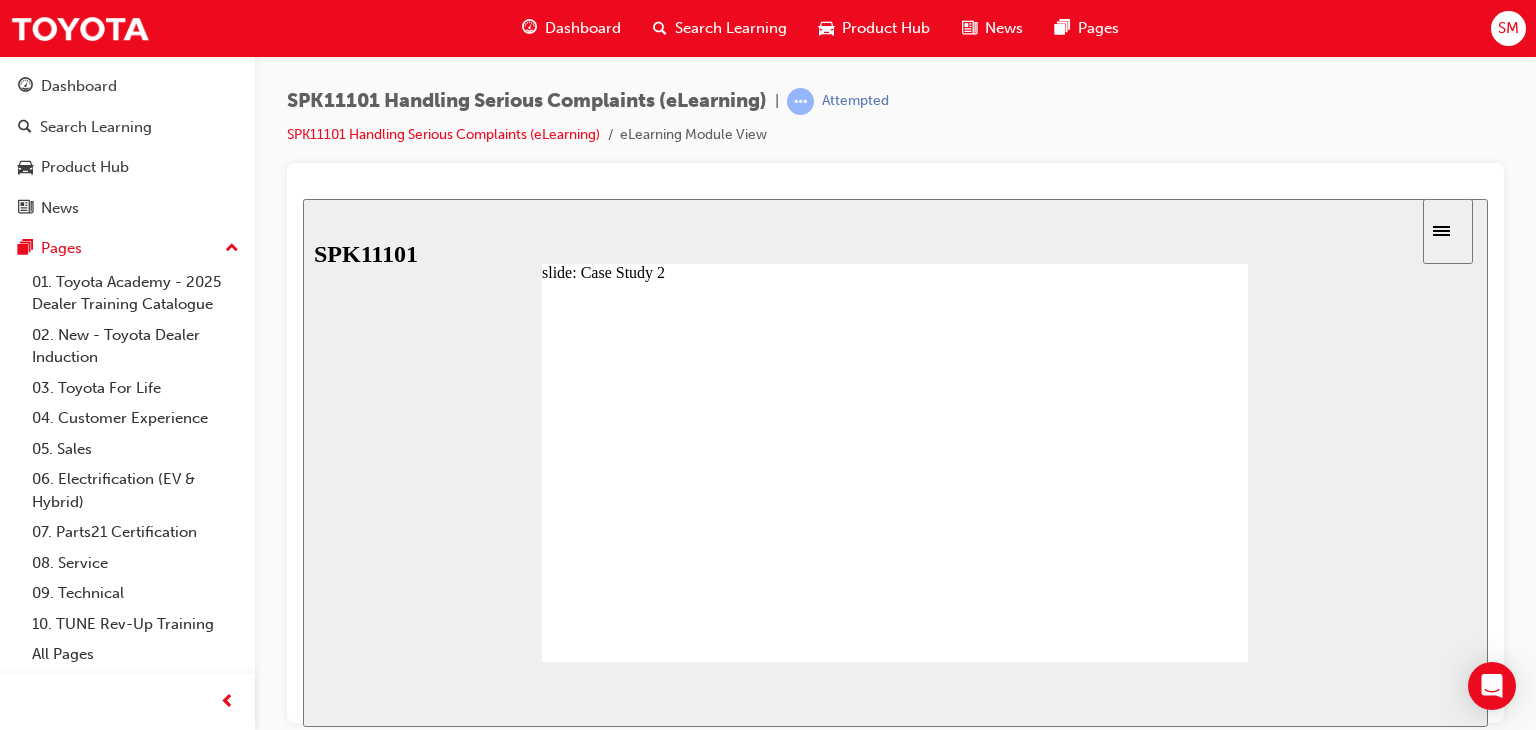 click 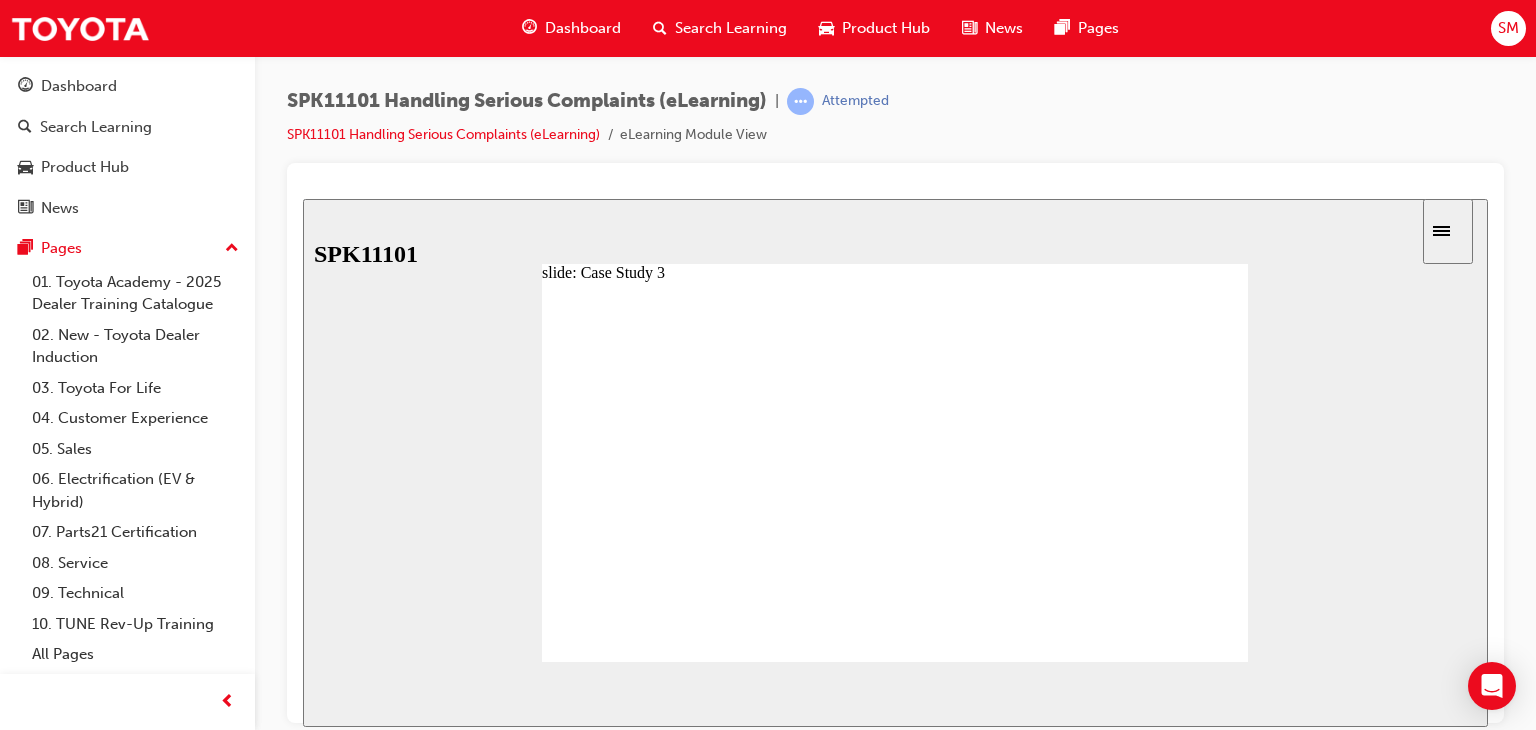 click 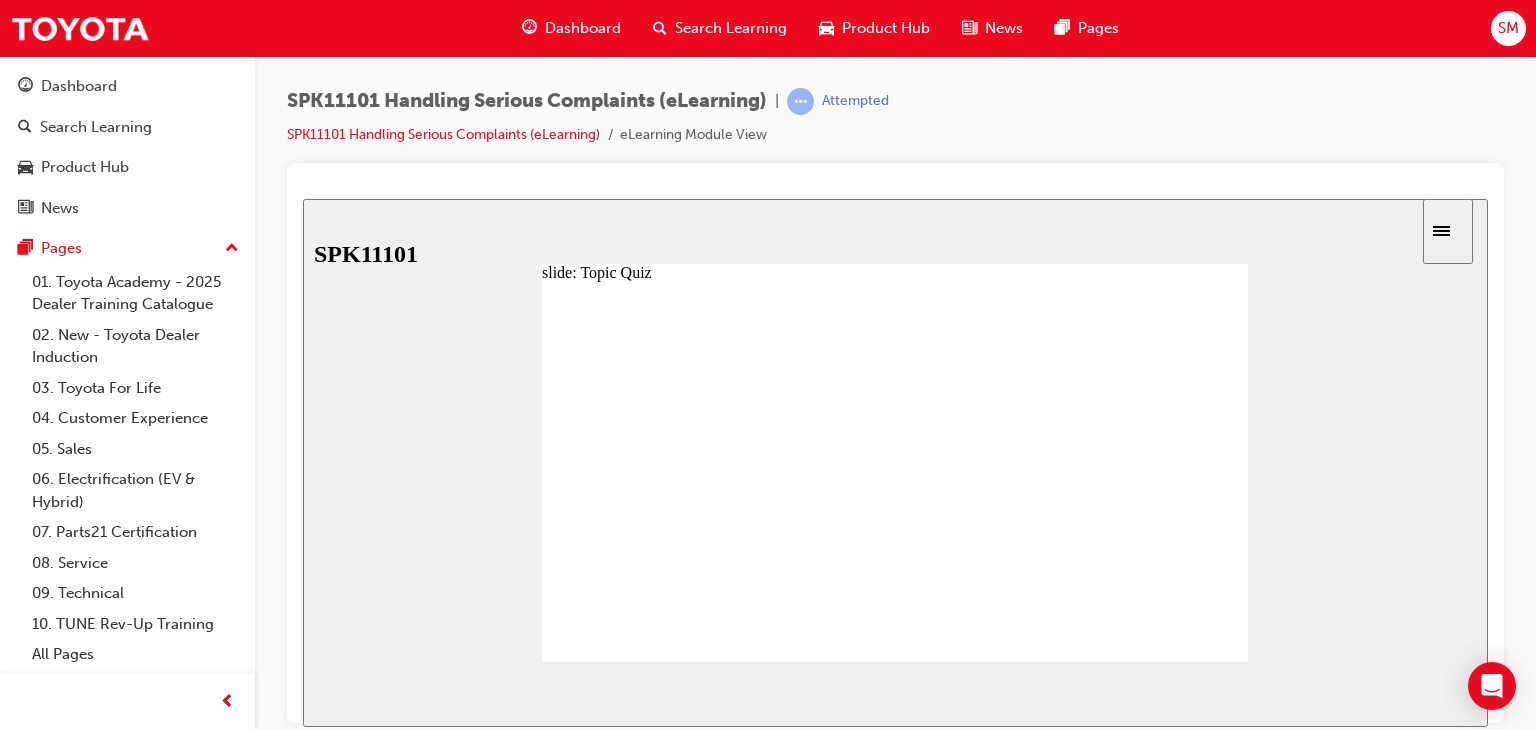 click 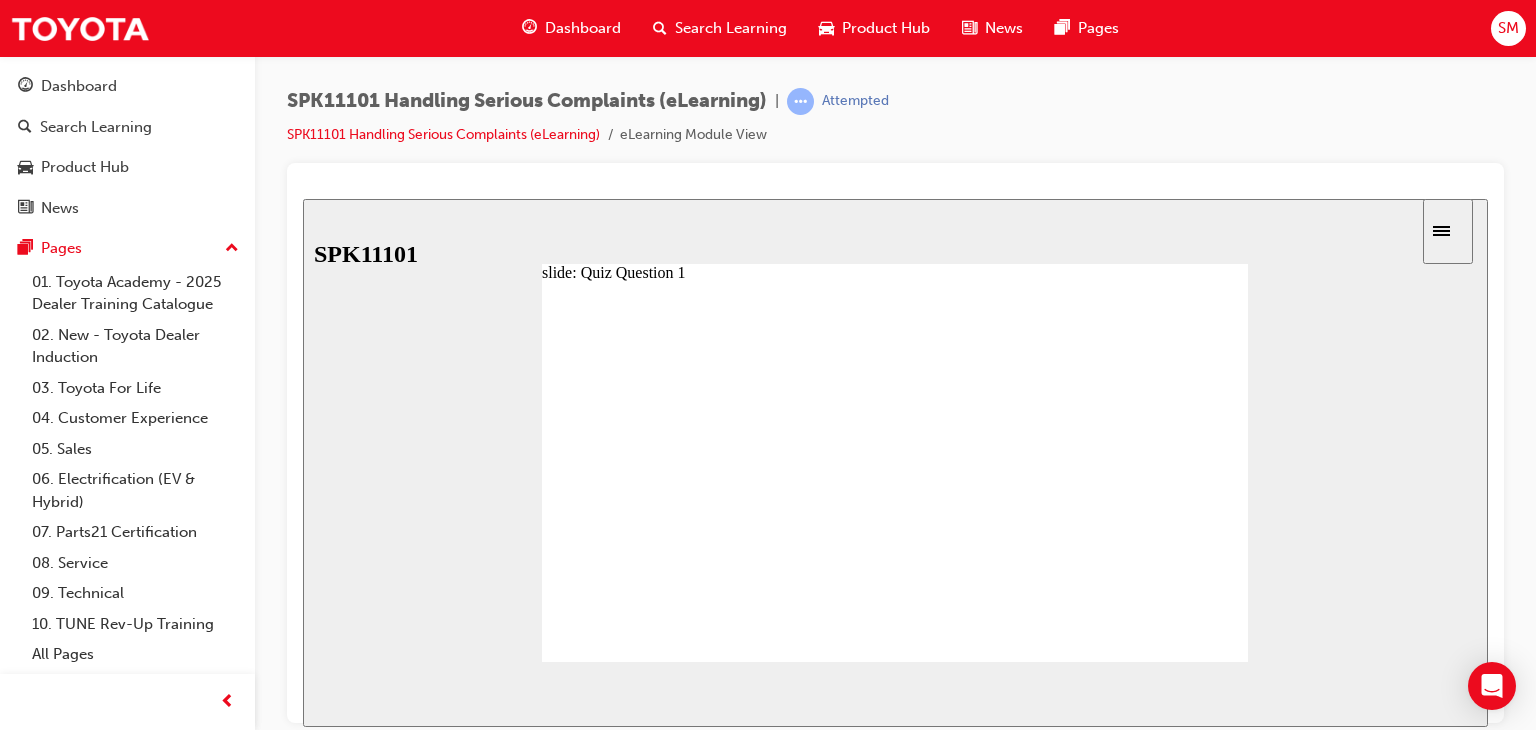 click 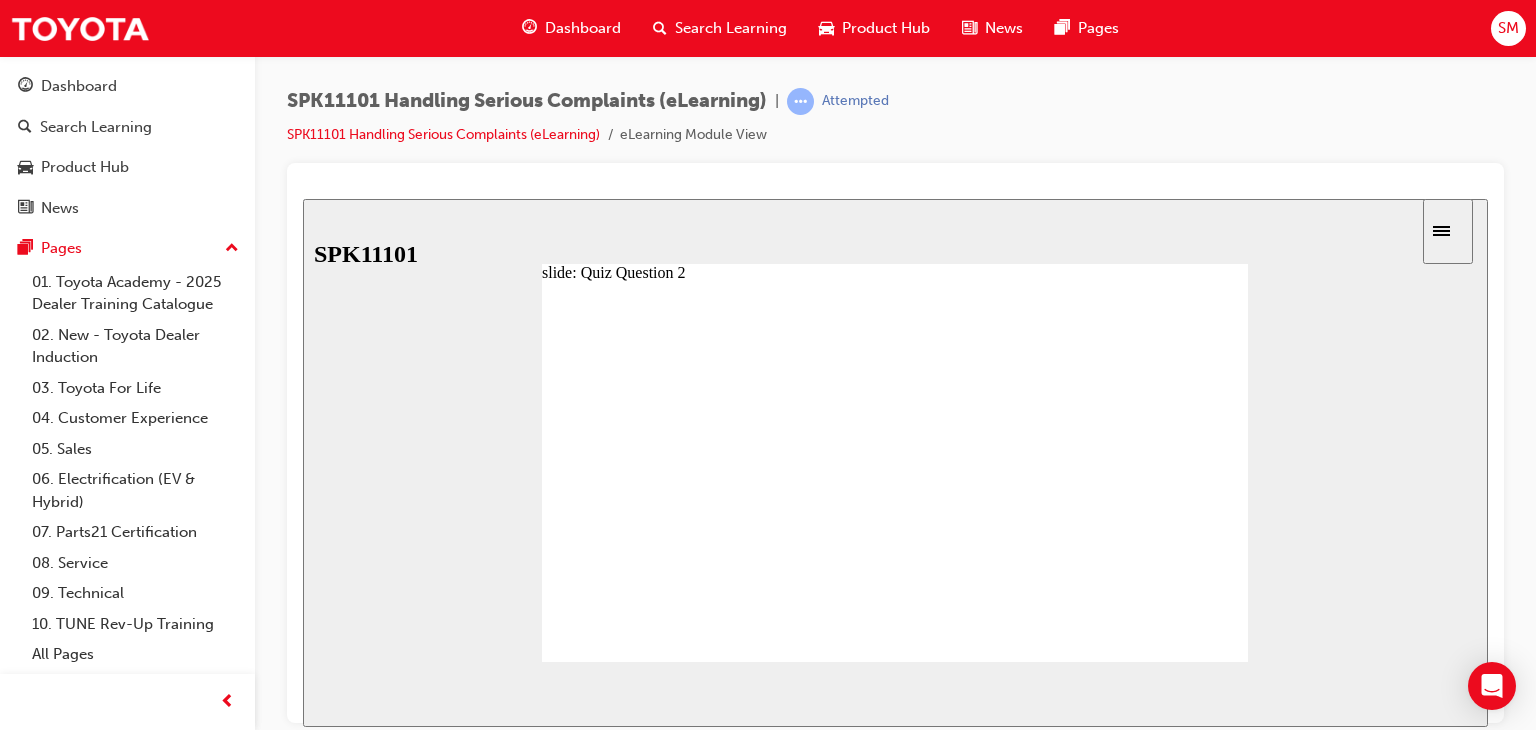 click 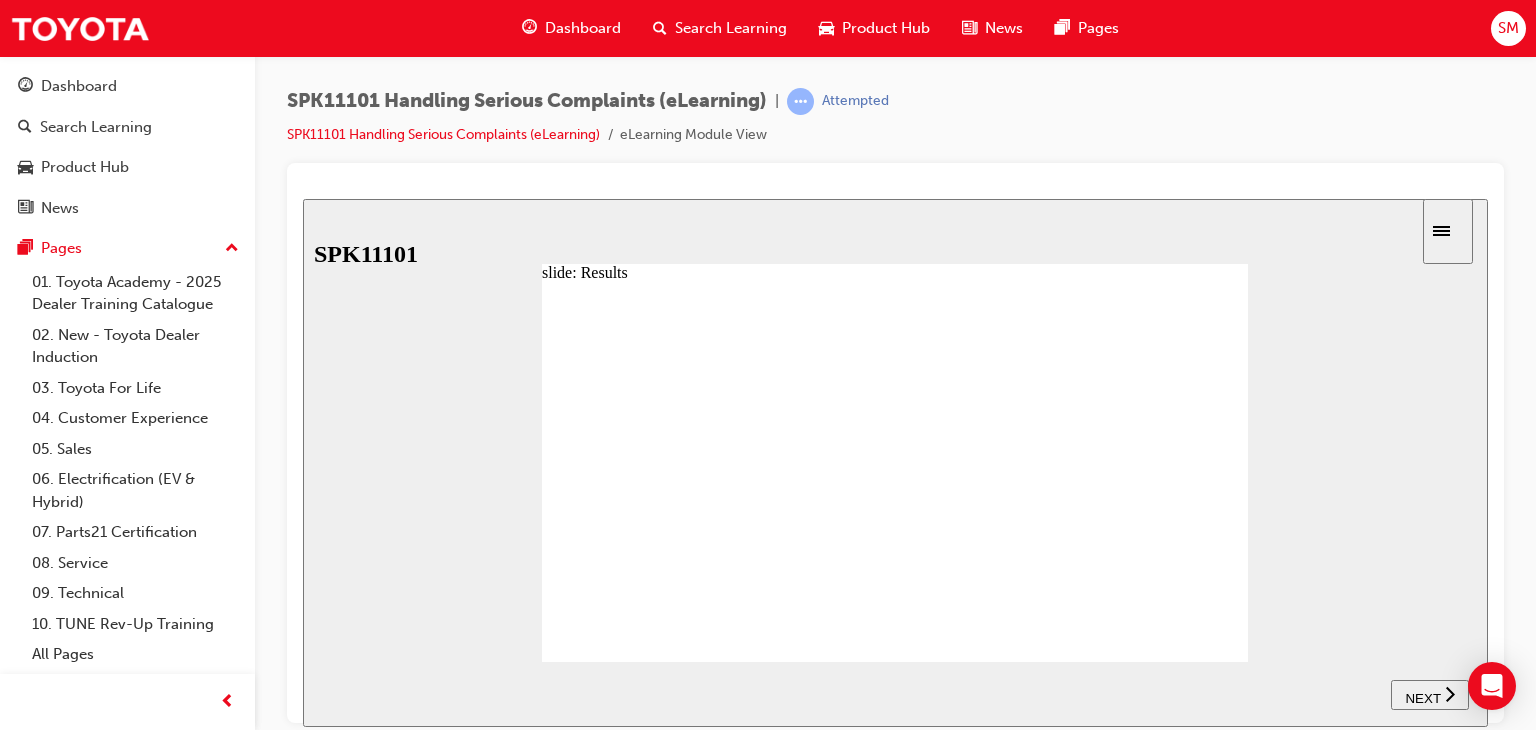click on "NEXT" at bounding box center [1422, 697] 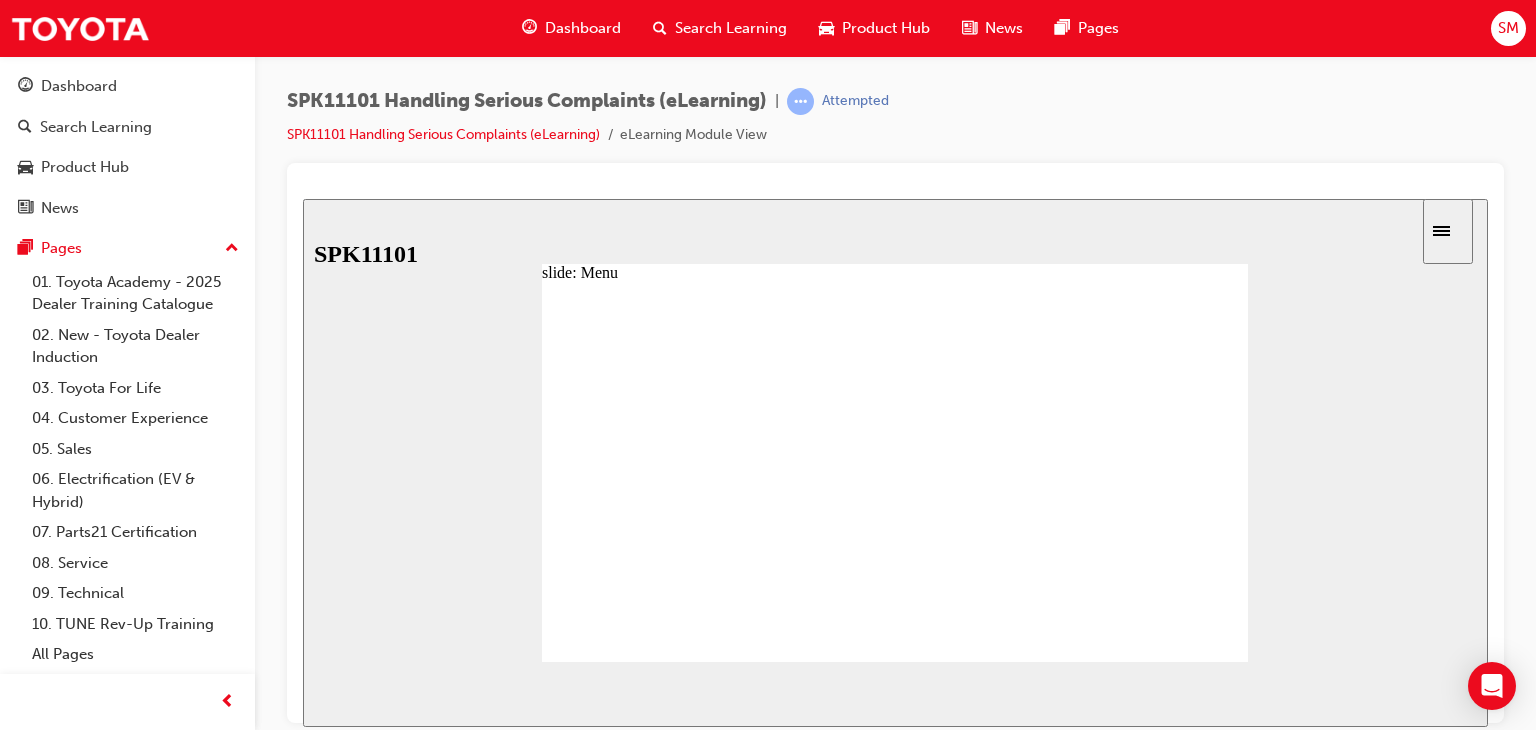scroll, scrollTop: 215, scrollLeft: 0, axis: vertical 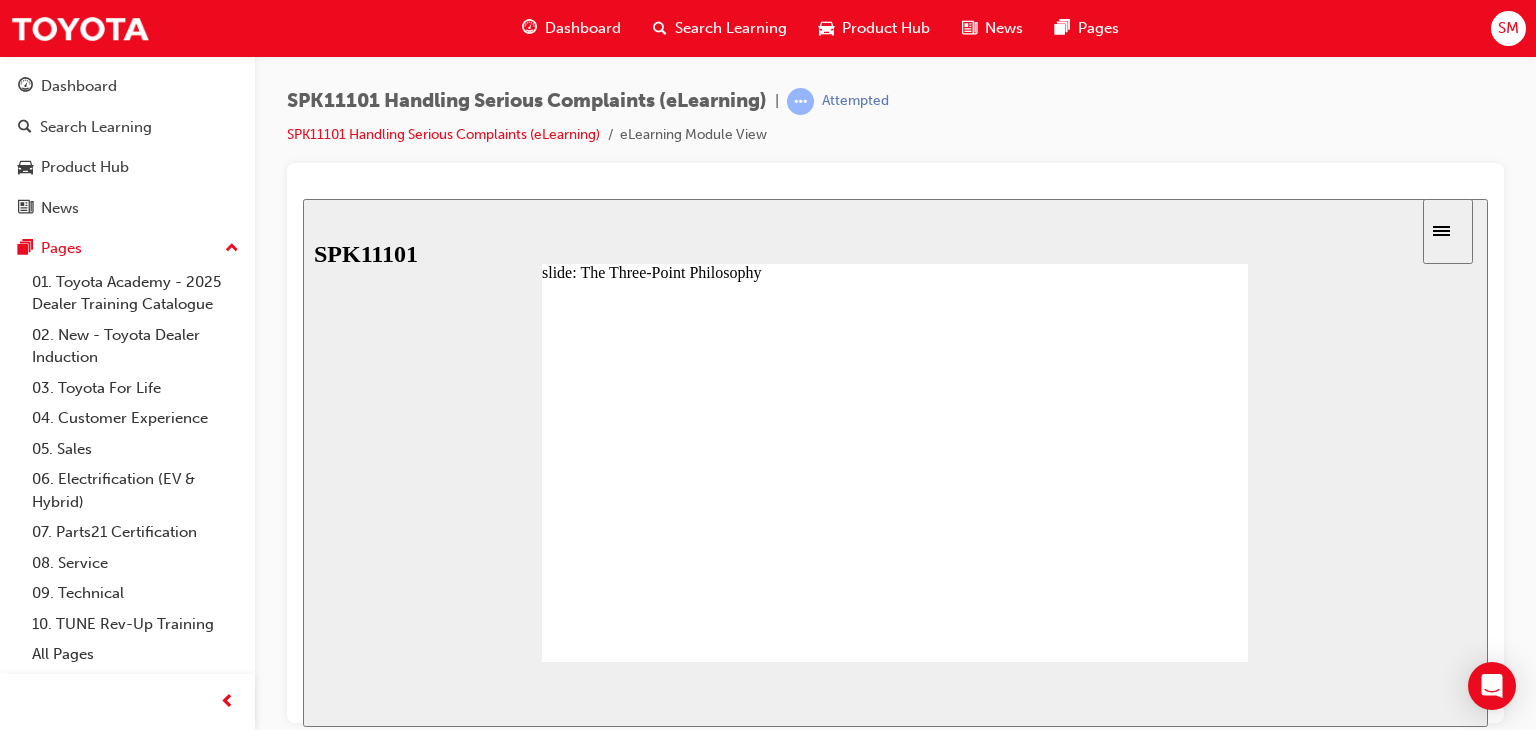 click 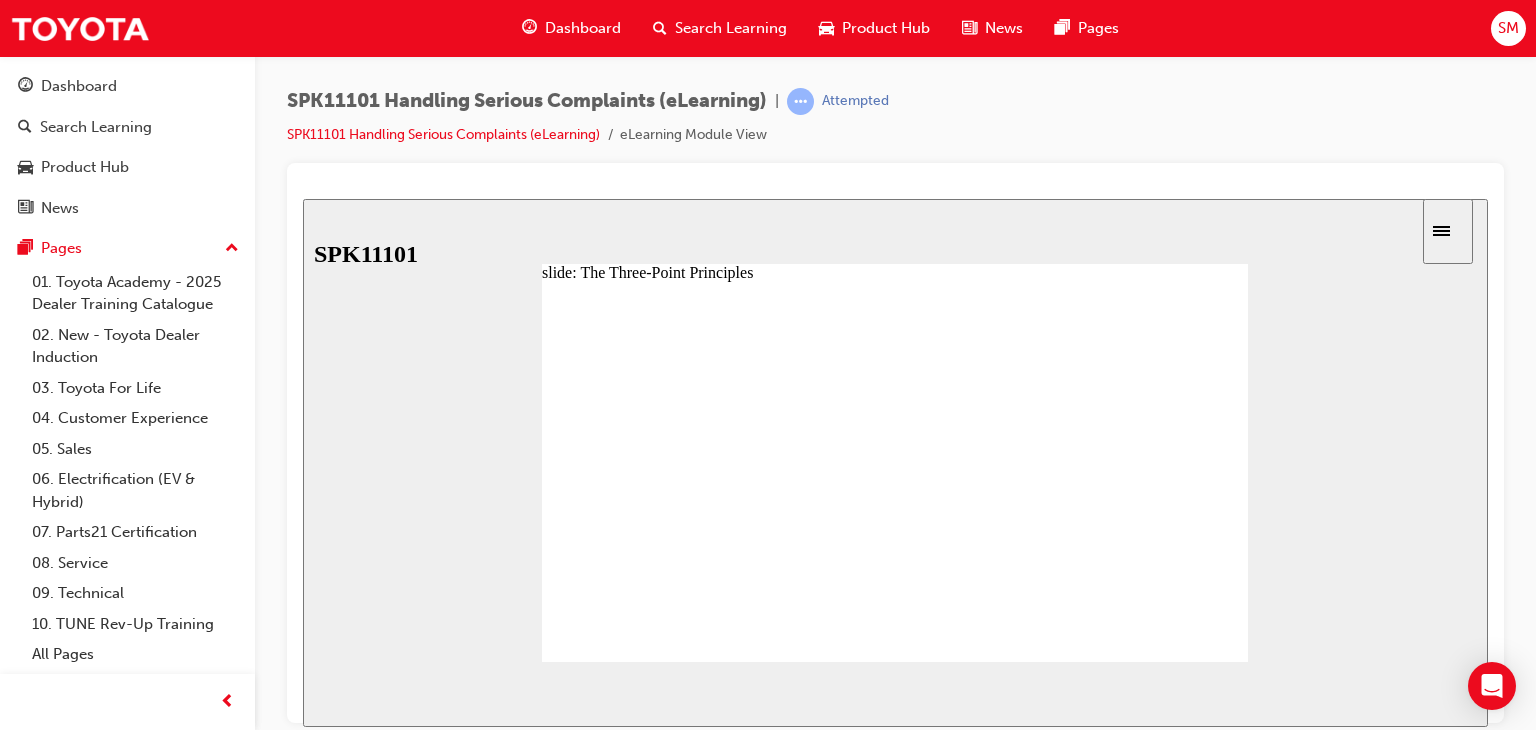 click 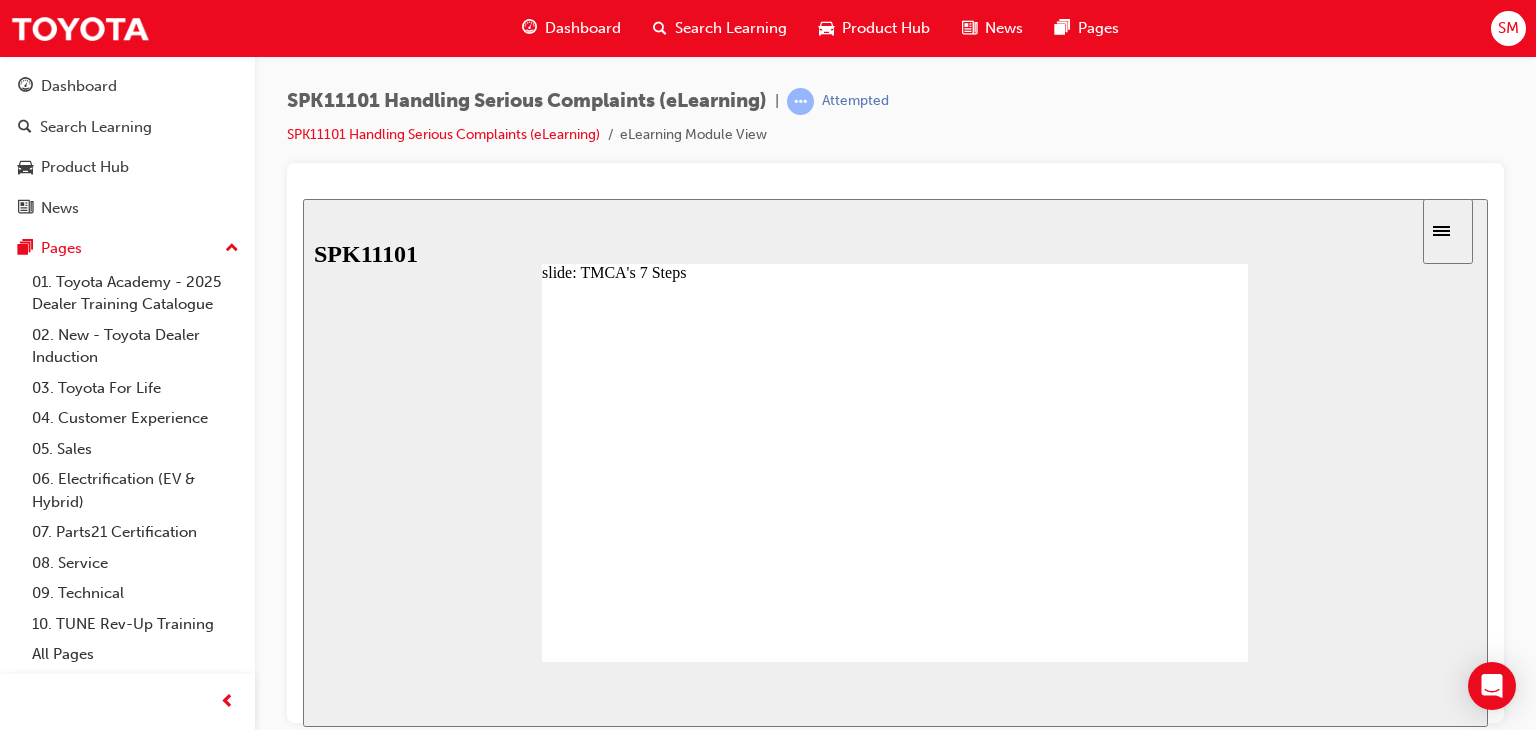 click 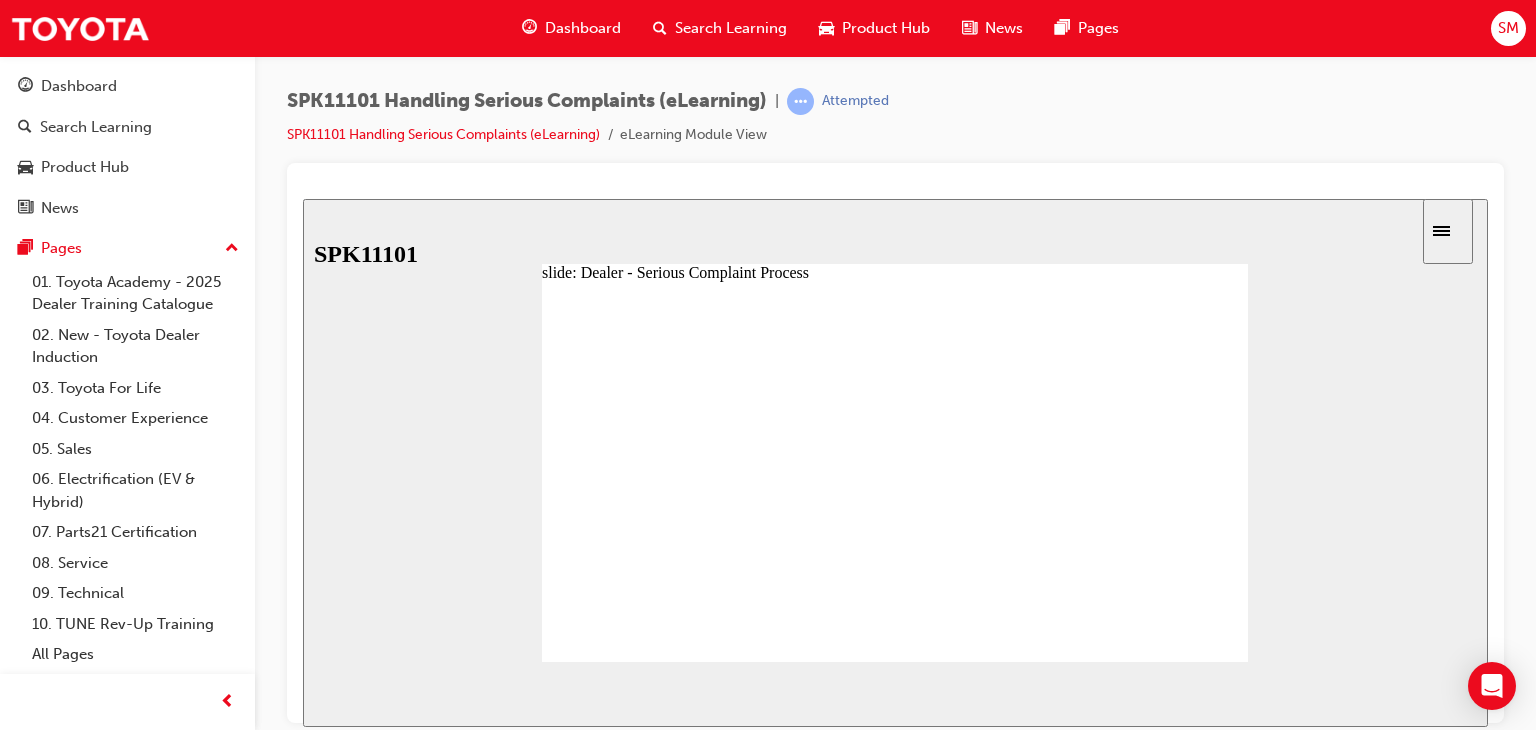 click 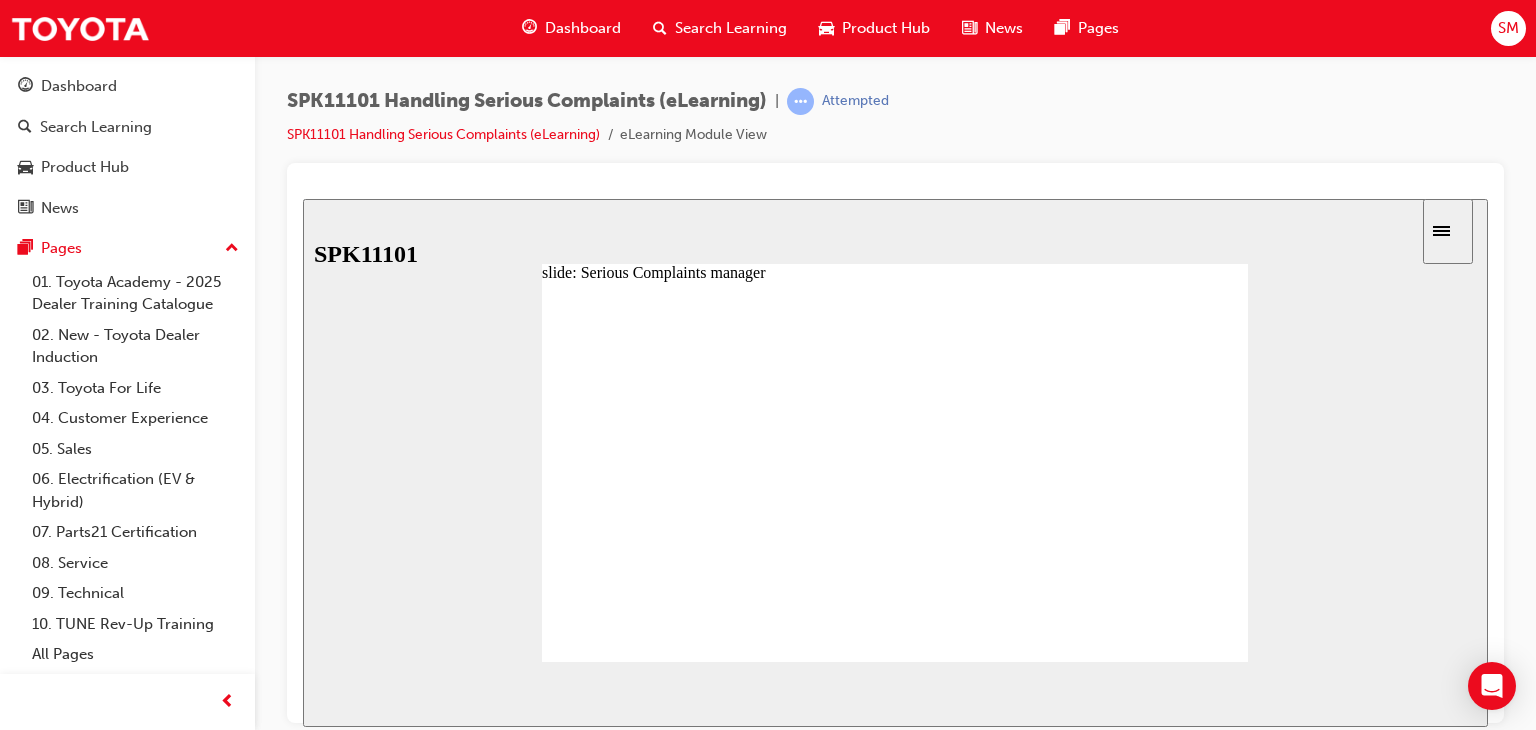 click 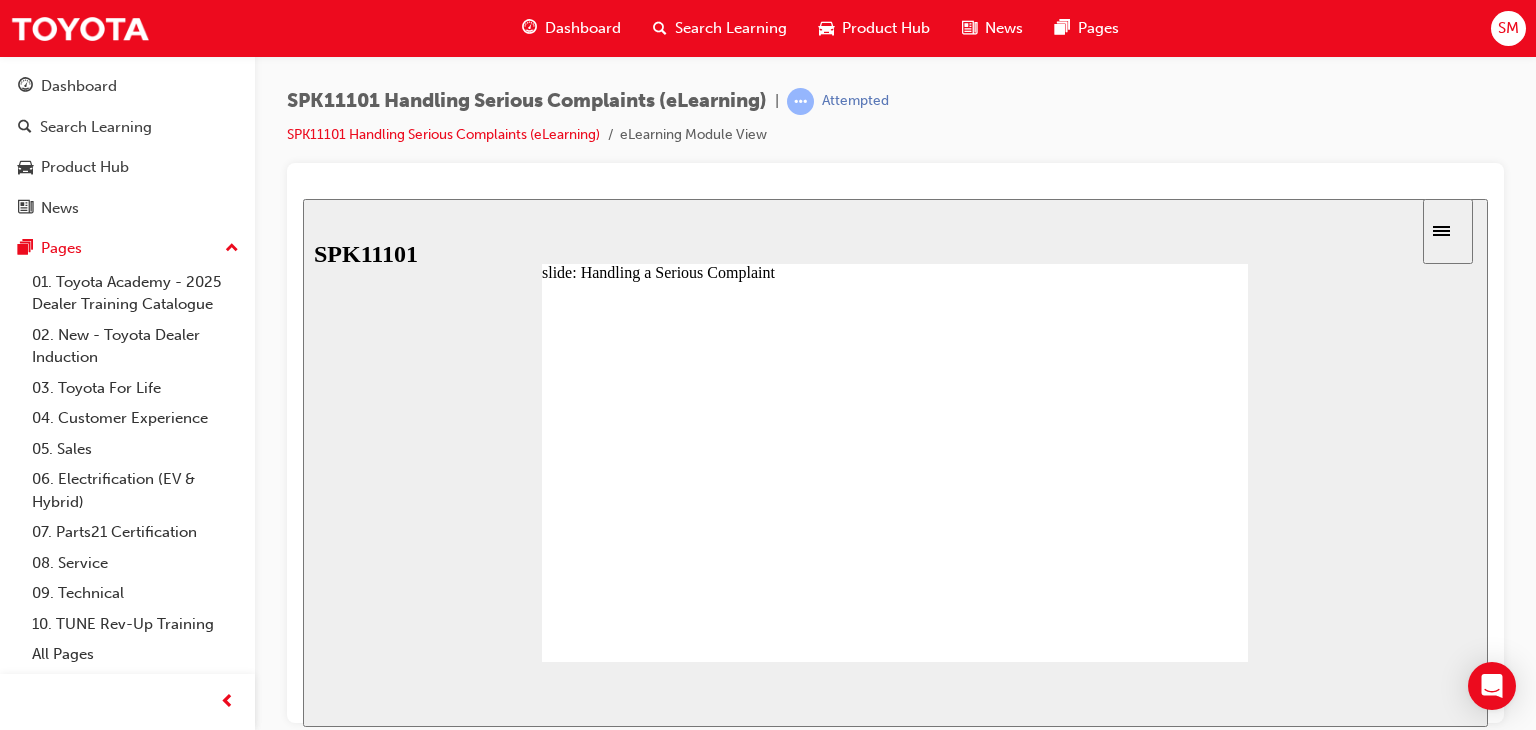 click 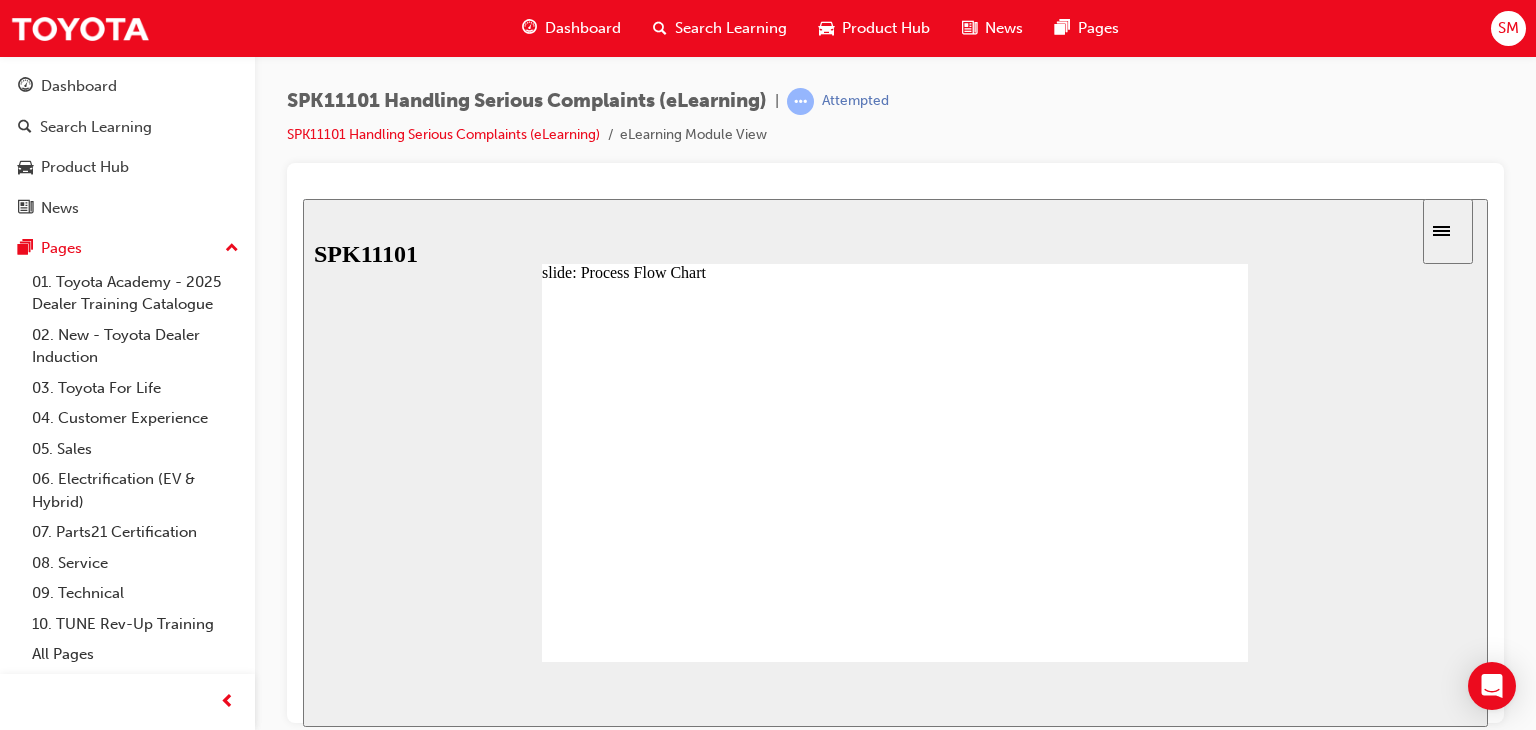 click 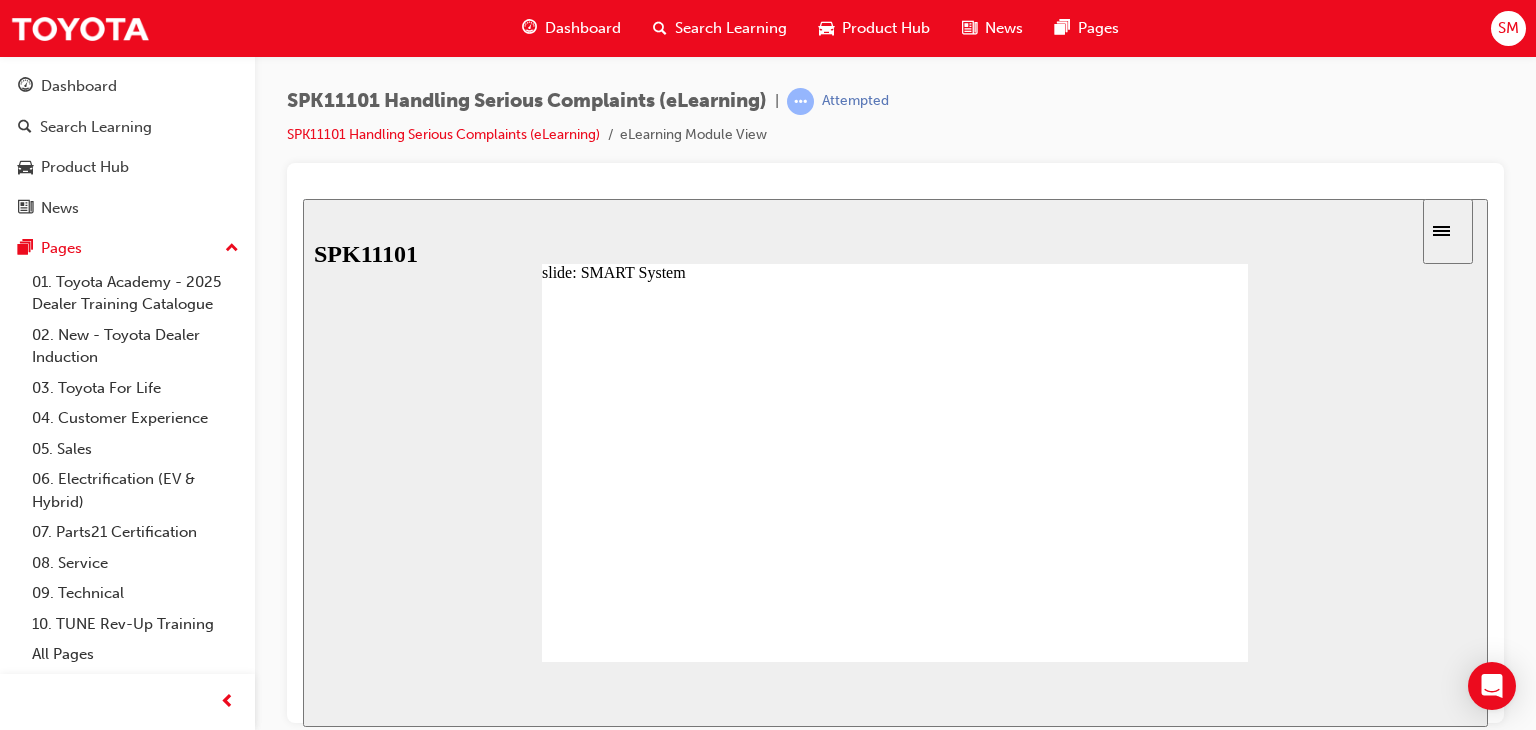 click 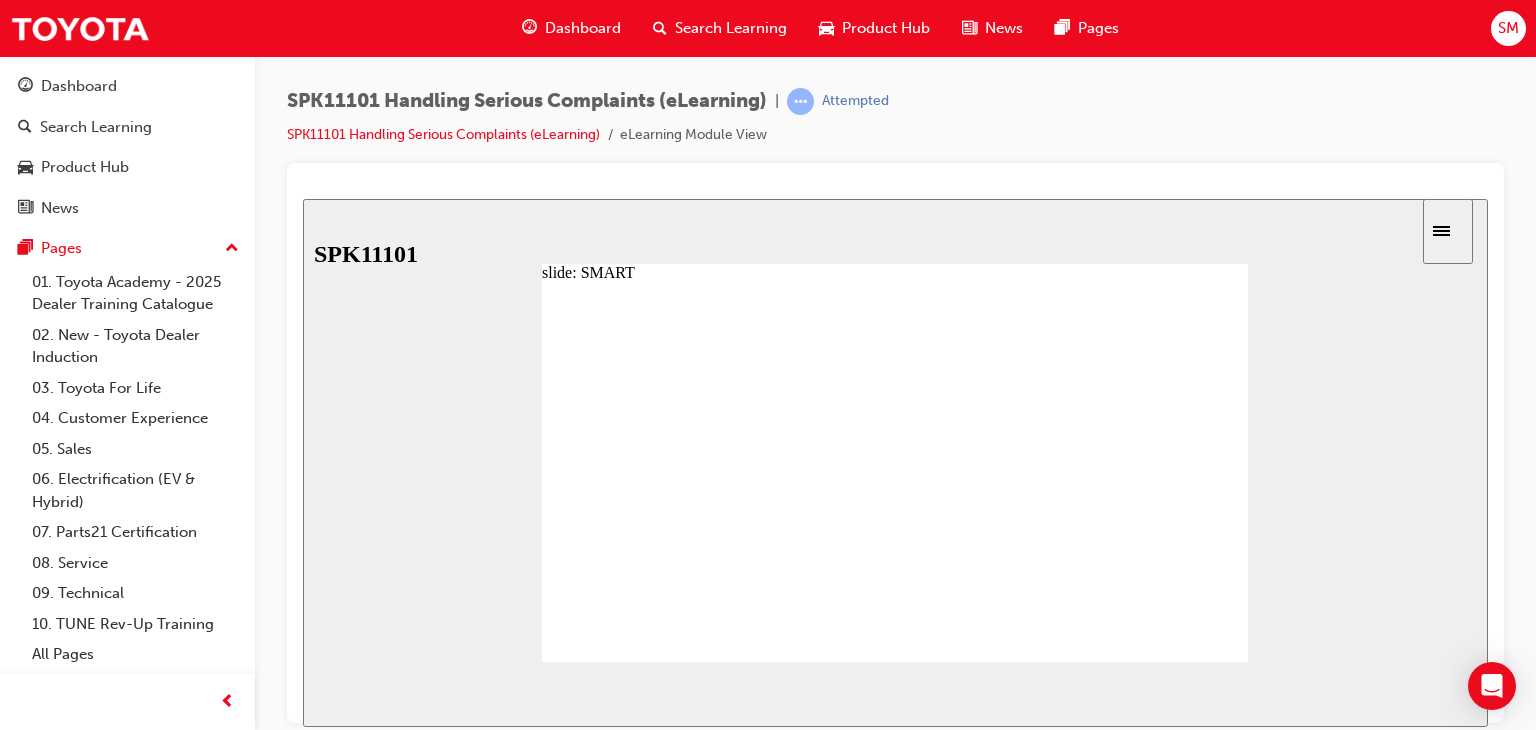 click 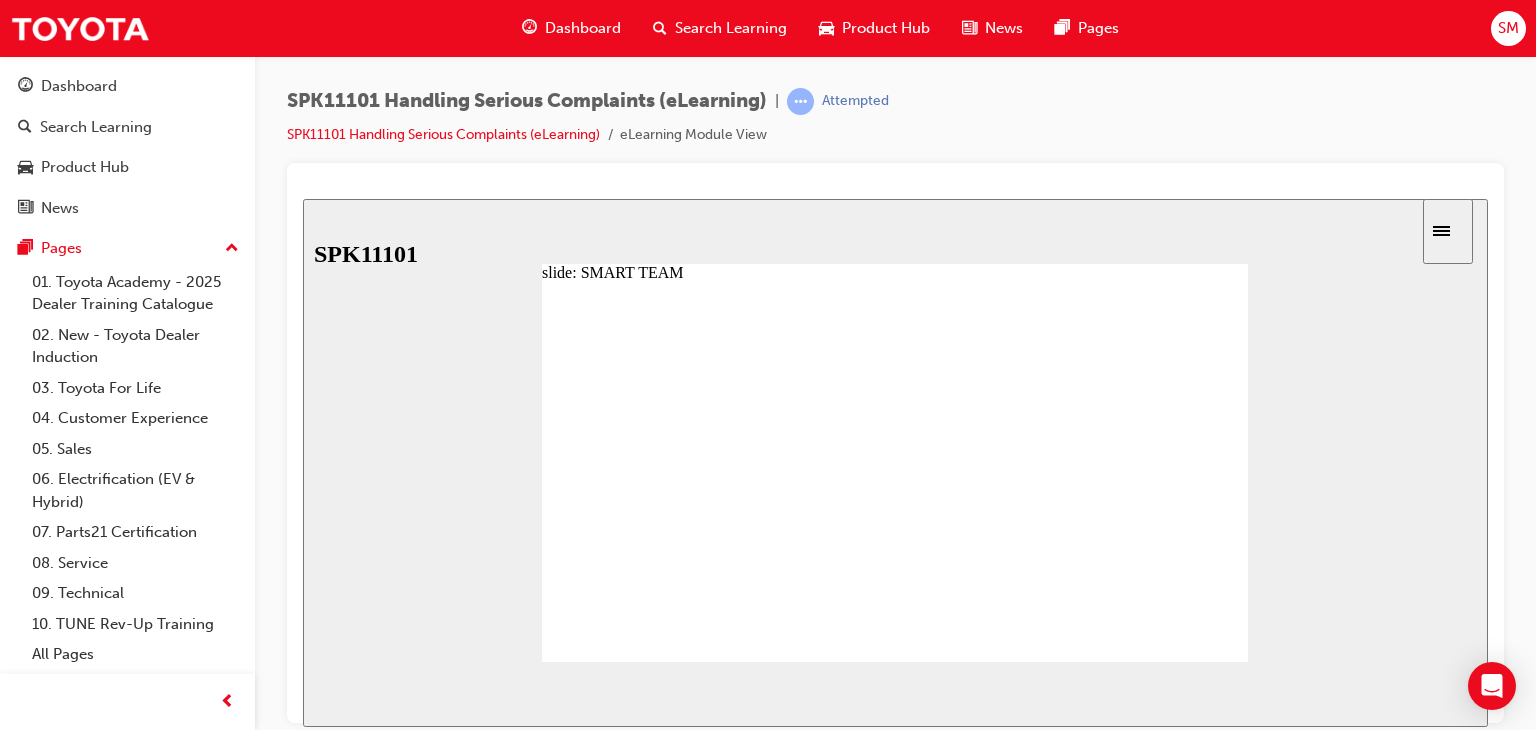 click 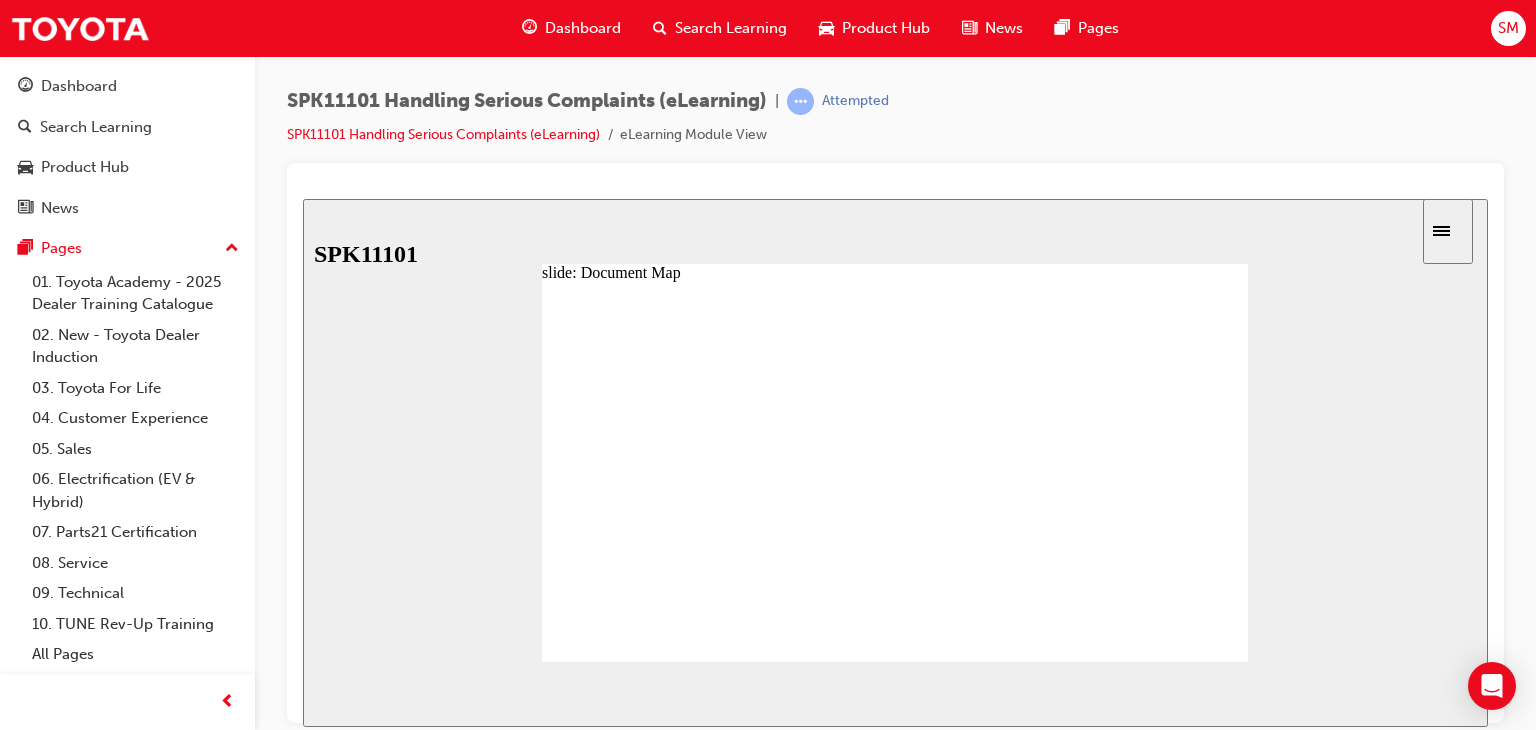 click 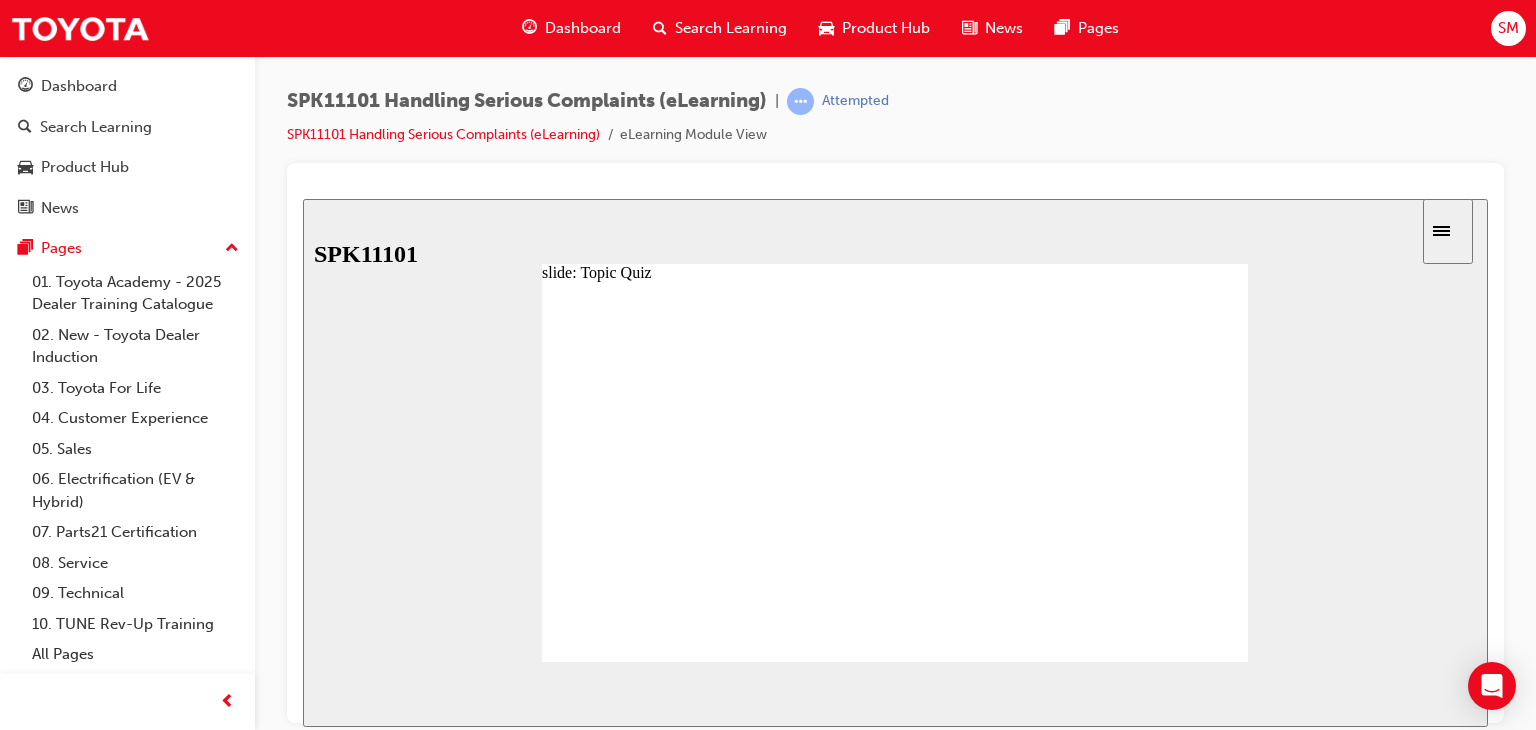 click 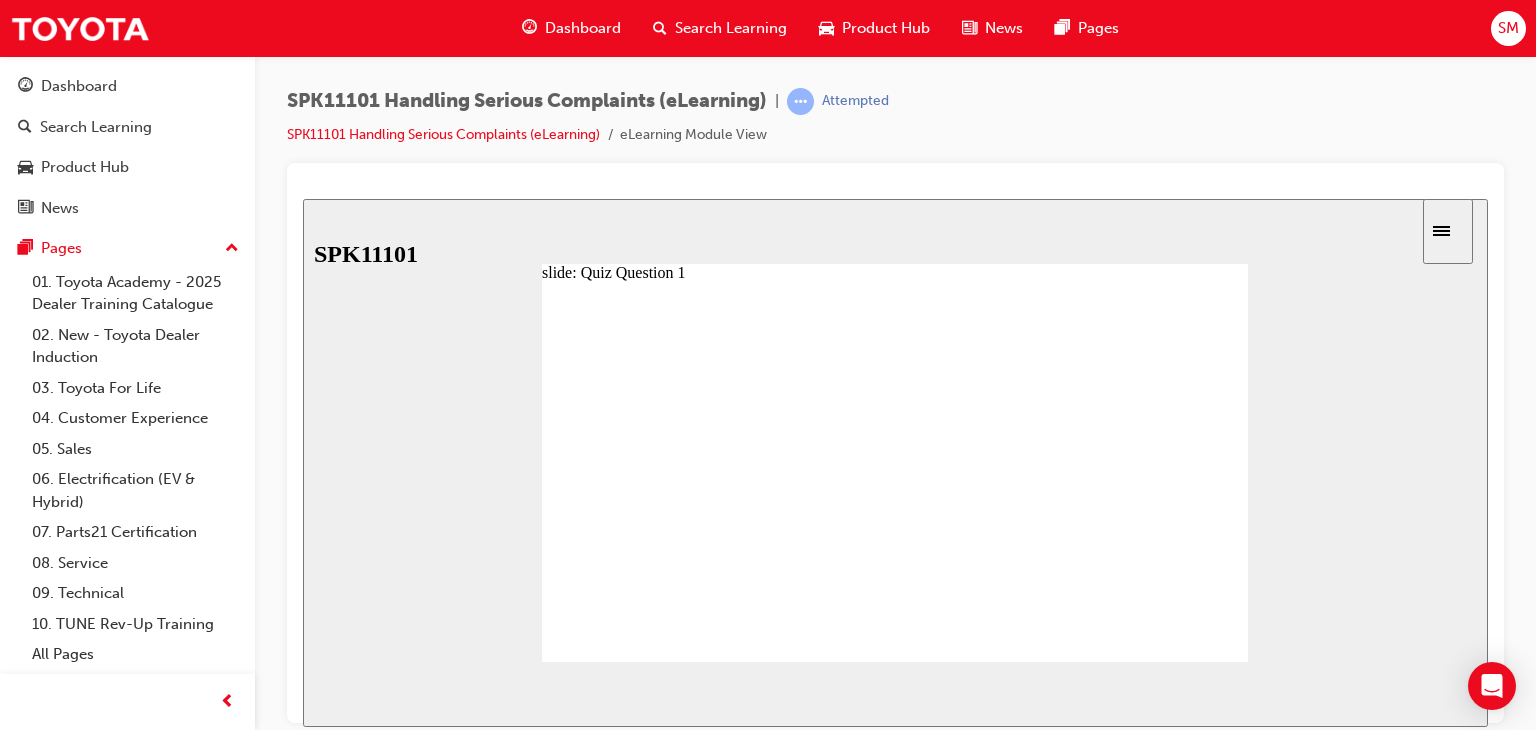 click 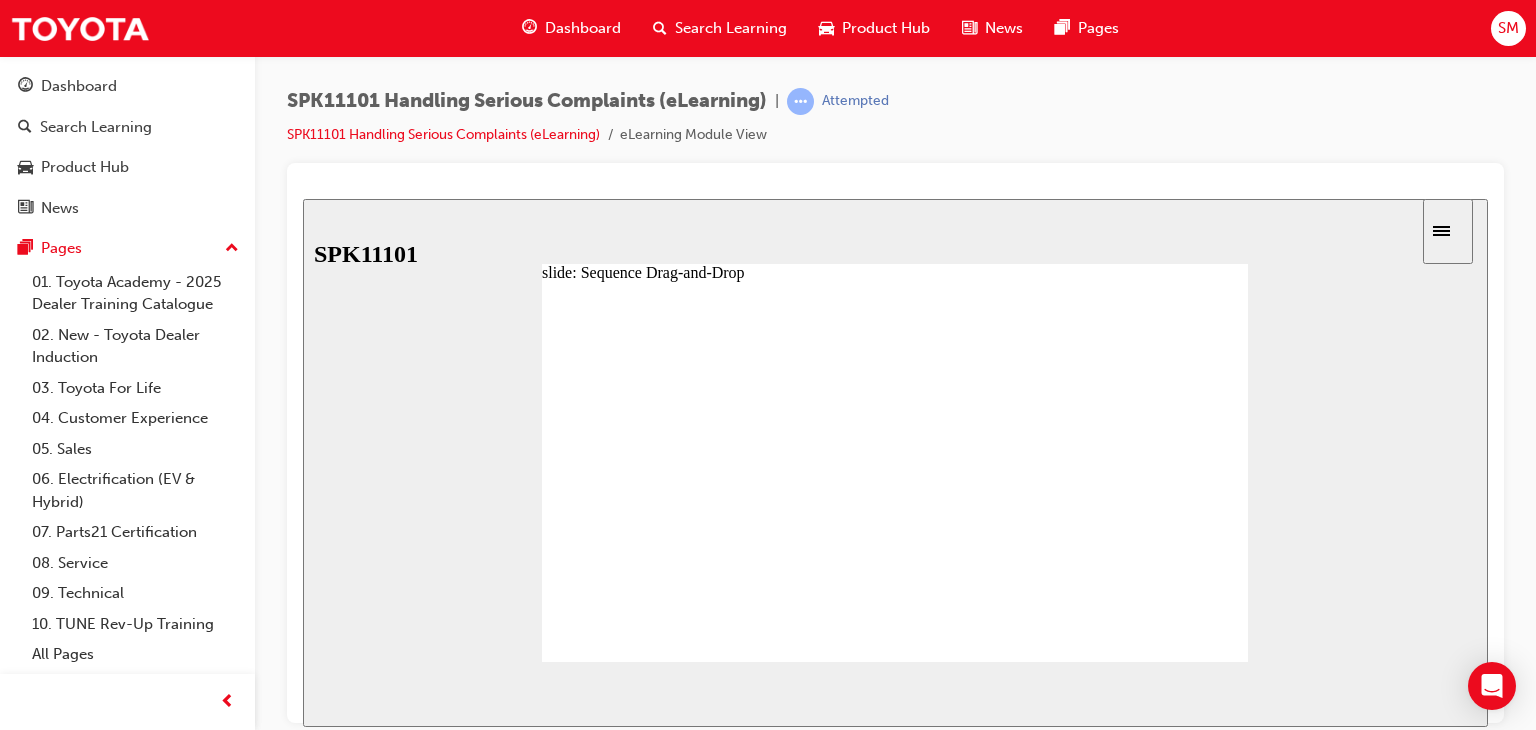 click 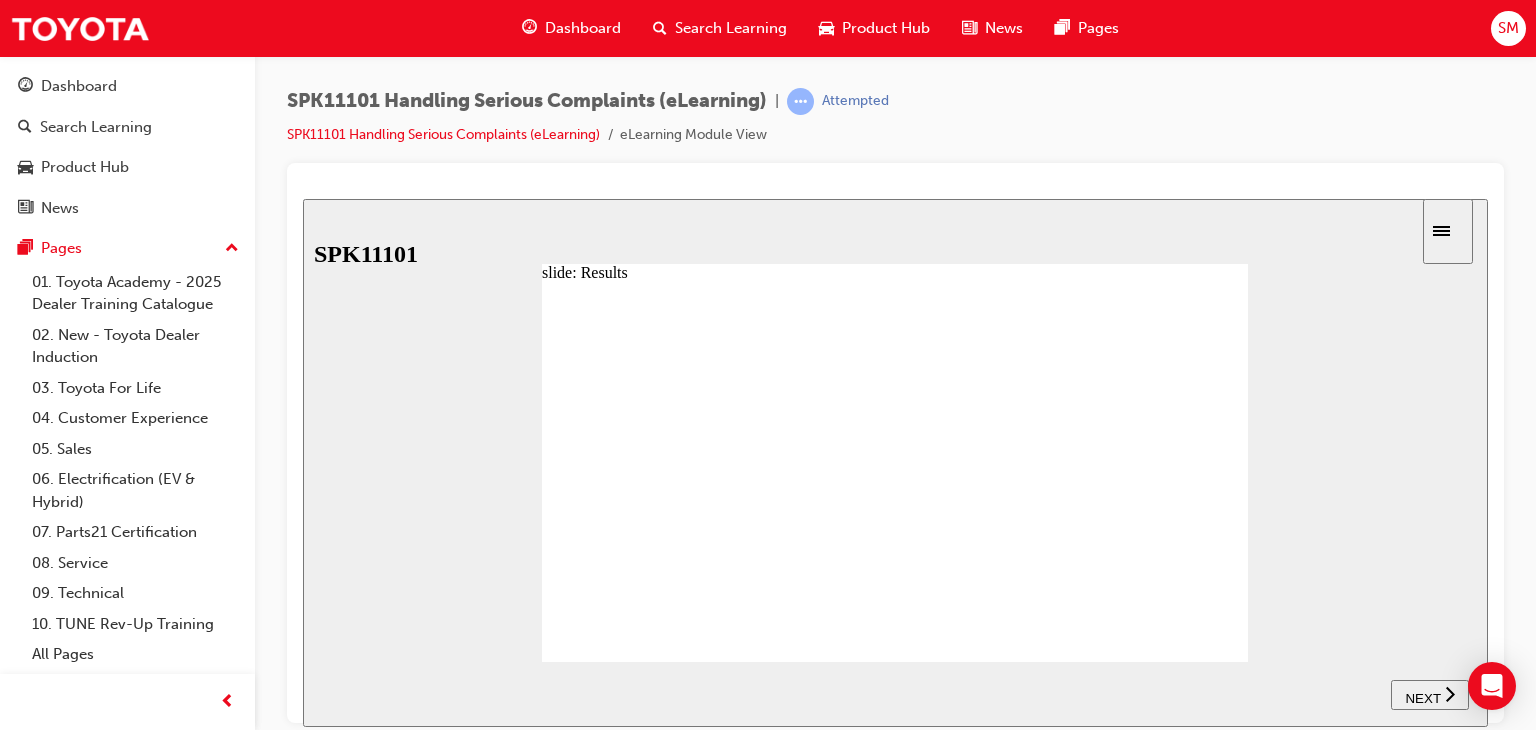 click on "NEXT" at bounding box center [1422, 697] 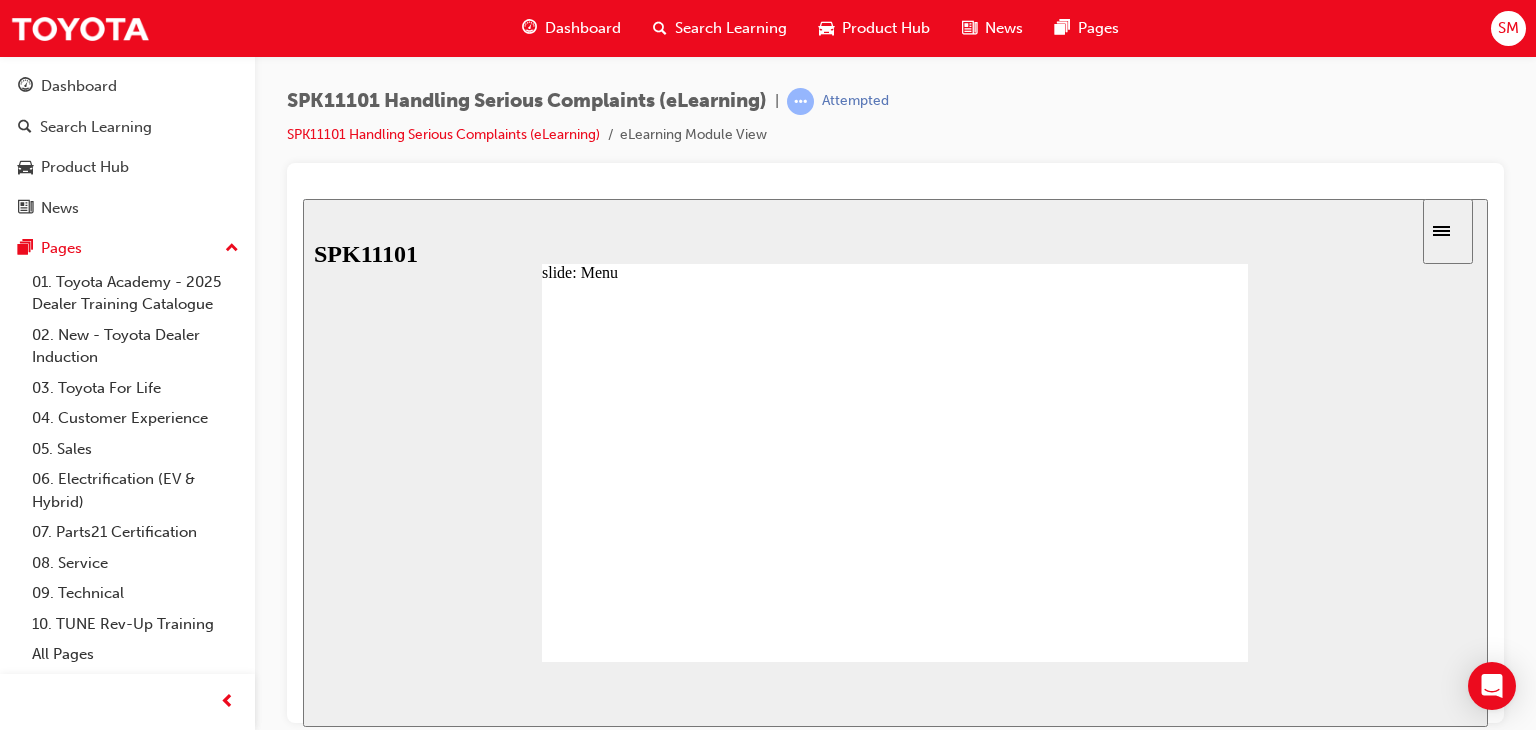 scroll, scrollTop: 215, scrollLeft: 0, axis: vertical 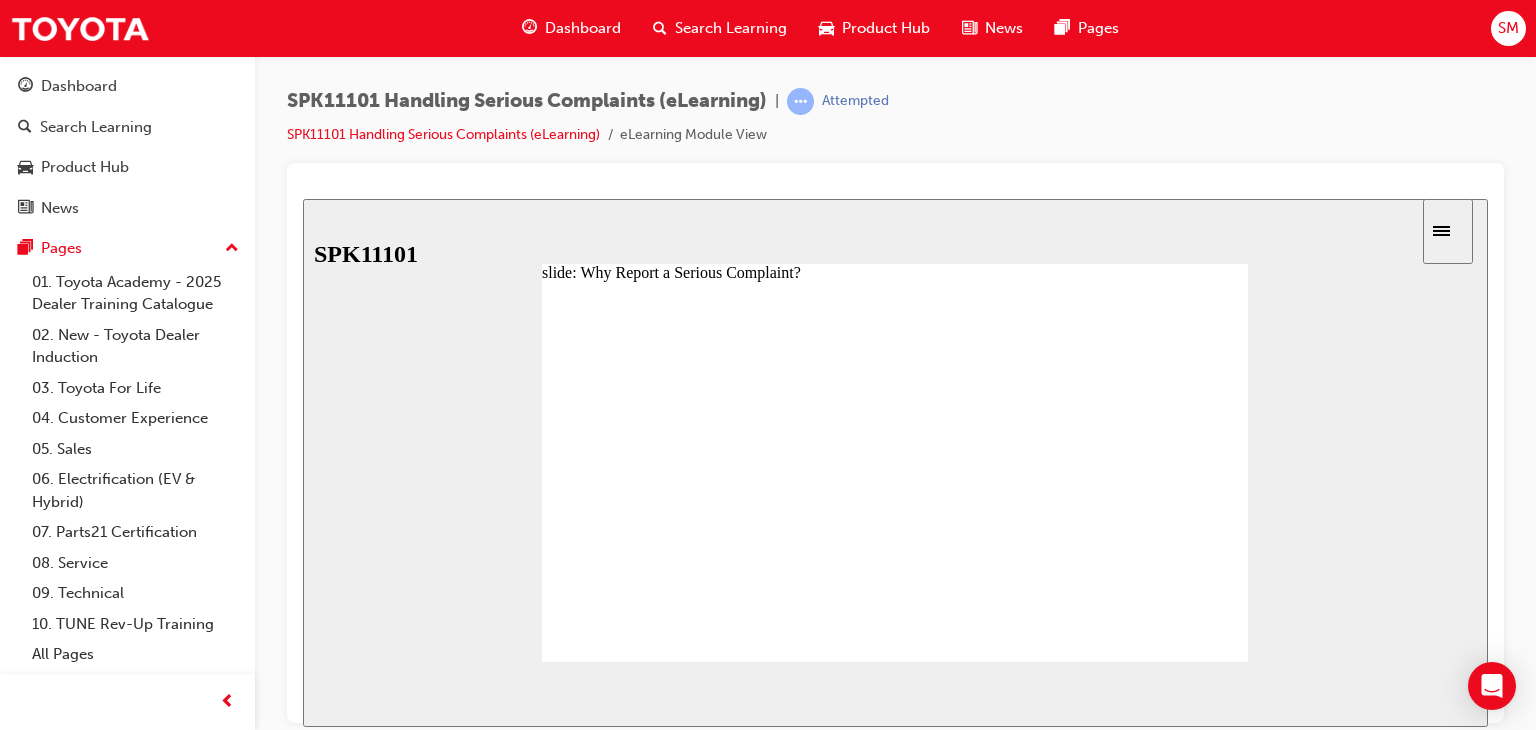 click 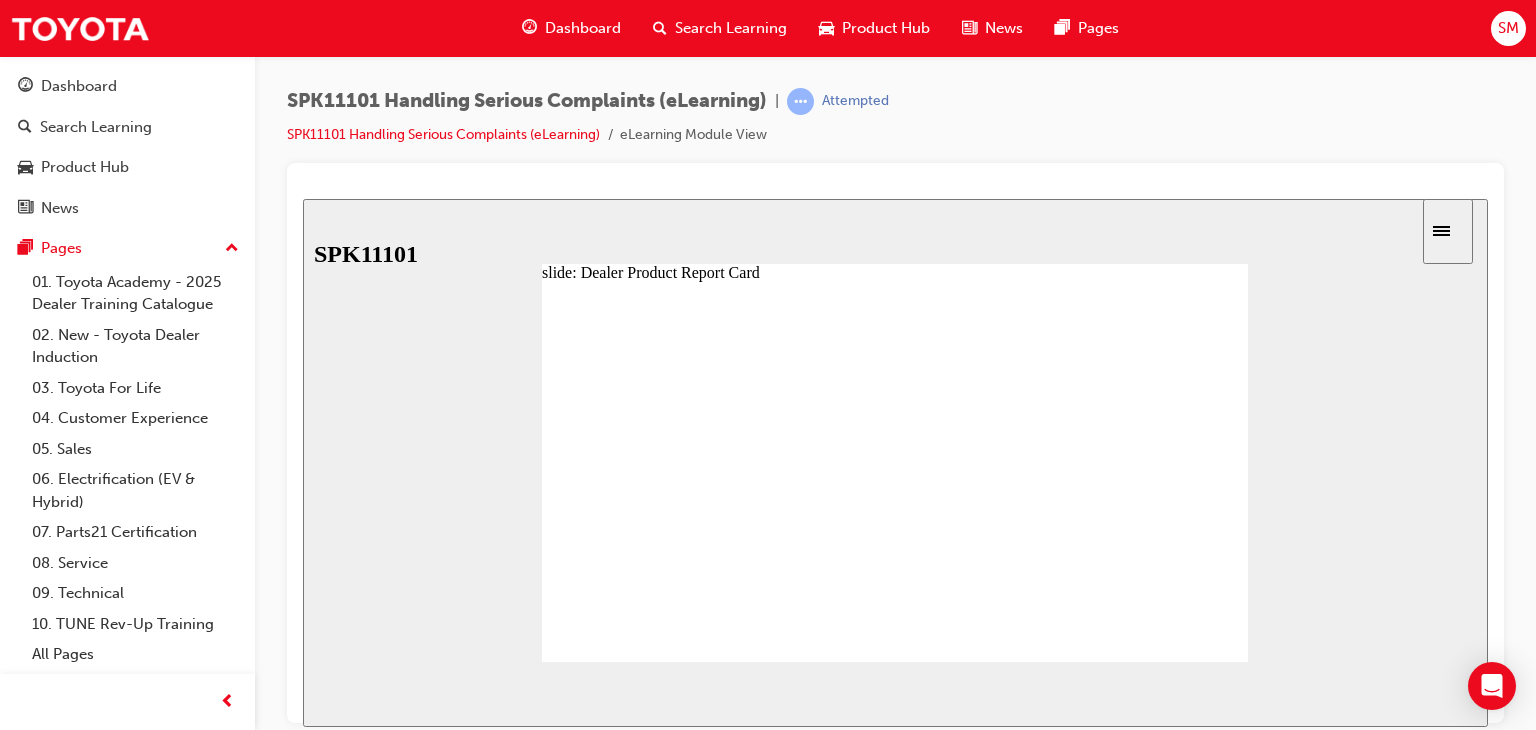 scroll, scrollTop: 524, scrollLeft: 0, axis: vertical 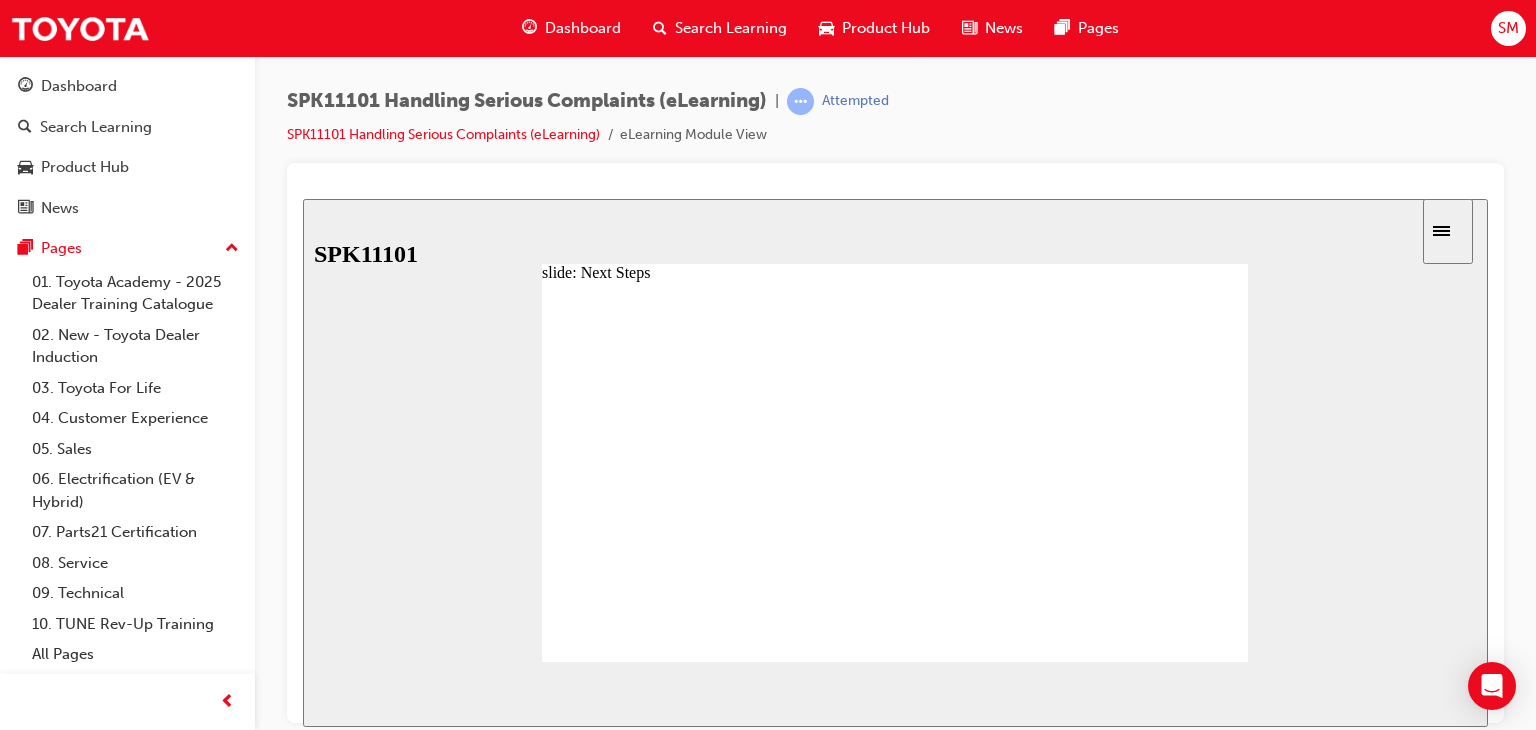 drag, startPoint x: 727, startPoint y: 428, endPoint x: 808, endPoint y: 432, distance: 81.09871 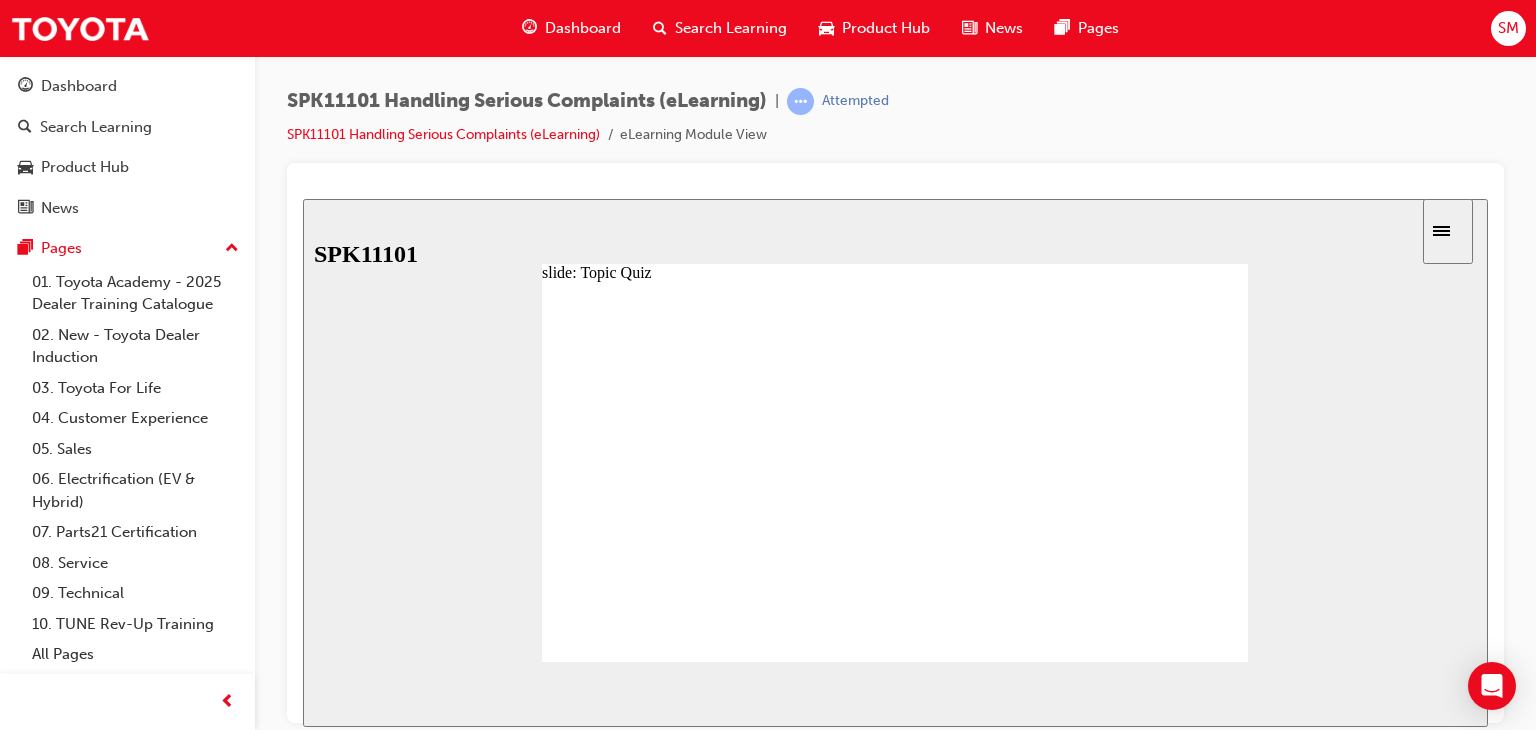 click 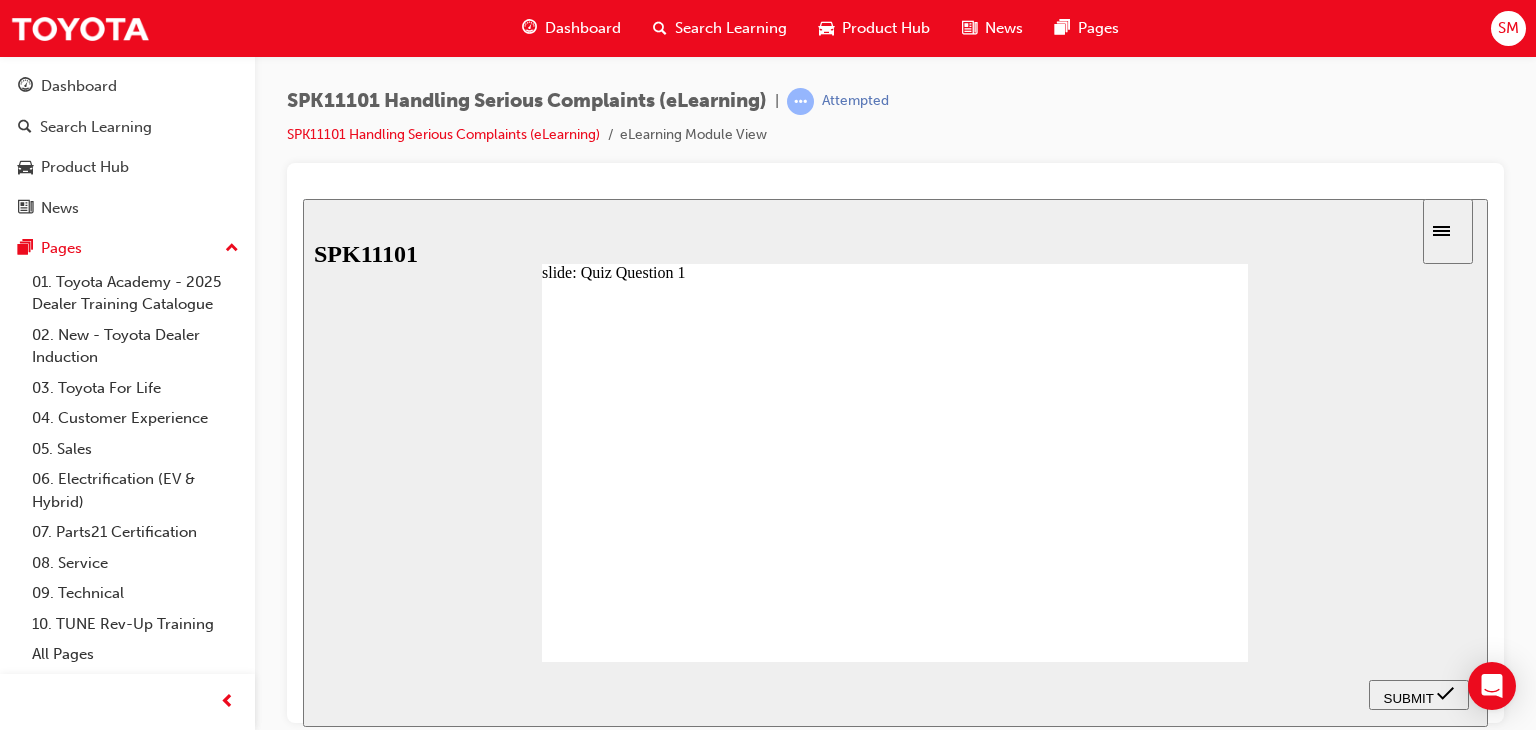 click 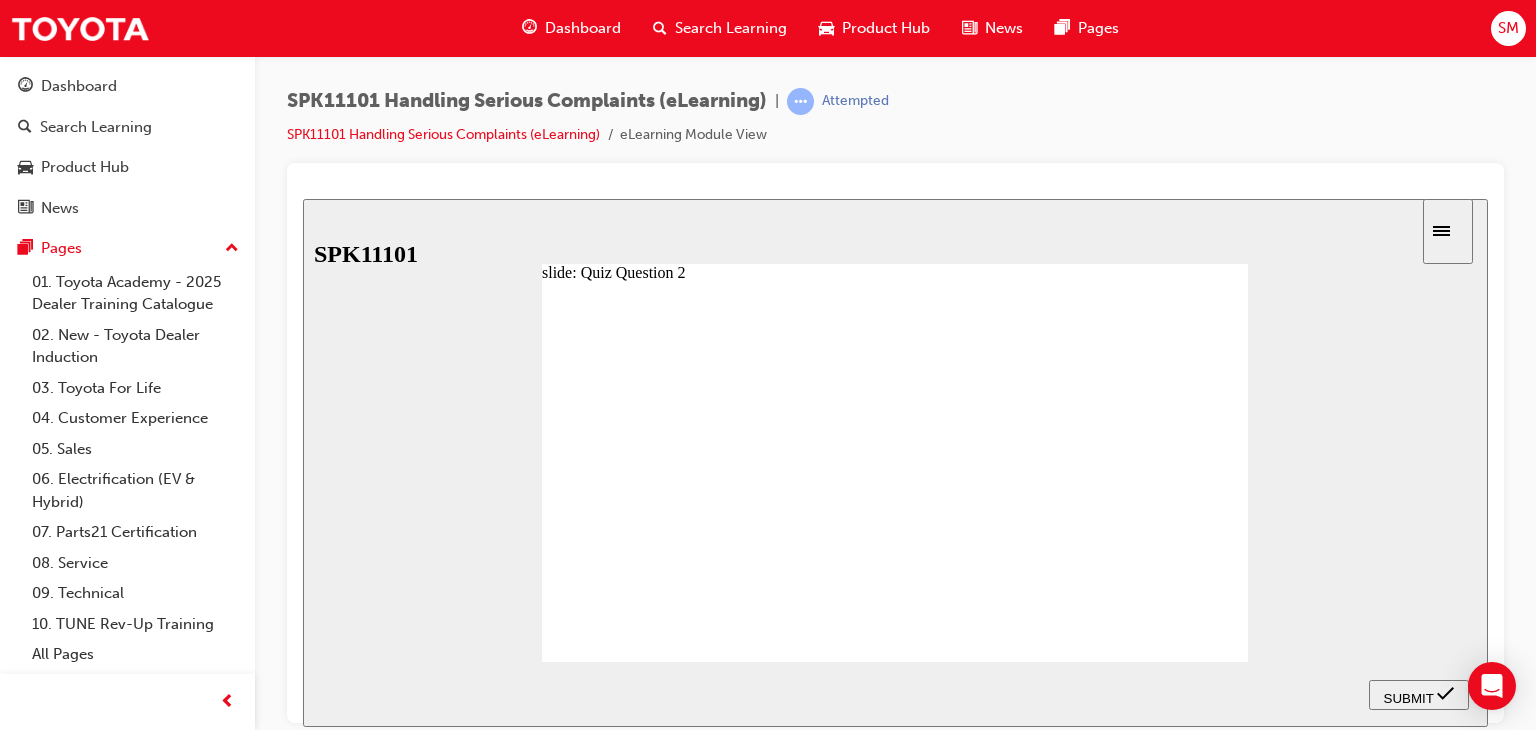 click 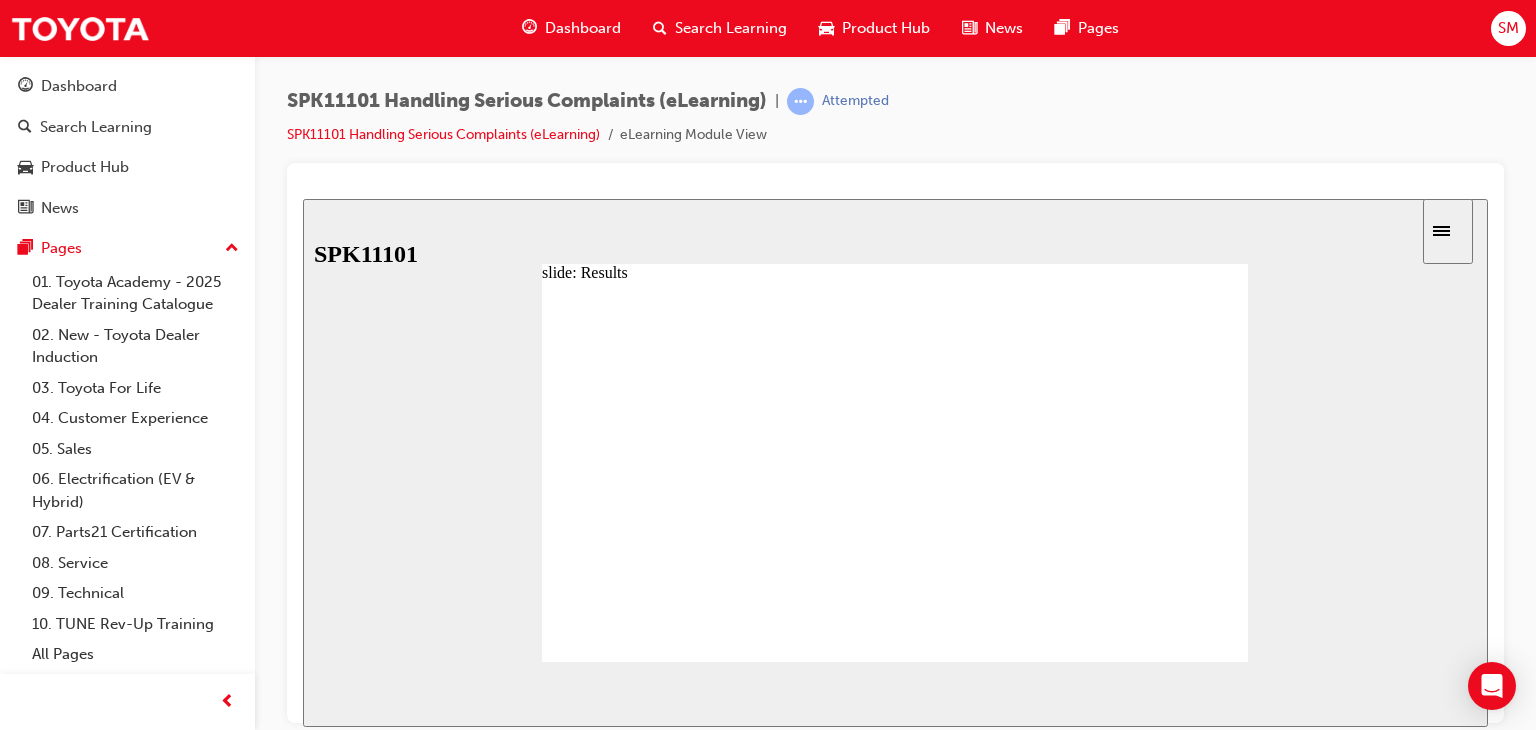 click 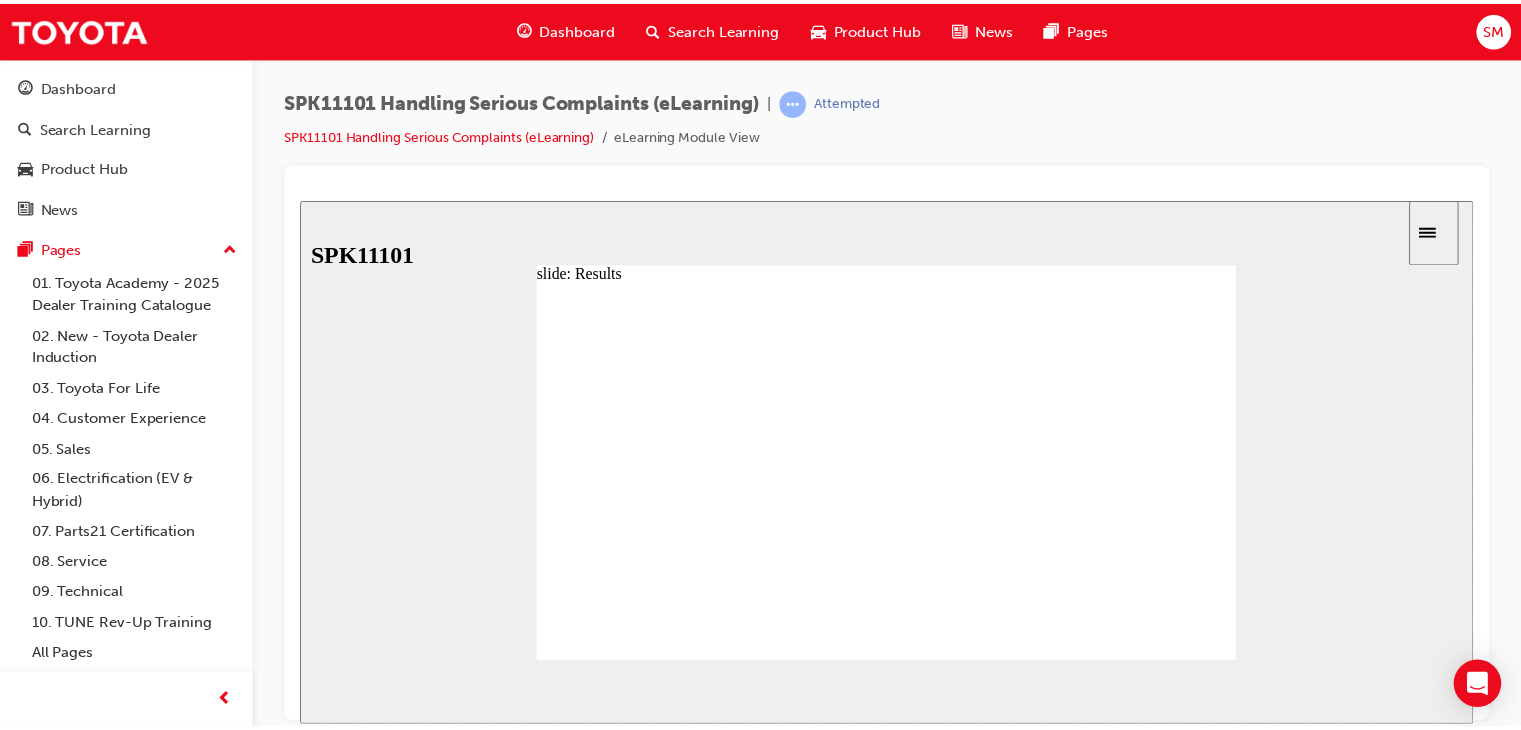 scroll, scrollTop: 0, scrollLeft: 0, axis: both 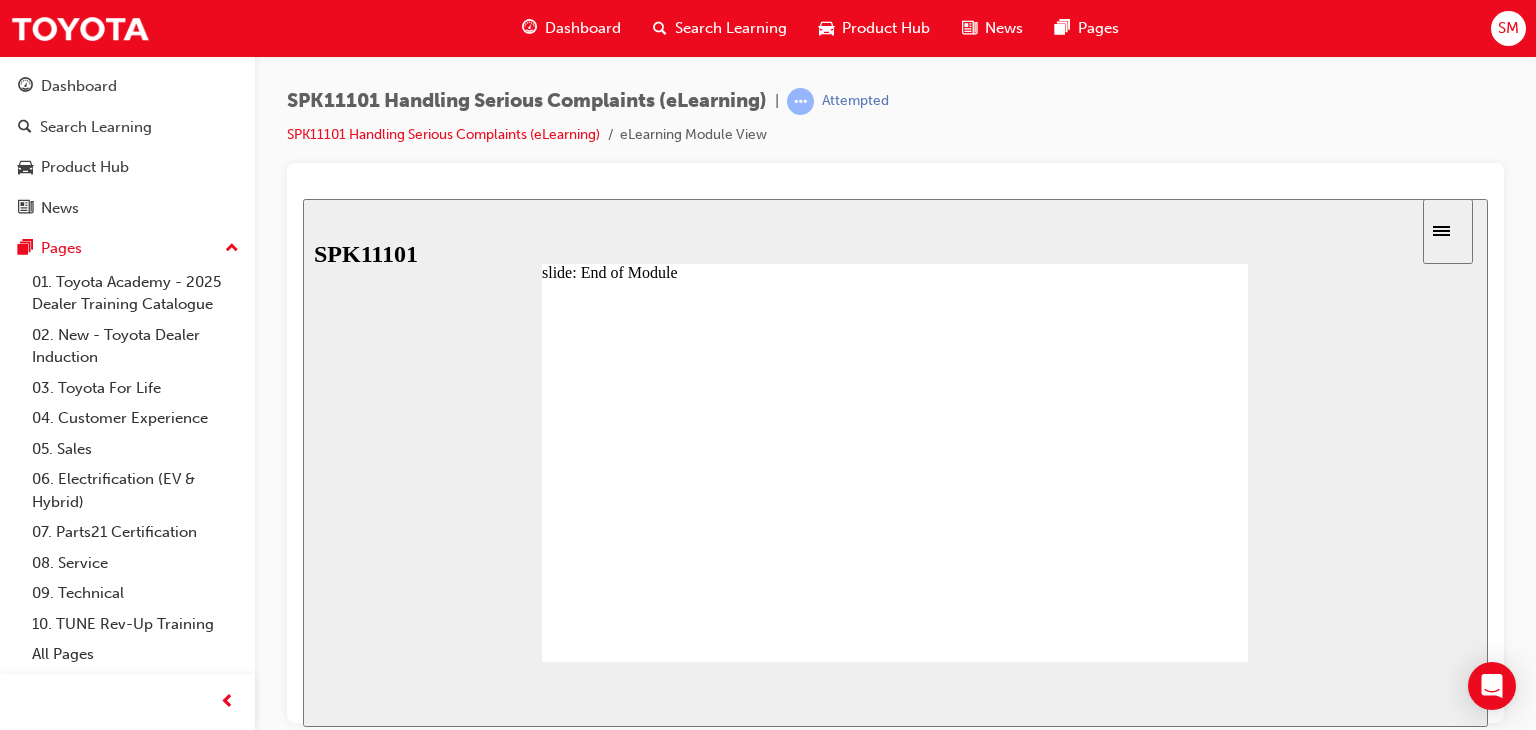 click 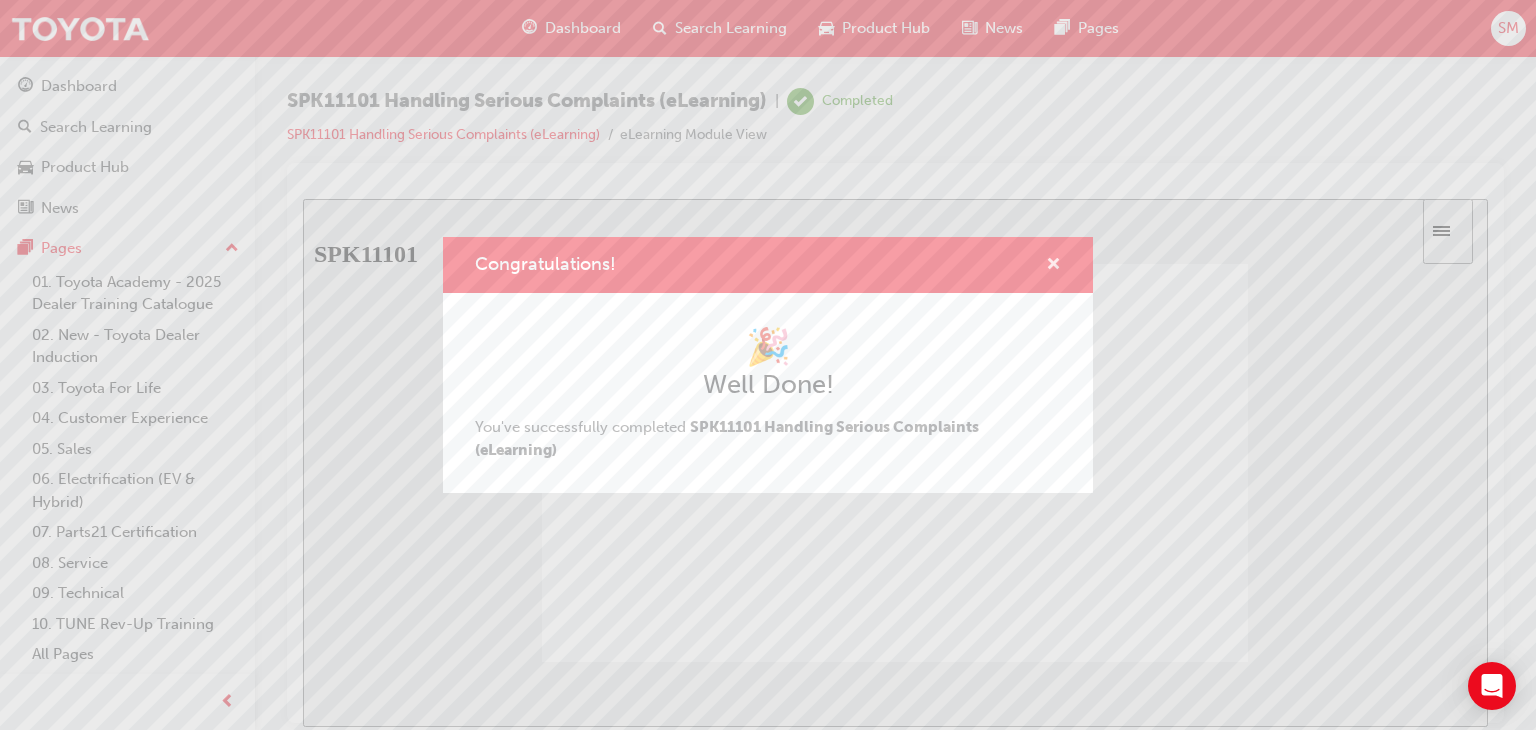 click at bounding box center (1053, 265) 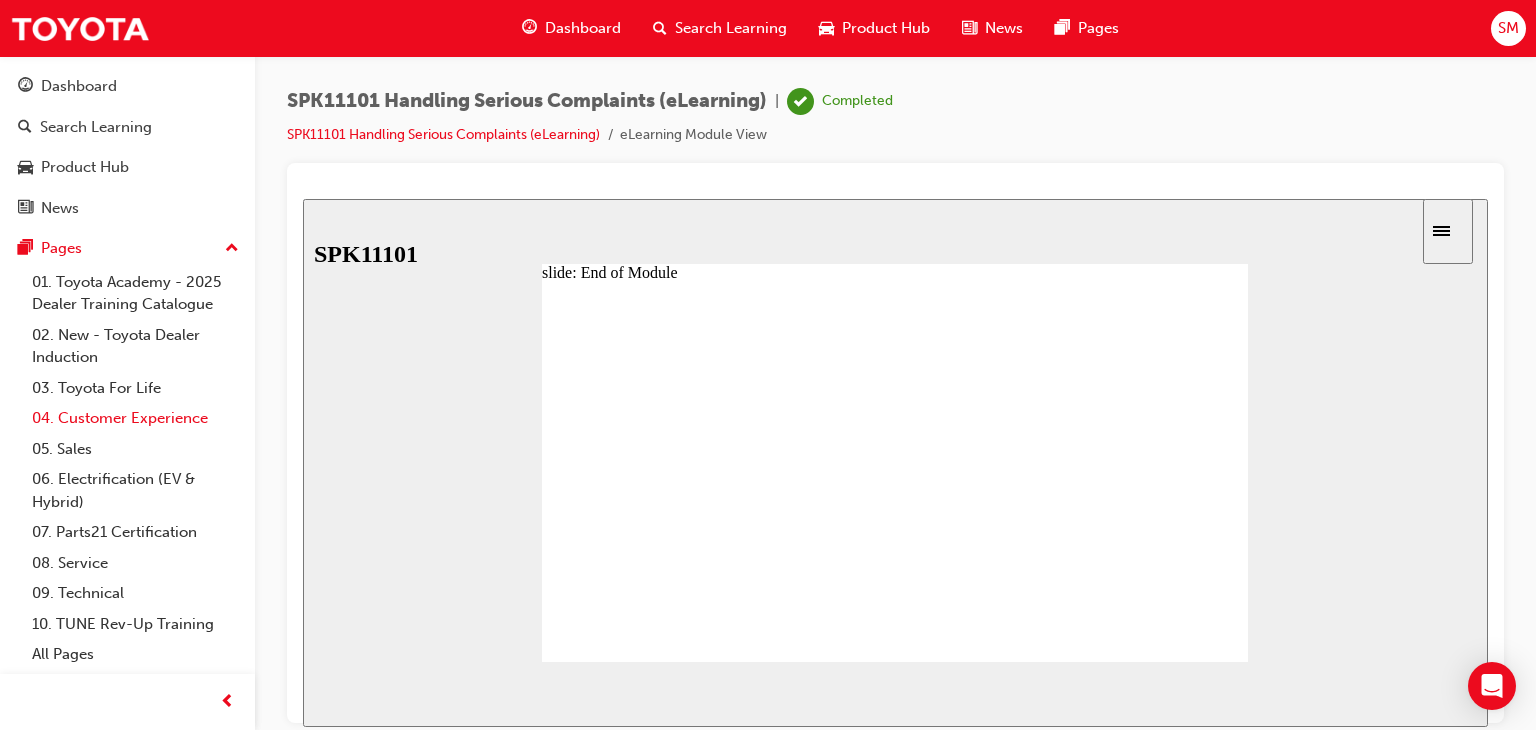 click on "04. Customer Experience" at bounding box center (135, 418) 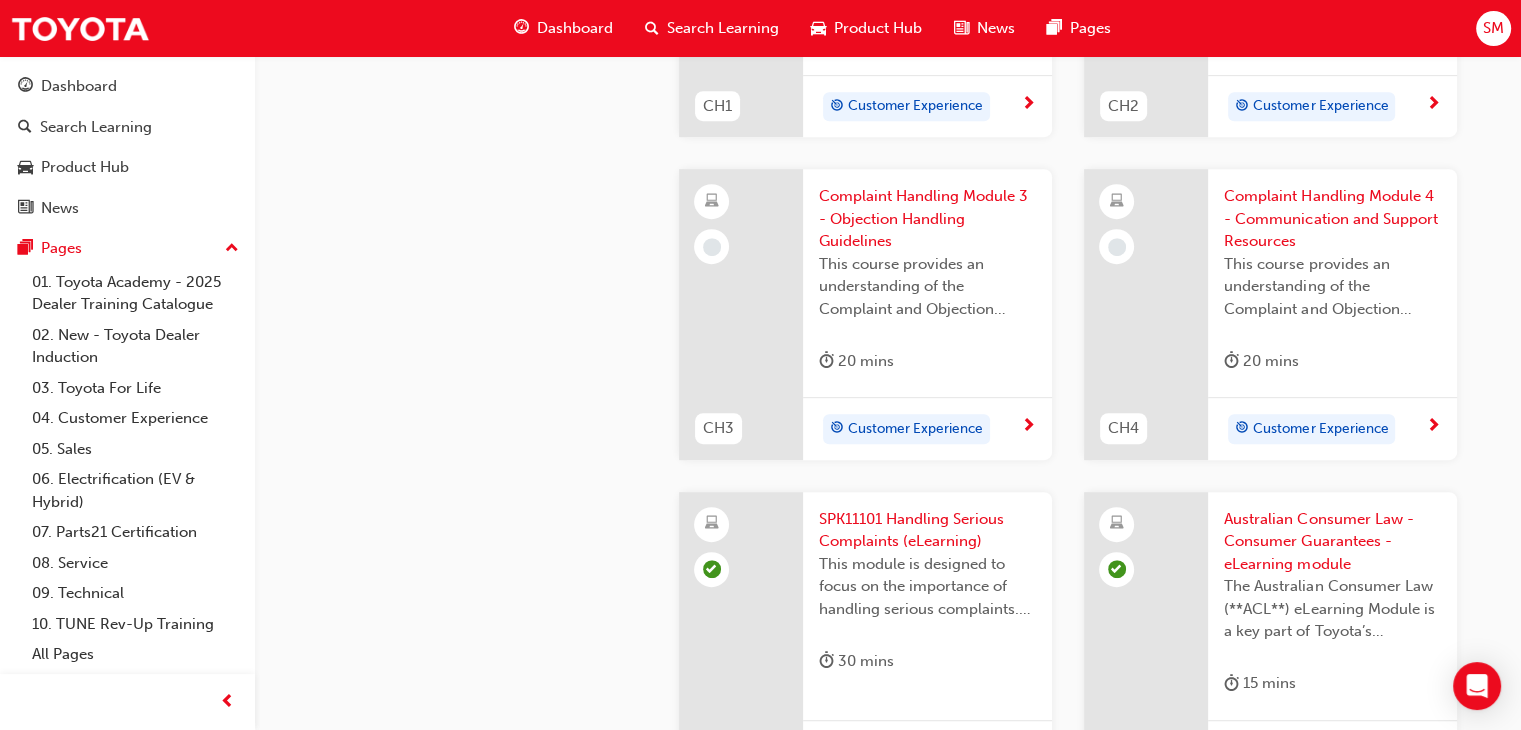scroll, scrollTop: 950, scrollLeft: 0, axis: vertical 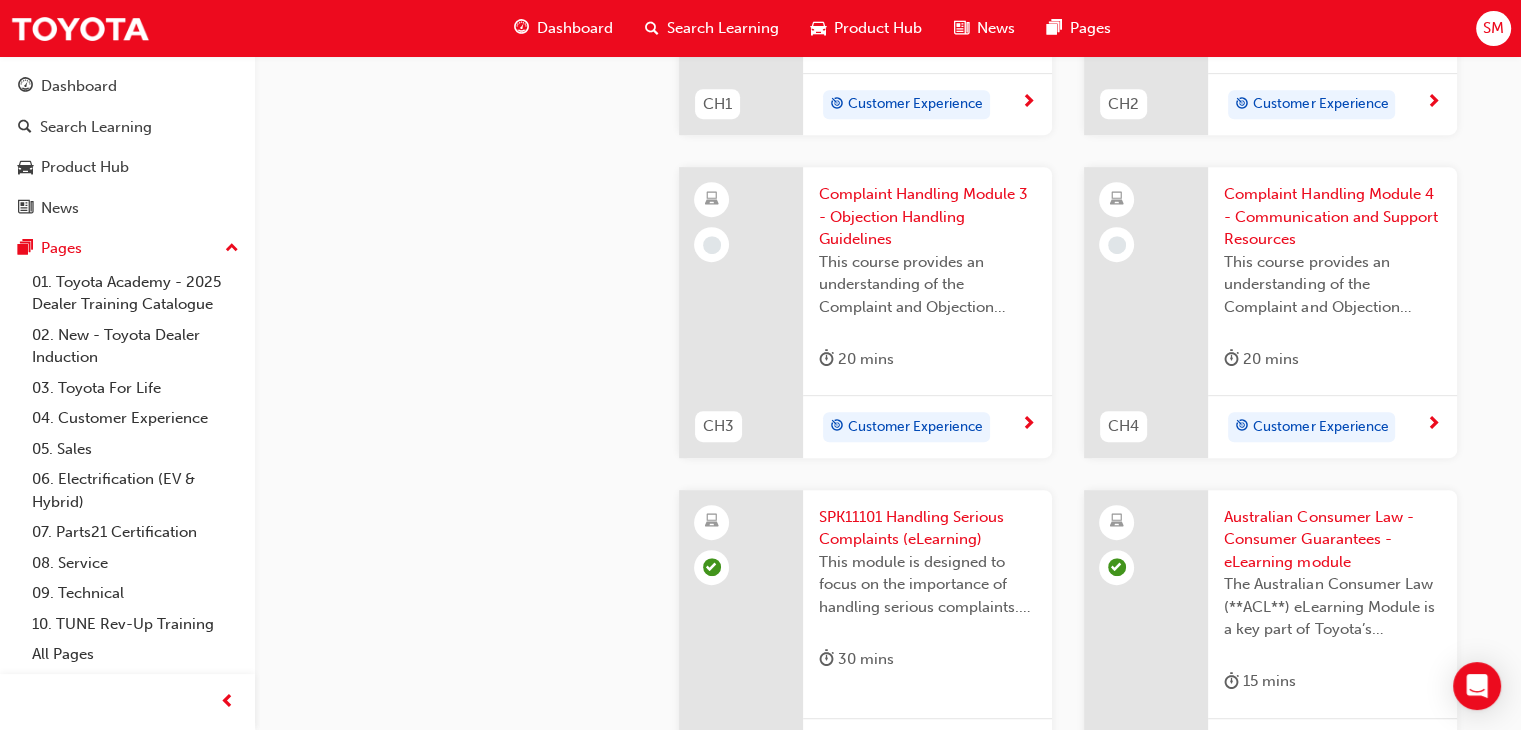 click on "Customer Experience" at bounding box center [920, 427] 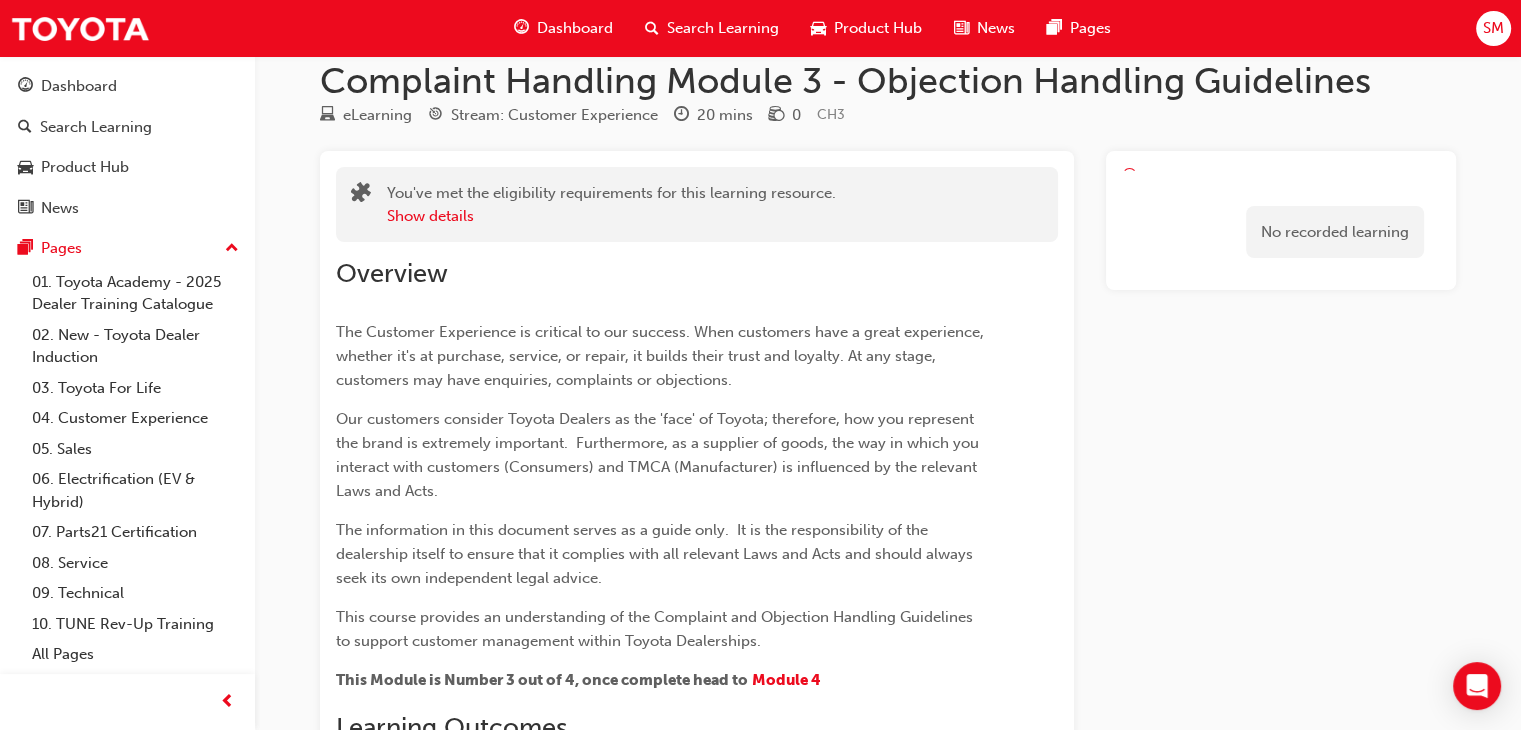 scroll, scrollTop: 0, scrollLeft: 0, axis: both 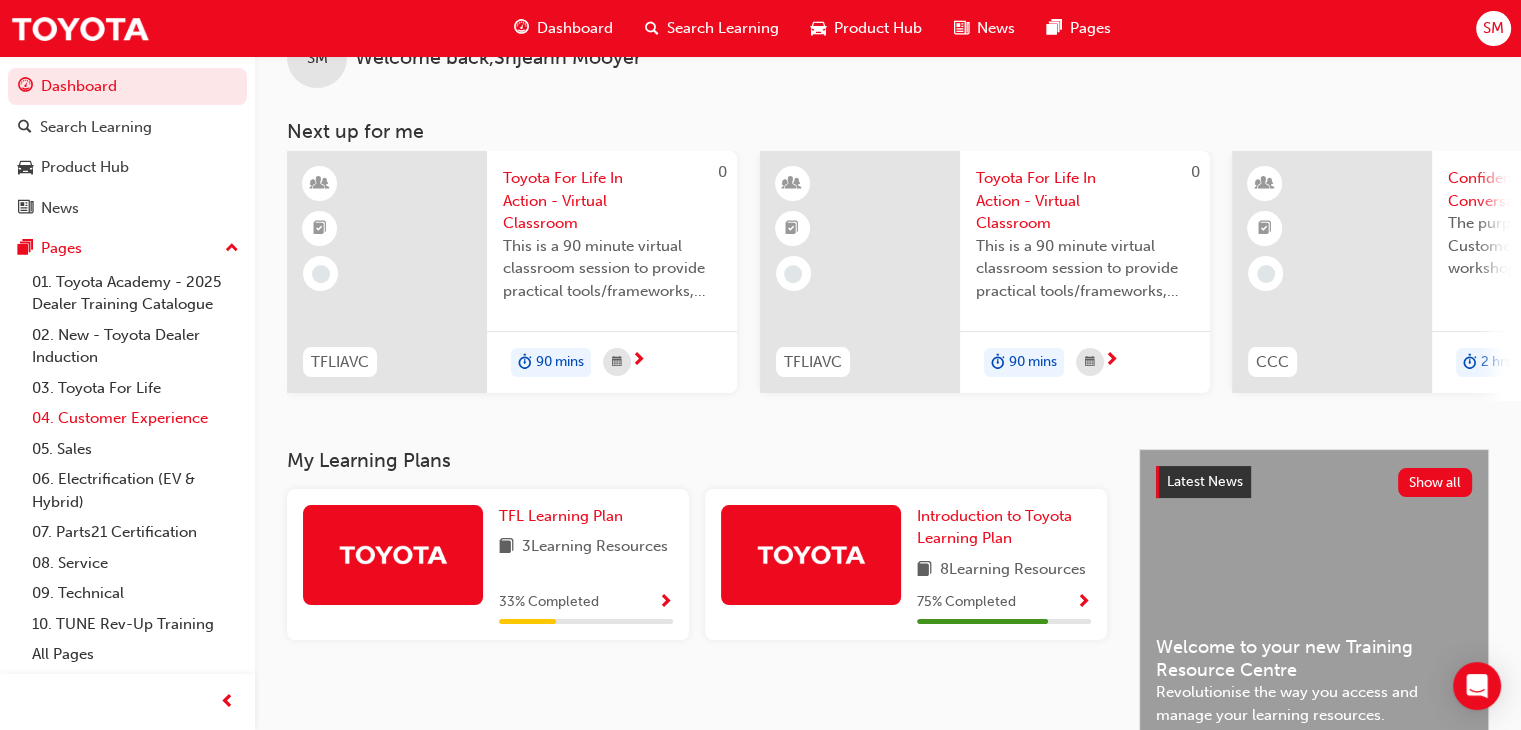 click on "04. Customer Experience" at bounding box center [135, 418] 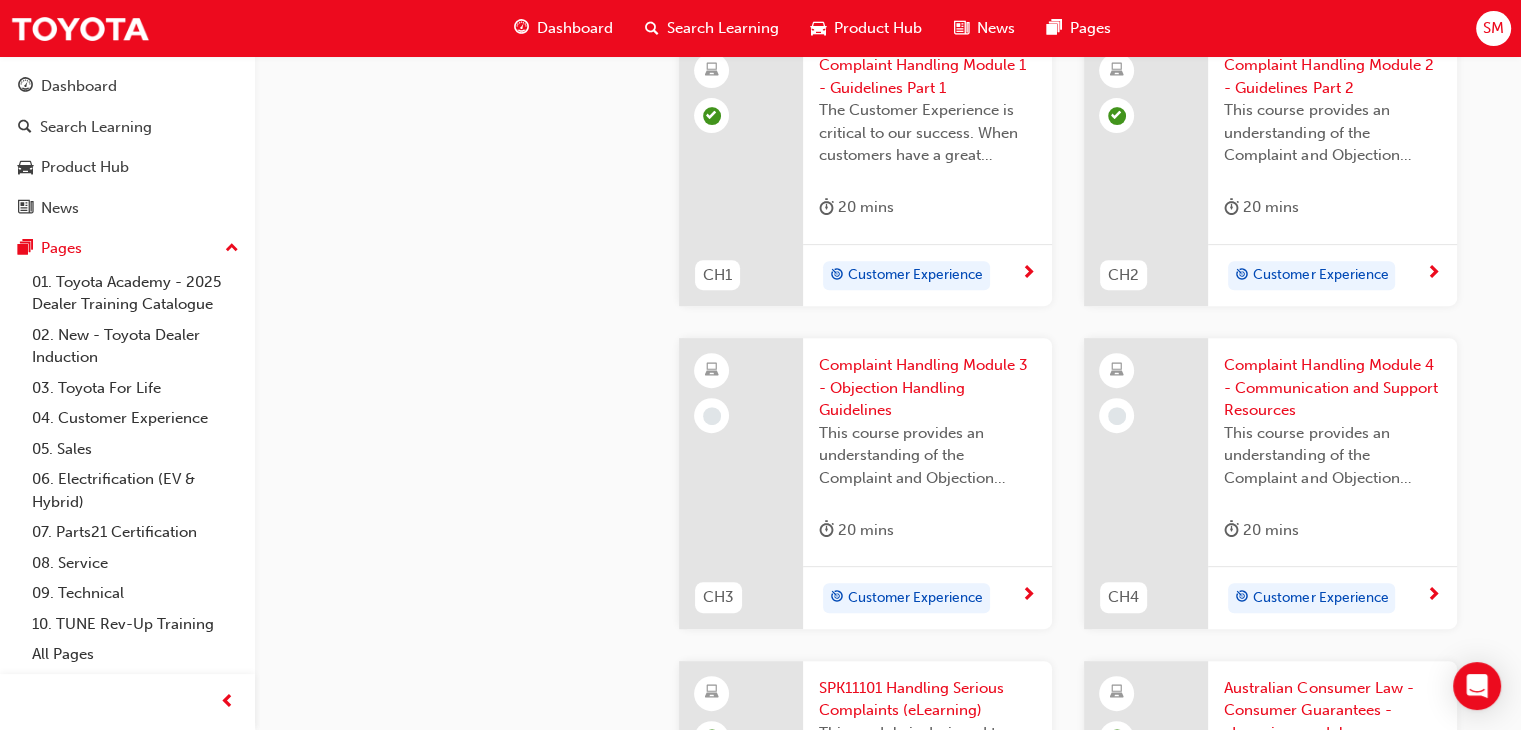 scroll, scrollTop: 780, scrollLeft: 0, axis: vertical 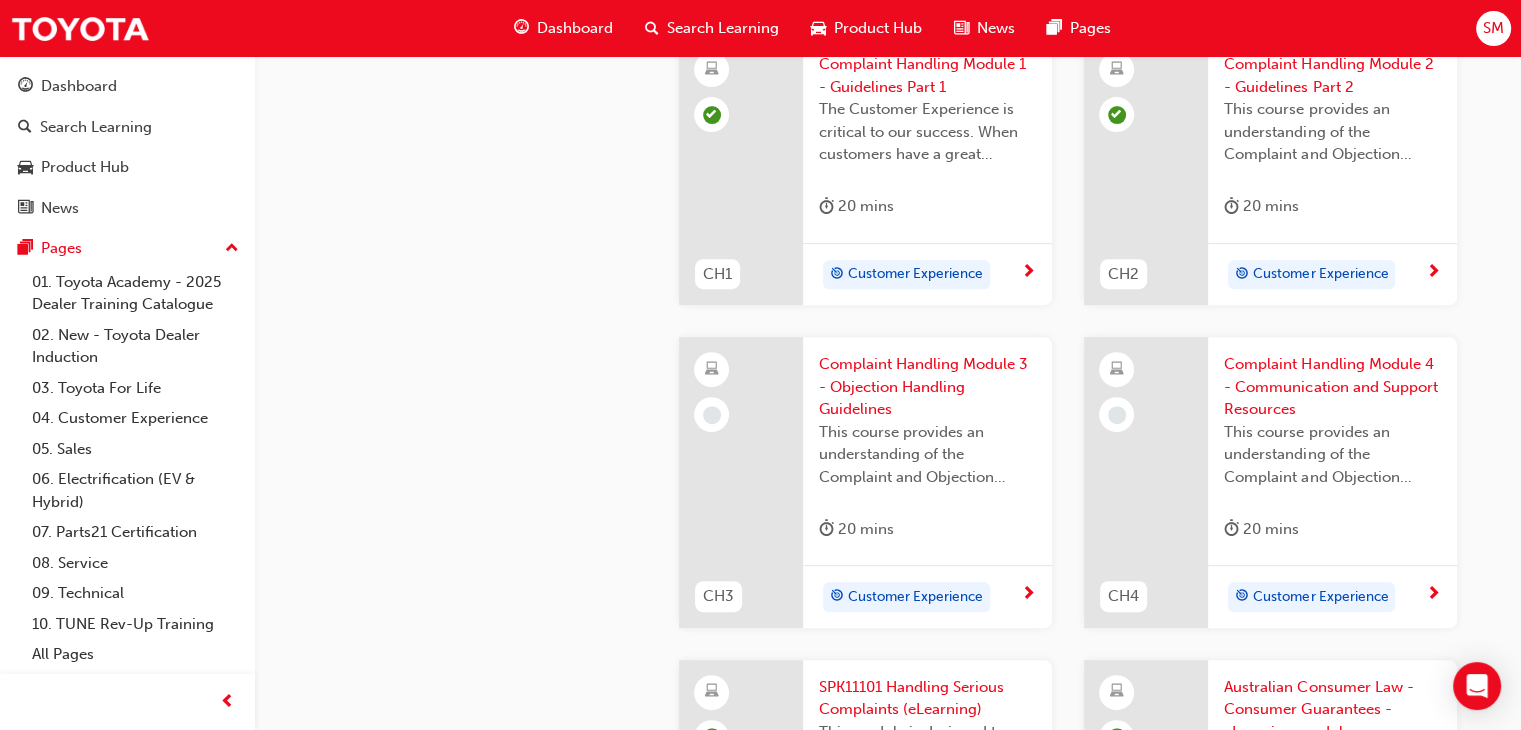 click on "Customer Experience" at bounding box center [920, 597] 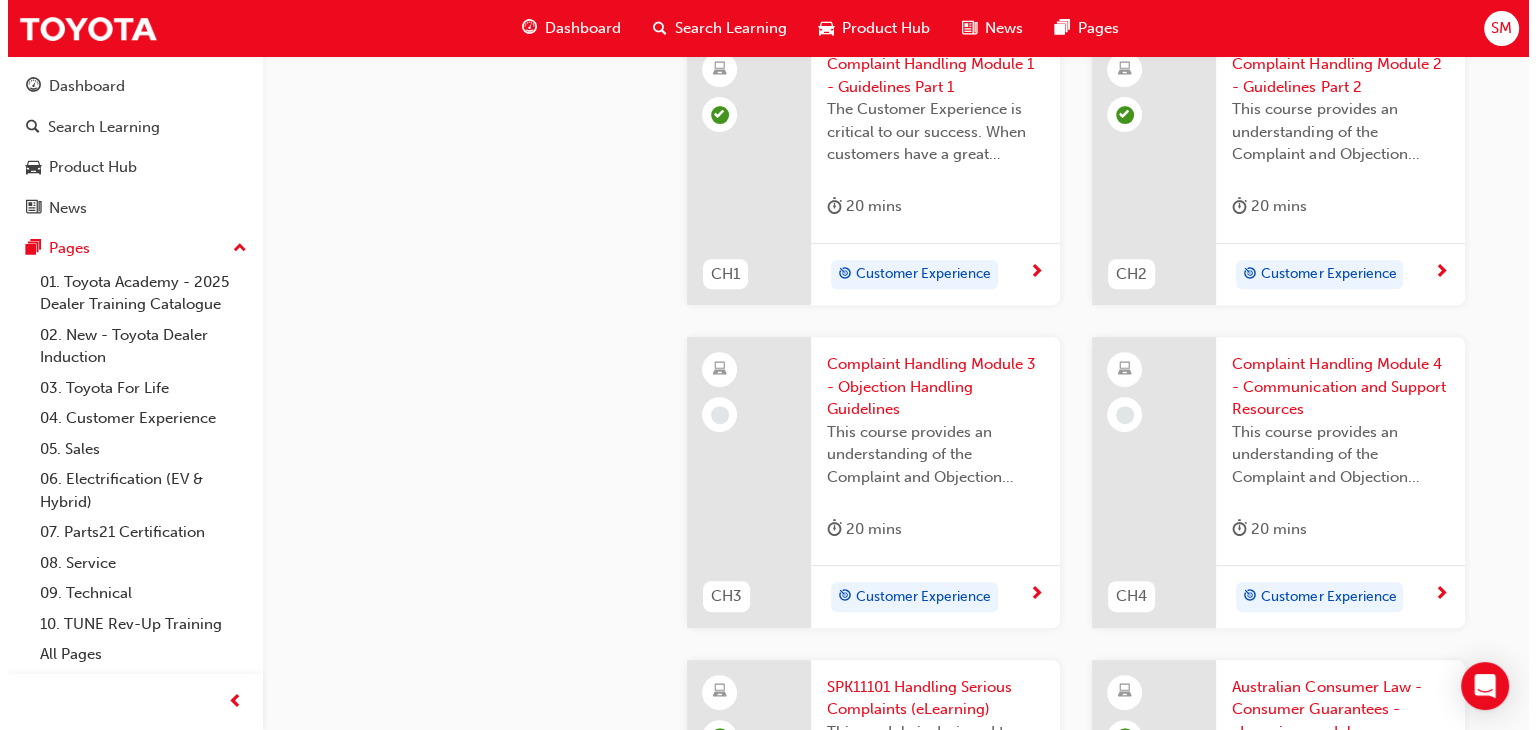 scroll, scrollTop: 0, scrollLeft: 0, axis: both 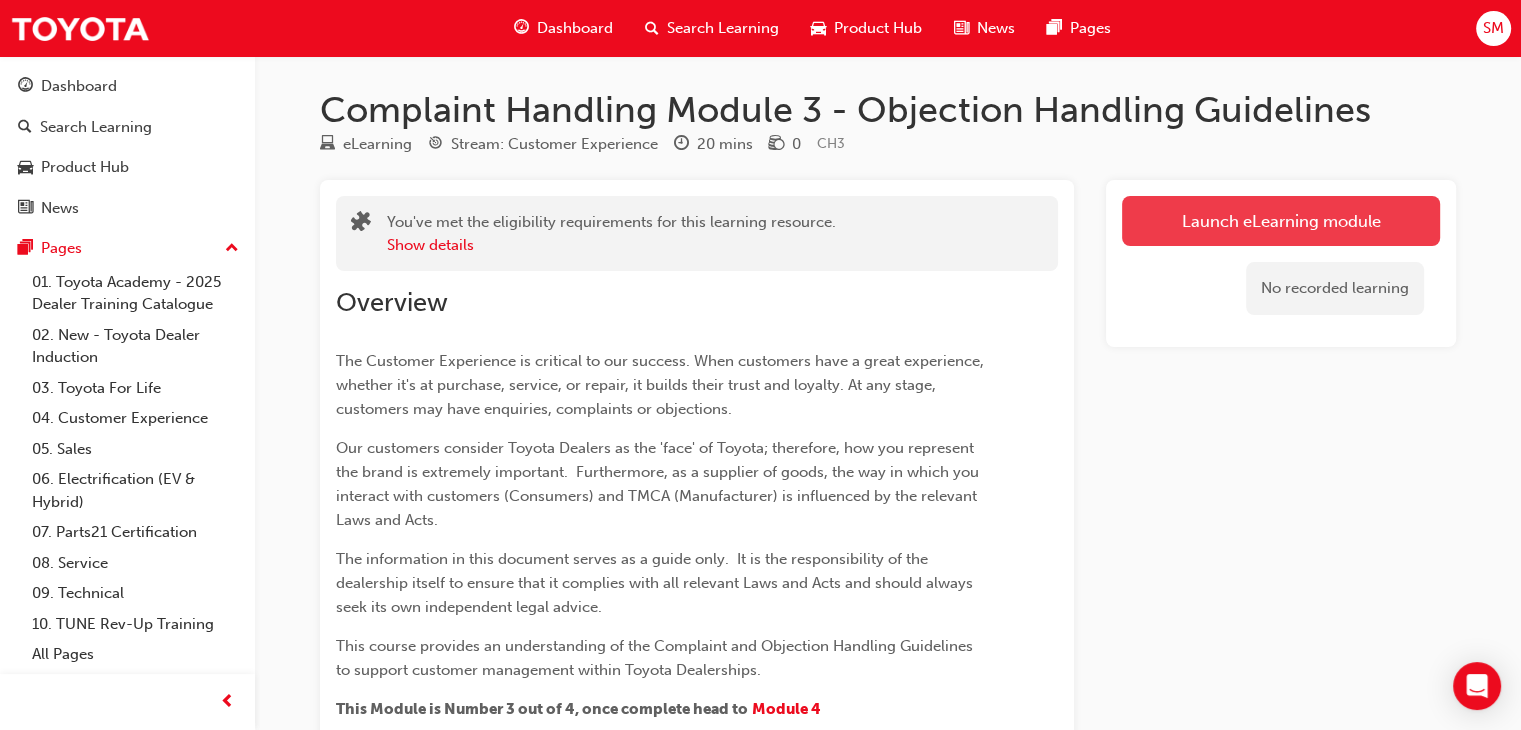 click on "Launch eLearning module" at bounding box center [1281, 221] 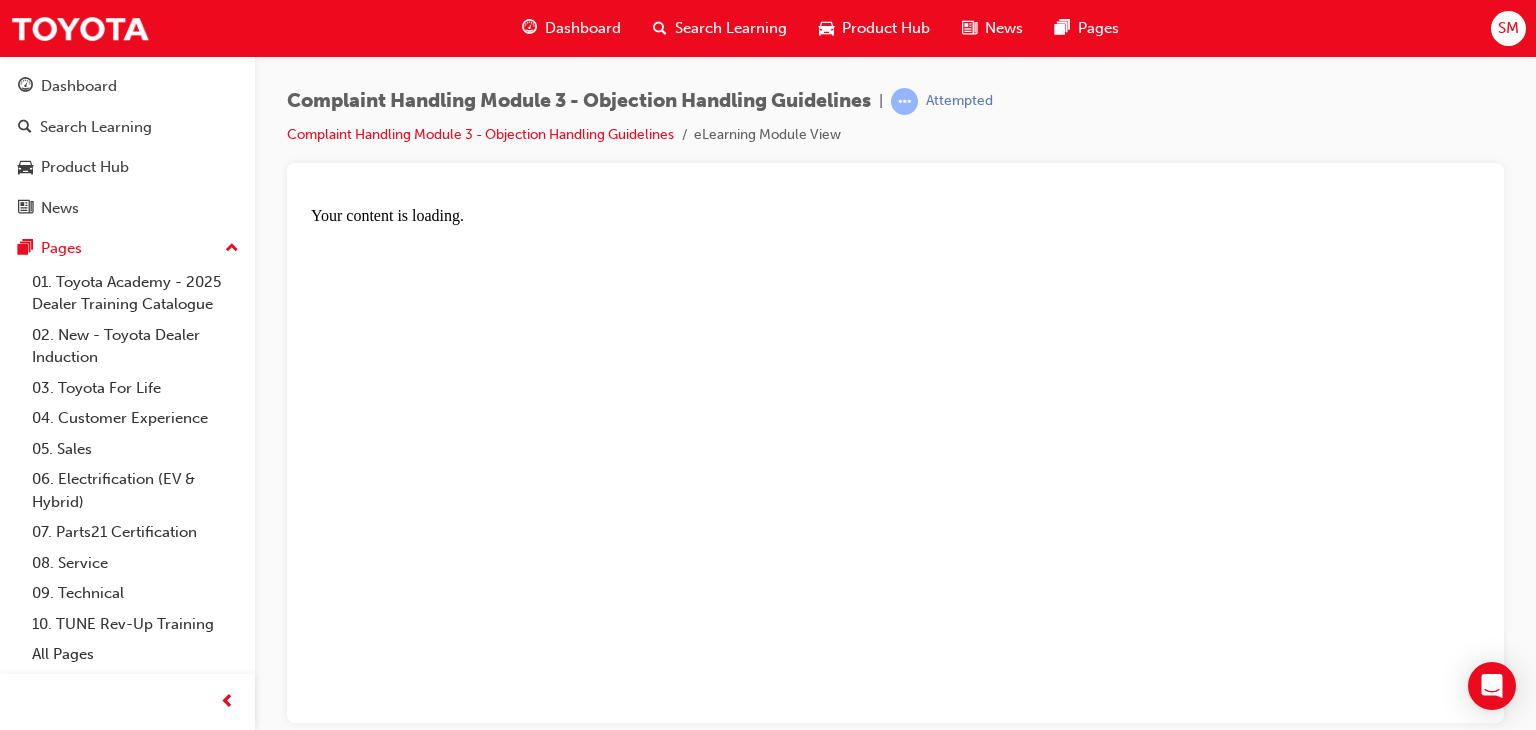 scroll, scrollTop: 0, scrollLeft: 0, axis: both 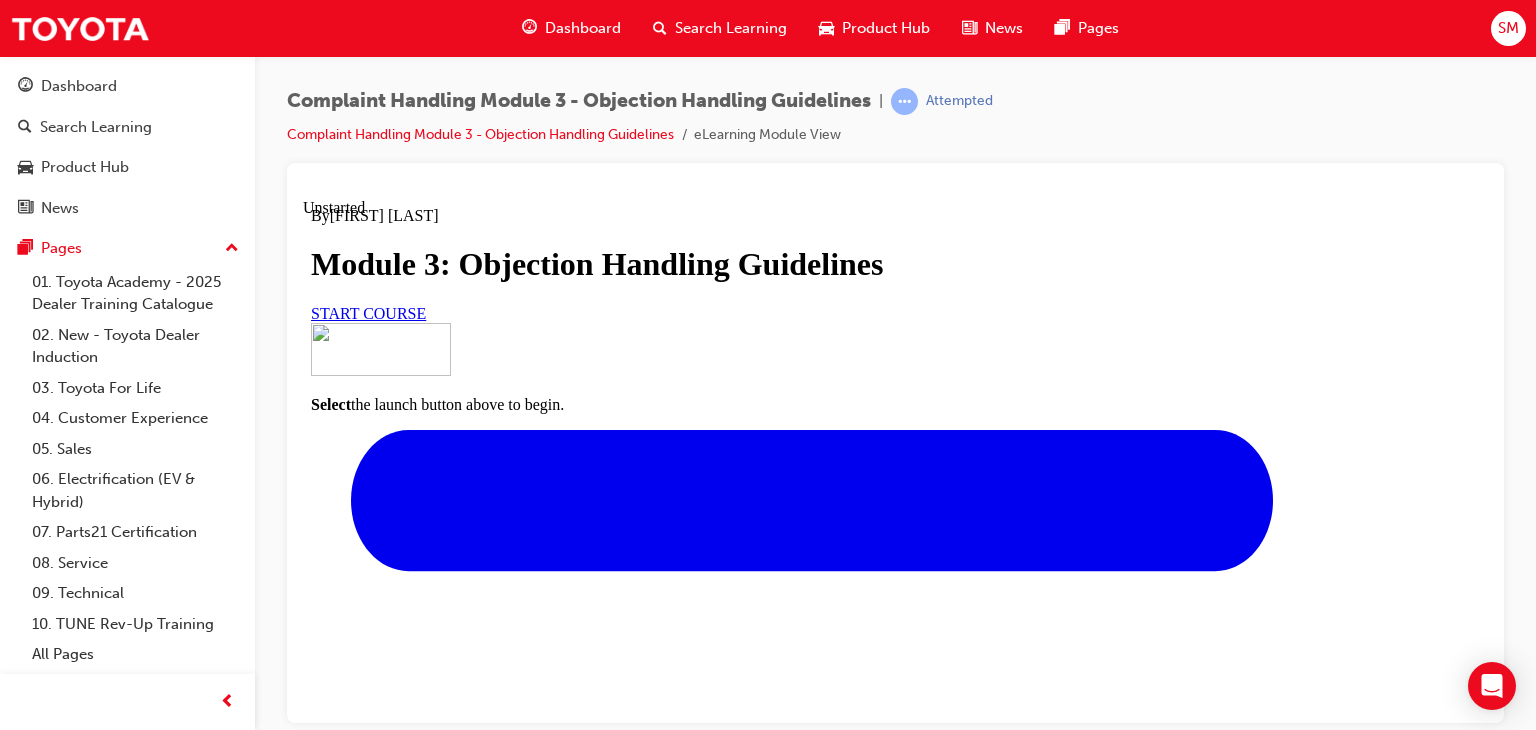 click on "START COURSE" at bounding box center (368, 312) 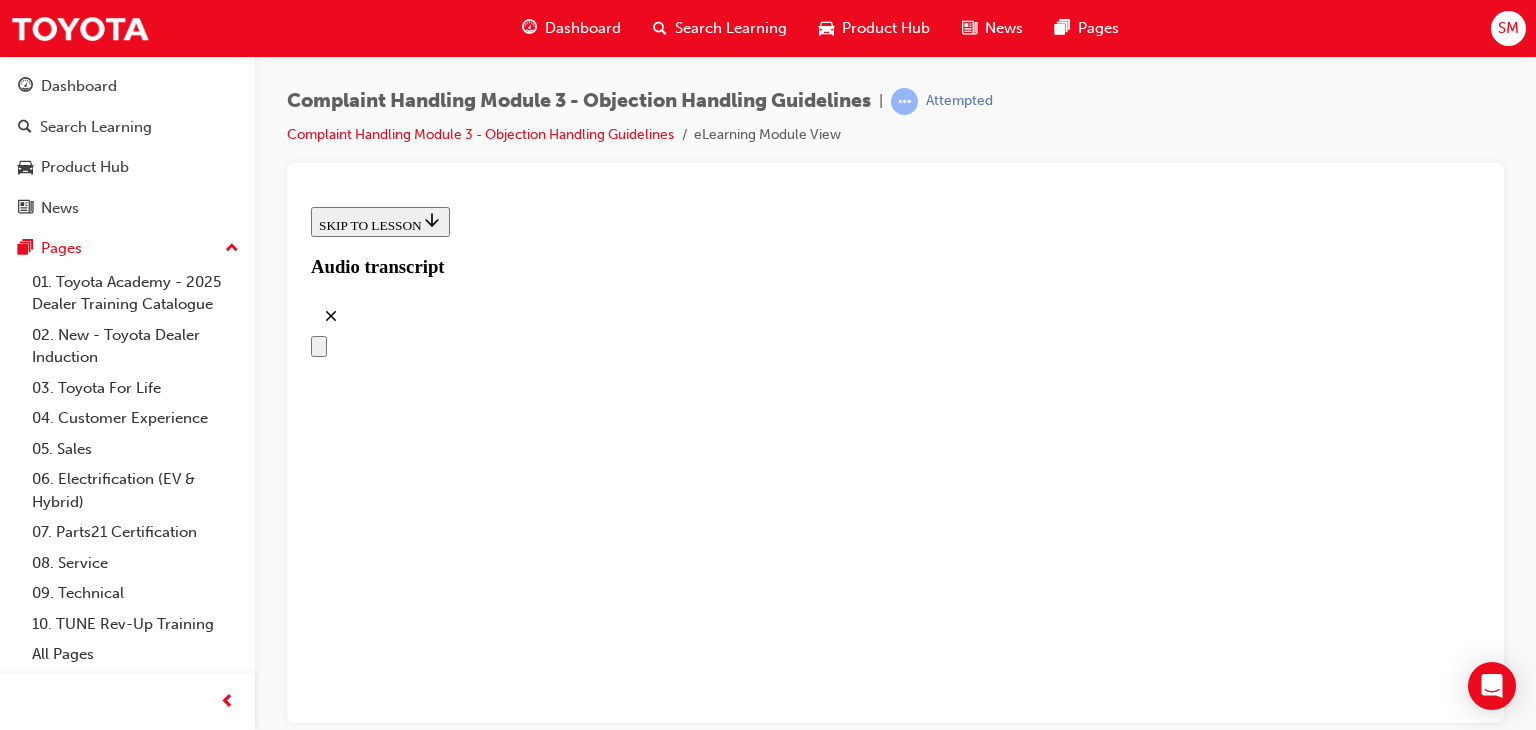 scroll, scrollTop: 467, scrollLeft: 0, axis: vertical 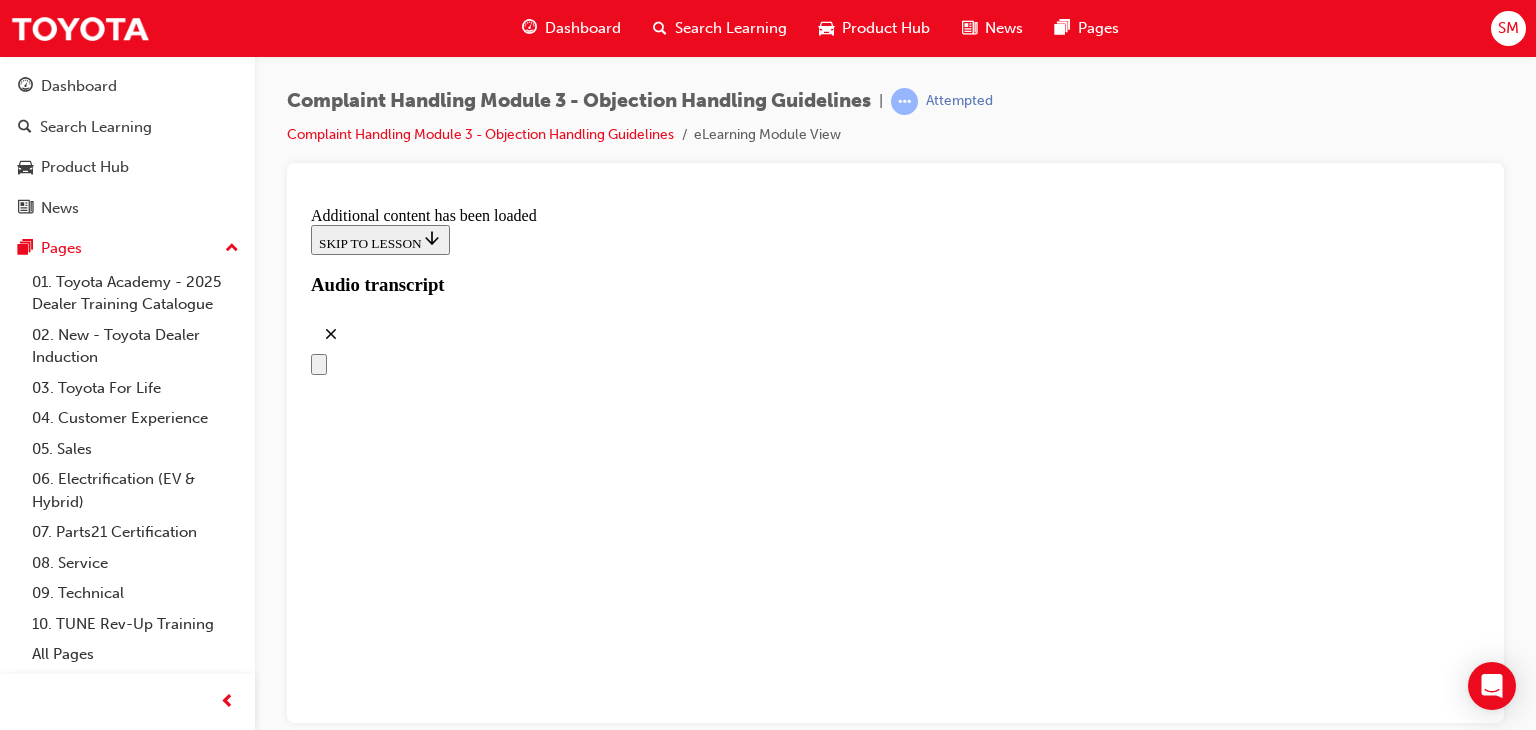 click 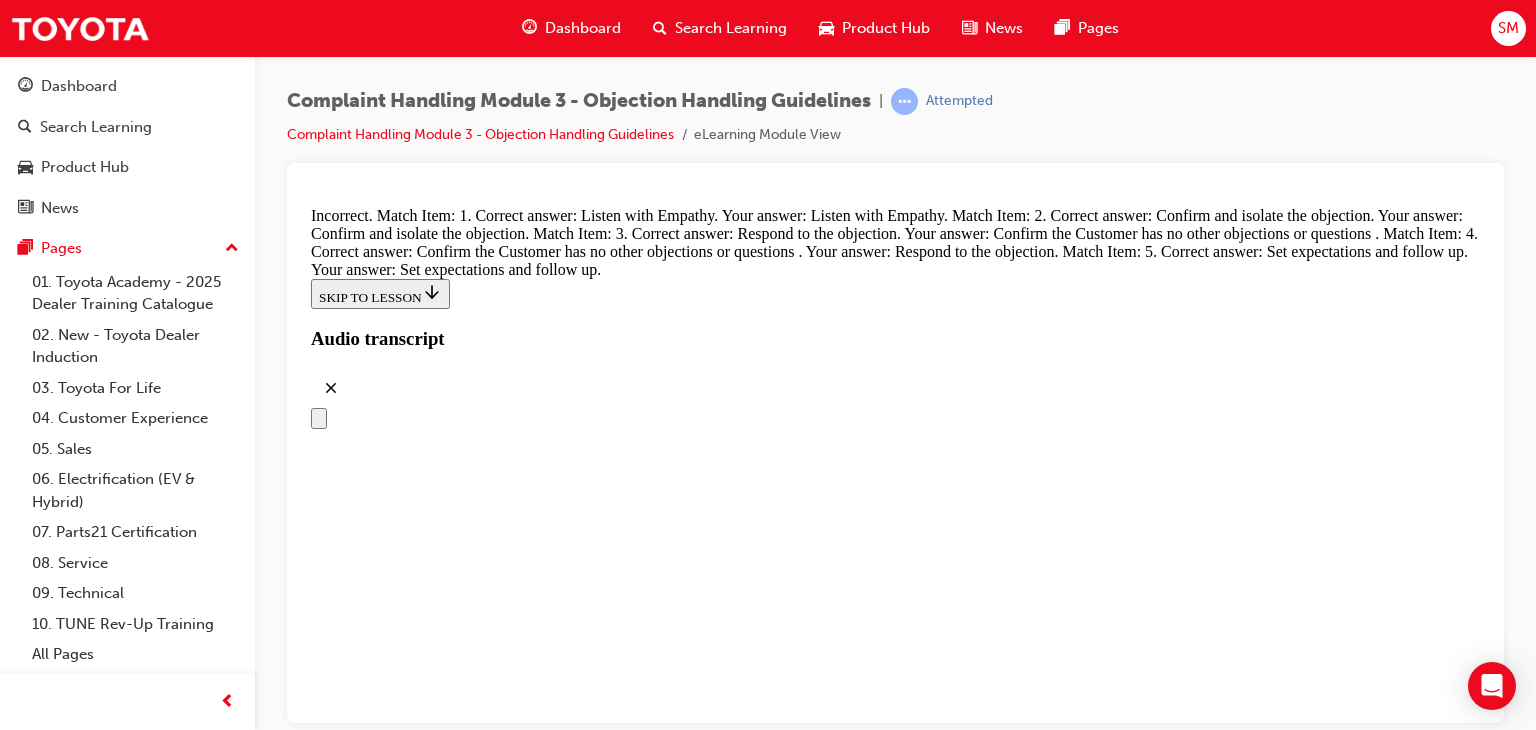 scroll, scrollTop: 8120, scrollLeft: 0, axis: vertical 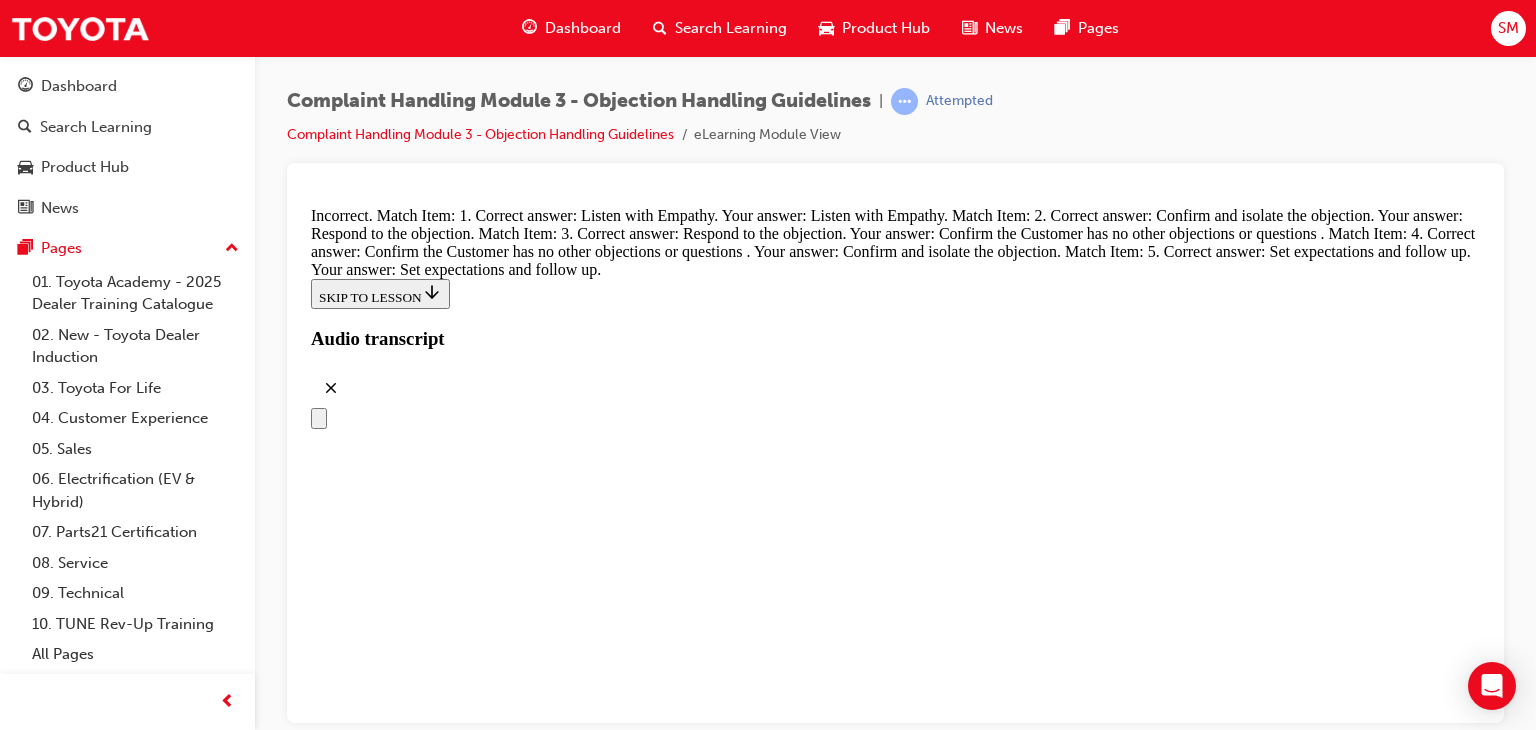 click at bounding box center [359, 13543] 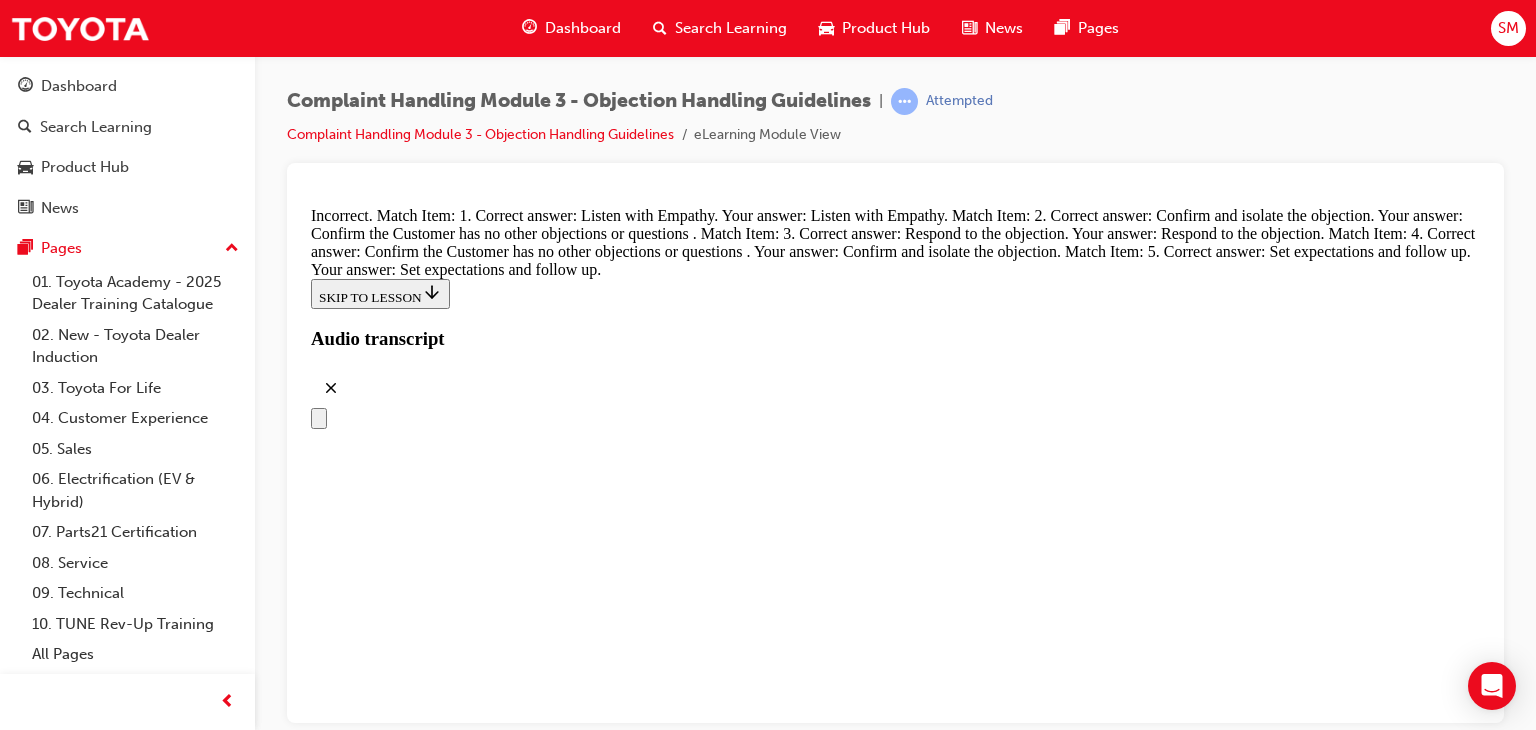 scroll, scrollTop: 8082, scrollLeft: 0, axis: vertical 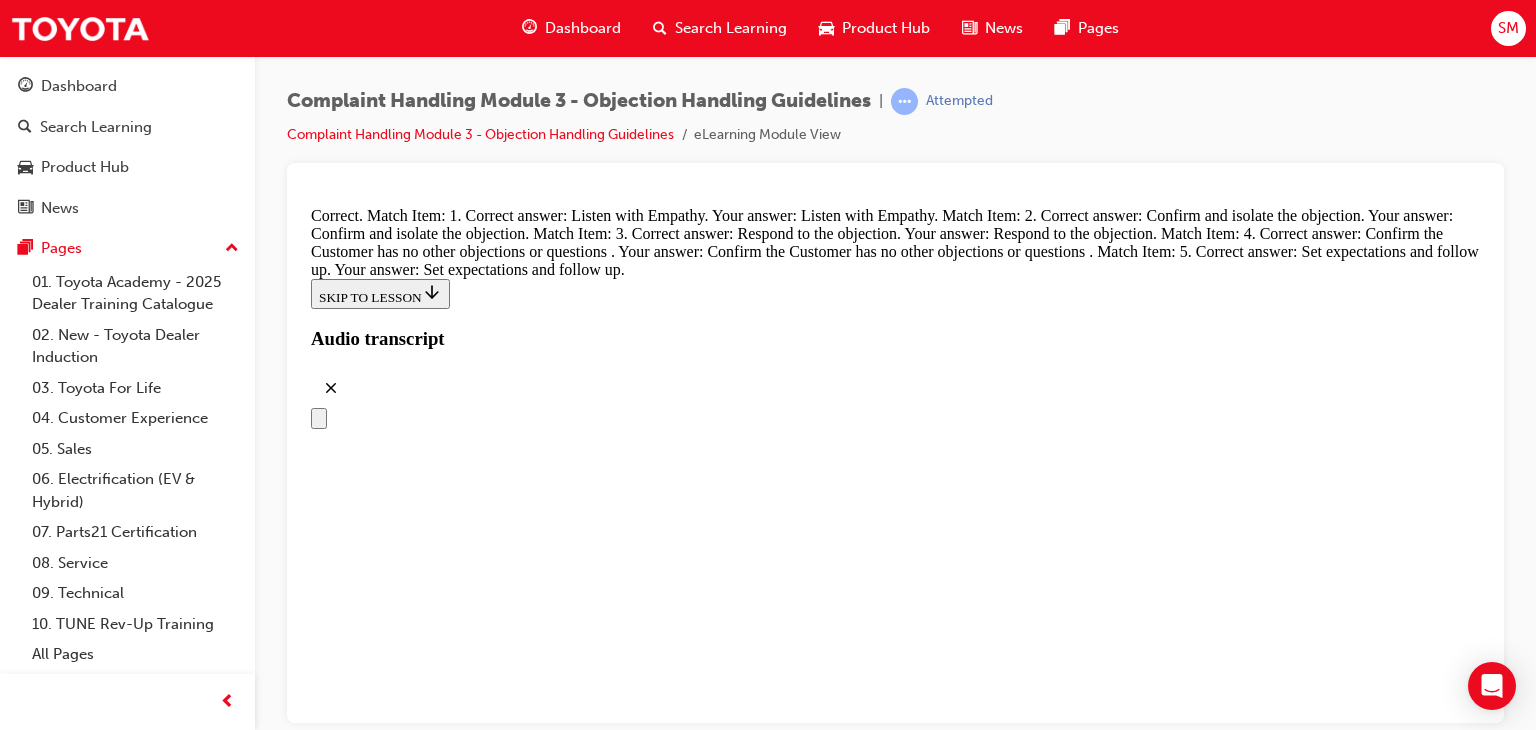 click on "Advise the customer the outcome from investigation" at bounding box center [895, 16835] 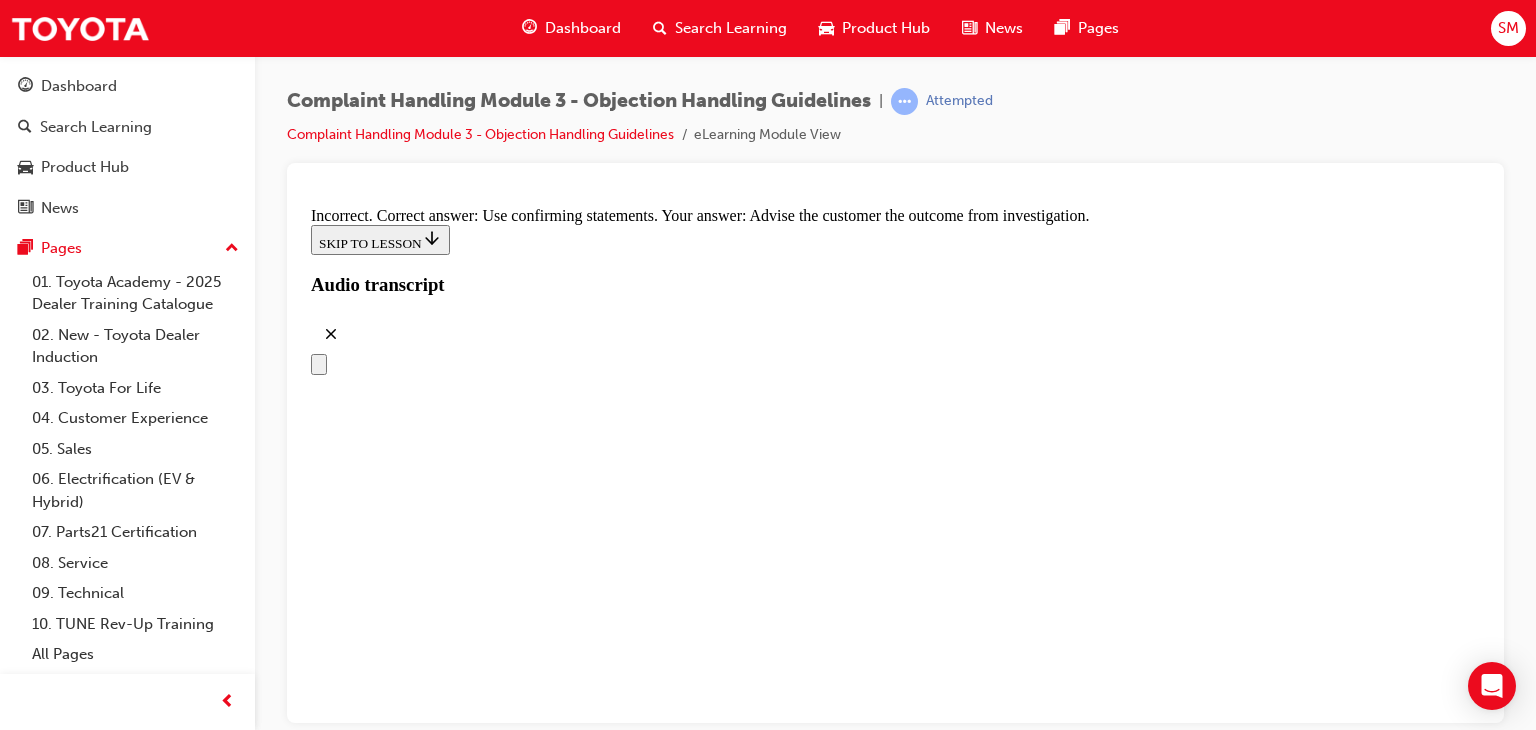 scroll, scrollTop: 8829, scrollLeft: 0, axis: vertical 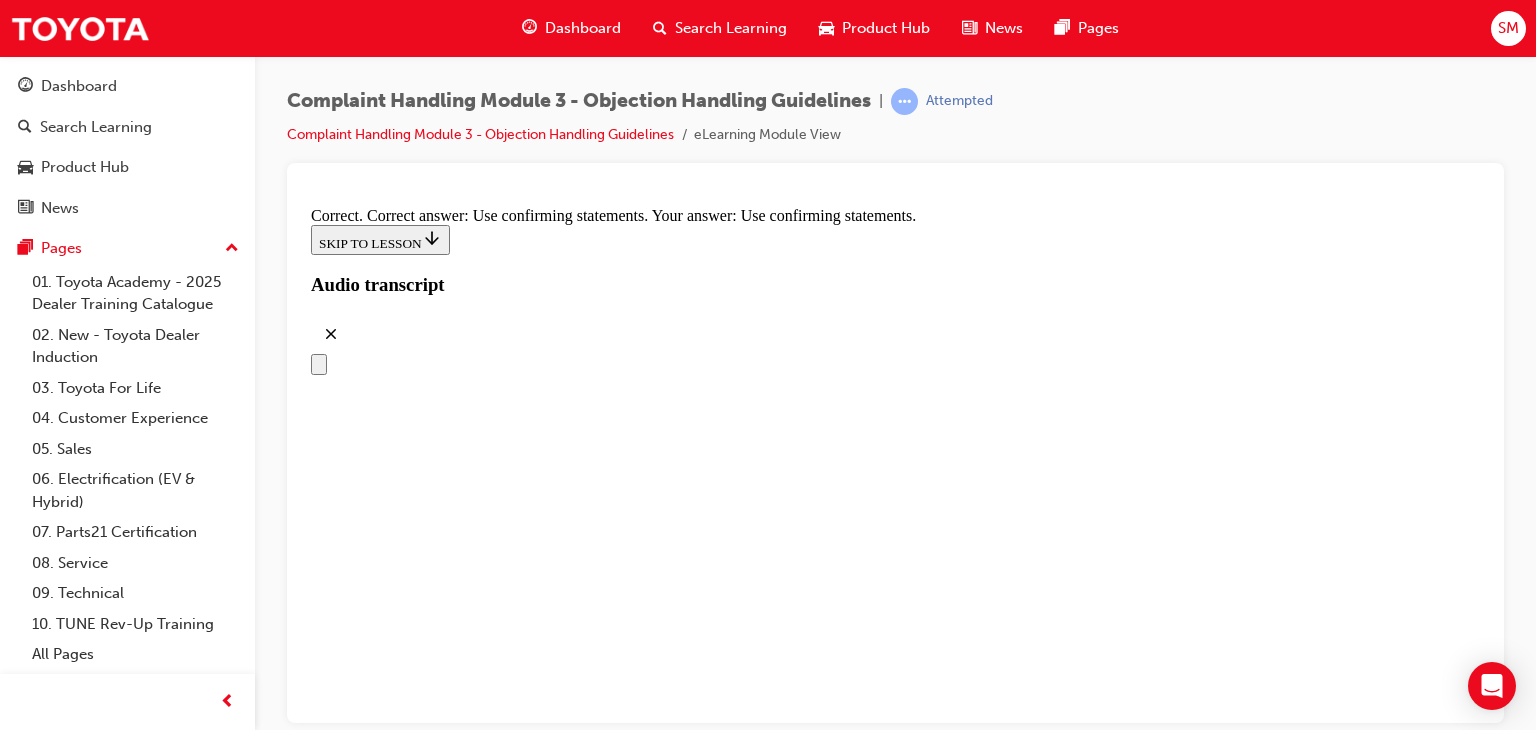 click on "True" at bounding box center [895, 23454] 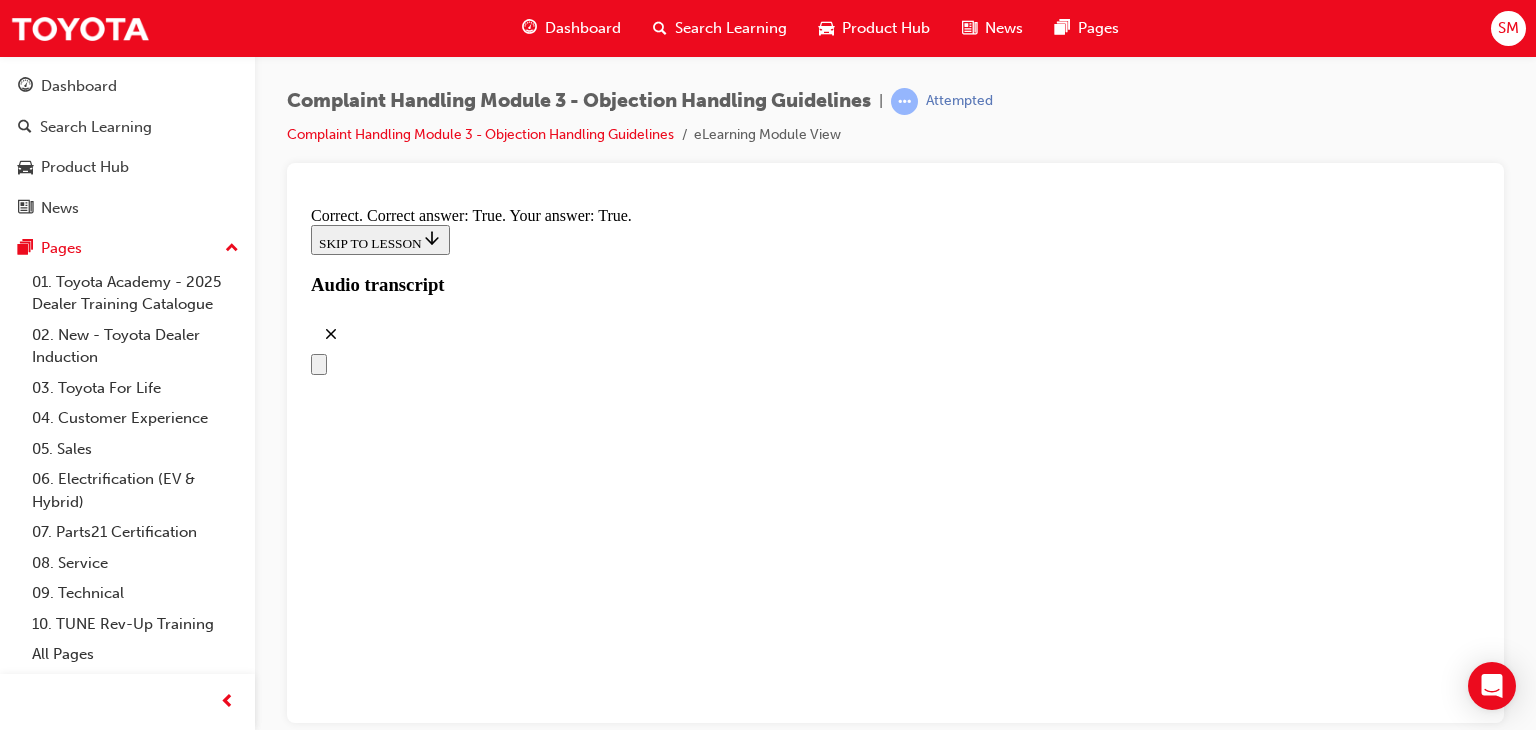 scroll, scrollTop: 10182, scrollLeft: 0, axis: vertical 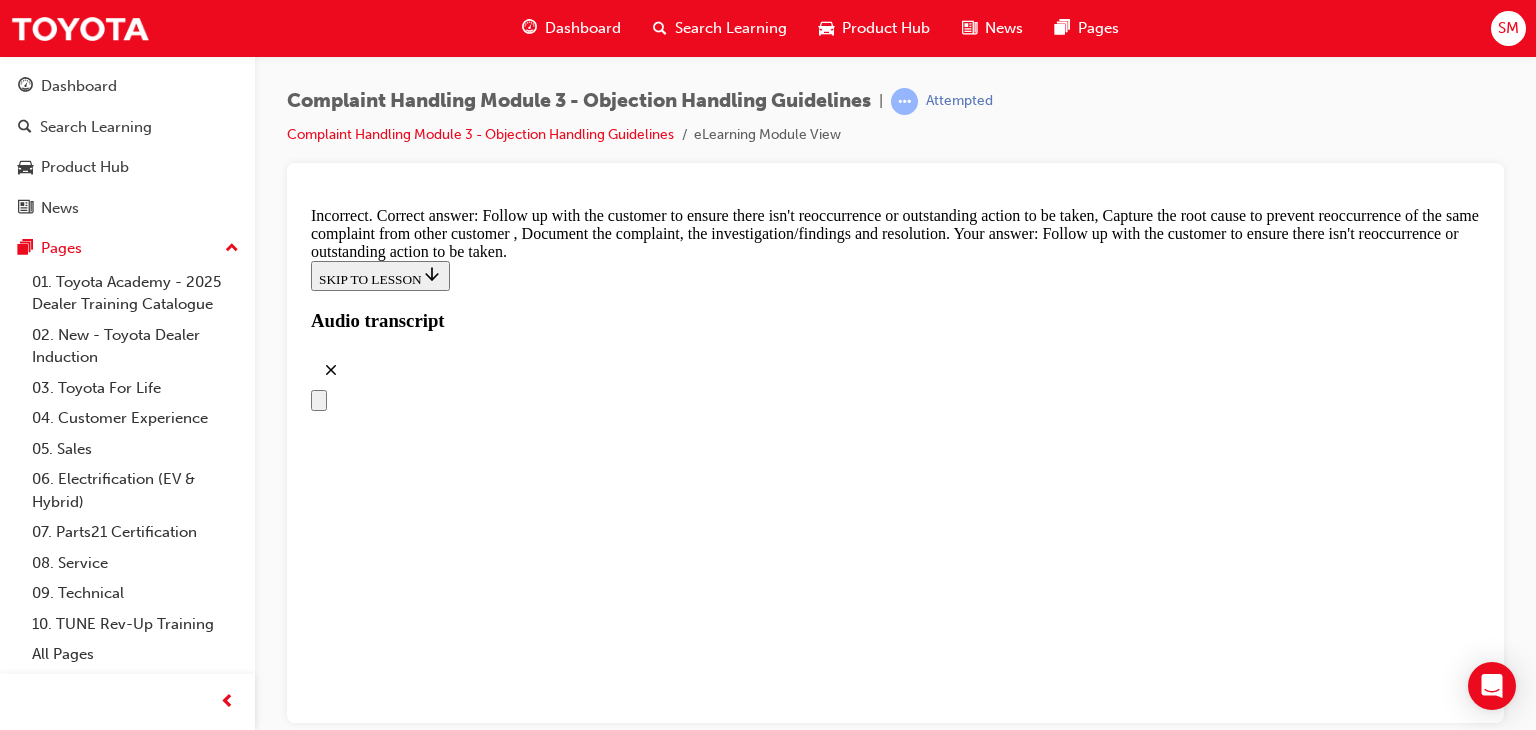 click on "TAKE AGAIN" at bounding box center (359, 29789) 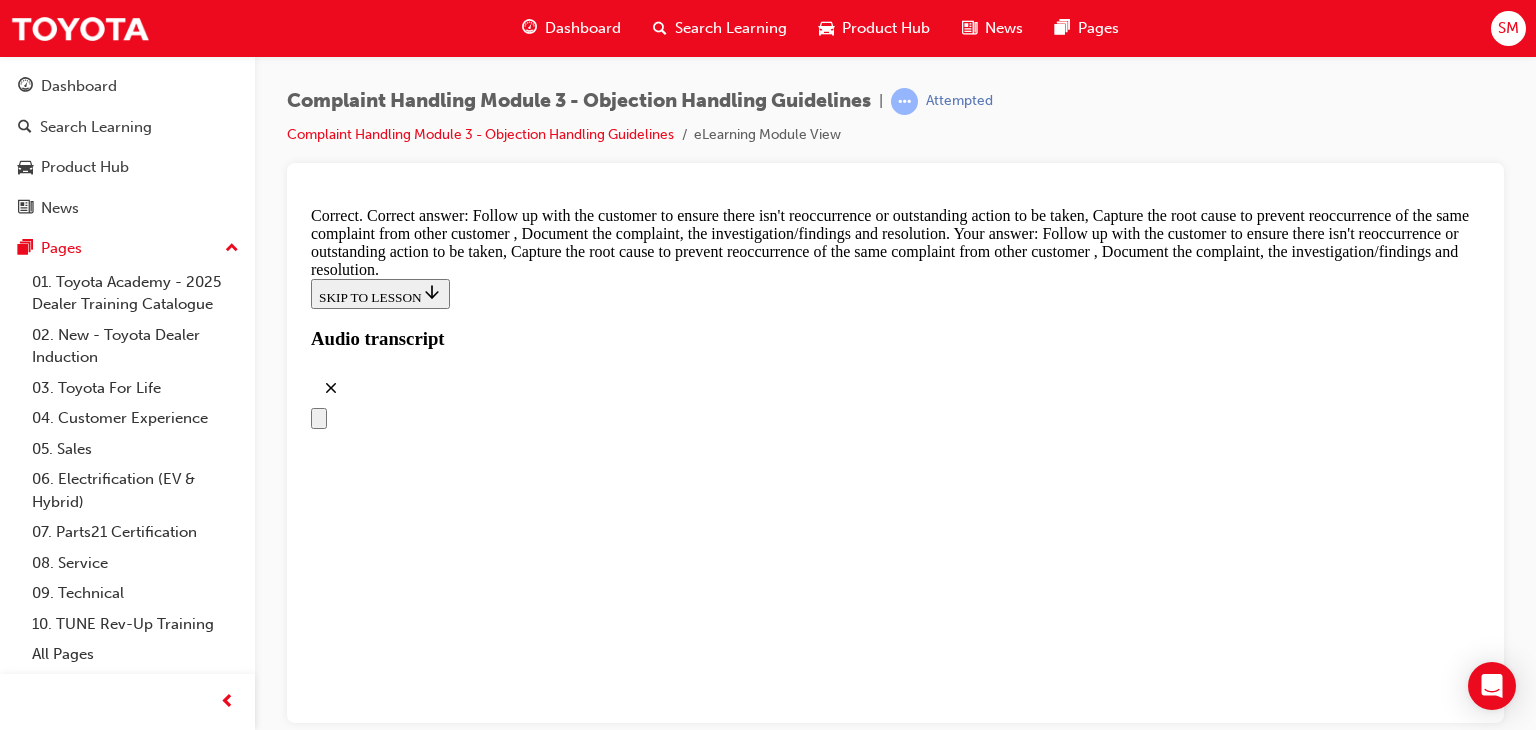 scroll, scrollTop: 10616, scrollLeft: 0, axis: vertical 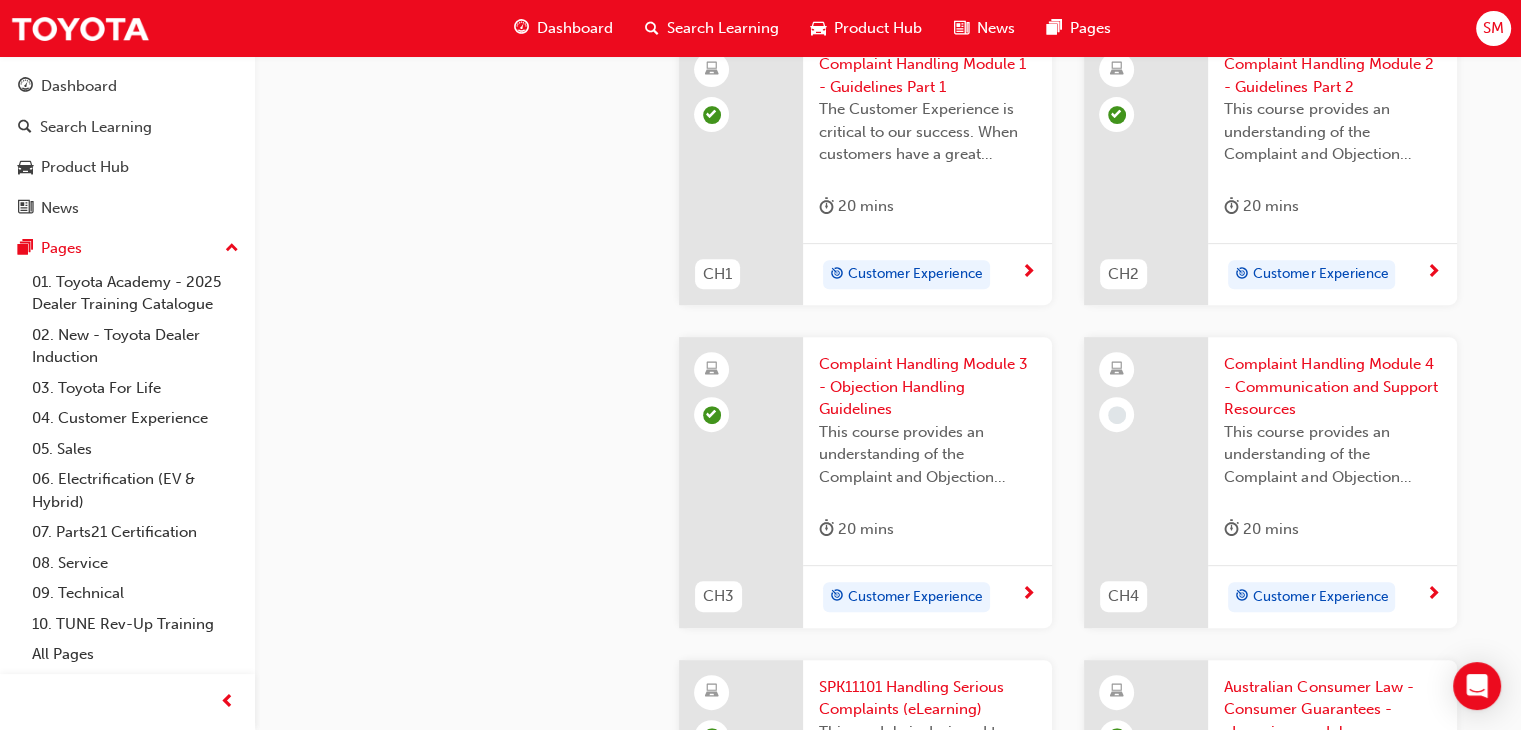 click on "Customer Experience" at bounding box center [1332, 596] 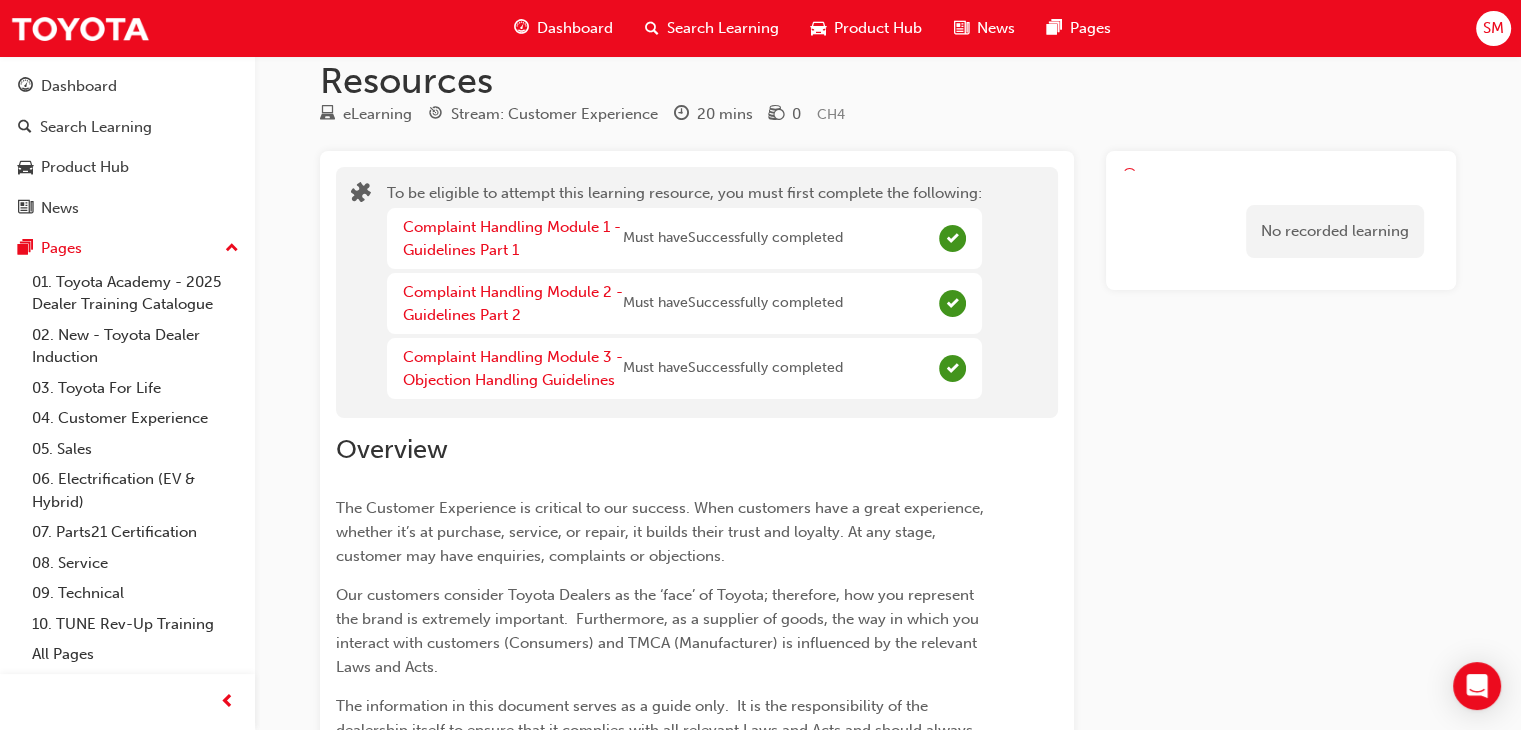 scroll, scrollTop: 0, scrollLeft: 0, axis: both 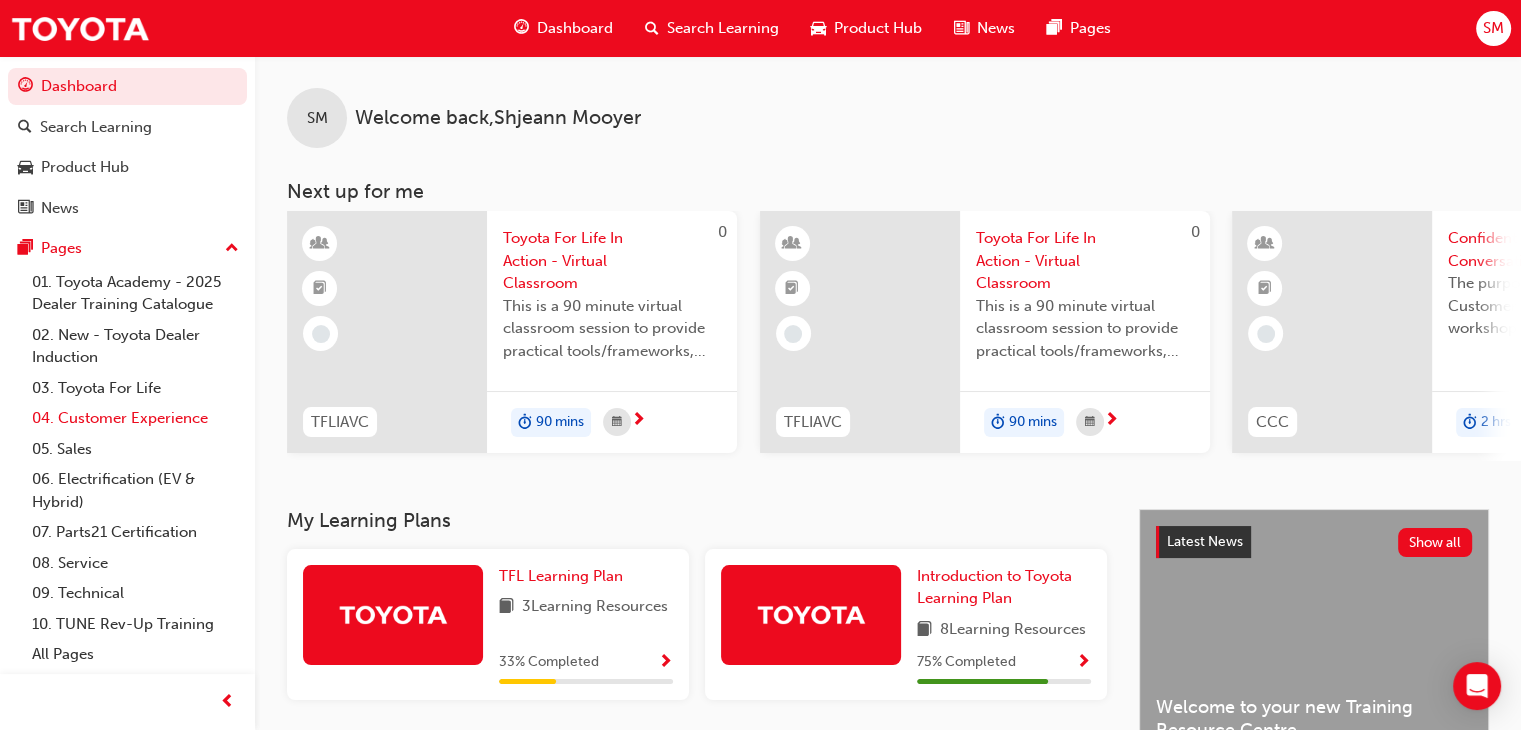 click on "04. Customer Experience" at bounding box center (135, 418) 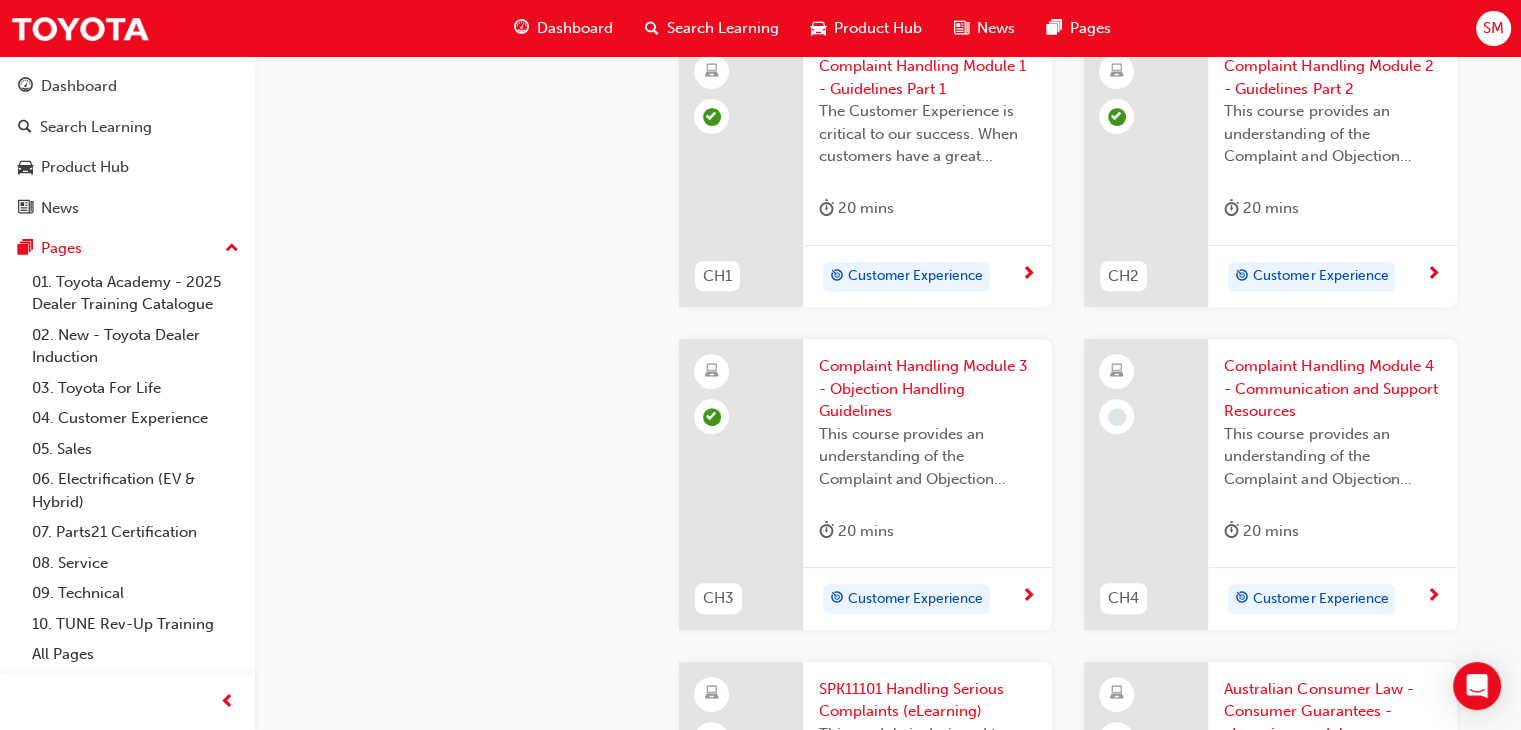 scroll, scrollTop: 779, scrollLeft: 0, axis: vertical 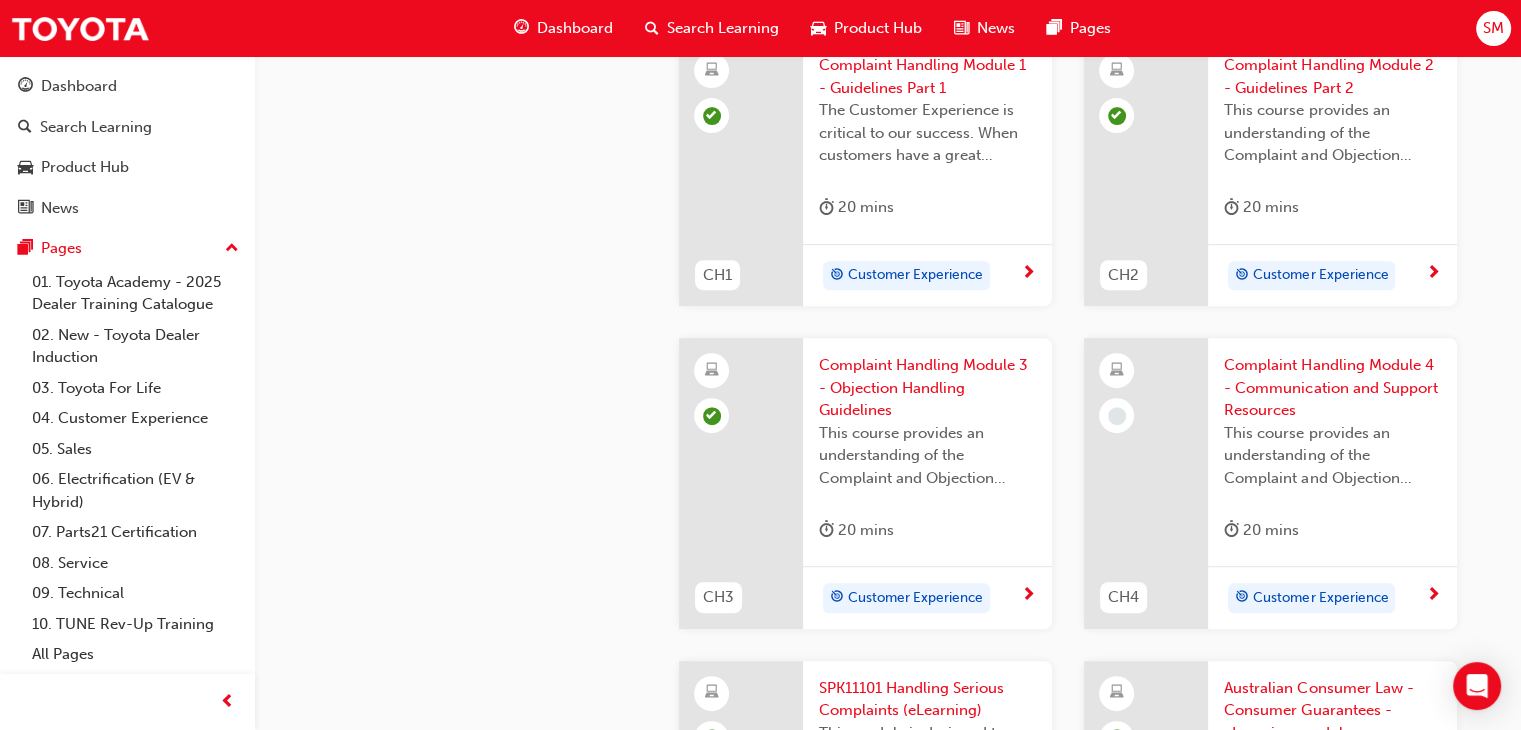 click at bounding box center (1433, 596) 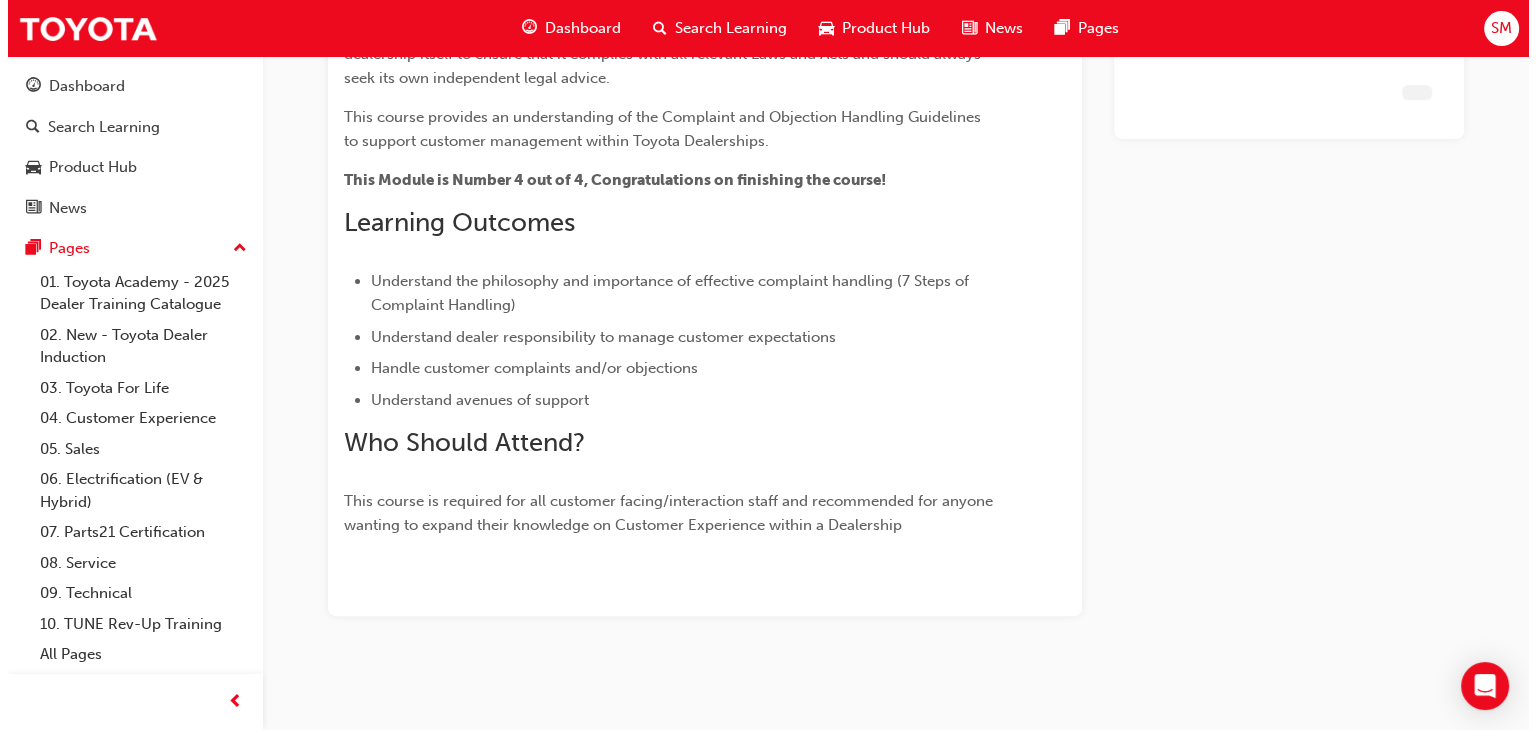 scroll, scrollTop: 0, scrollLeft: 0, axis: both 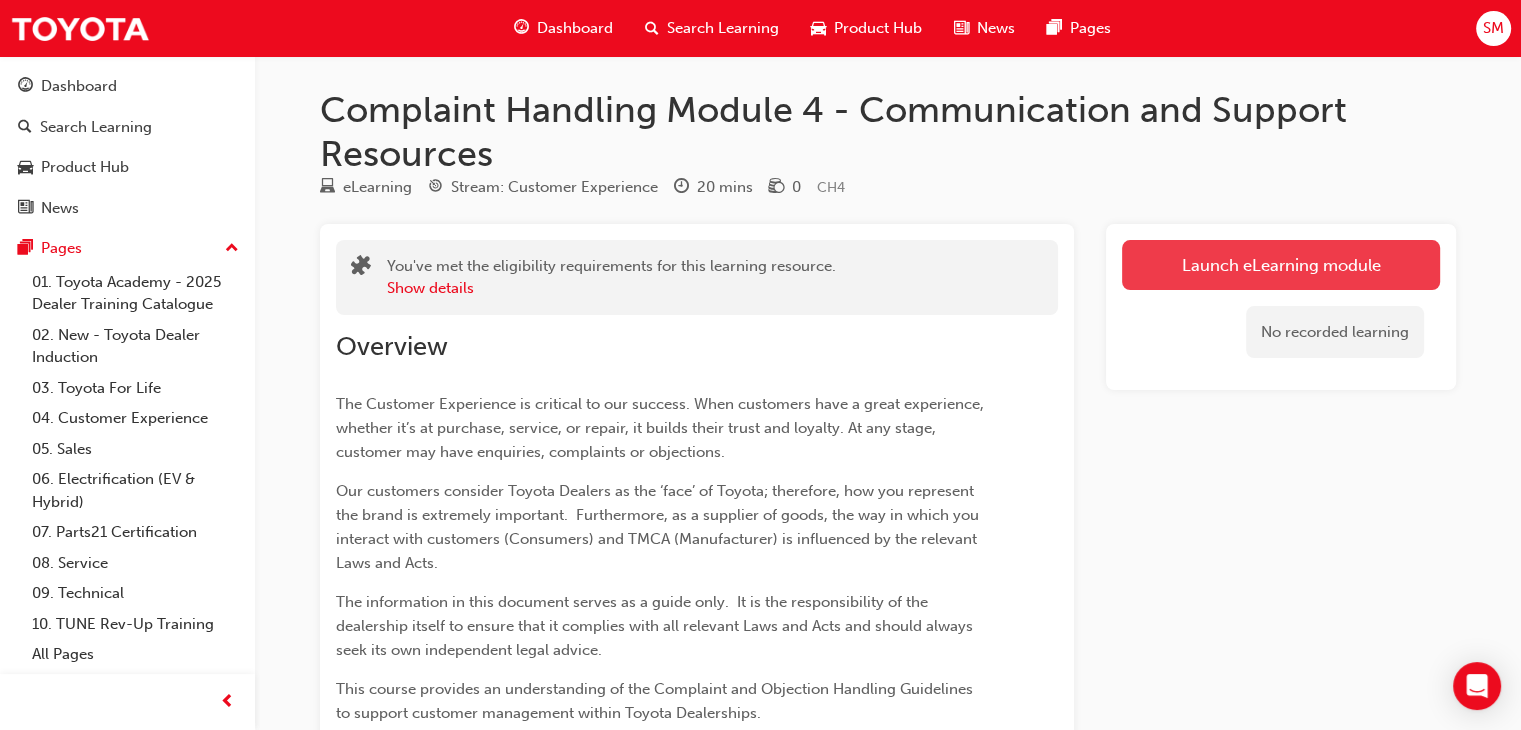 click on "Launch eLearning module" at bounding box center [1281, 265] 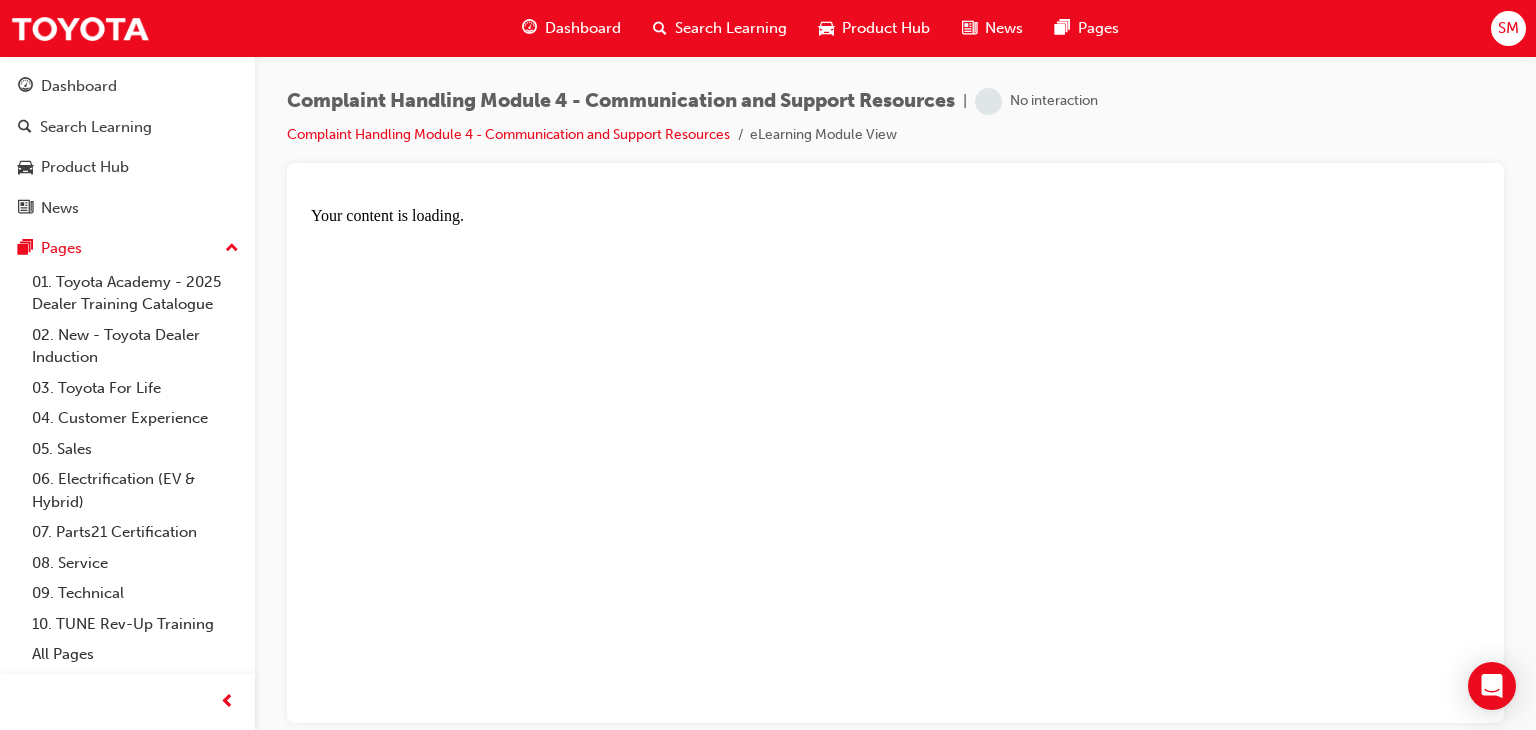 scroll, scrollTop: 0, scrollLeft: 0, axis: both 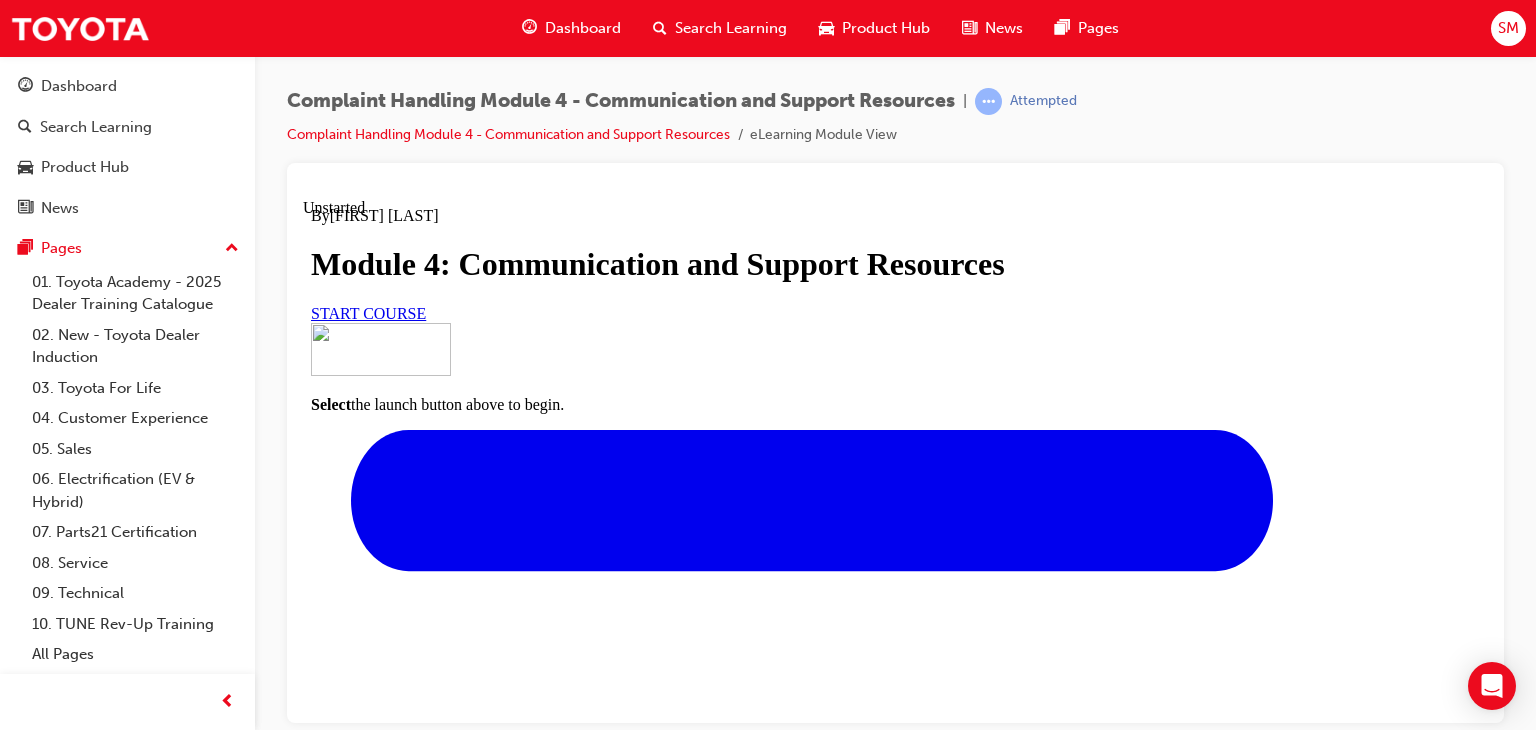 click on "START COURSE" at bounding box center (368, 312) 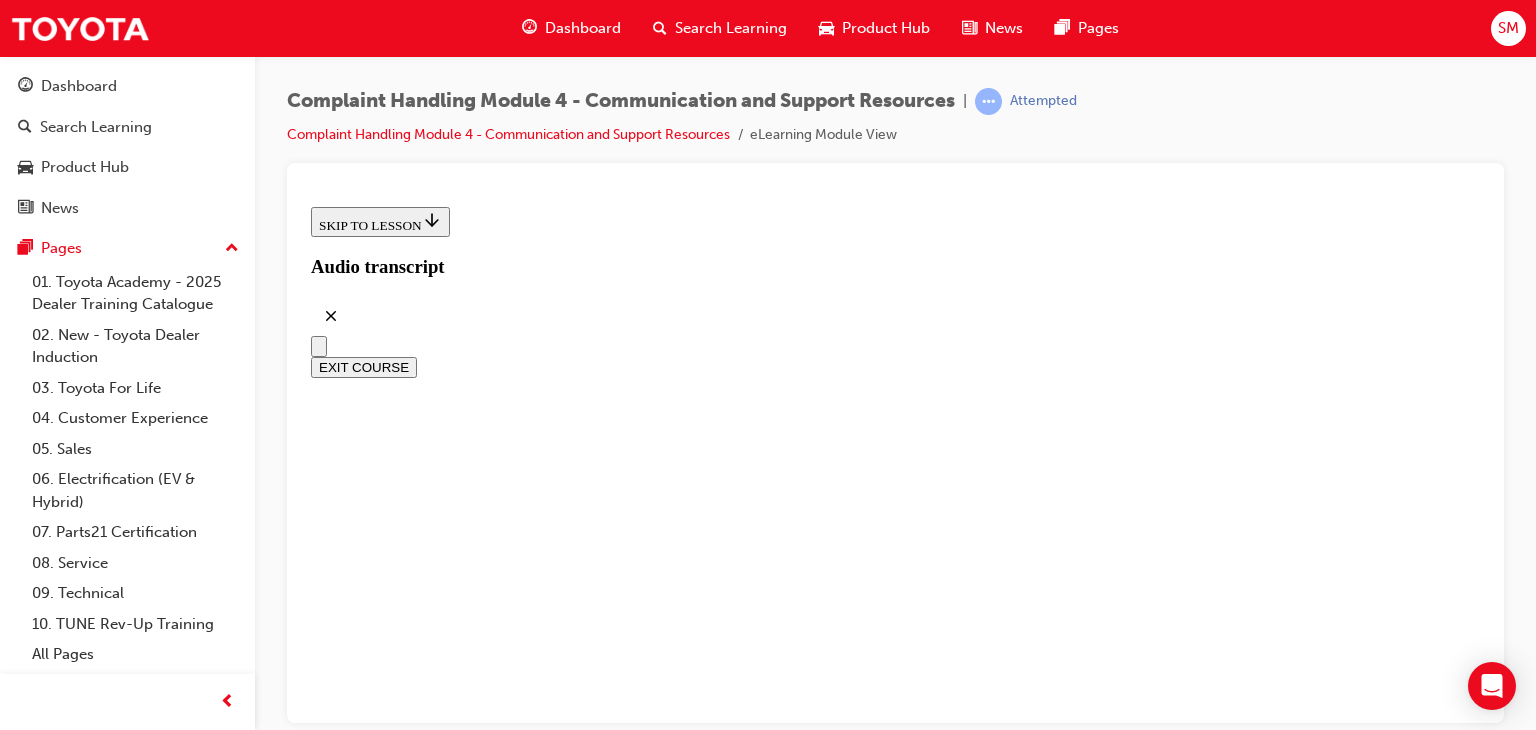 scroll, scrollTop: 759, scrollLeft: 0, axis: vertical 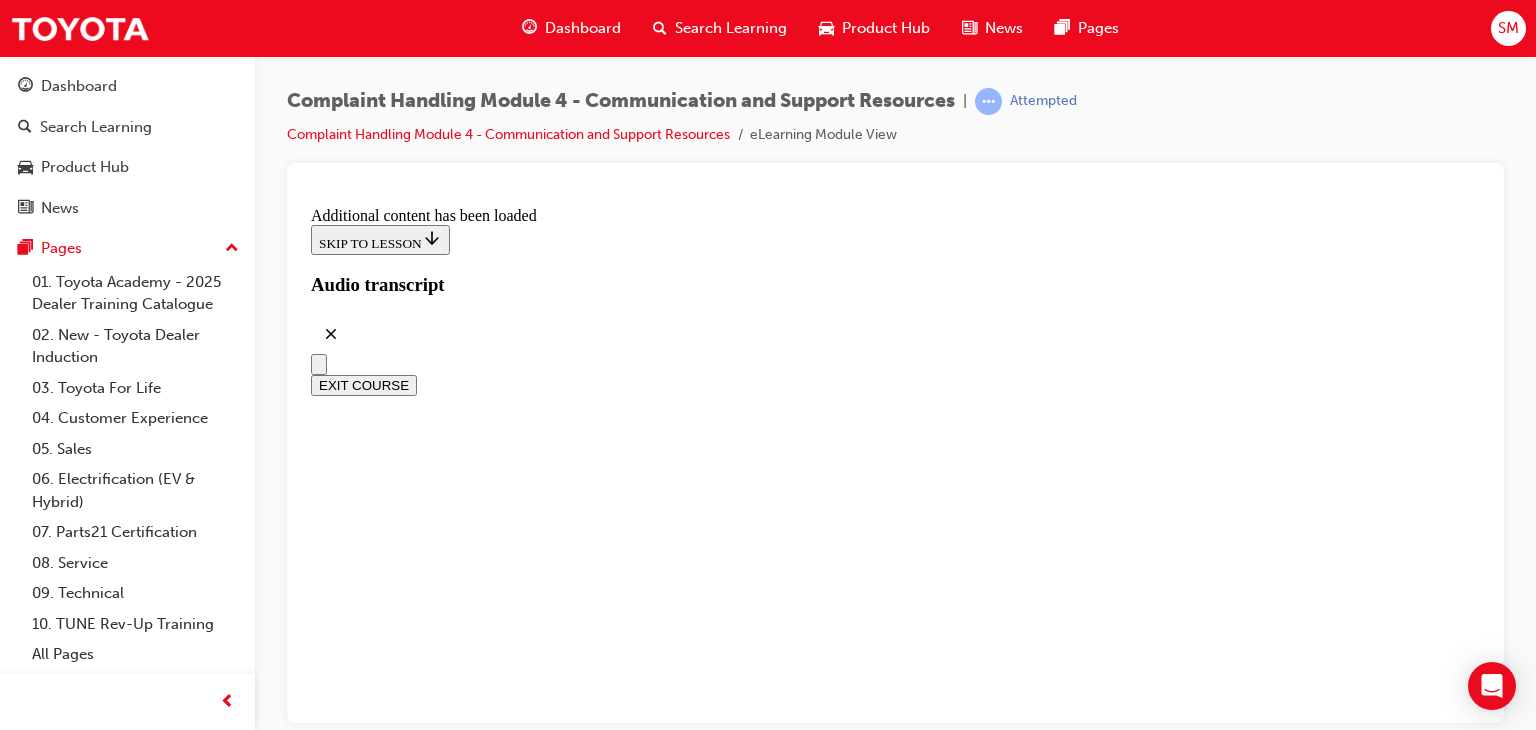 click on "CONTINUE" at bounding box center [353, 7743] 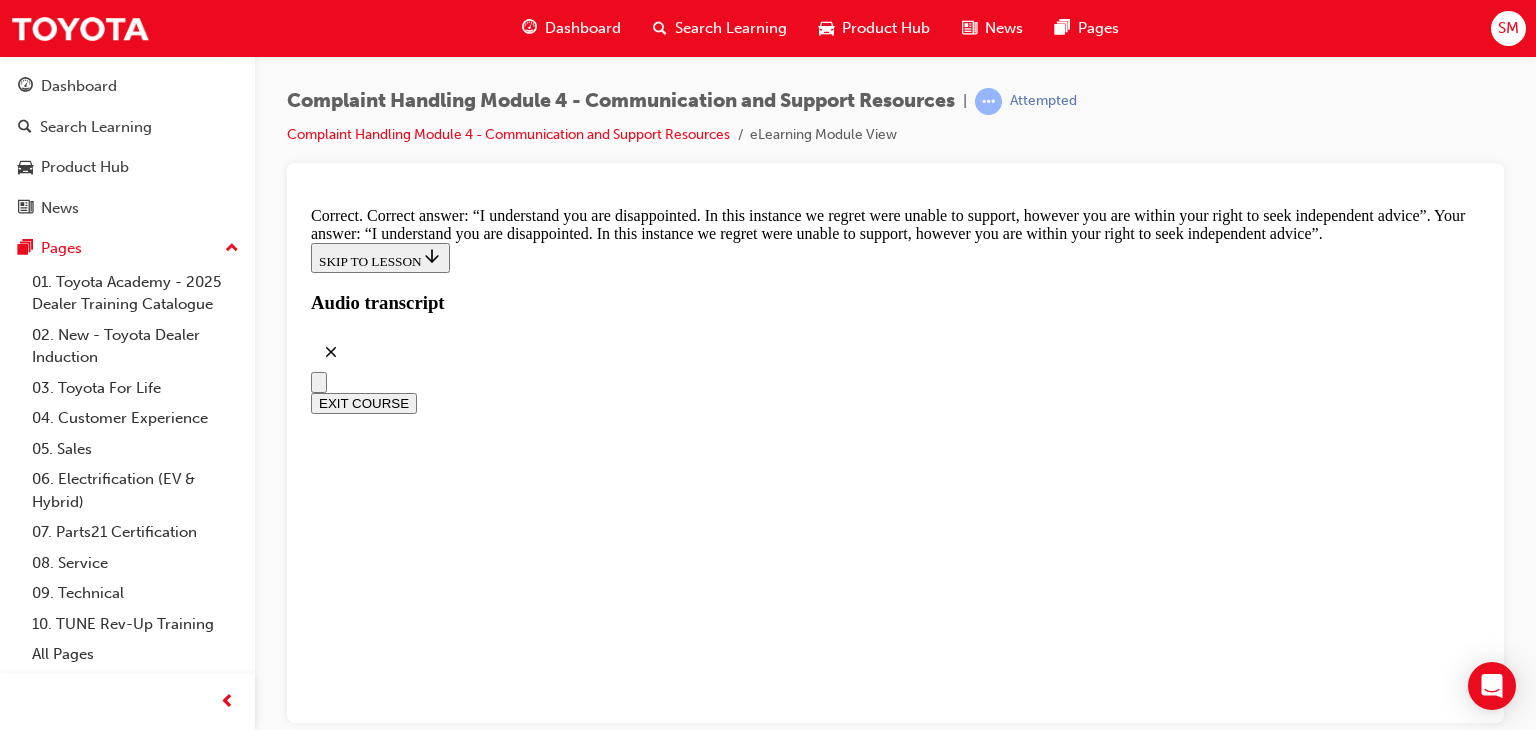 scroll, scrollTop: 13069, scrollLeft: 0, axis: vertical 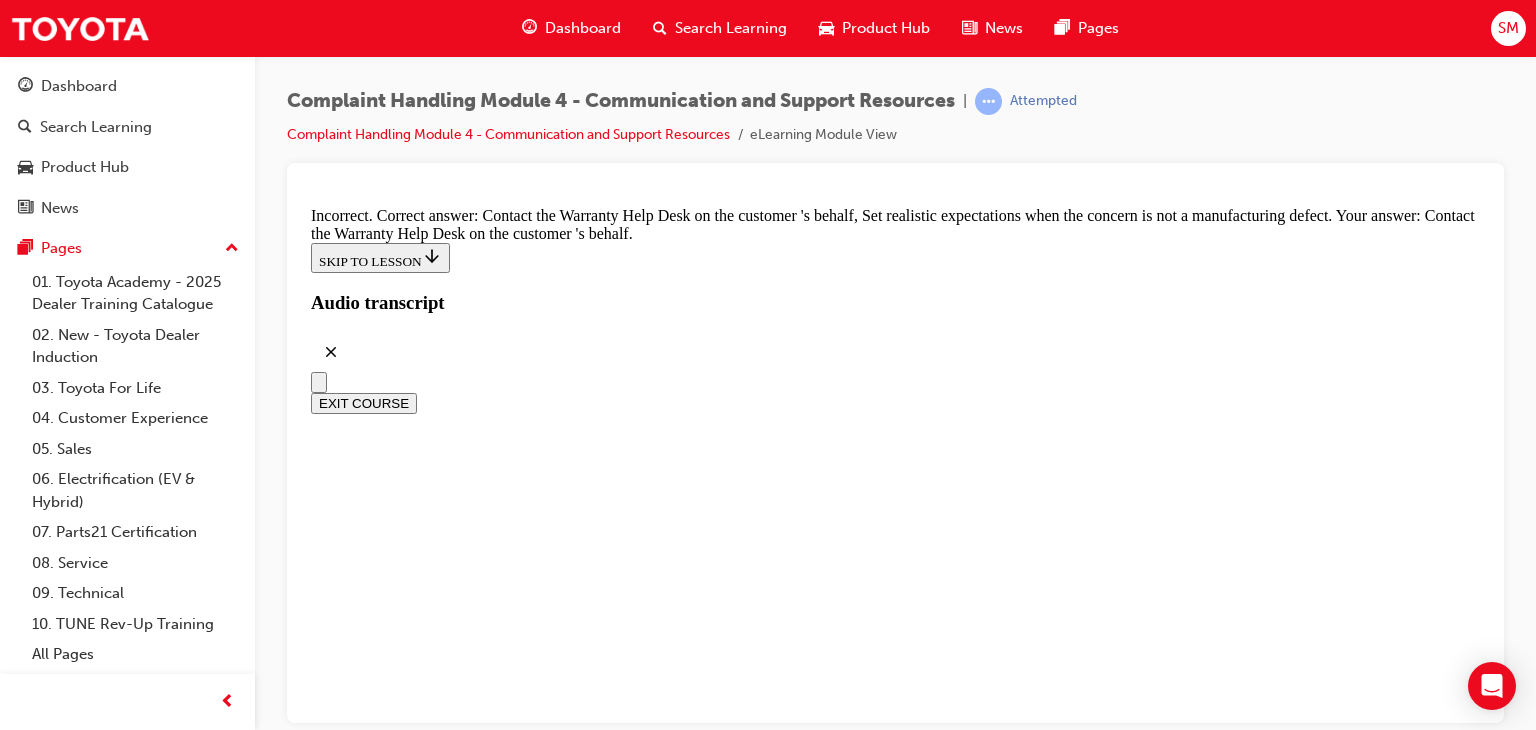 click on "TAKE AGAIN" at bounding box center (359, 28398) 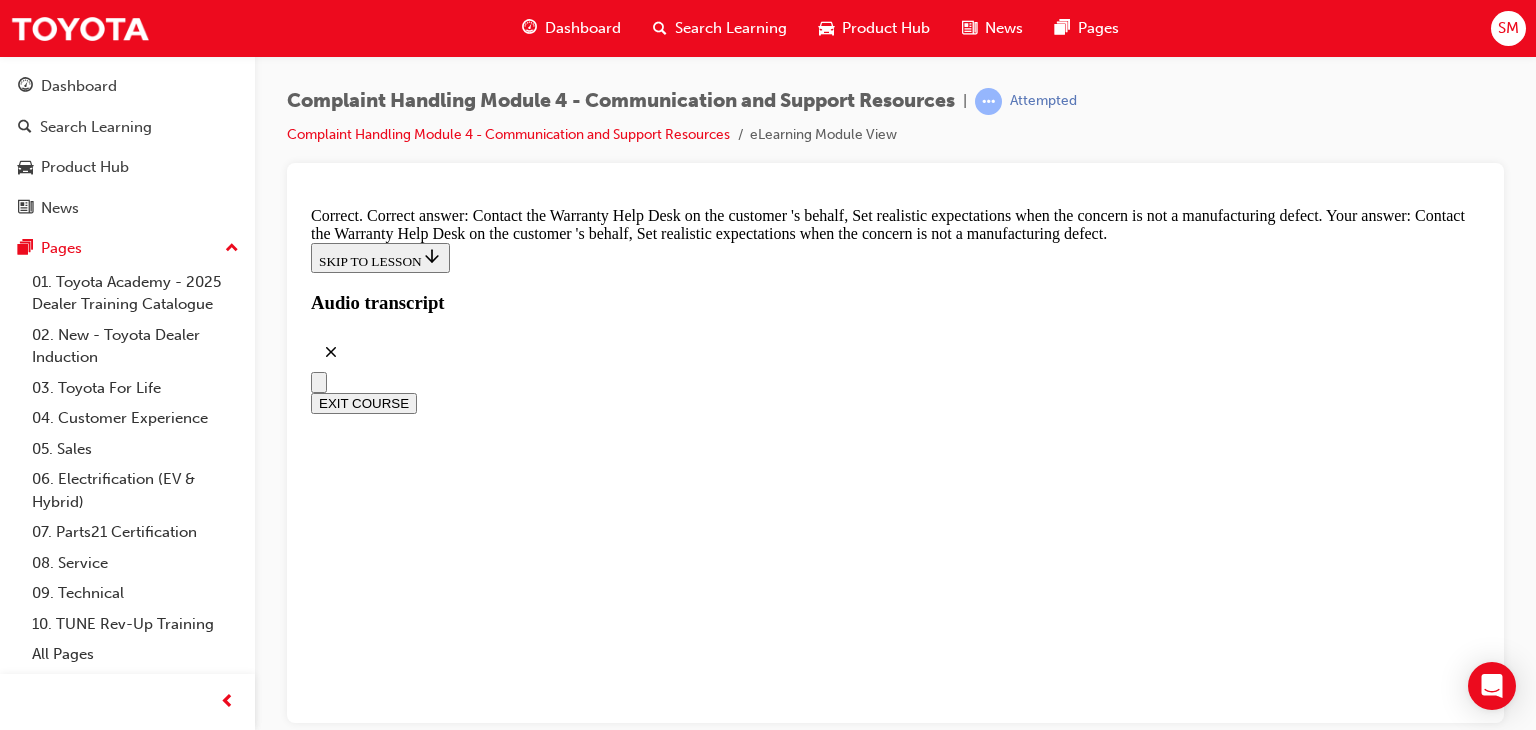 scroll, scrollTop: 13856, scrollLeft: 0, axis: vertical 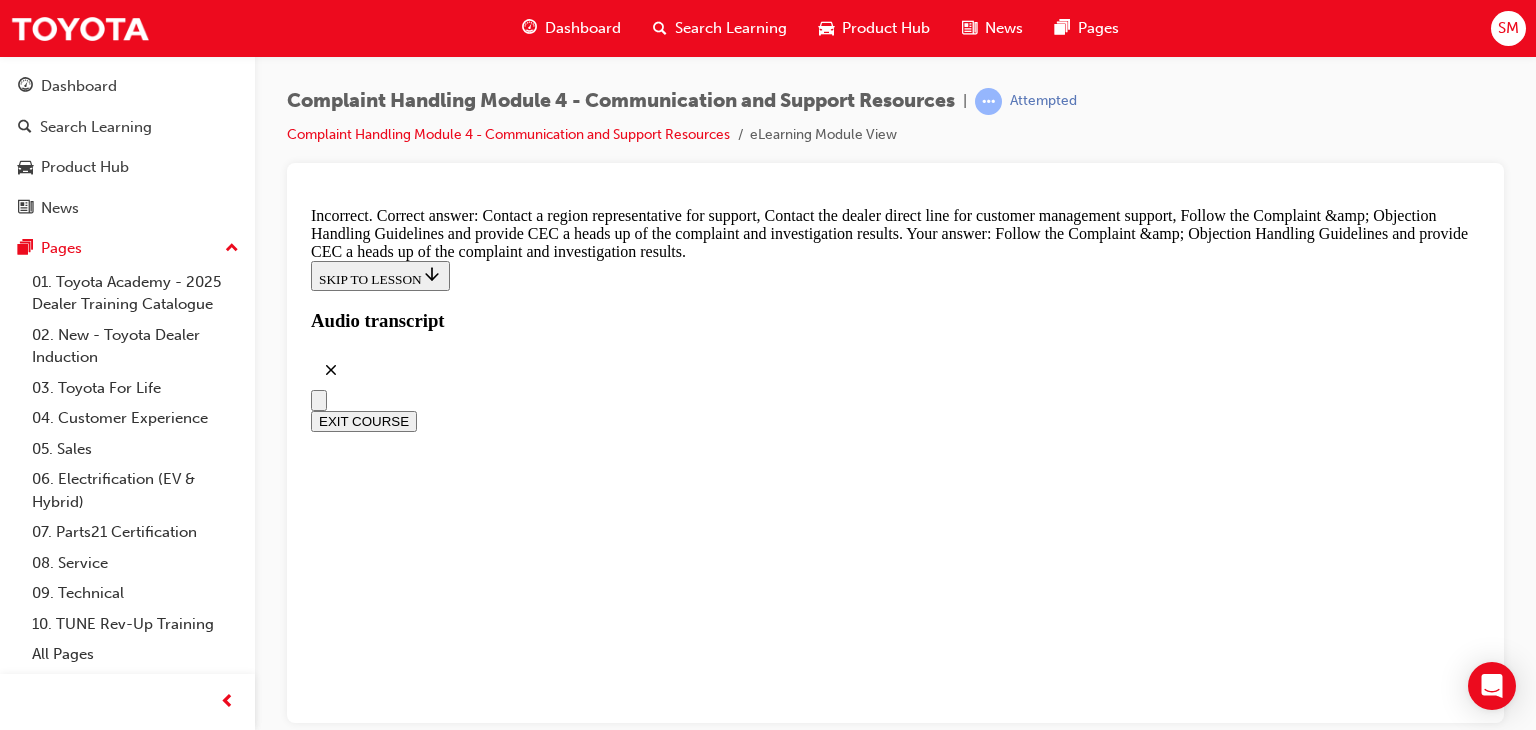 click on "TAKE AGAIN" at bounding box center (895, 31430) 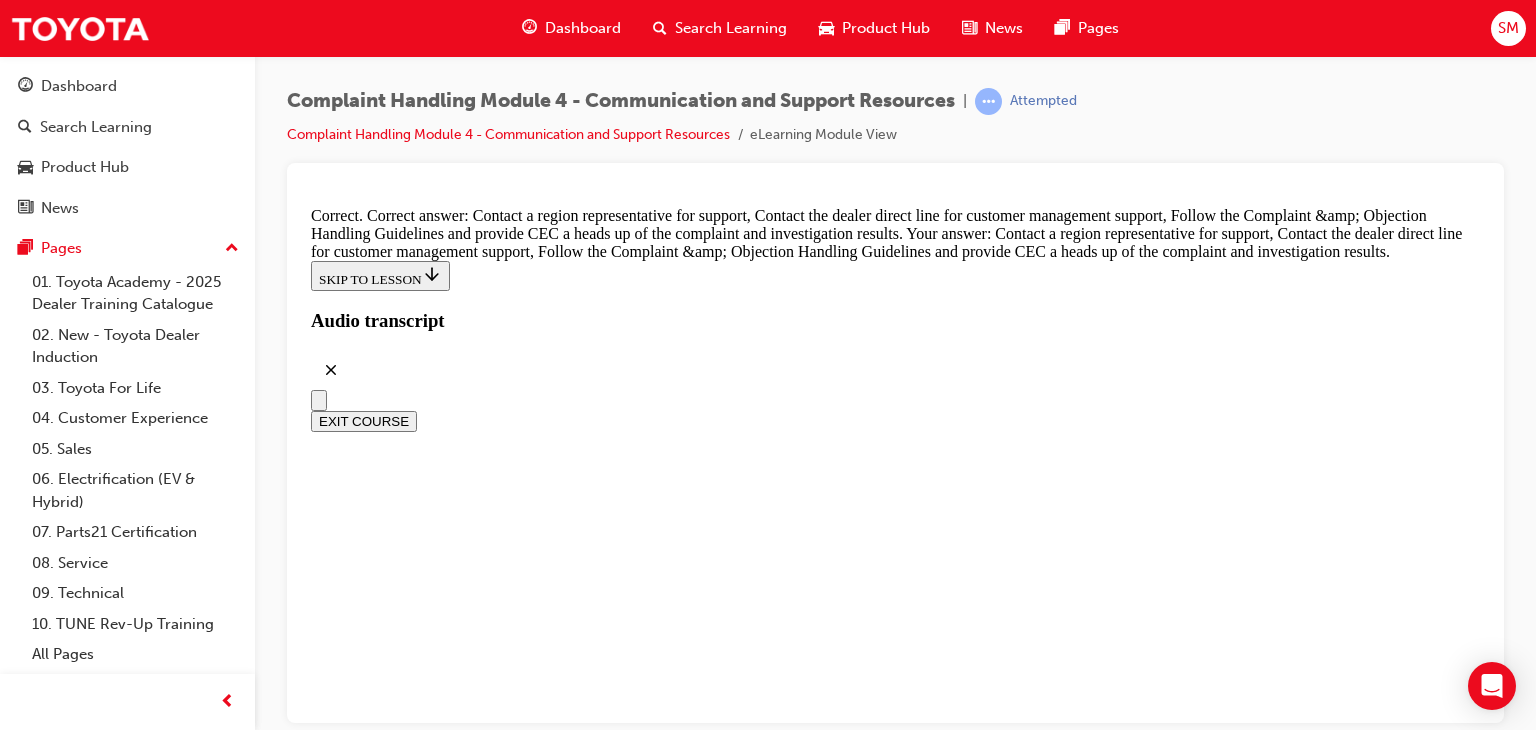 scroll, scrollTop: 14743, scrollLeft: 0, axis: vertical 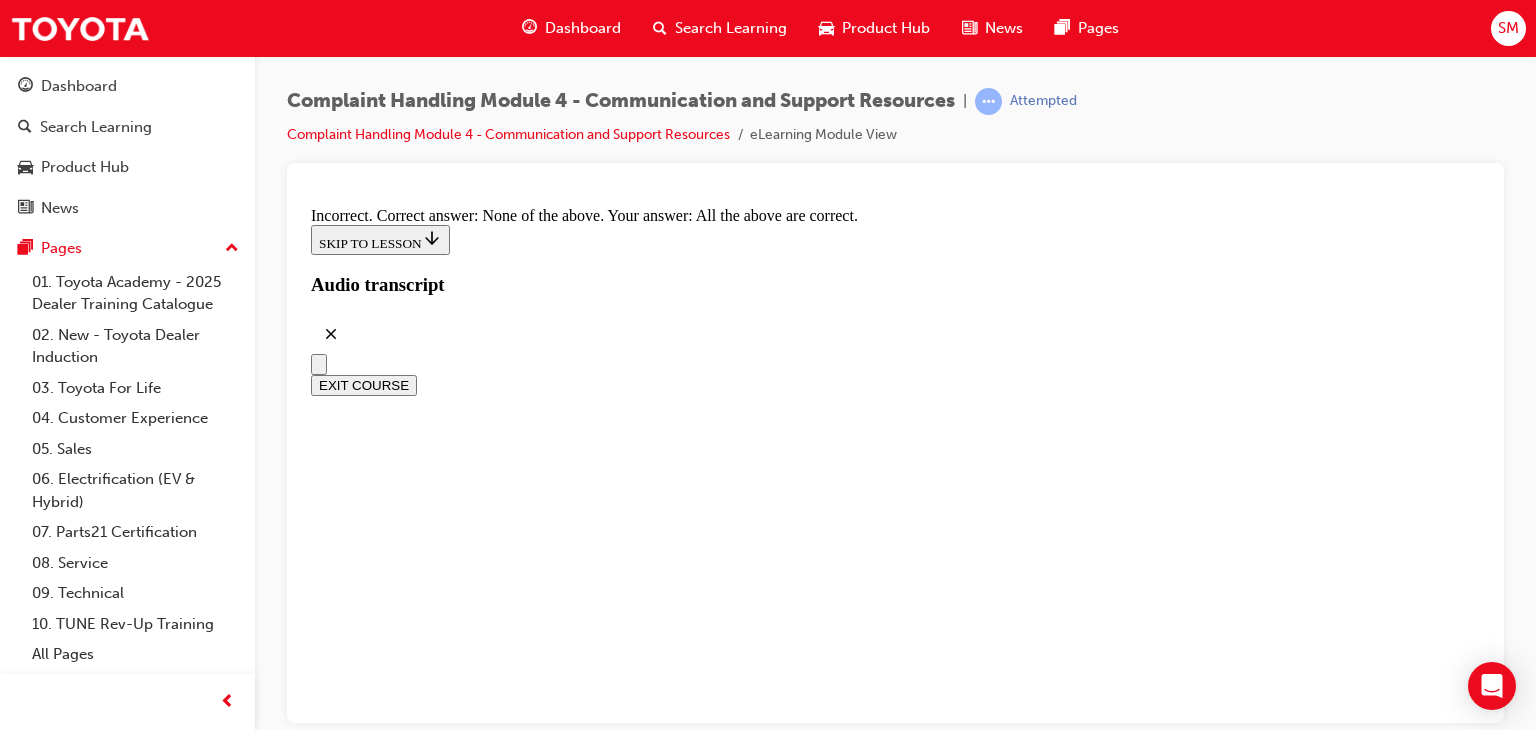 click on "TAKE AGAIN" at bounding box center [359, 42281] 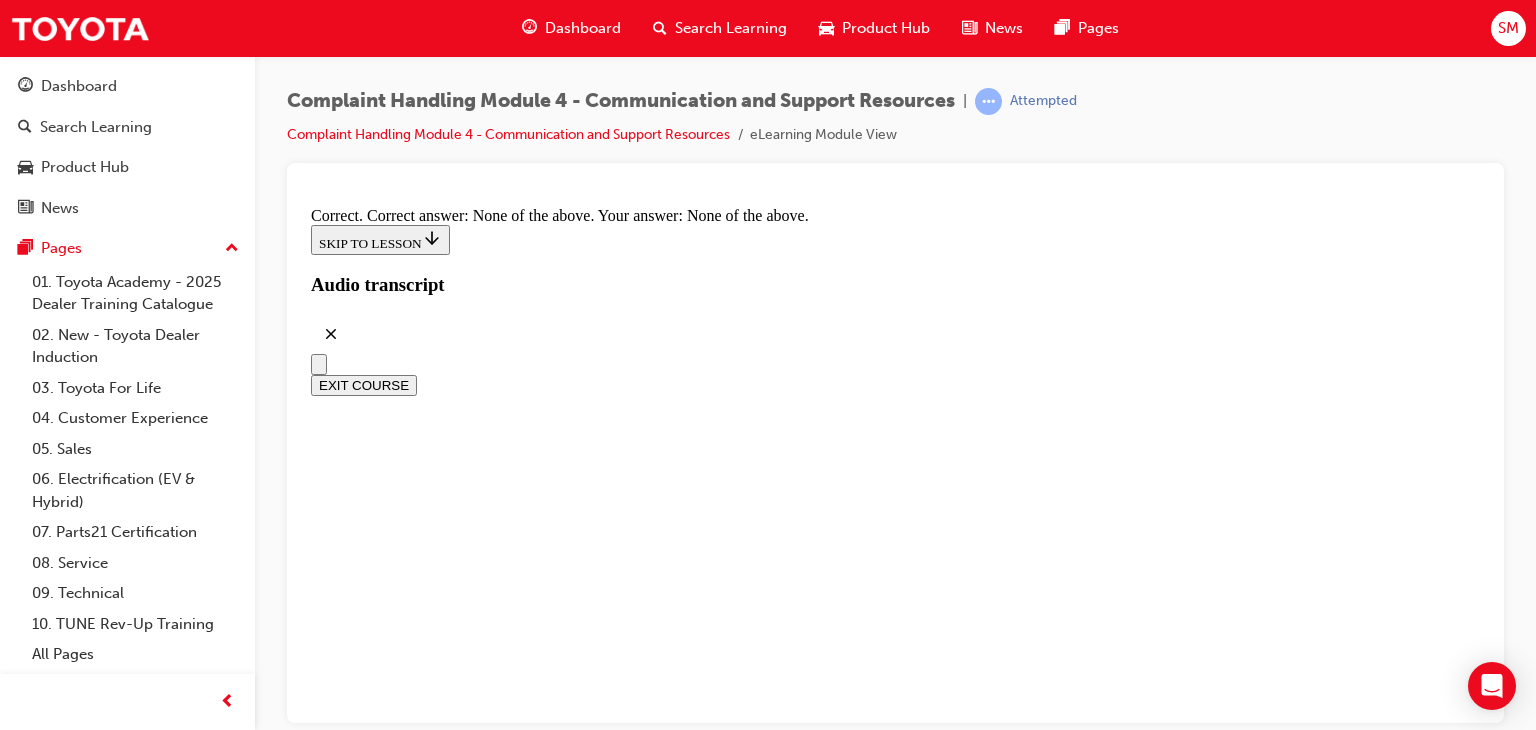 scroll, scrollTop: 15202, scrollLeft: 0, axis: vertical 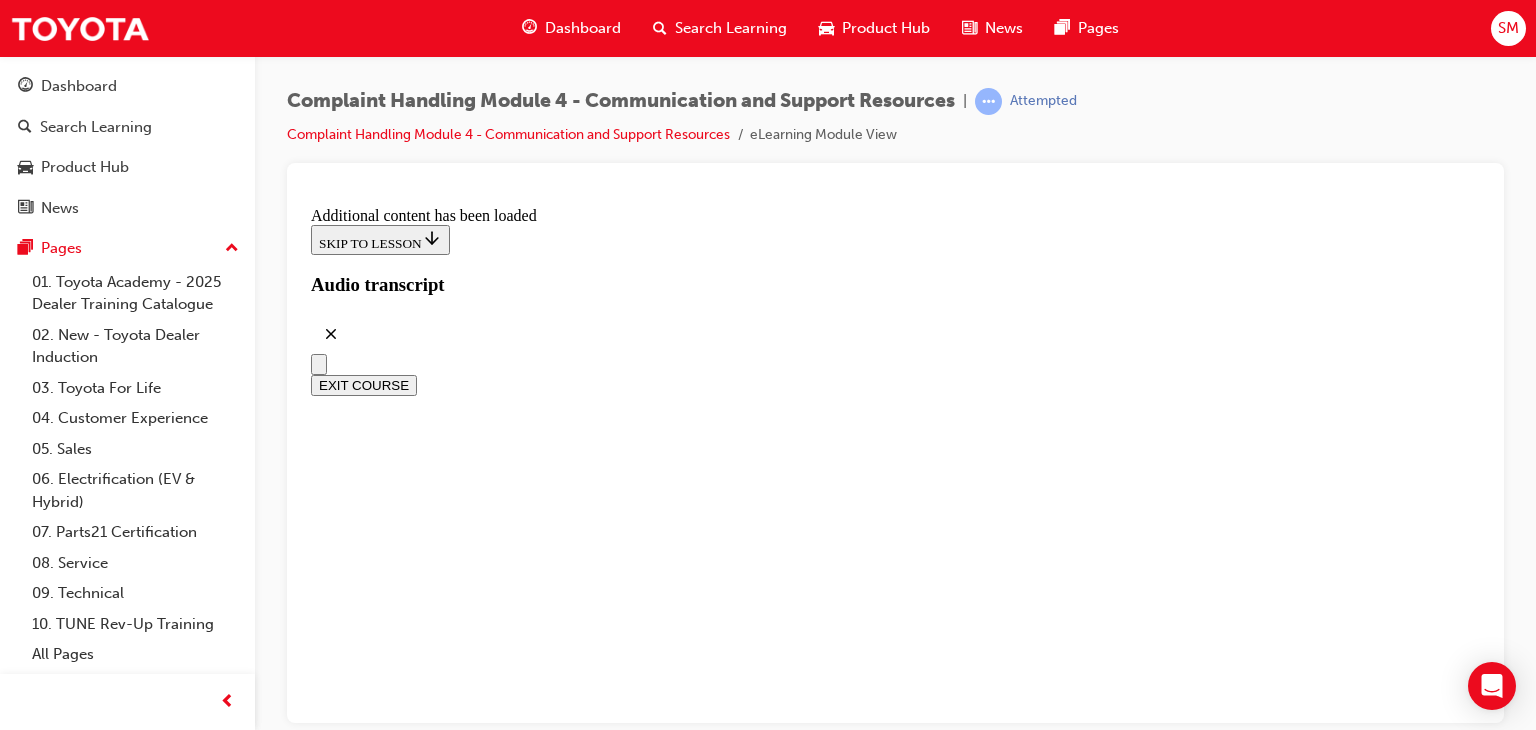 click on "CONTINUE" at bounding box center [353, 43436] 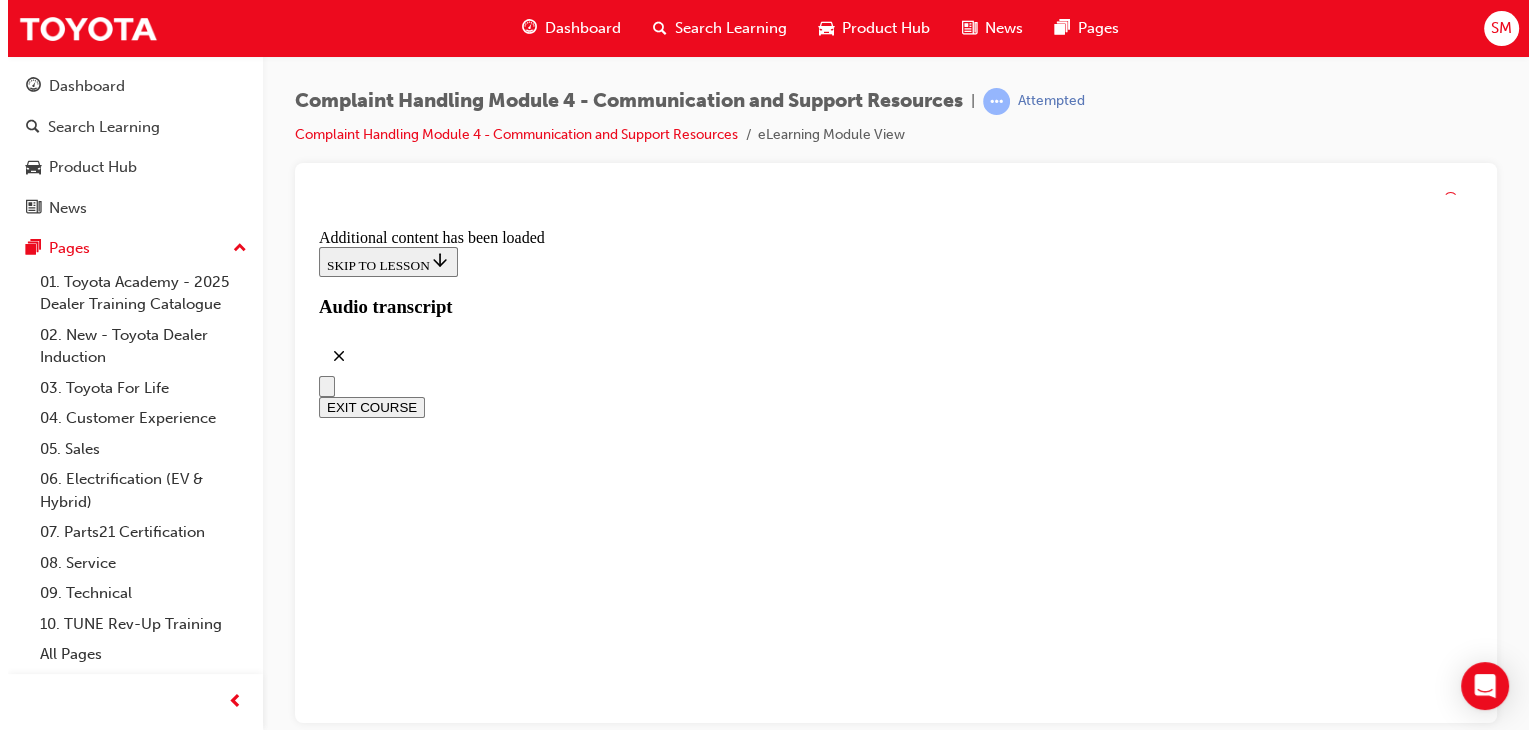 scroll, scrollTop: 17393, scrollLeft: 0, axis: vertical 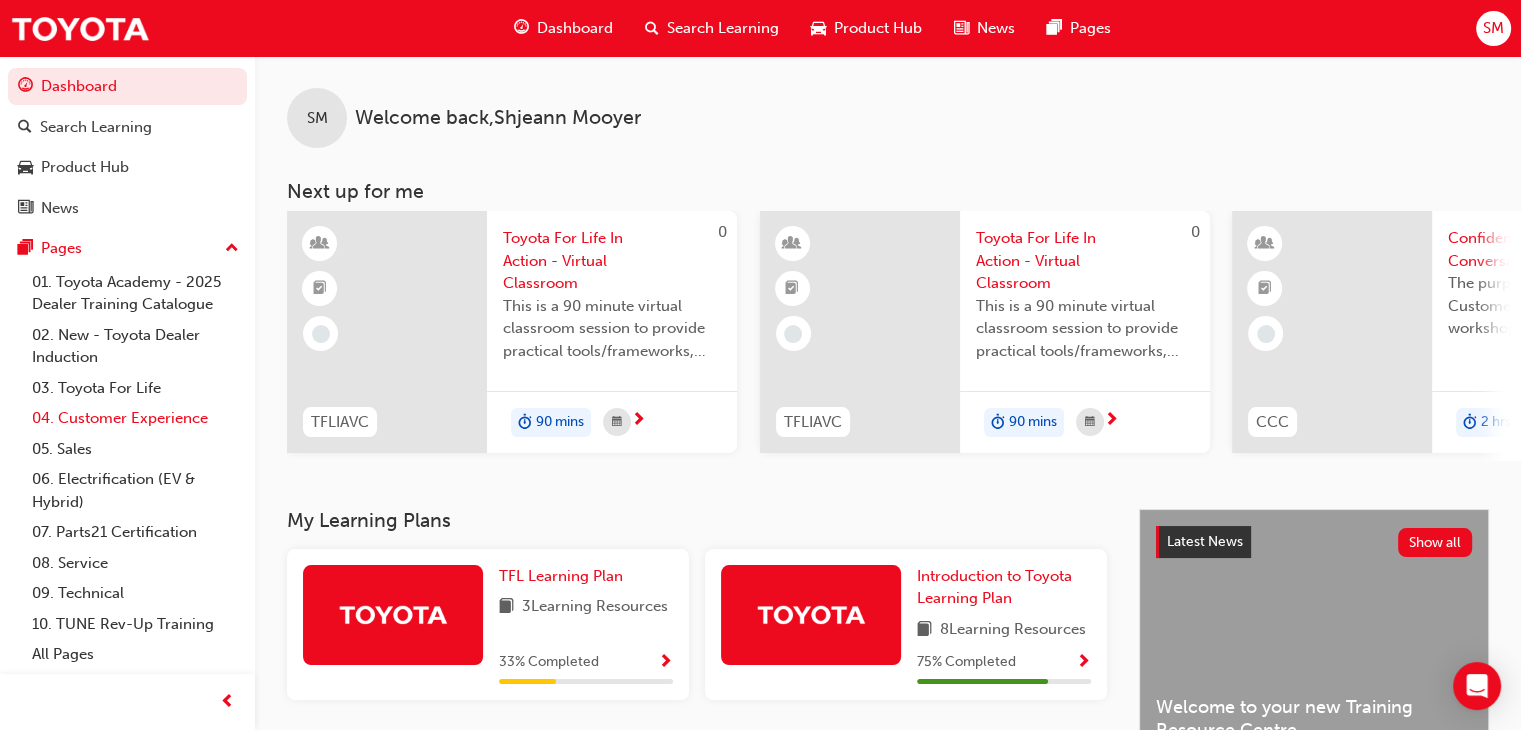 click on "04. Customer Experience" at bounding box center (135, 418) 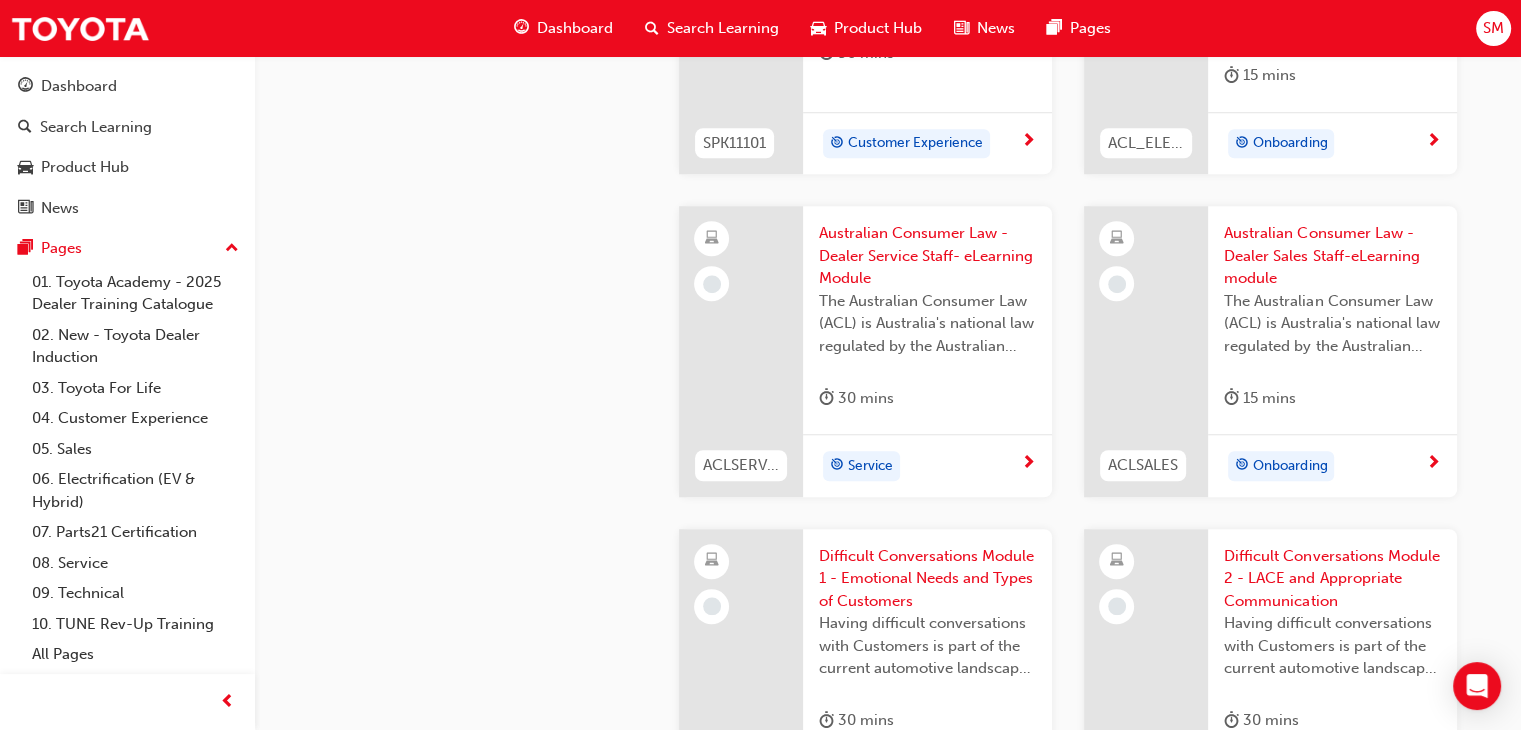 scroll, scrollTop: 1556, scrollLeft: 0, axis: vertical 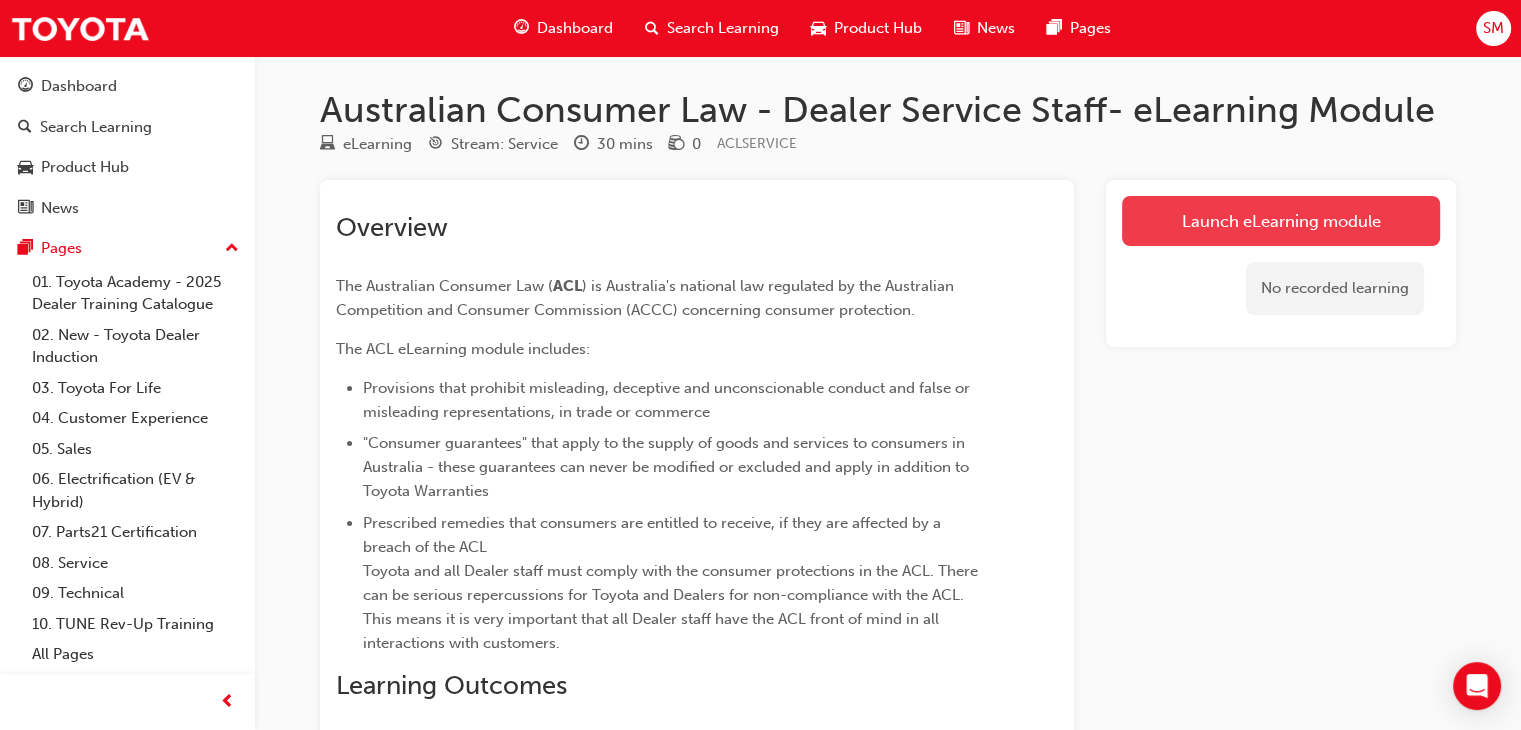 click on "Launch eLearning module" at bounding box center (1281, 221) 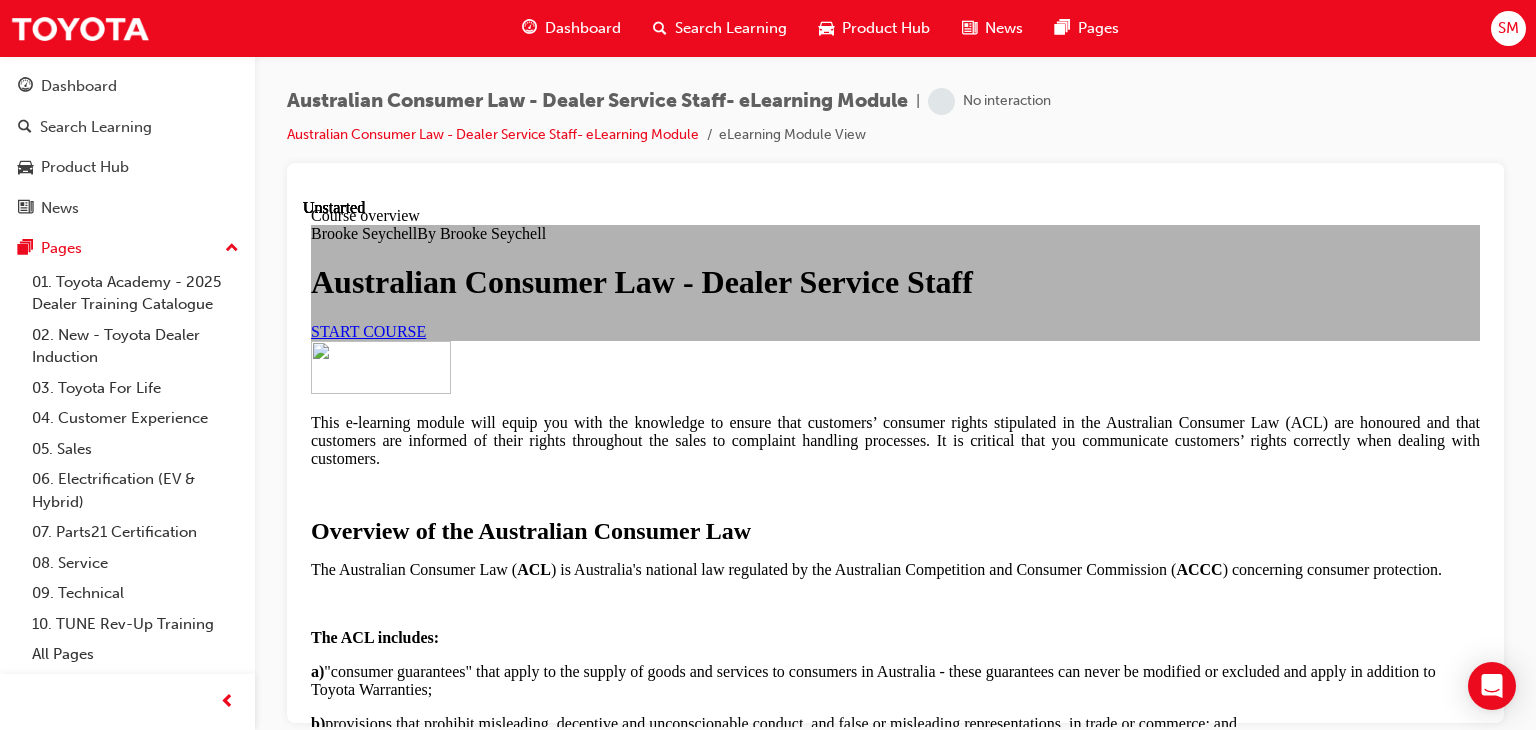 scroll, scrollTop: 0, scrollLeft: 0, axis: both 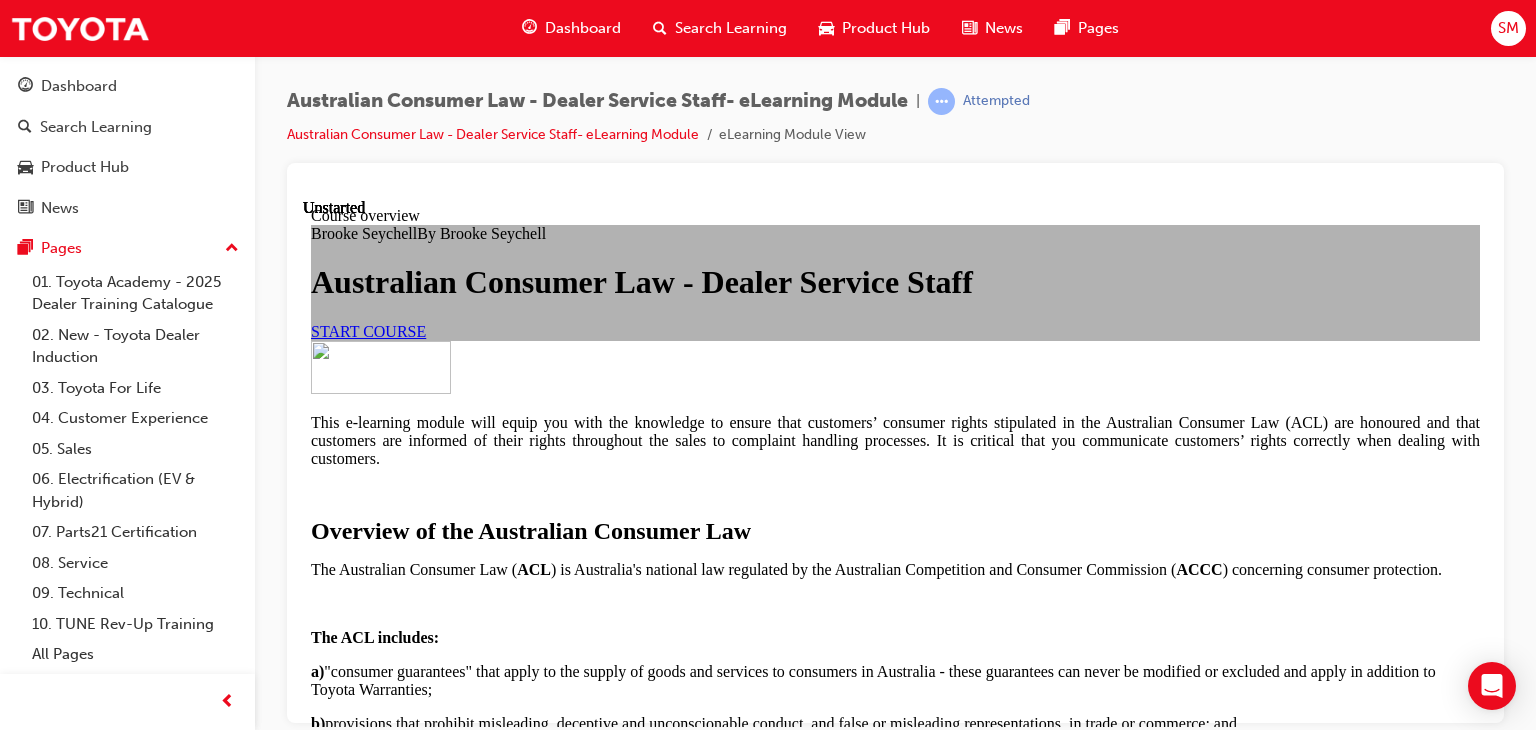 click on "START COURSE" at bounding box center [368, 330] 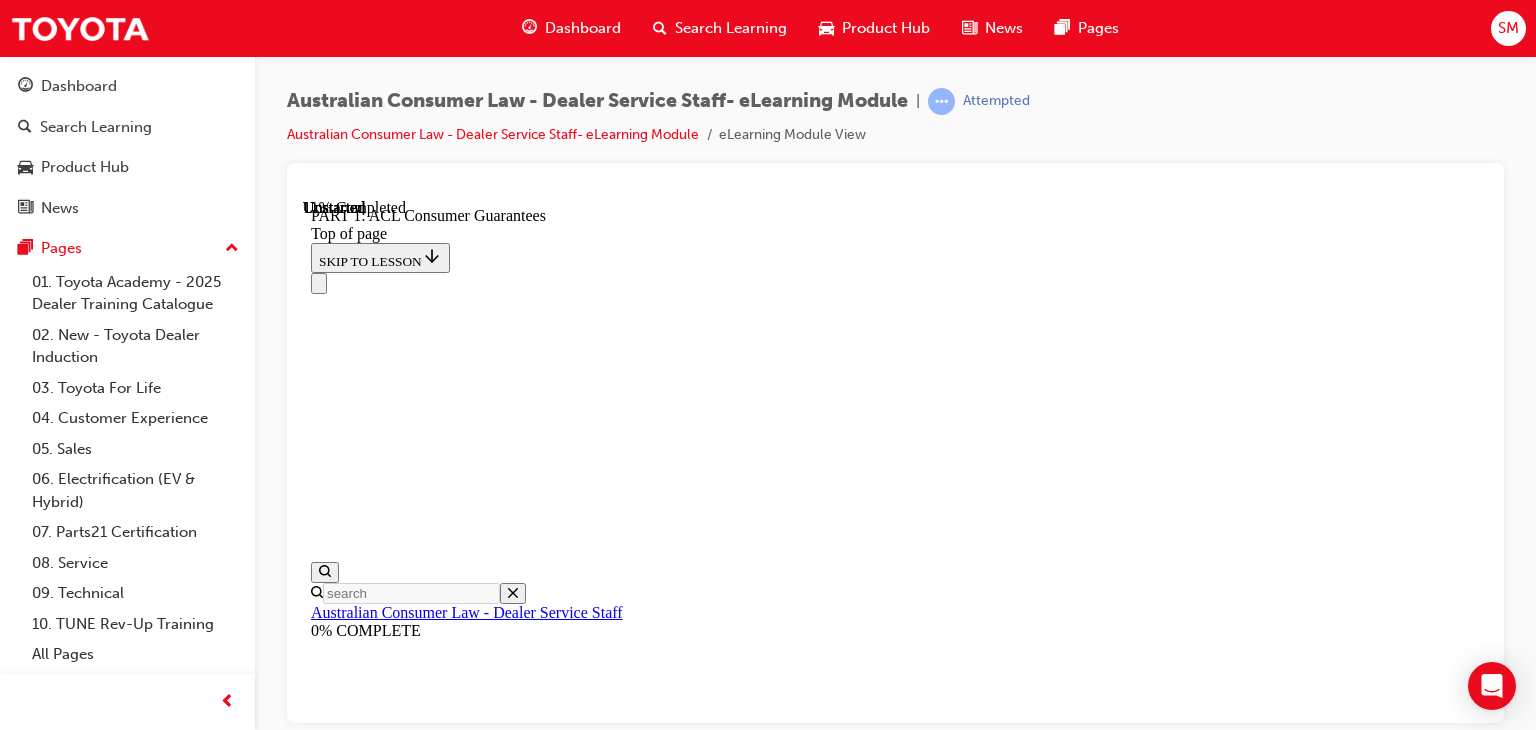 scroll, scrollTop: 3326, scrollLeft: 0, axis: vertical 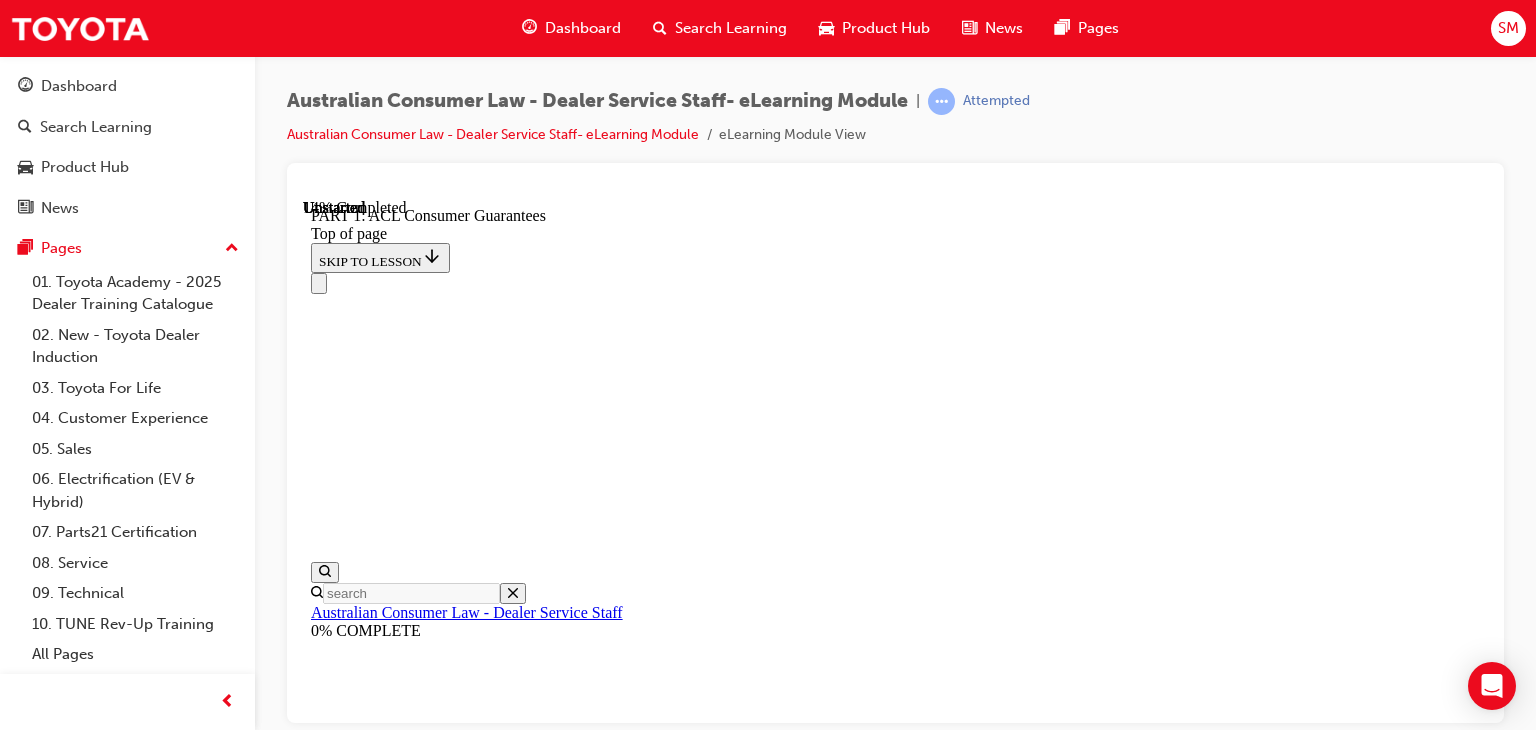 click on "CONTINUE" at bounding box center (353, 10036) 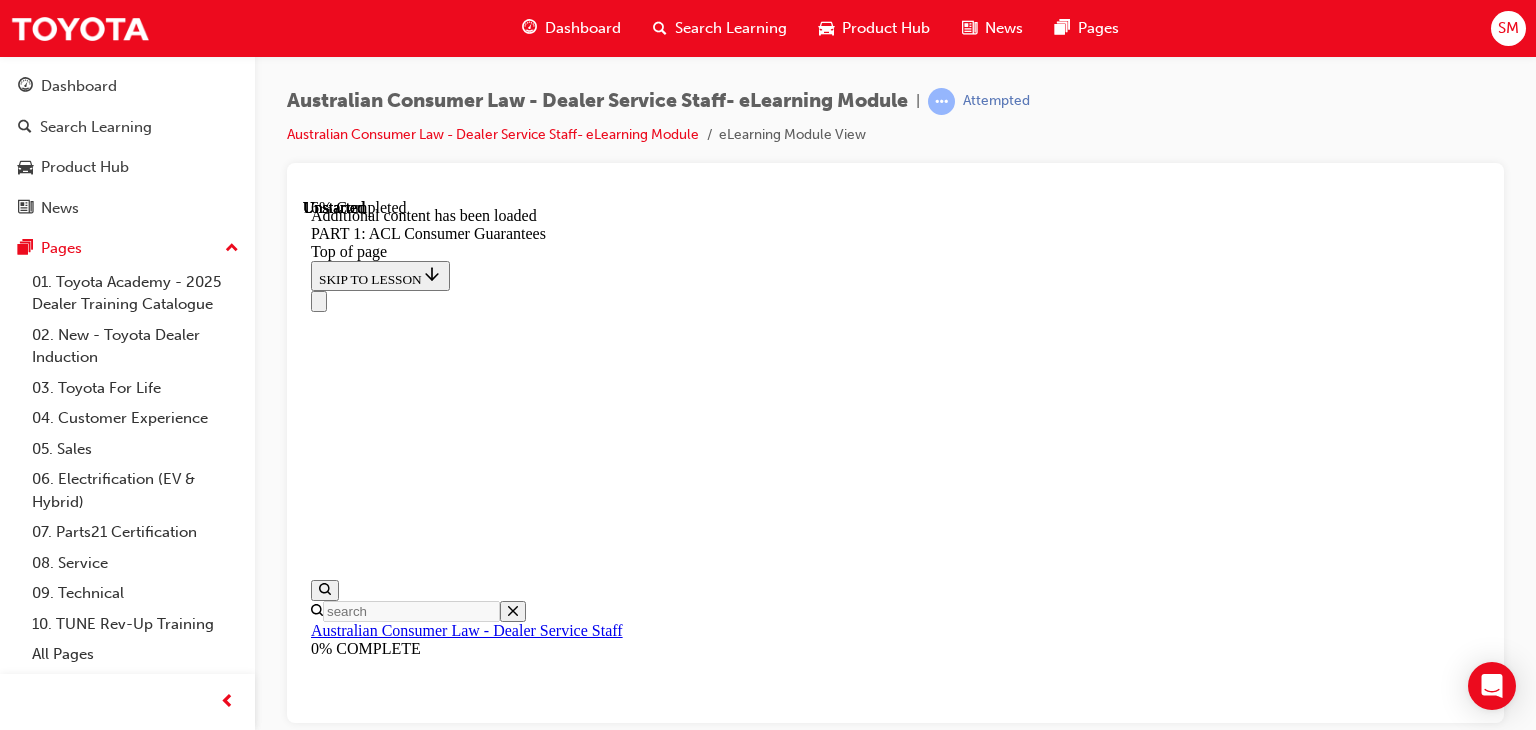 scroll, scrollTop: 3924, scrollLeft: 0, axis: vertical 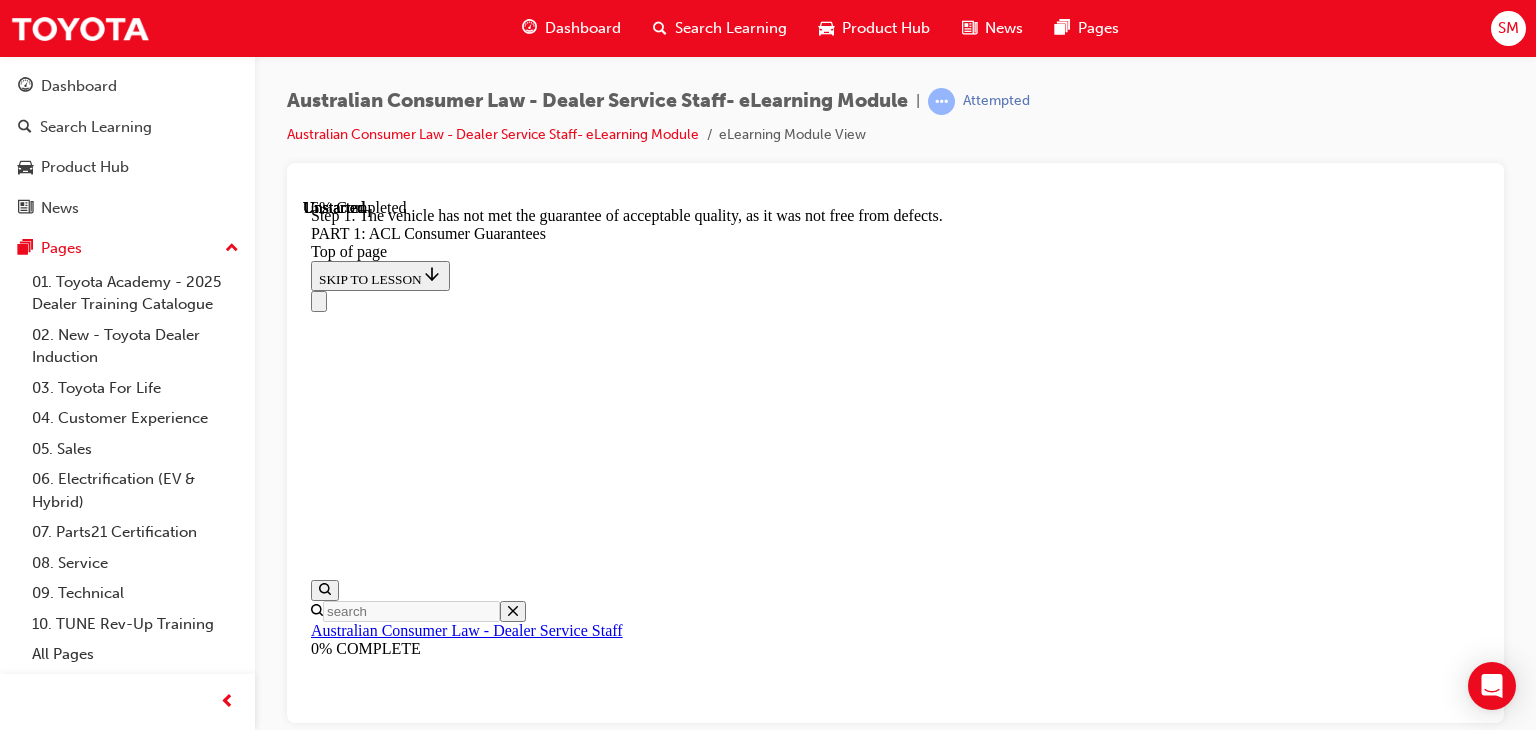 click on "2" at bounding box center [362, 10386] 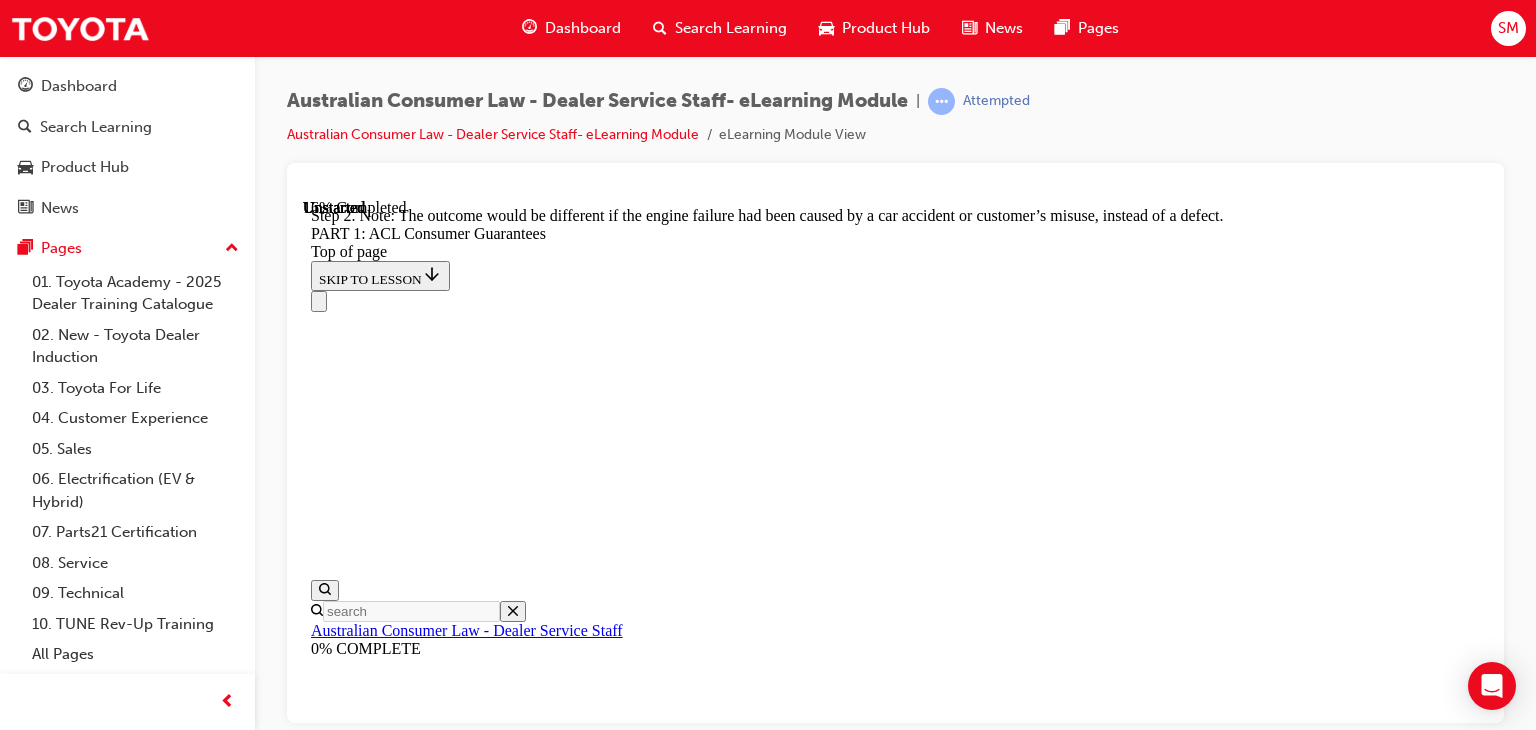 click at bounding box center [335, 10071] 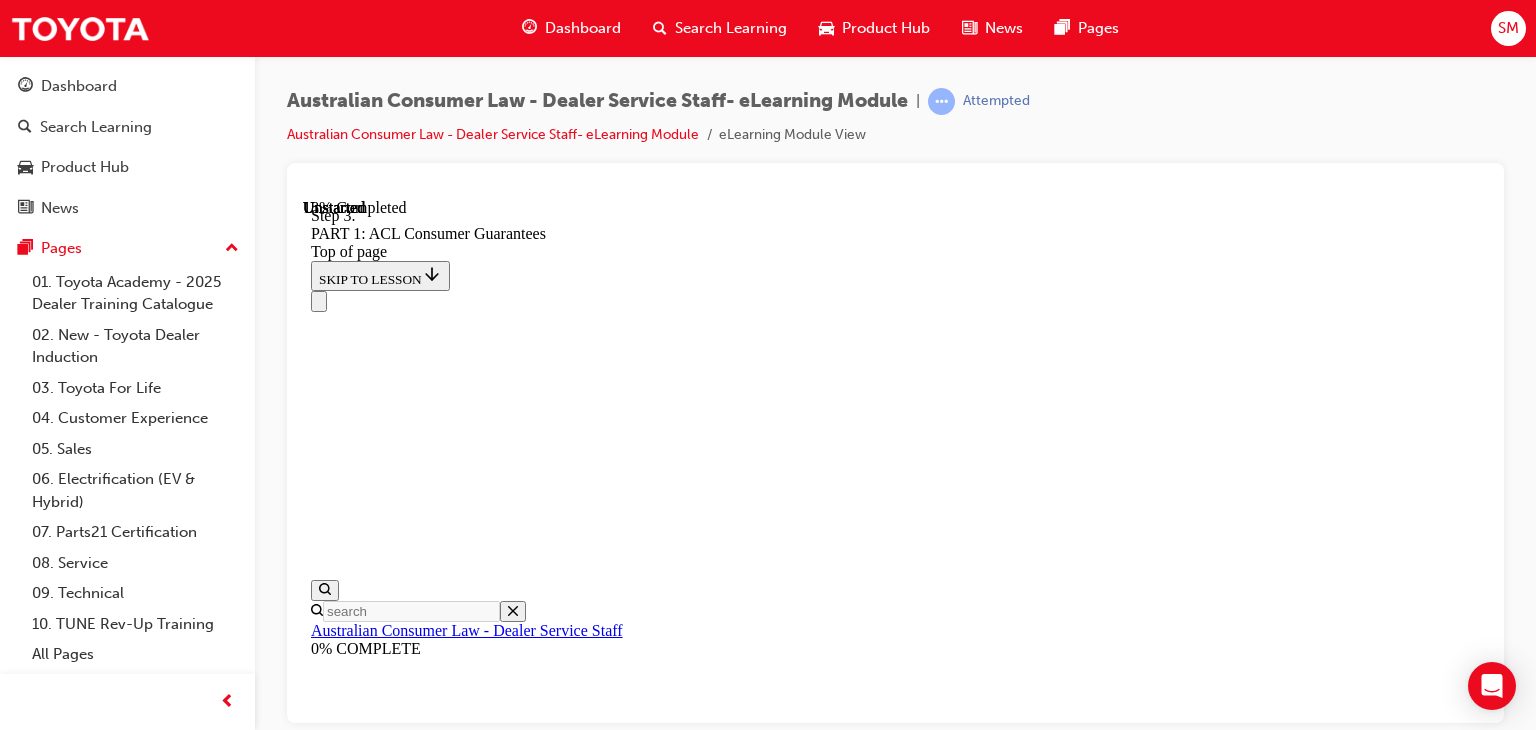 scroll, scrollTop: 4112, scrollLeft: 0, axis: vertical 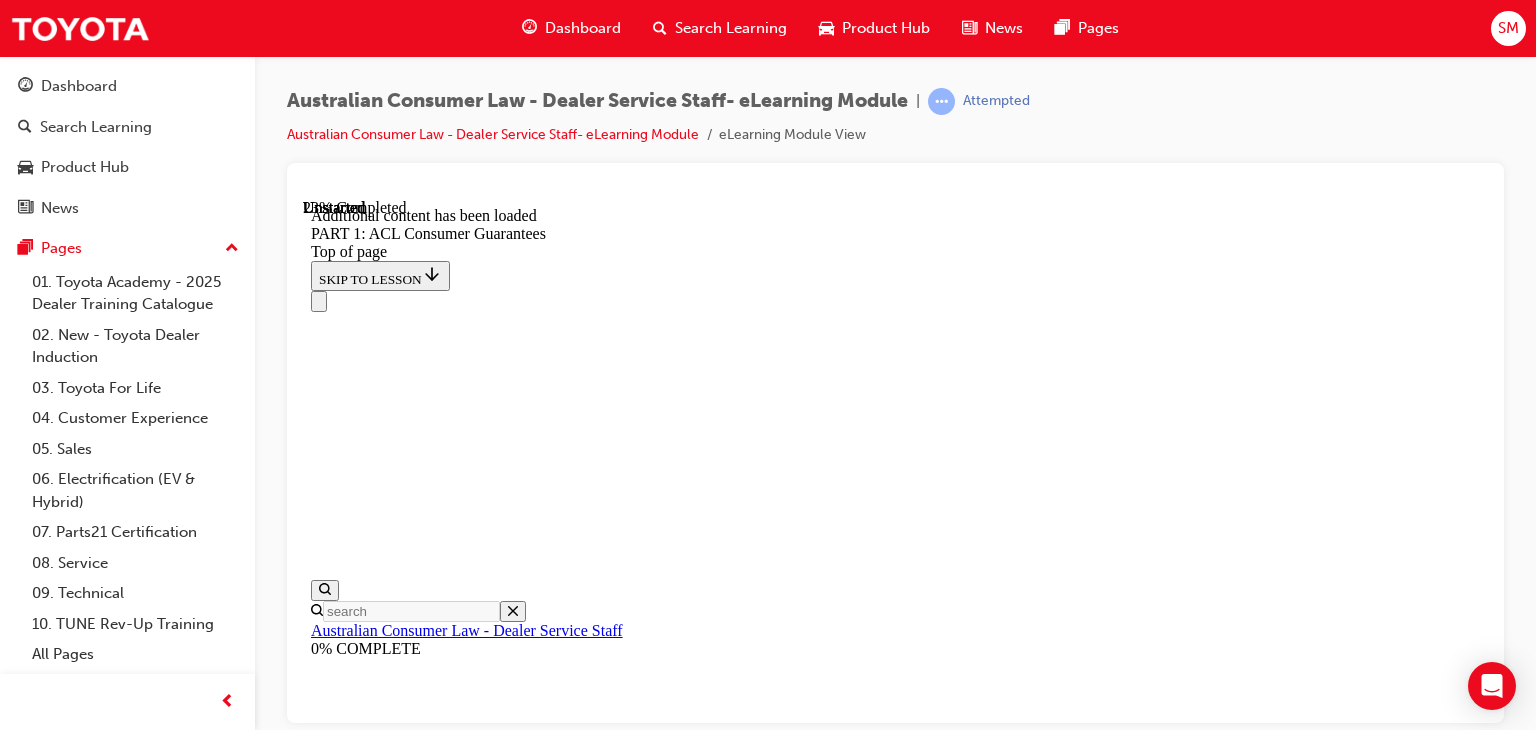 click on "CONTINUE" at bounding box center [354, 11299] 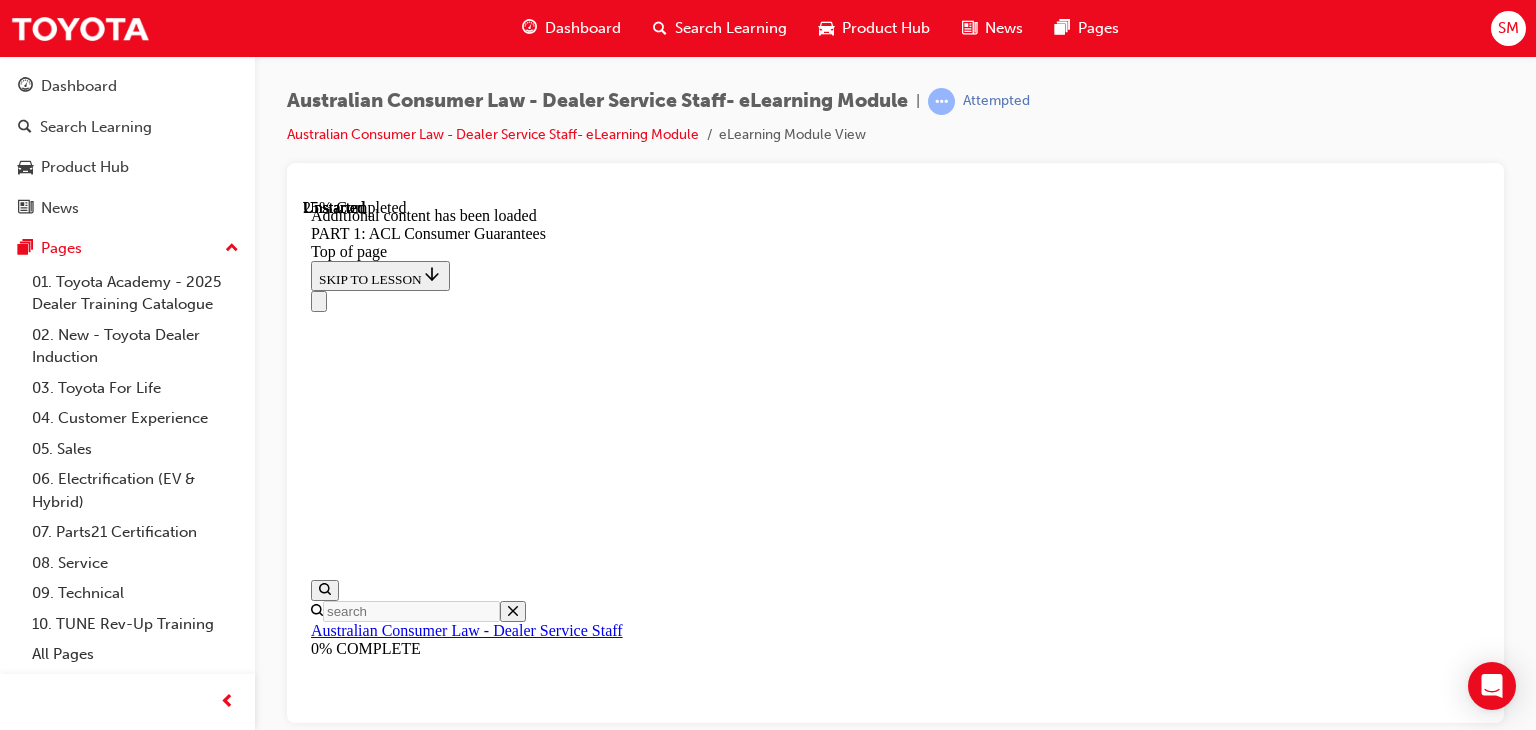 scroll, scrollTop: 5552, scrollLeft: 0, axis: vertical 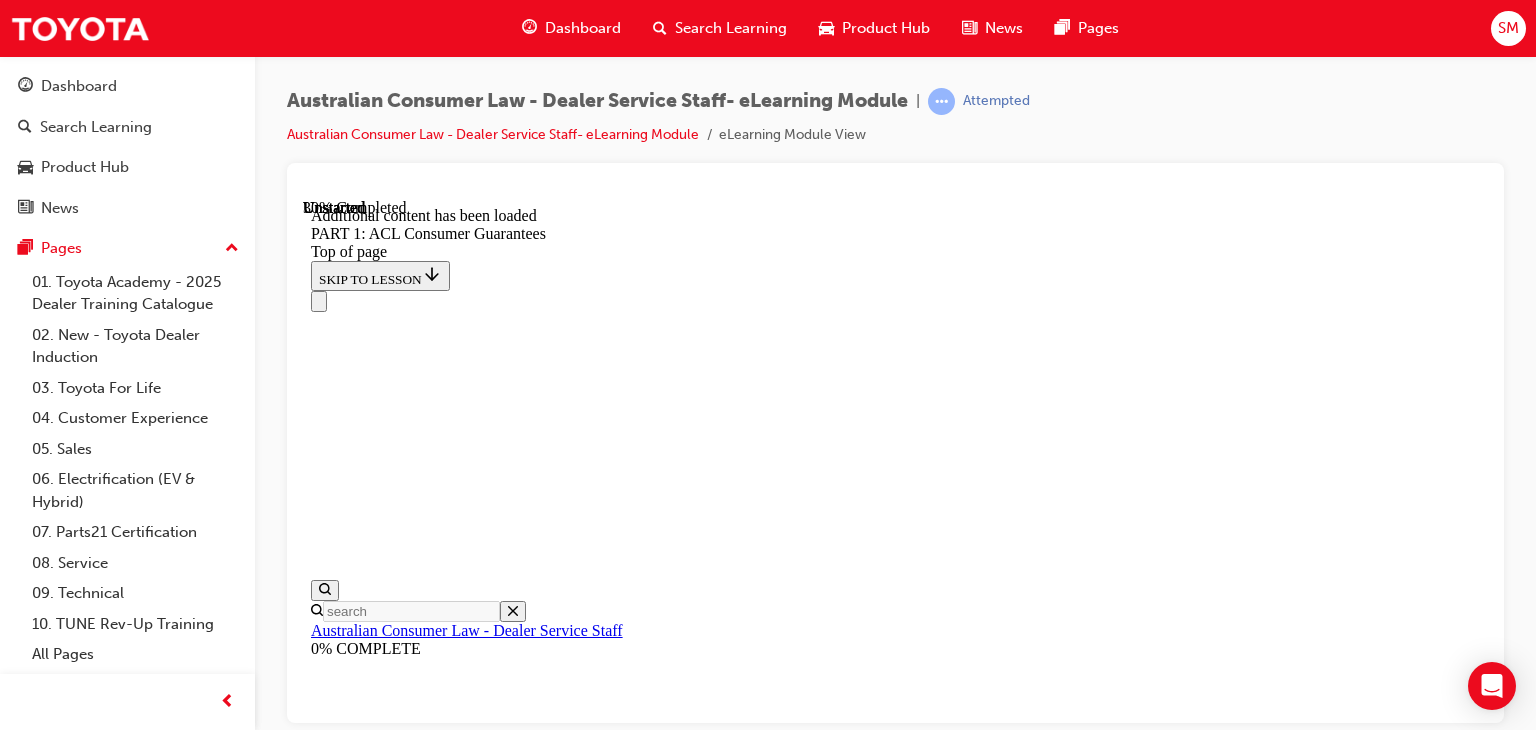 click on "Complete the content above before moving on." at bounding box center (444, 11605) 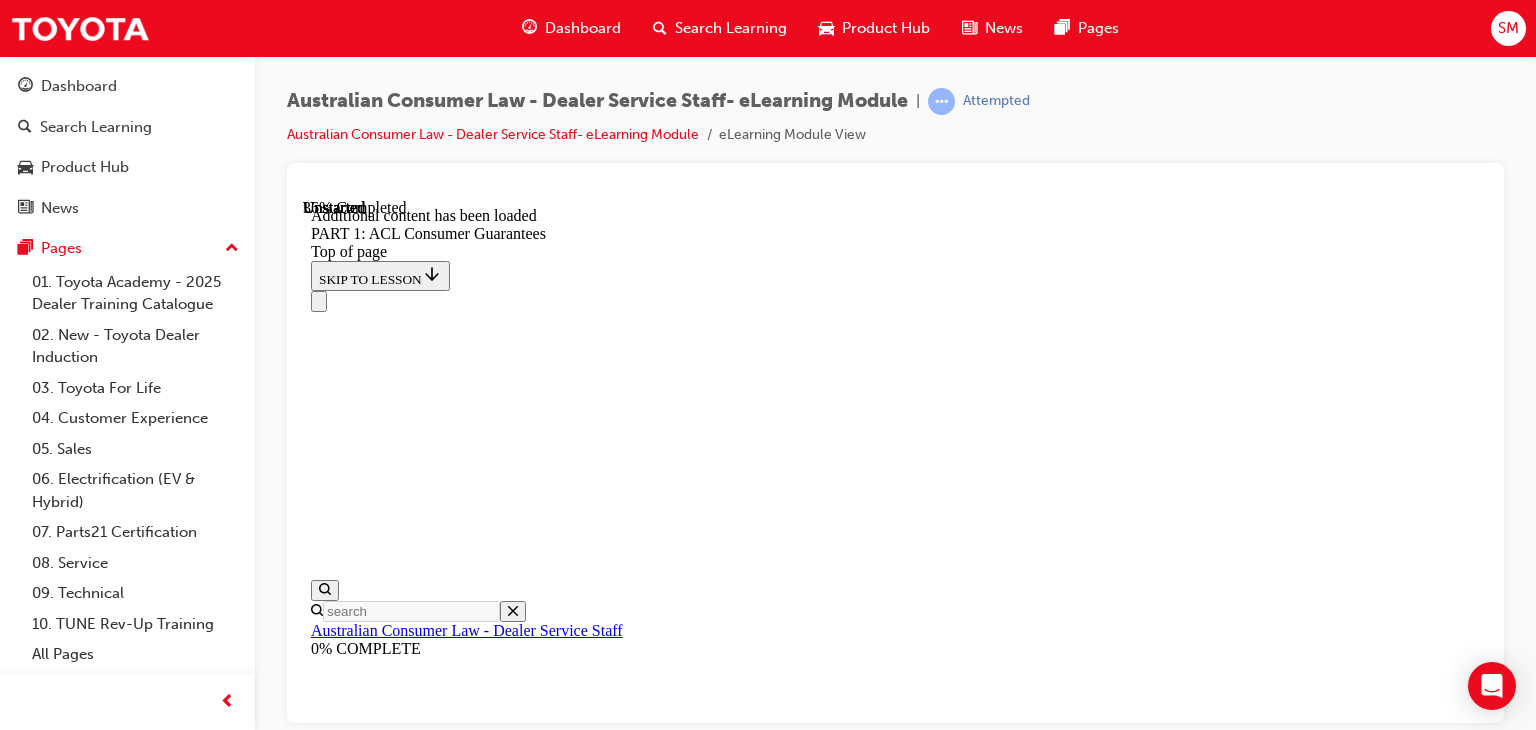 scroll, scrollTop: 6561, scrollLeft: 0, axis: vertical 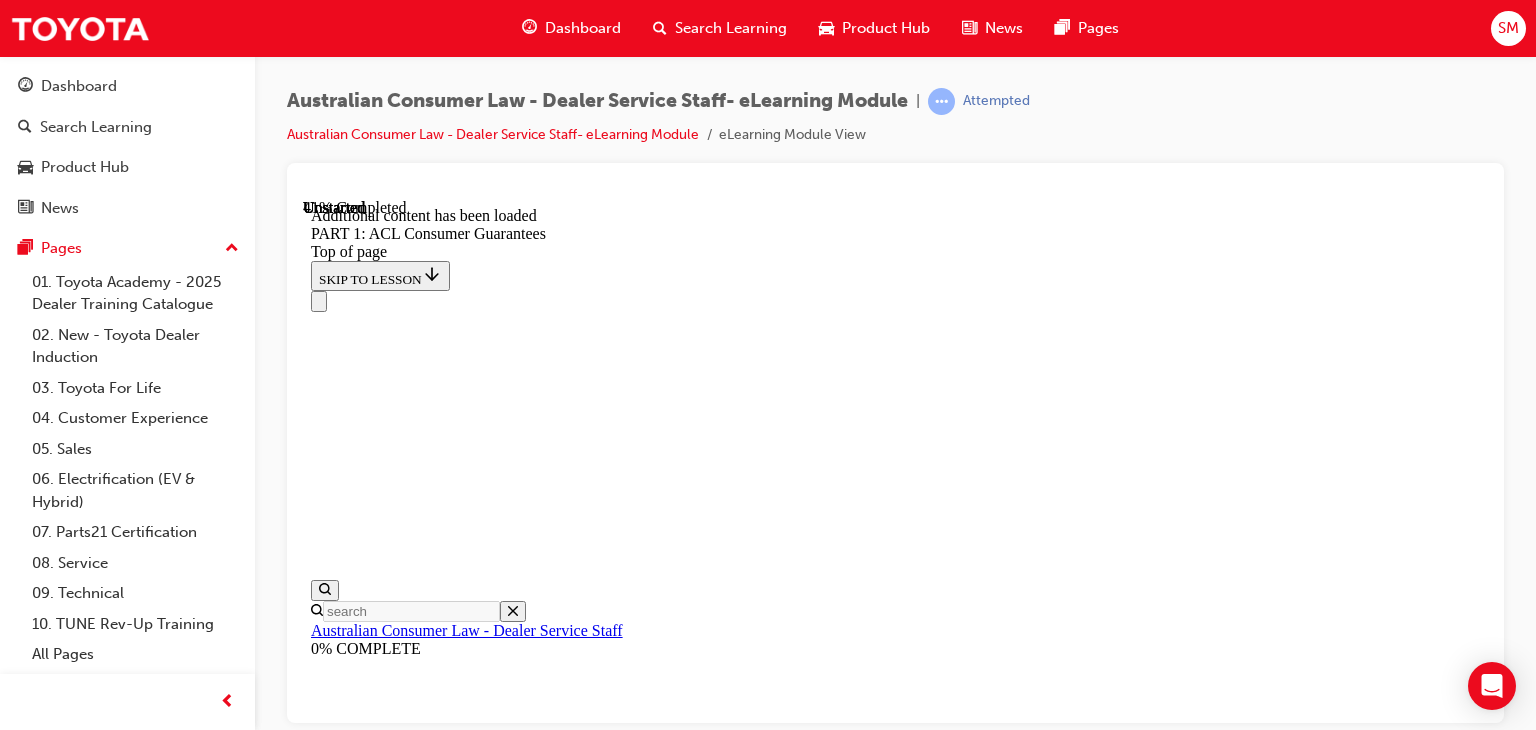 click on "CONTINUE" at bounding box center (354, 12945) 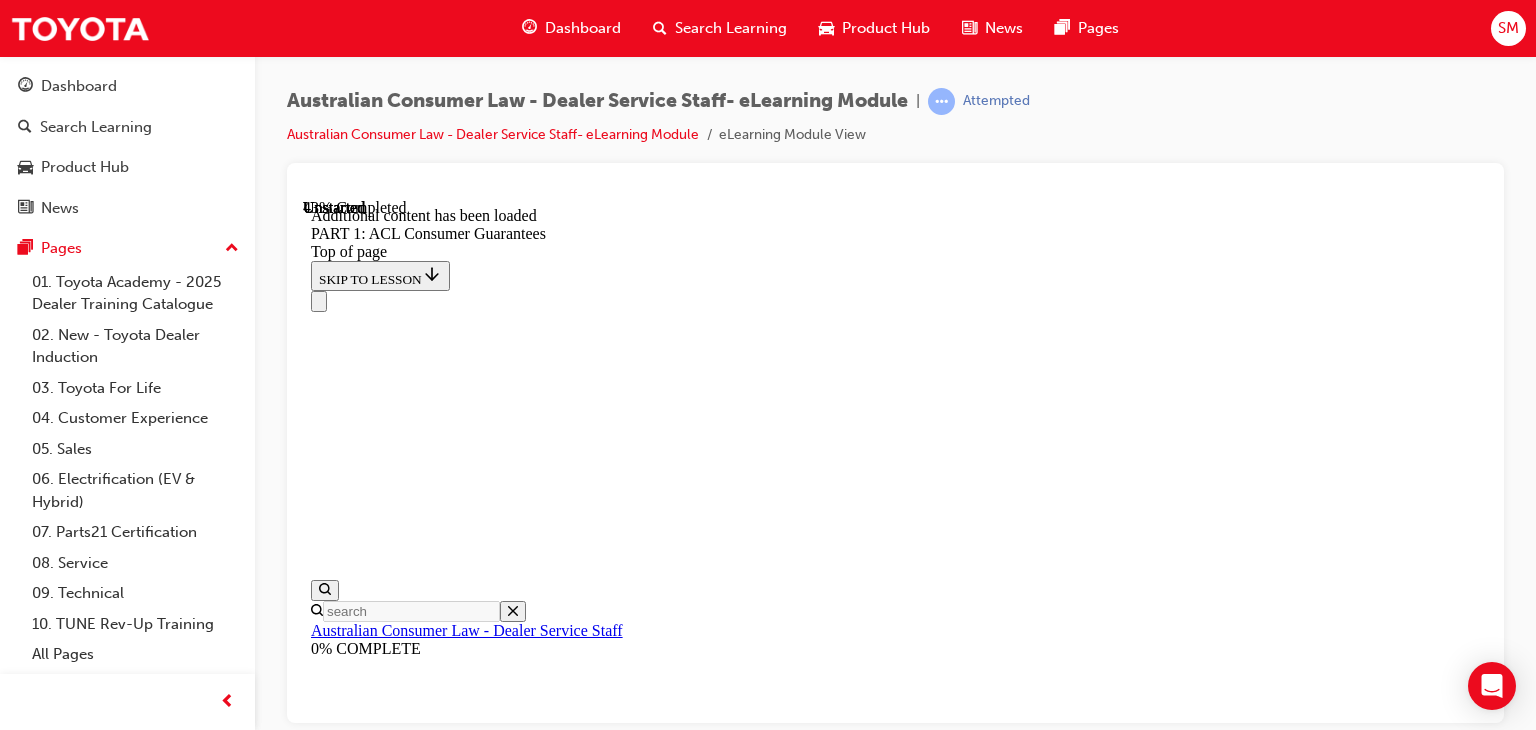 scroll, scrollTop: 8344, scrollLeft: 0, axis: vertical 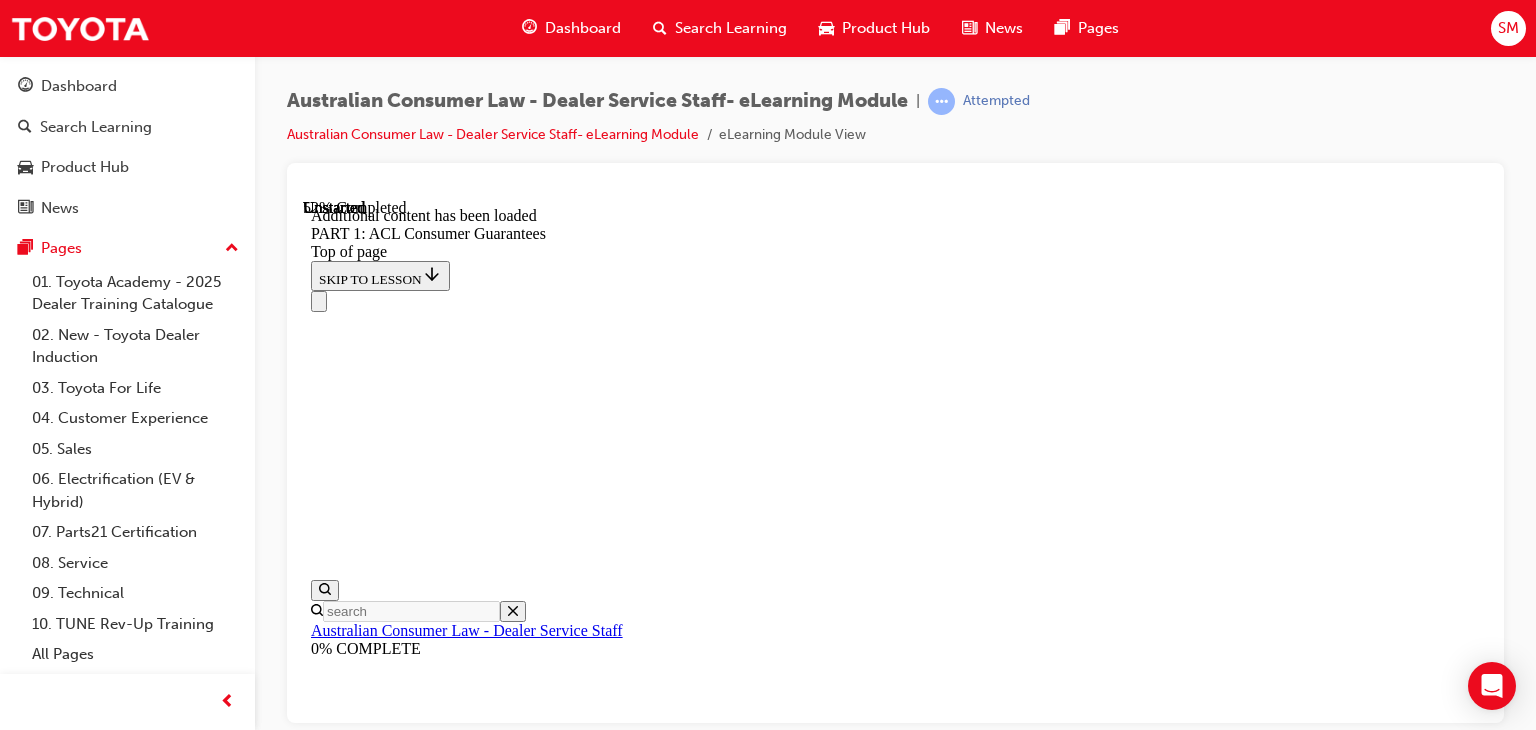 click on "START" at bounding box center (339, 13735) 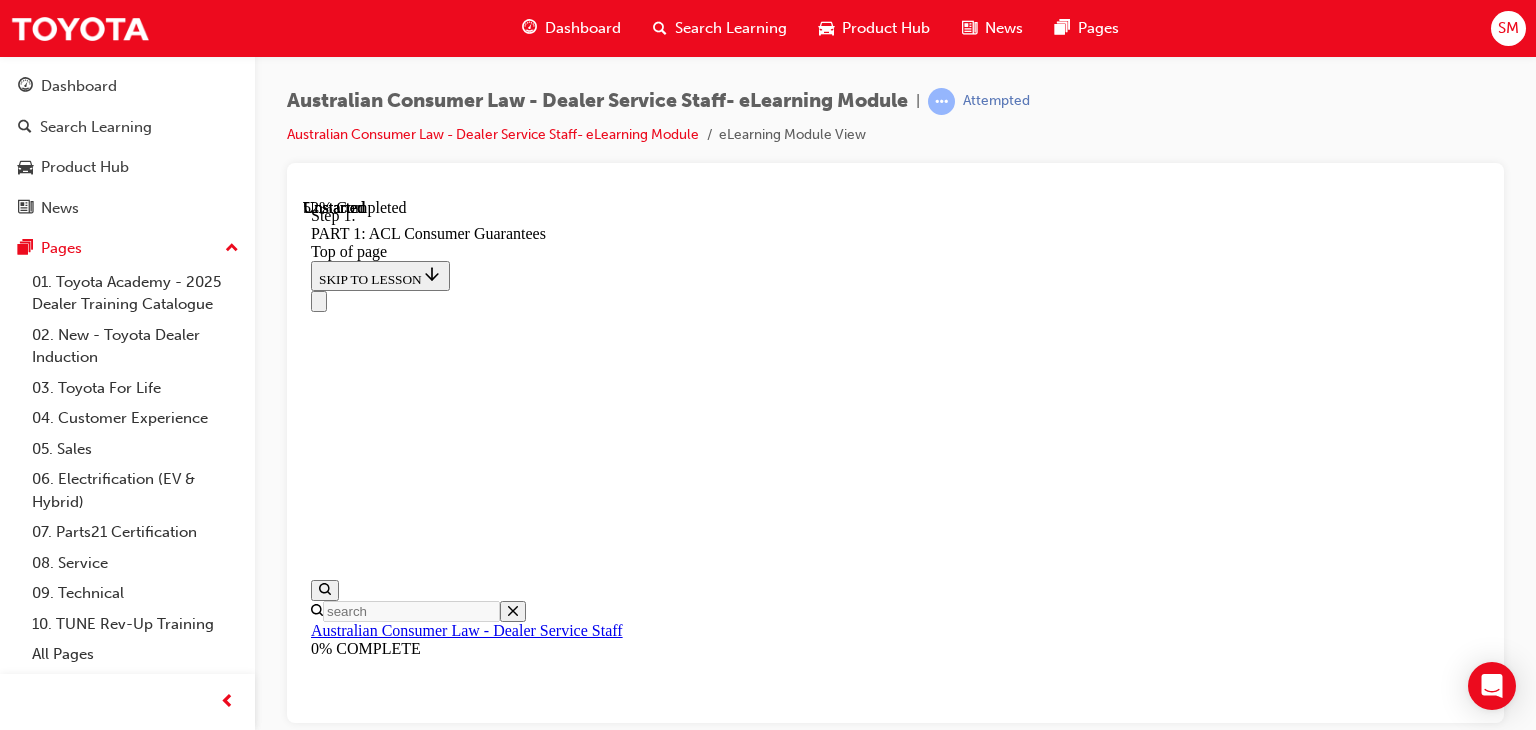 scroll, scrollTop: 9436, scrollLeft: 0, axis: vertical 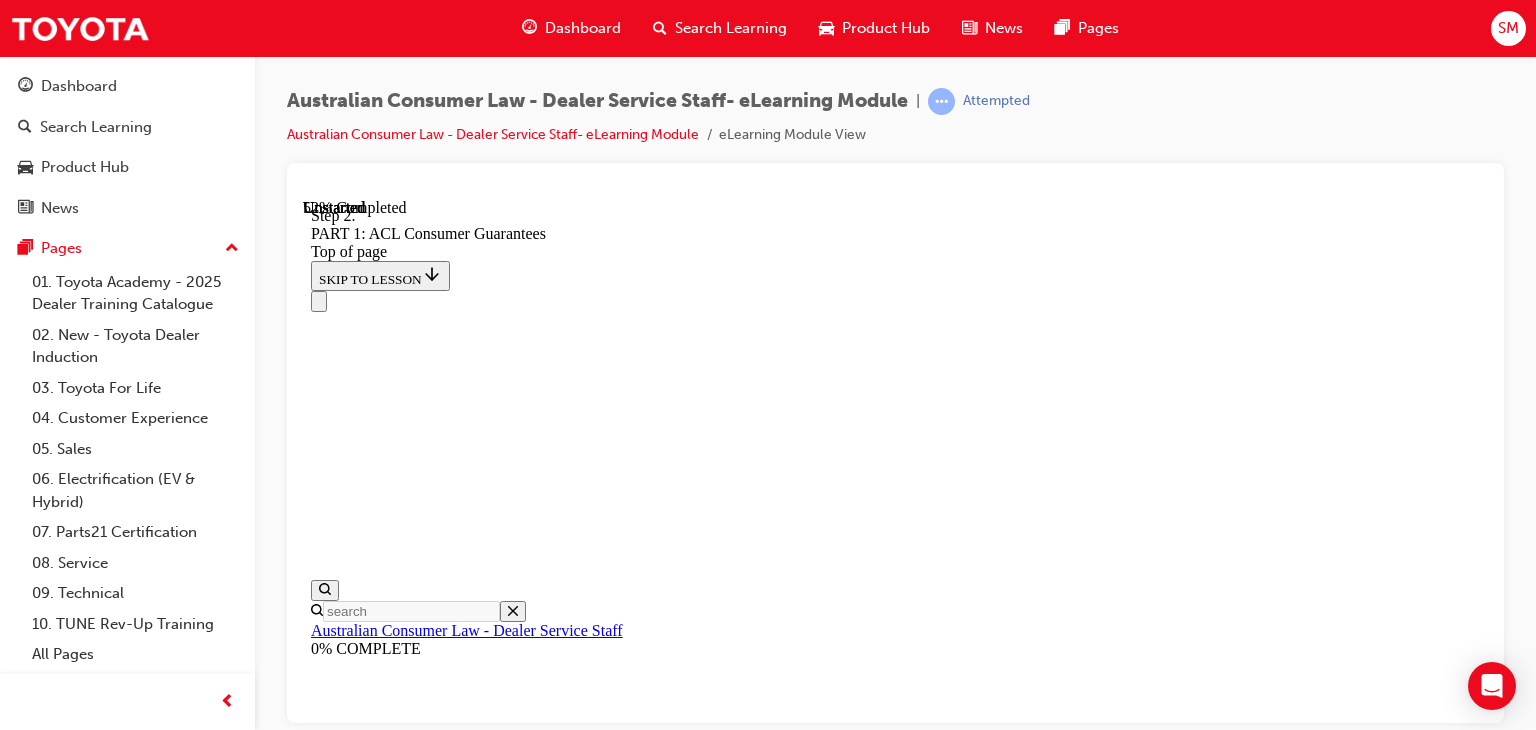 click 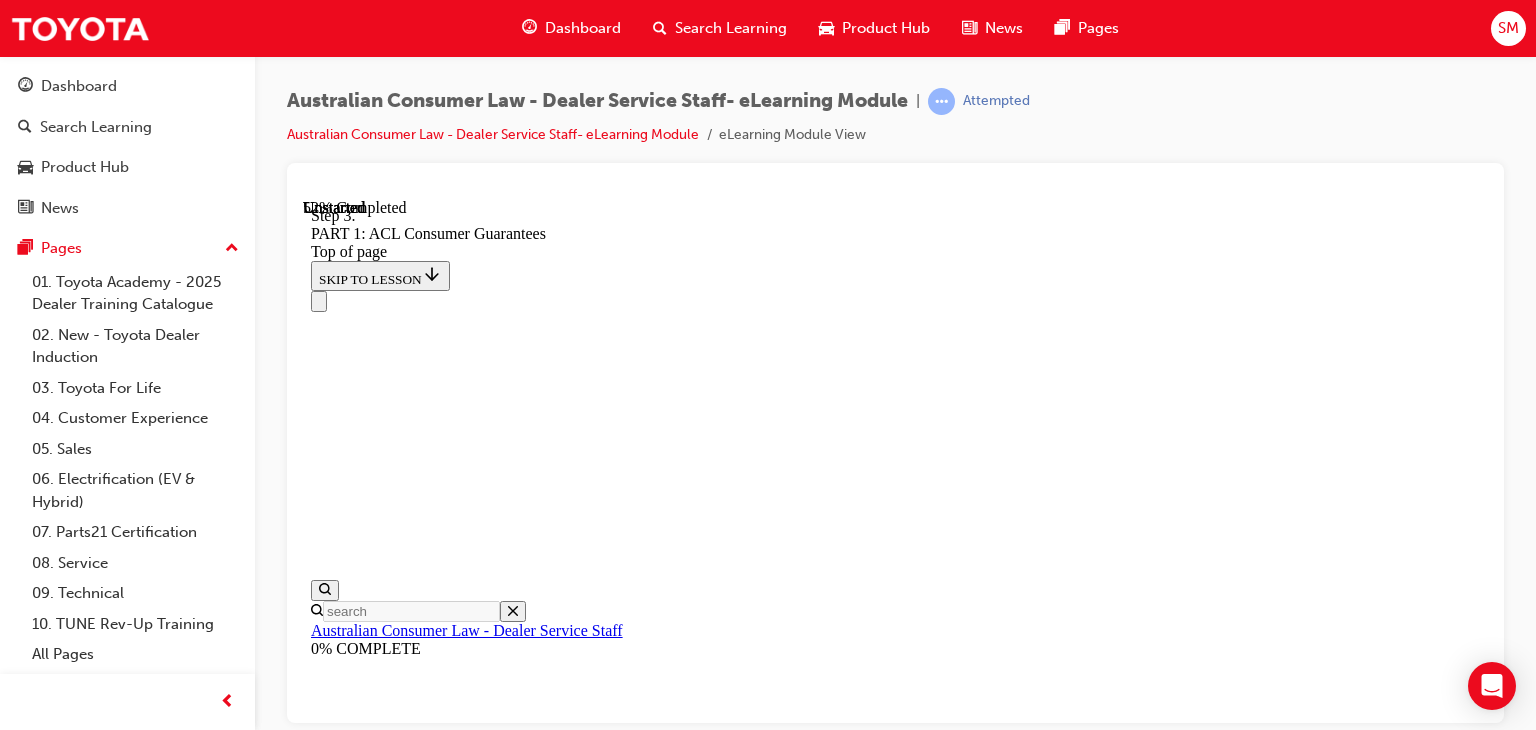 click 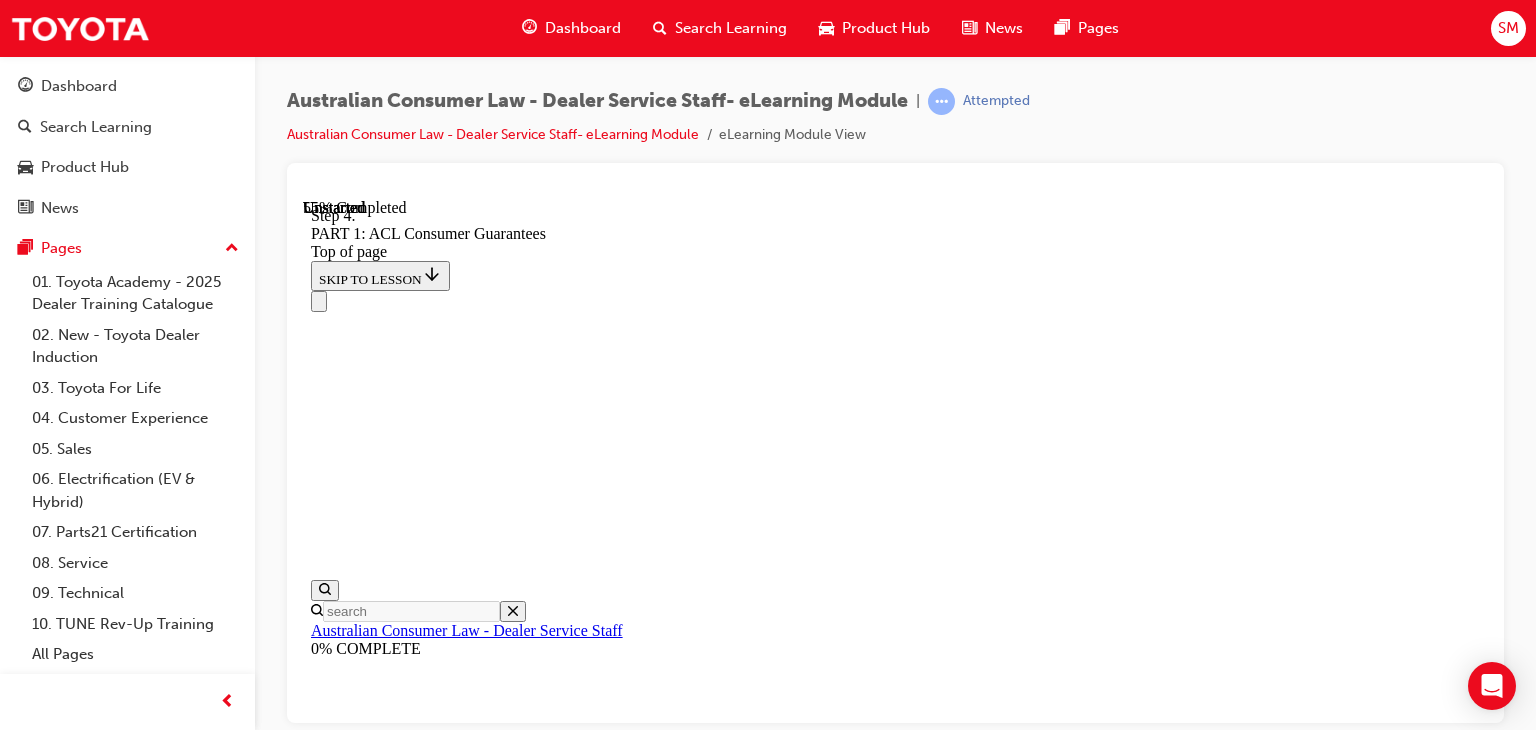 scroll, scrollTop: 10307, scrollLeft: 0, axis: vertical 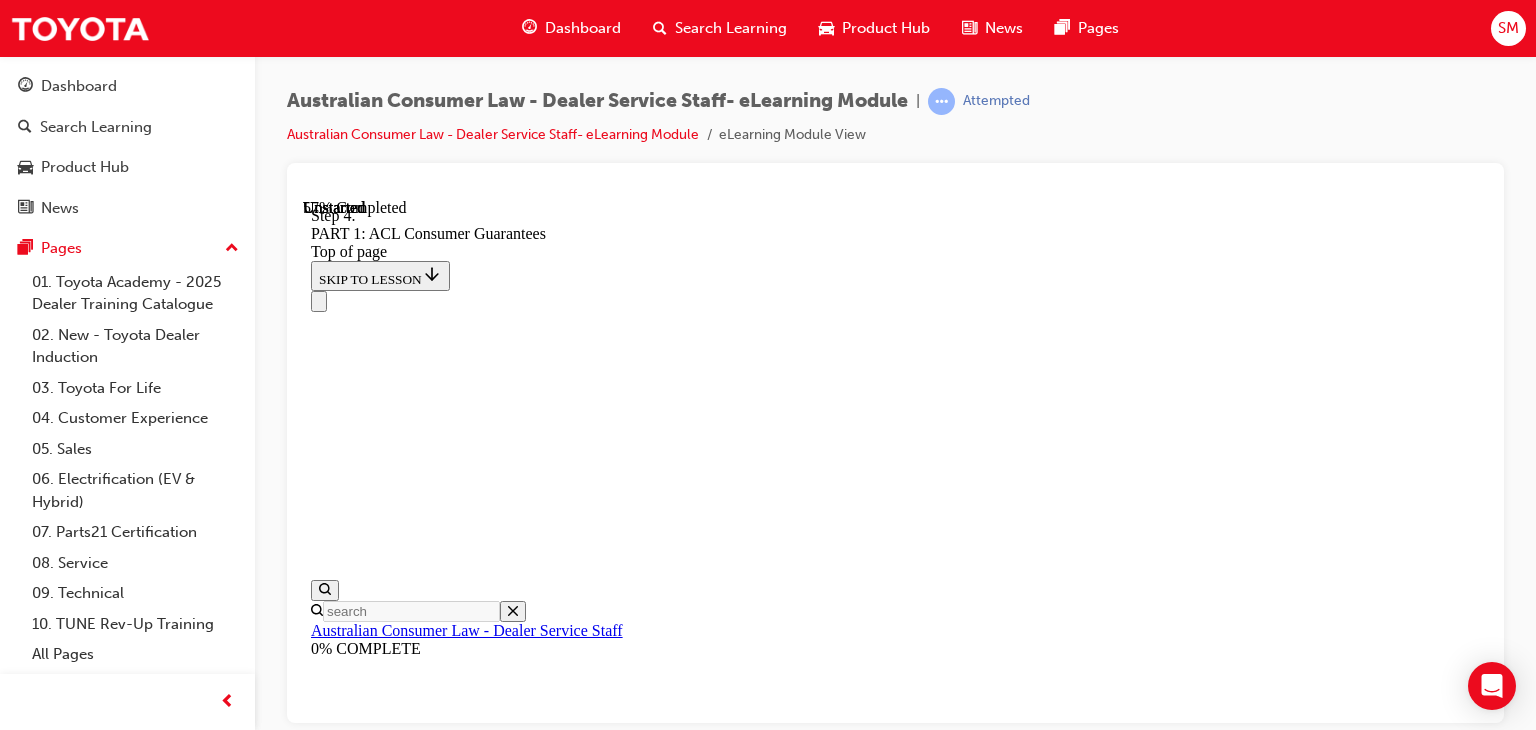 click on "START" at bounding box center (339, 14450) 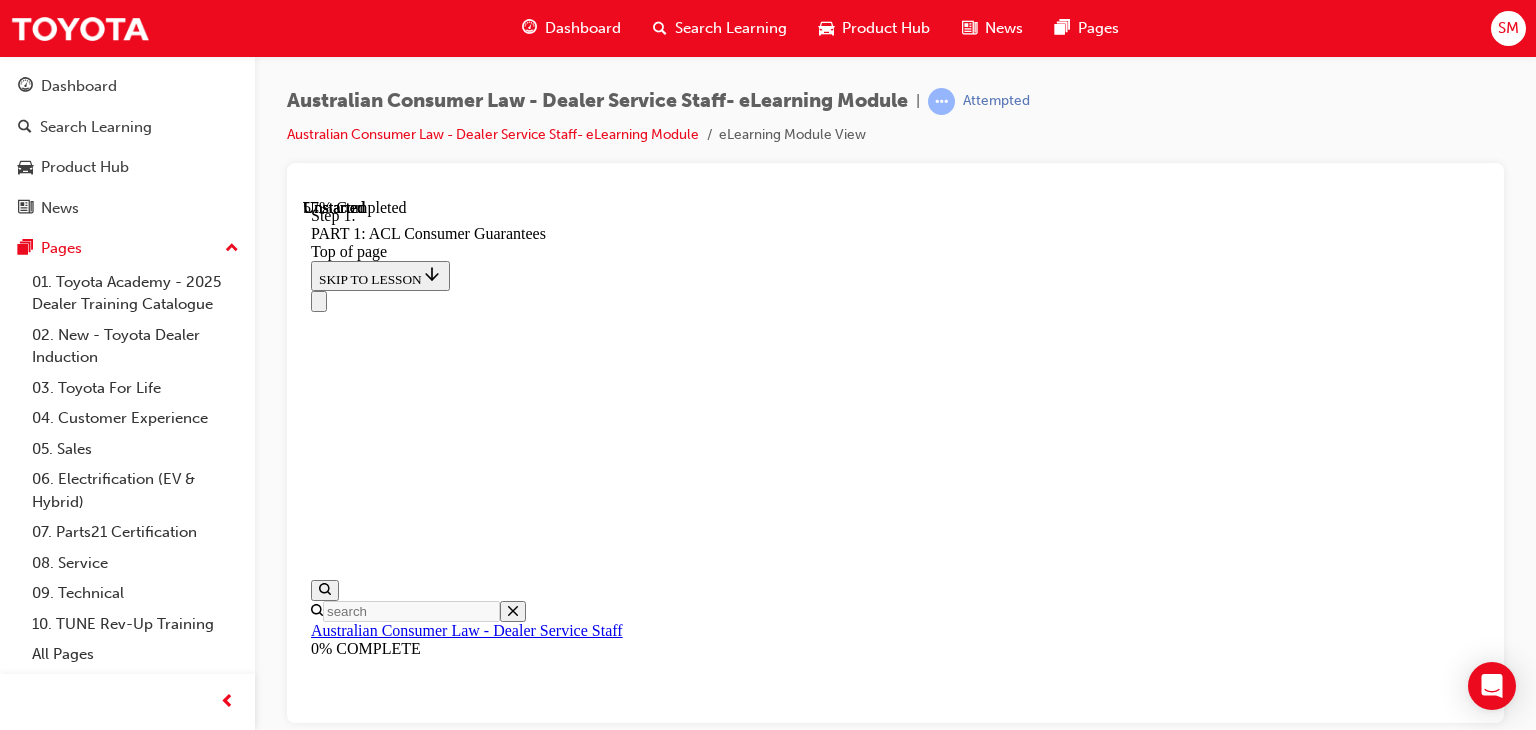scroll, scrollTop: 10324, scrollLeft: 0, axis: vertical 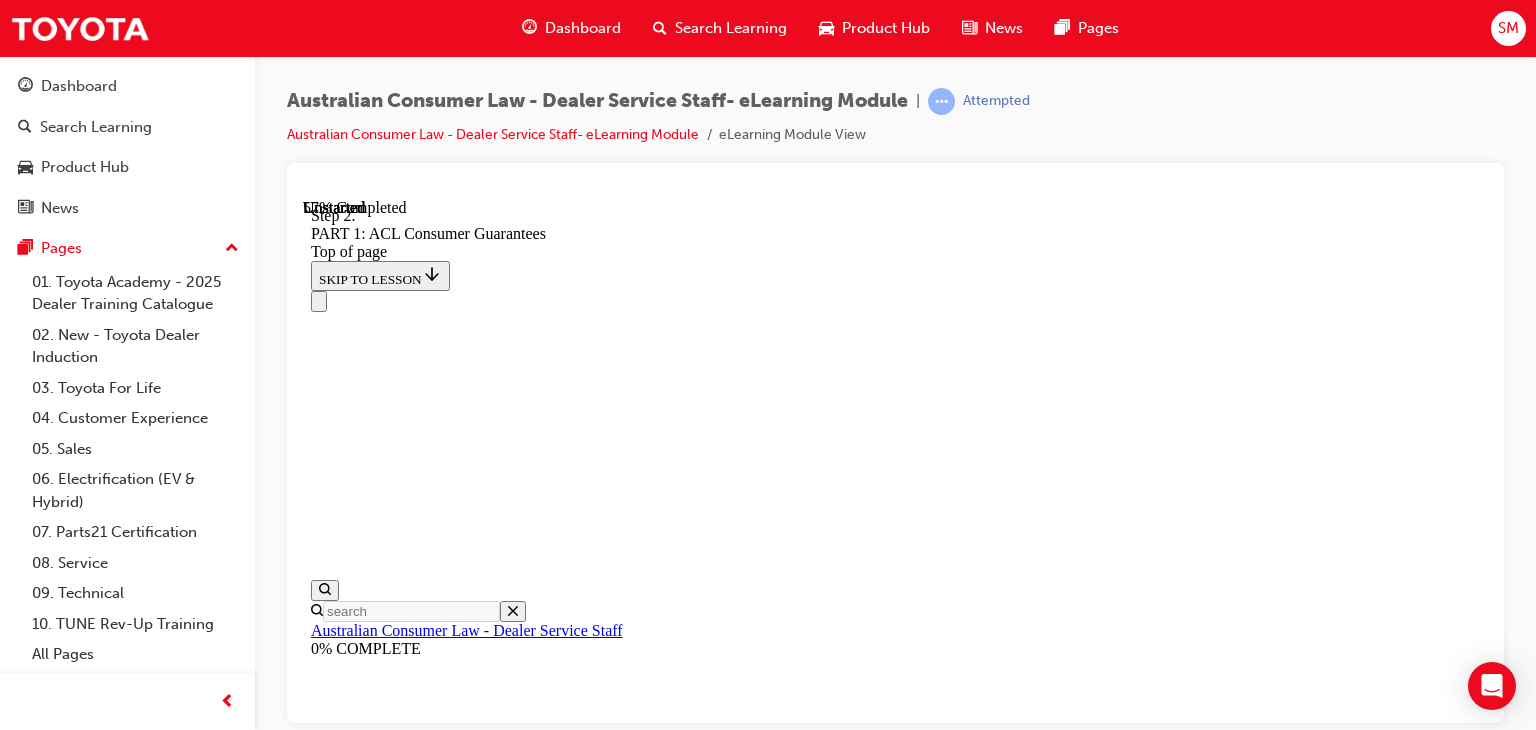 click at bounding box center [335, 14311] 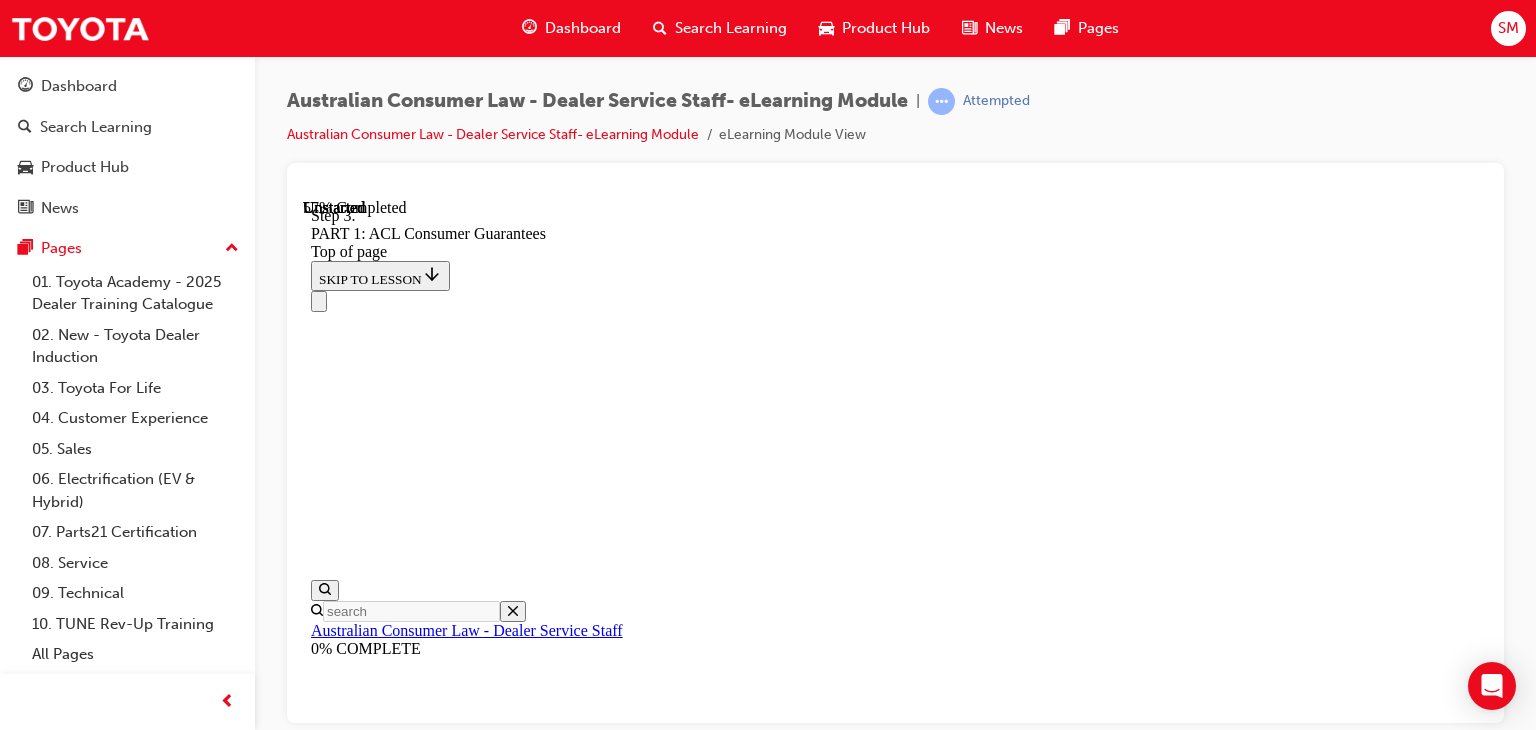 click at bounding box center (335, 14311) 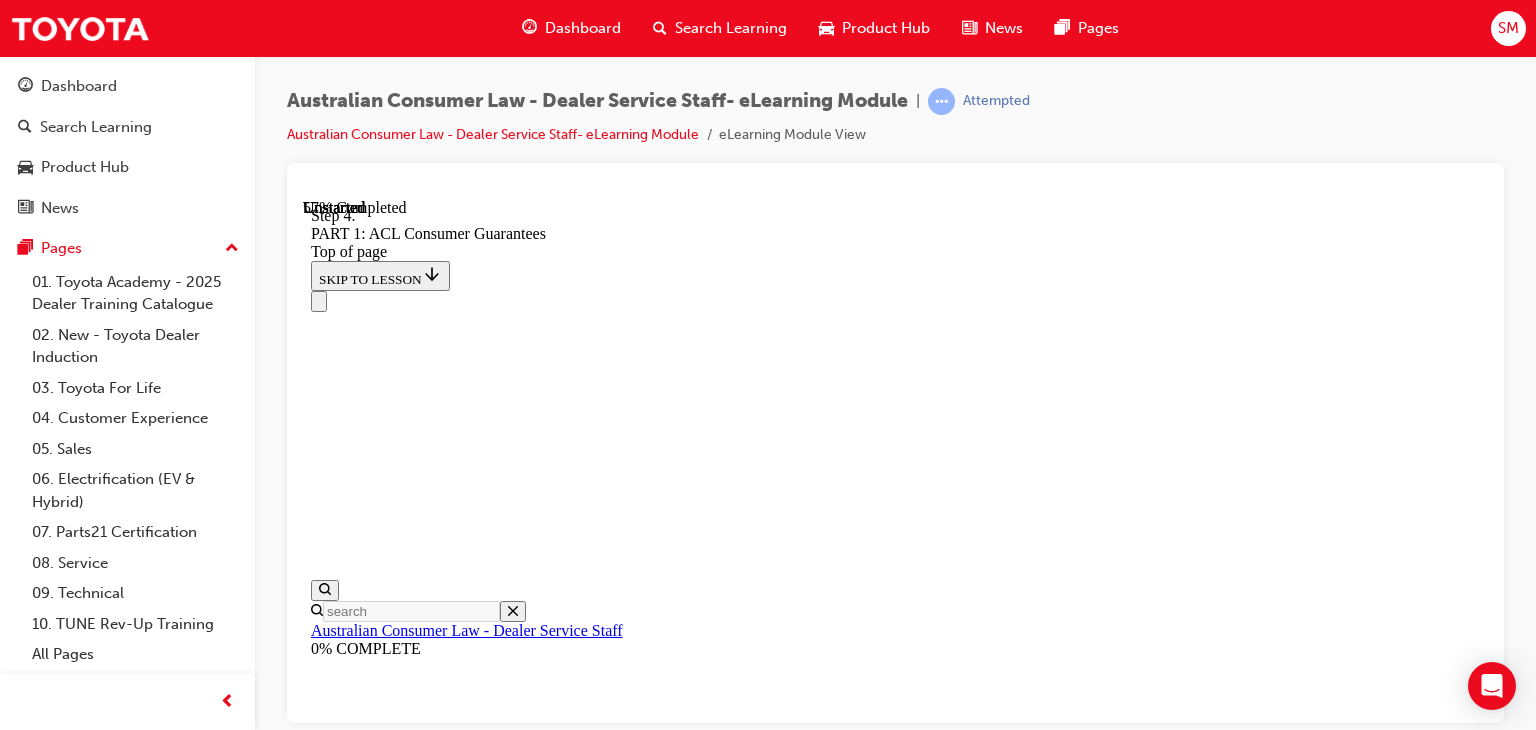 click at bounding box center (335, 14311) 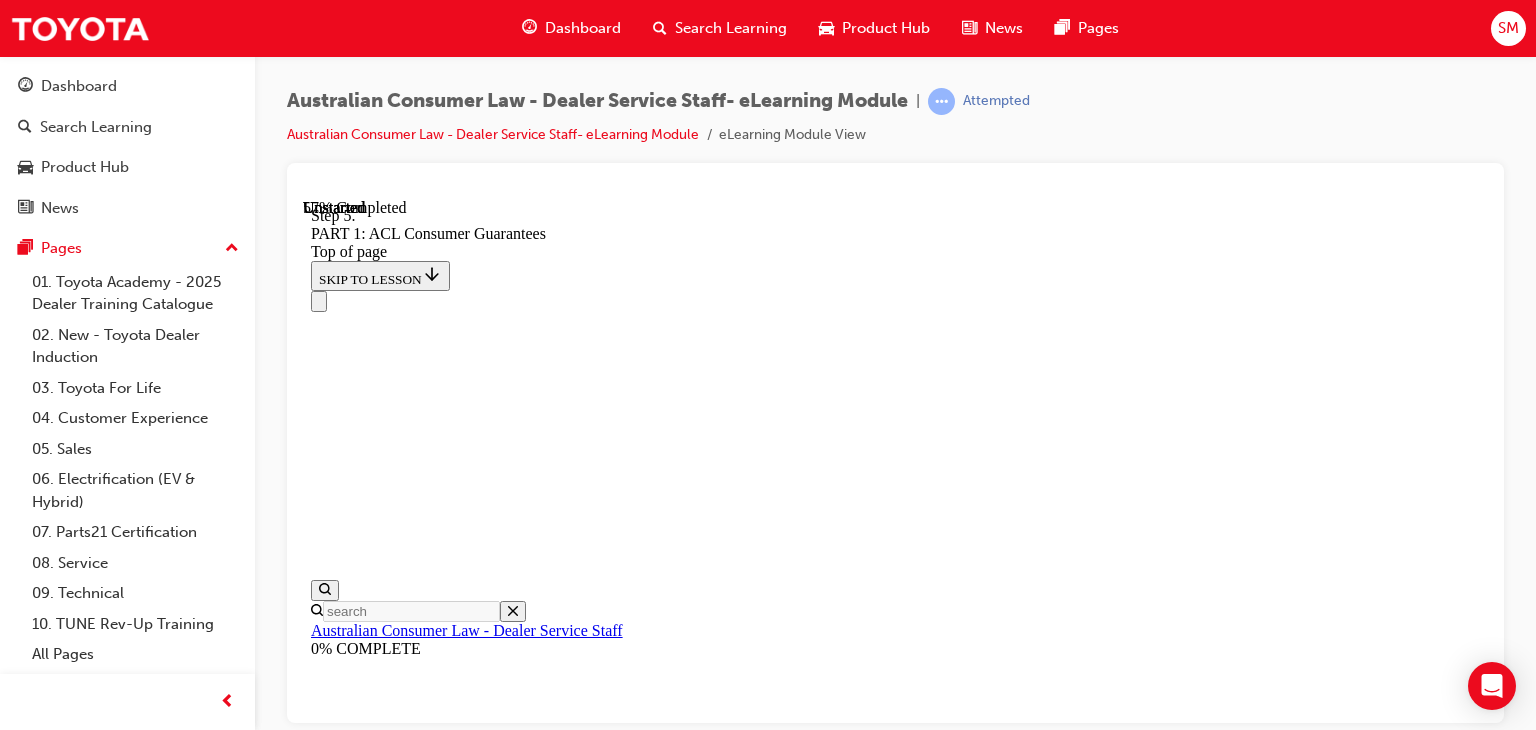 click 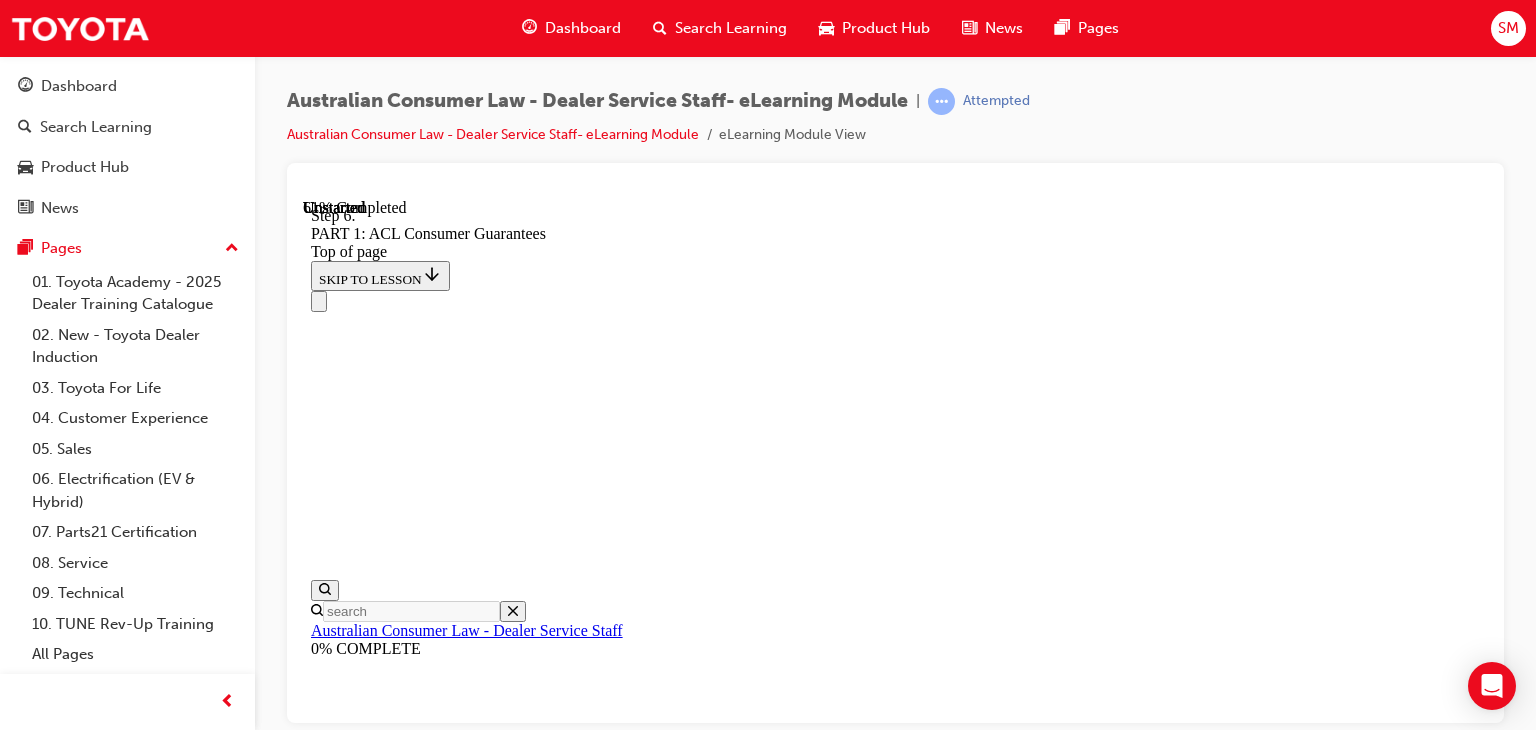 scroll, scrollTop: 11940, scrollLeft: 0, axis: vertical 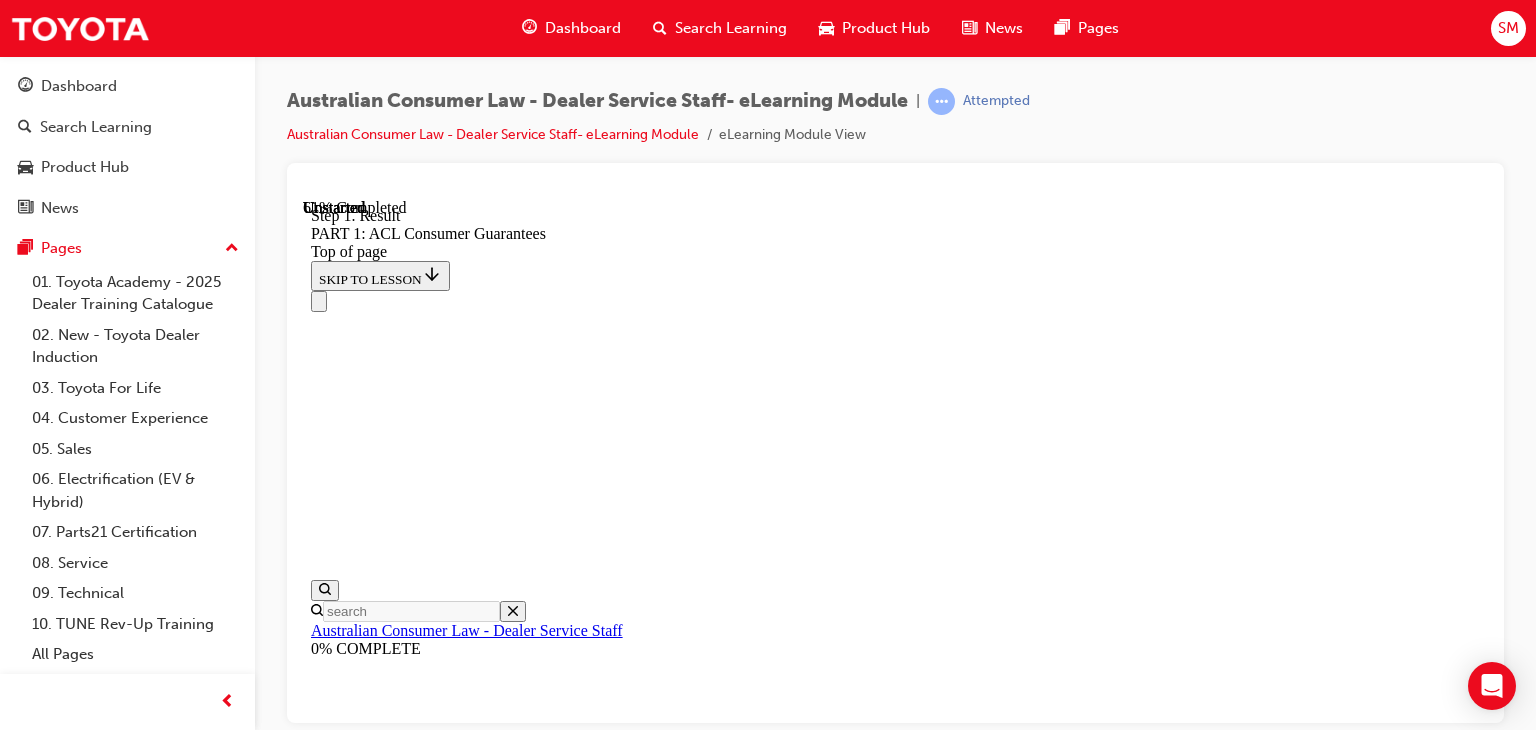 click 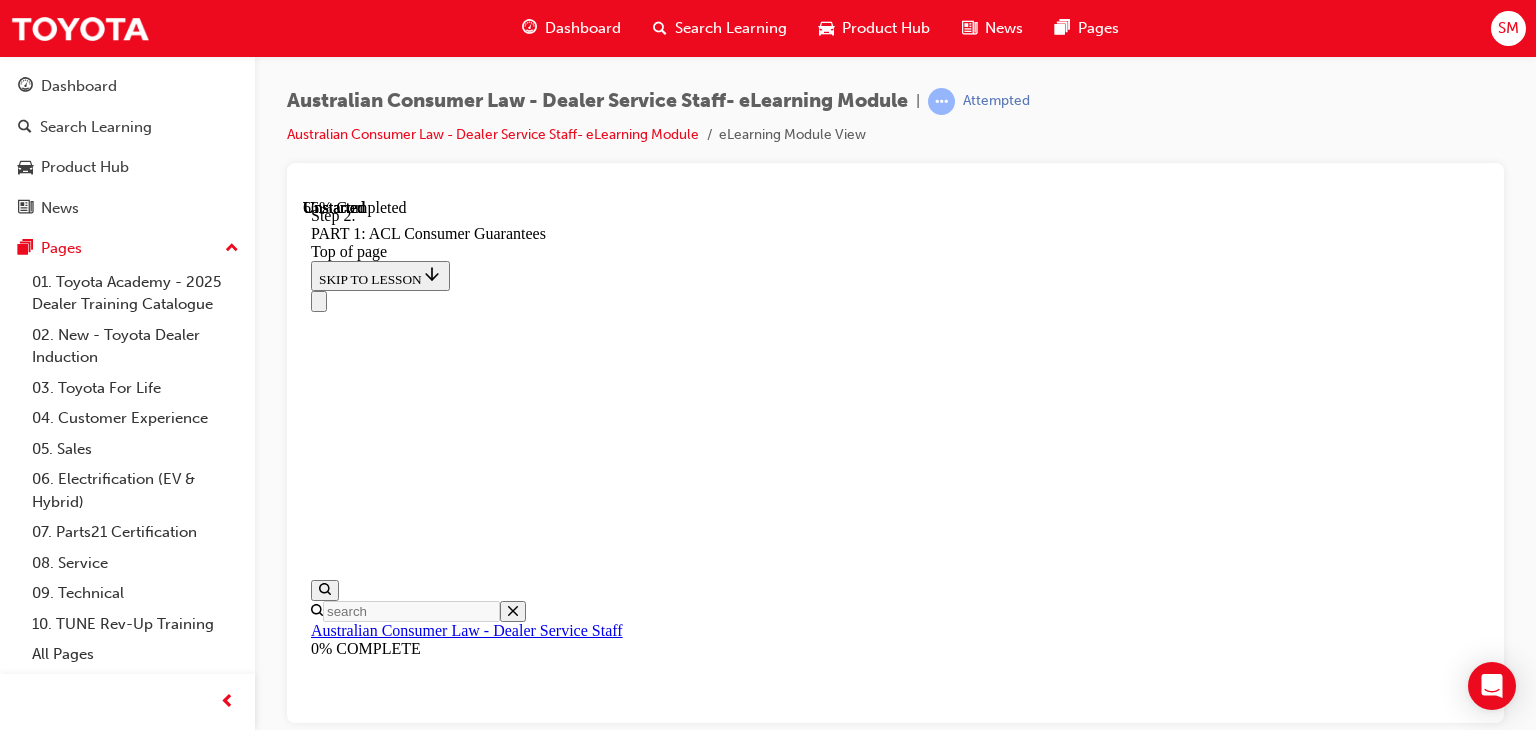 scroll, scrollTop: 12768, scrollLeft: 0, axis: vertical 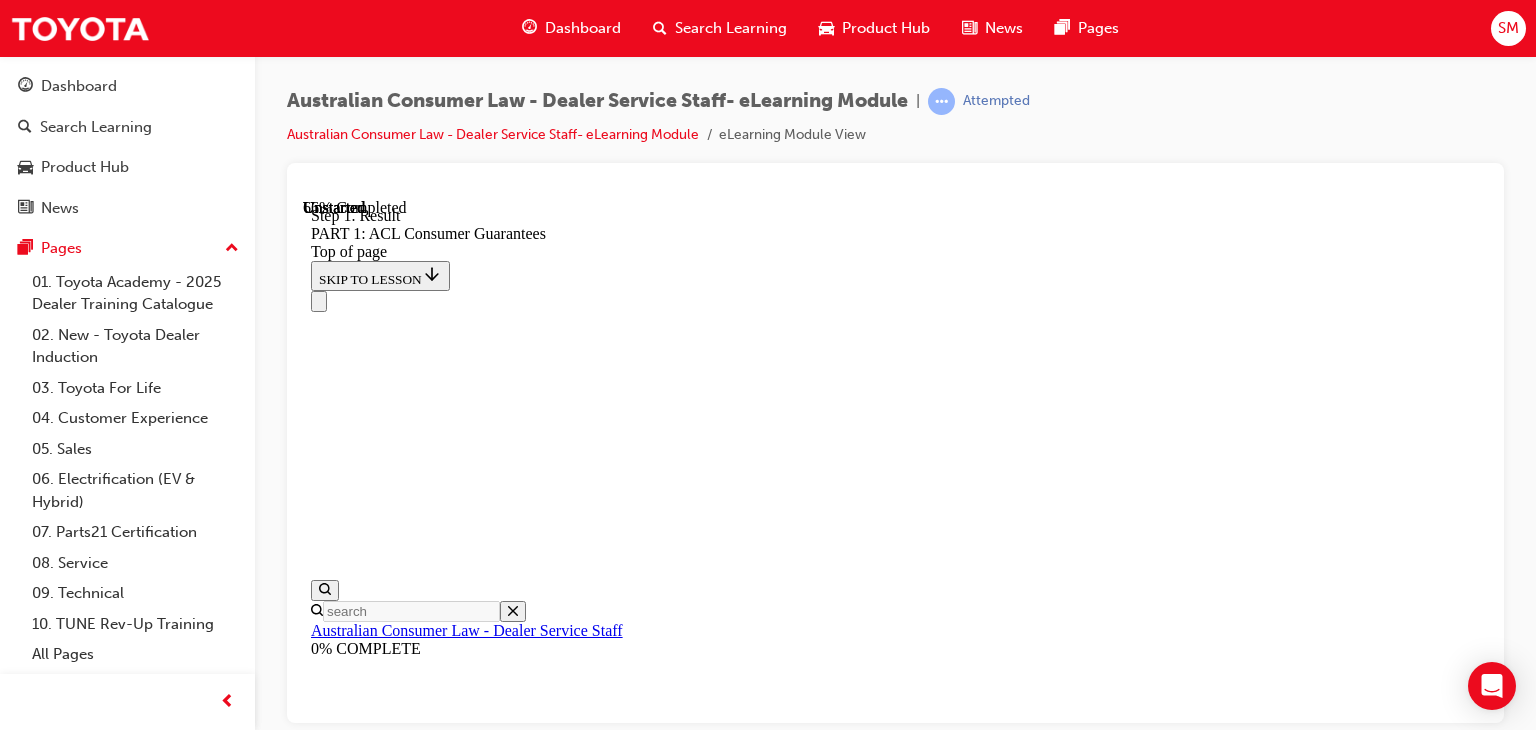 click 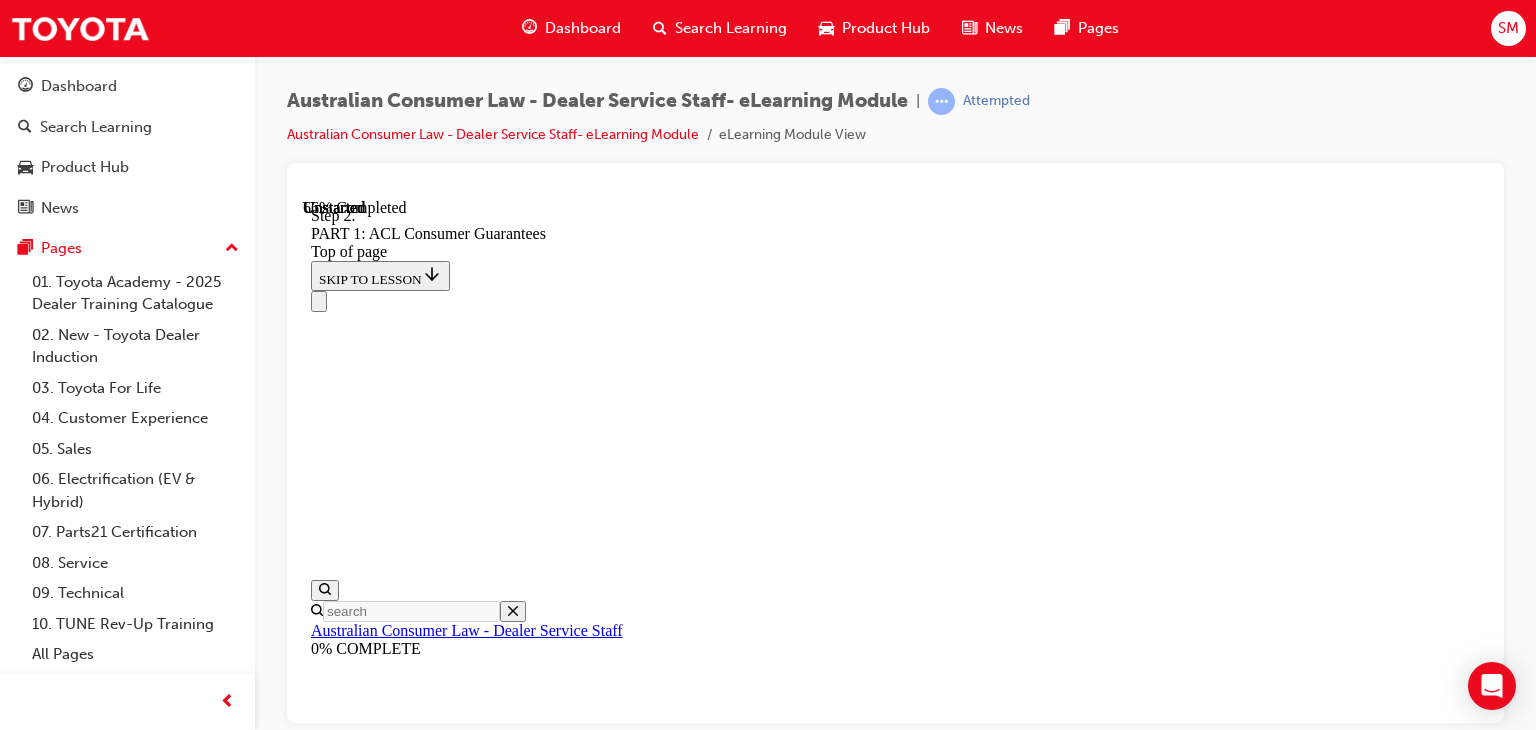 click 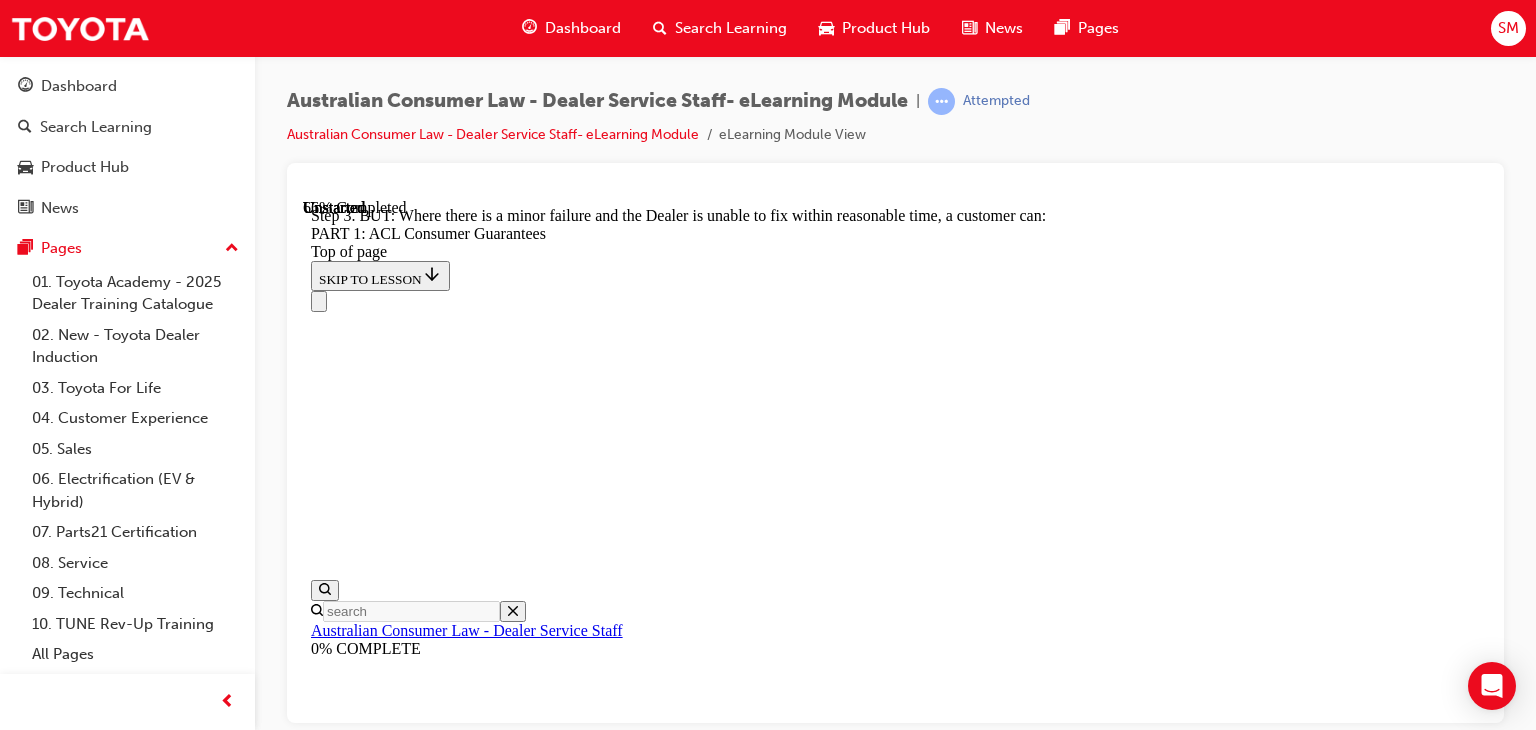 scroll, scrollTop: 13538, scrollLeft: 0, axis: vertical 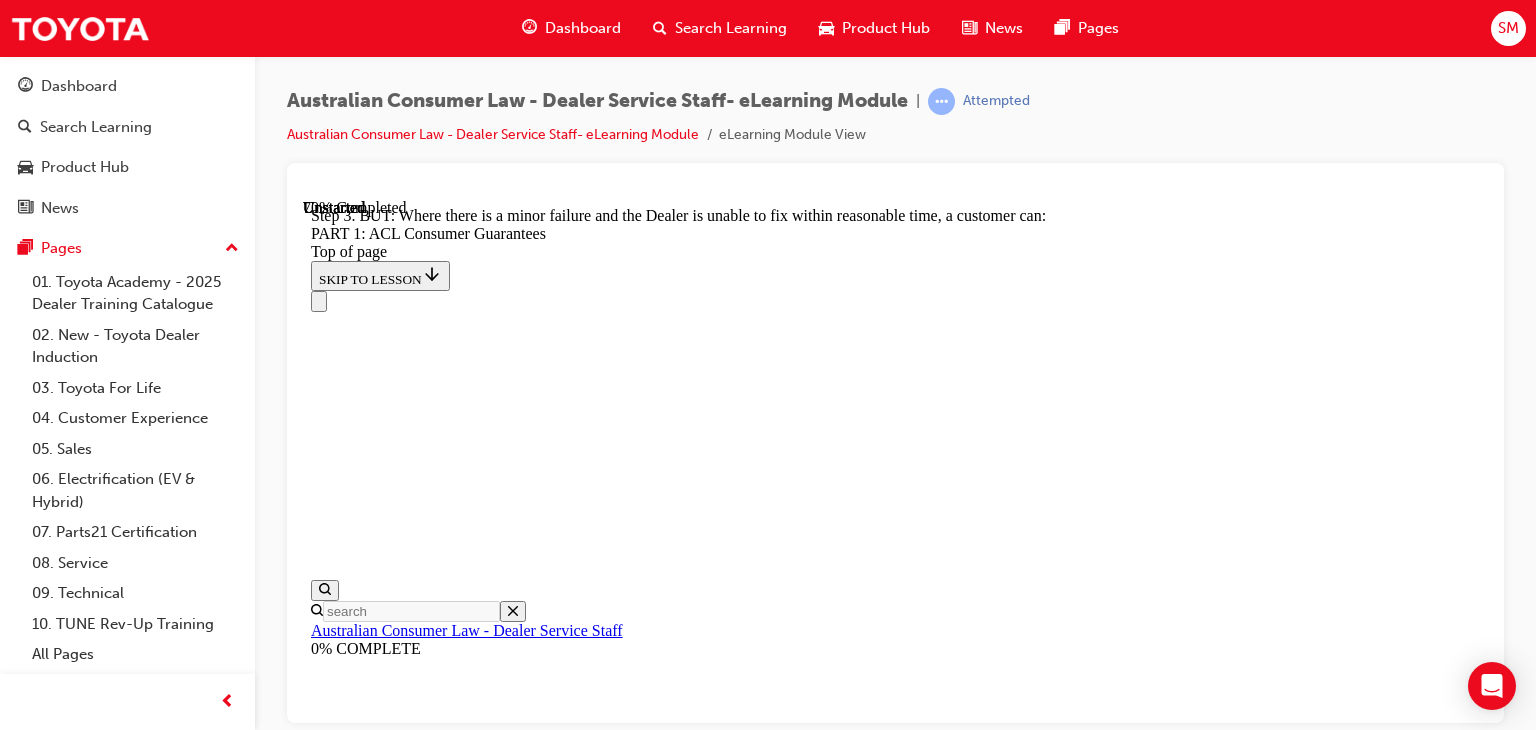click at bounding box center [335, 17220] 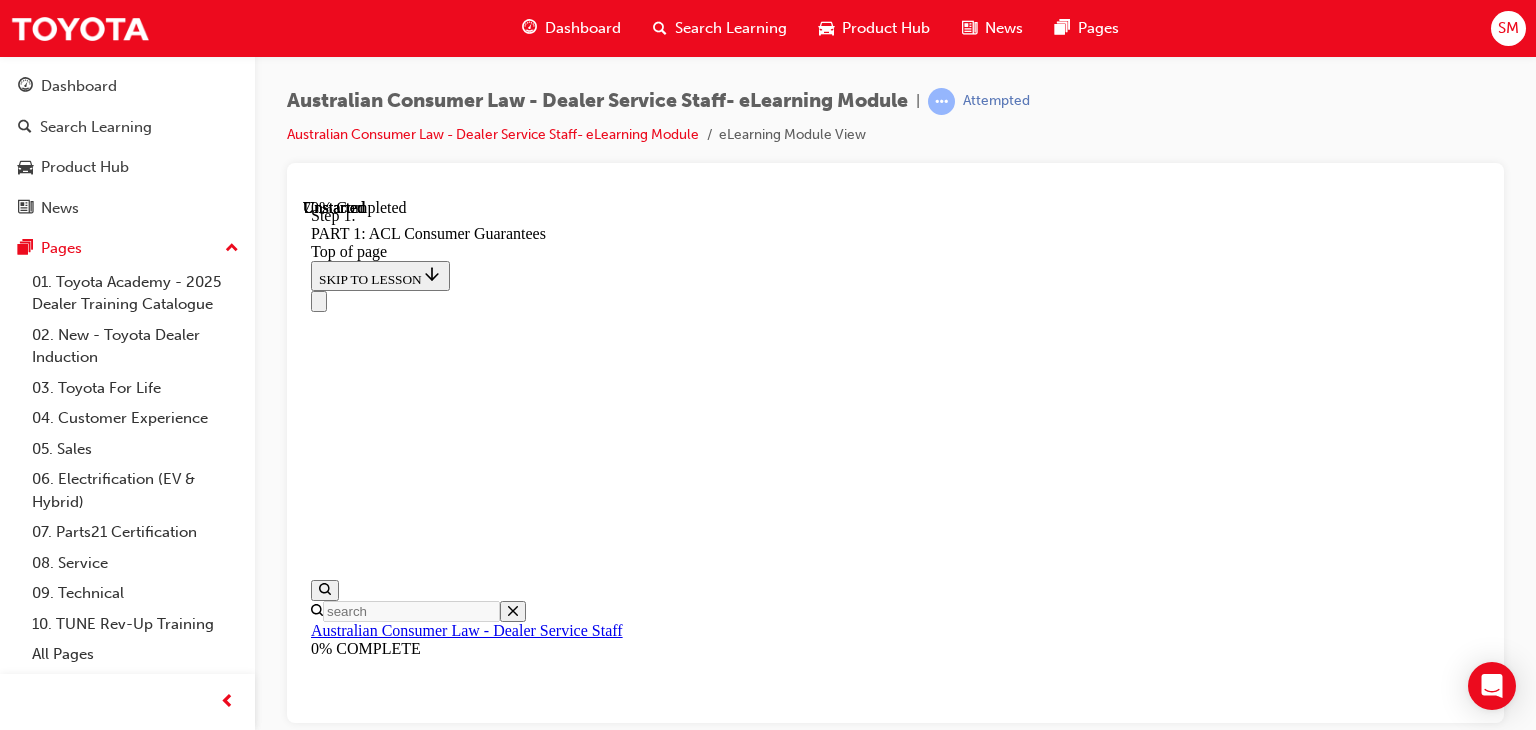 scroll, scrollTop: 14267, scrollLeft: 0, axis: vertical 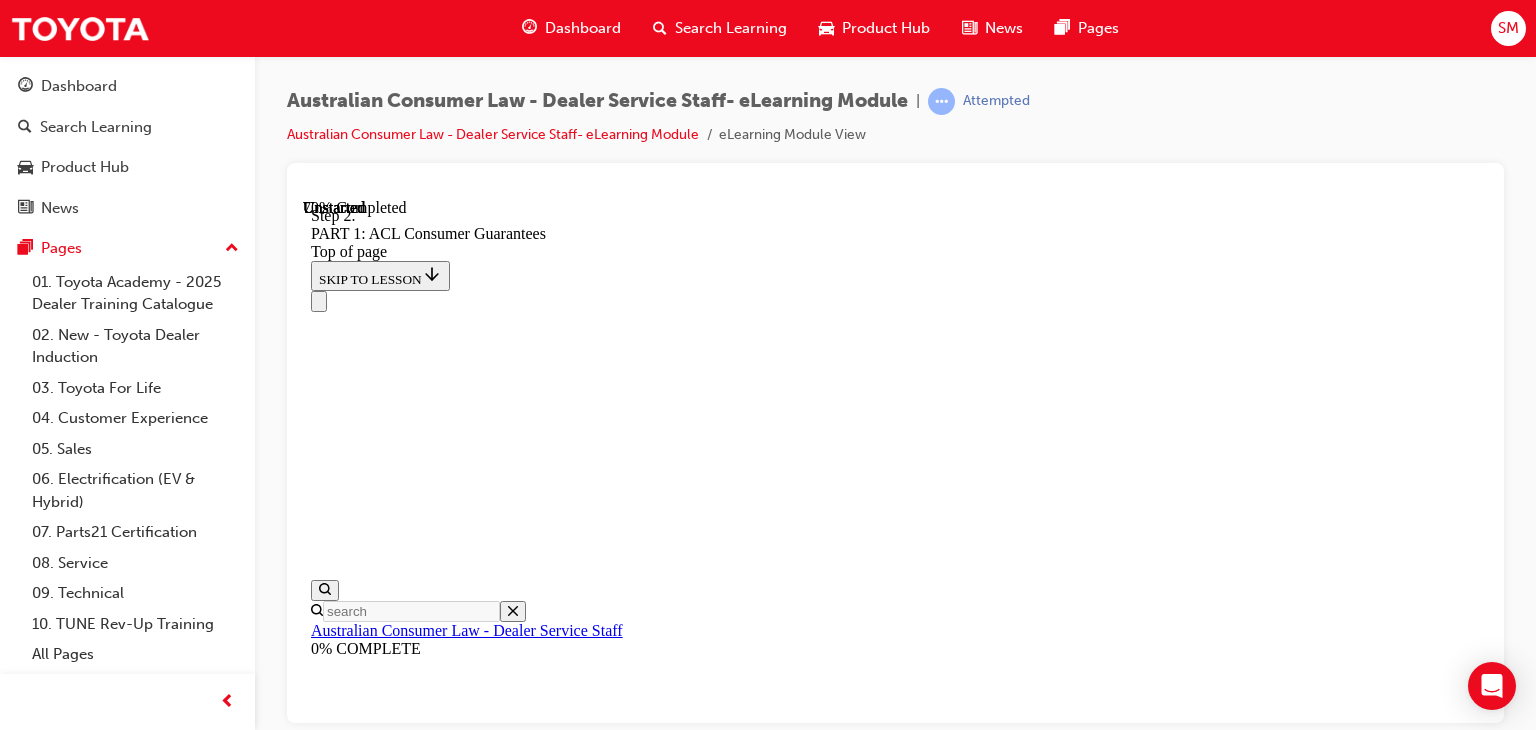 click at bounding box center [335, 17220] 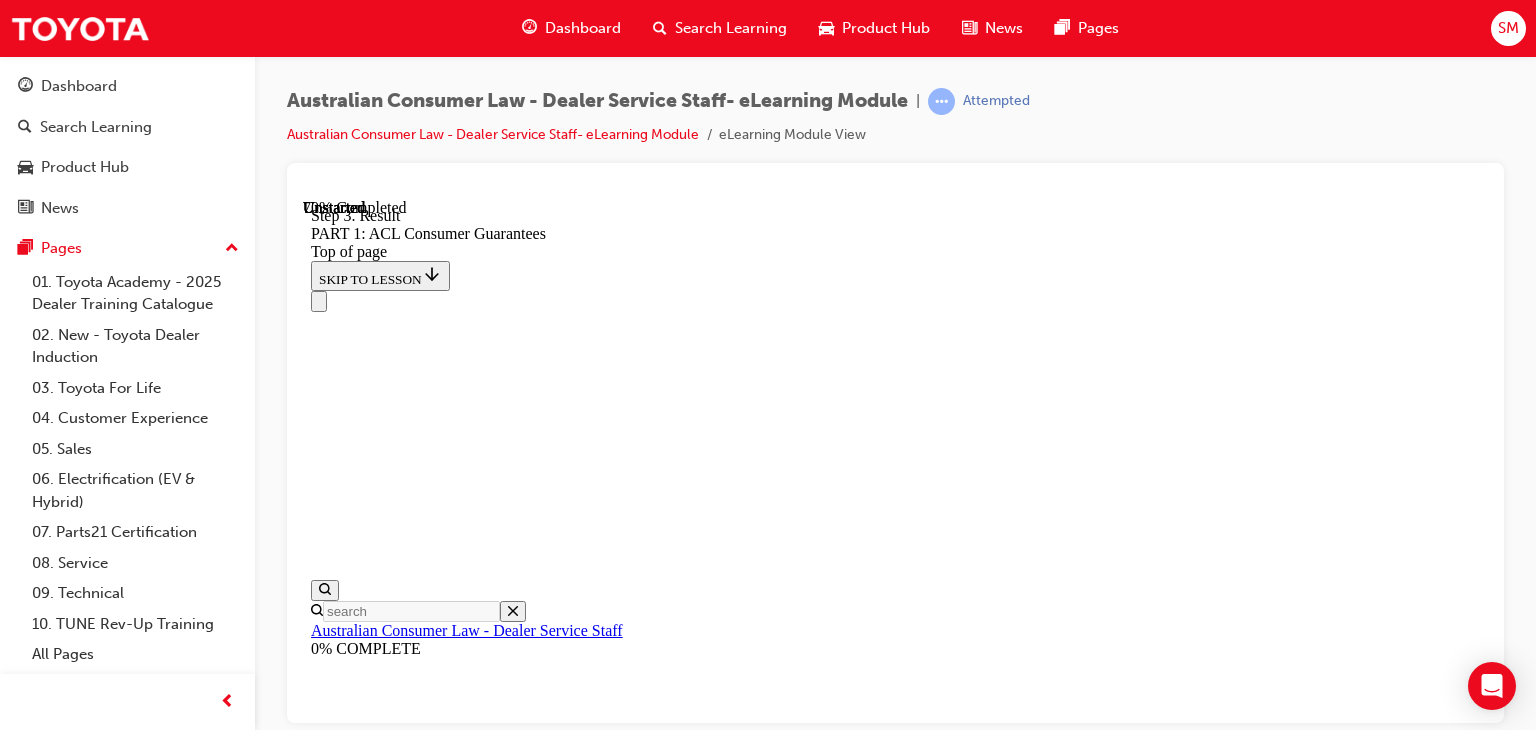 scroll, scrollTop: 14328, scrollLeft: 0, axis: vertical 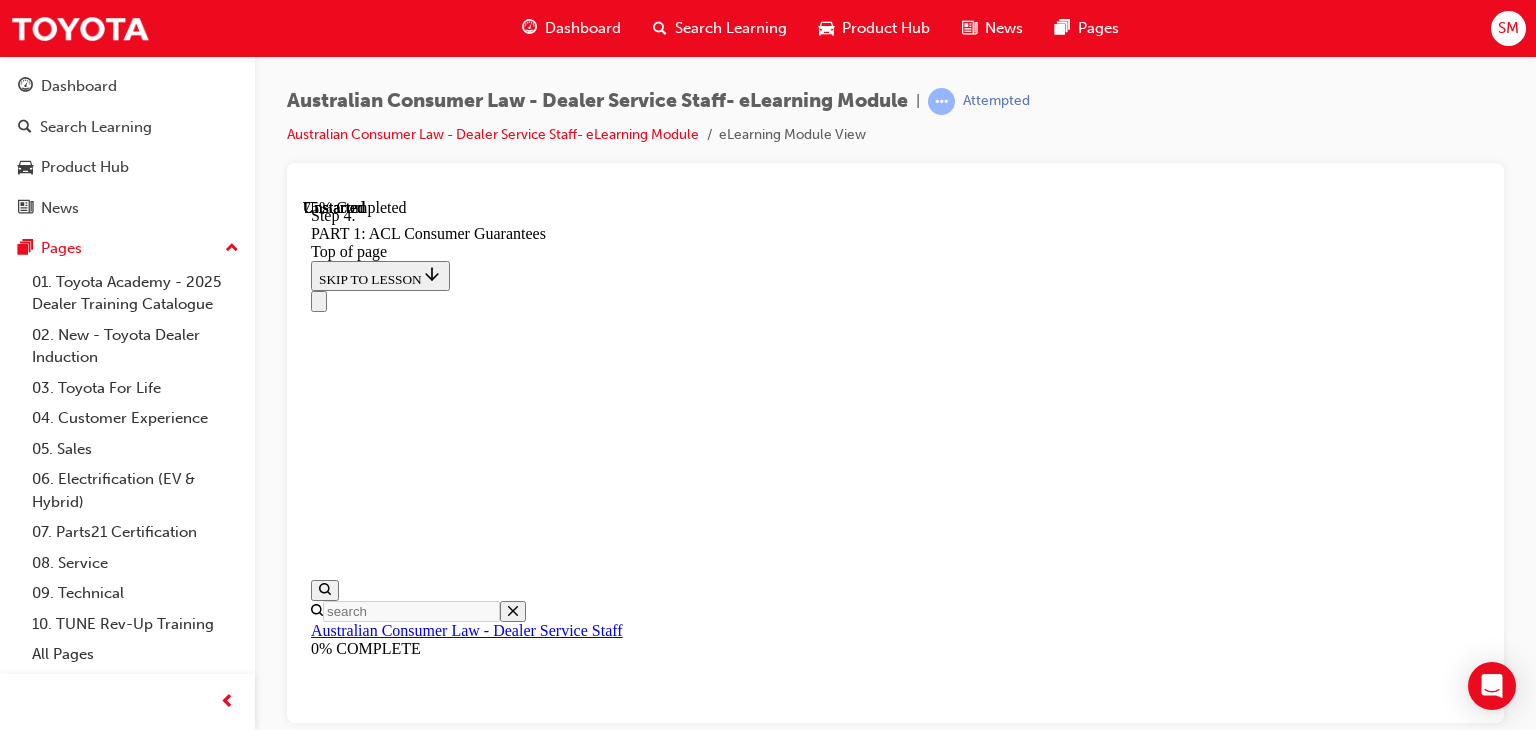 click on "CONTINUE" at bounding box center [354, 18751] 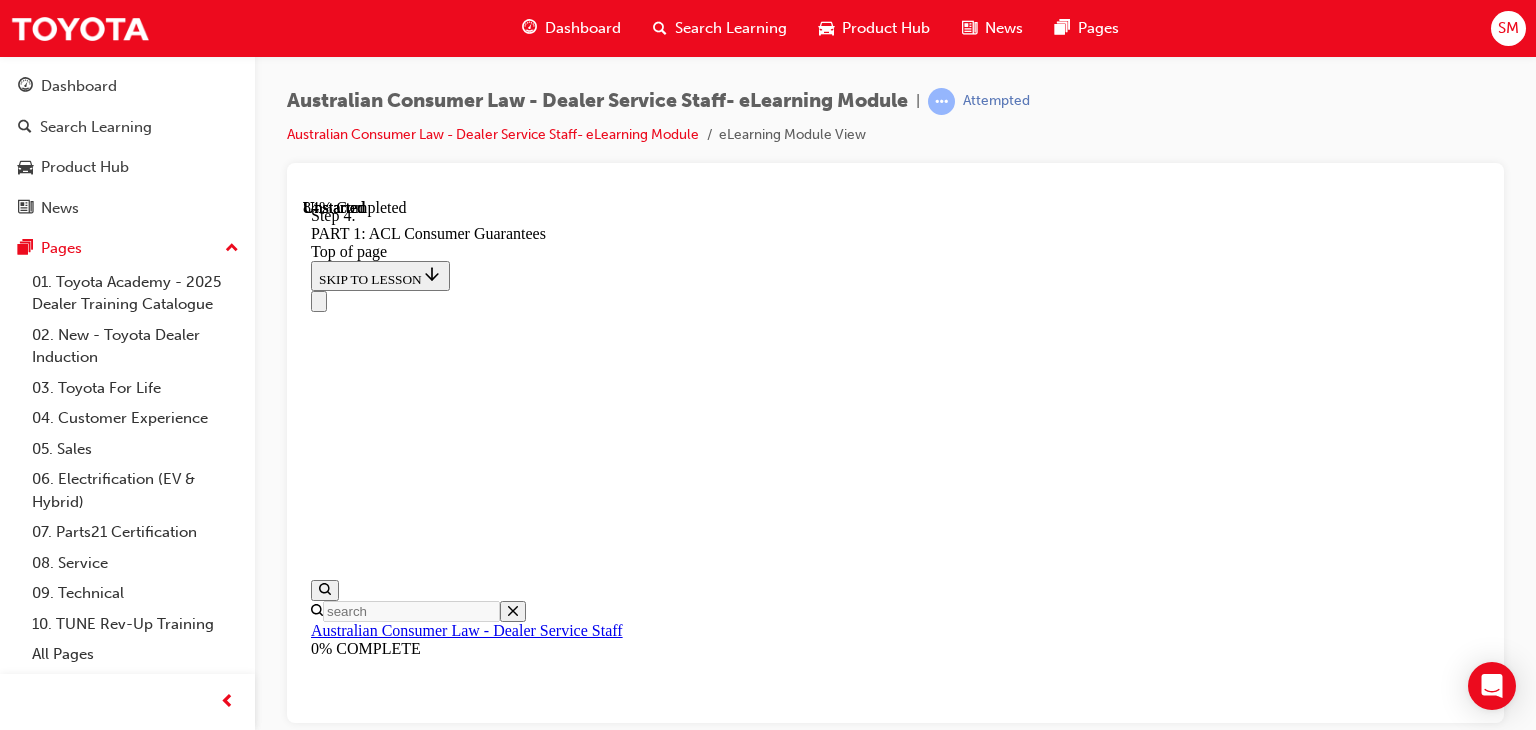 scroll, scrollTop: 18405, scrollLeft: 0, axis: vertical 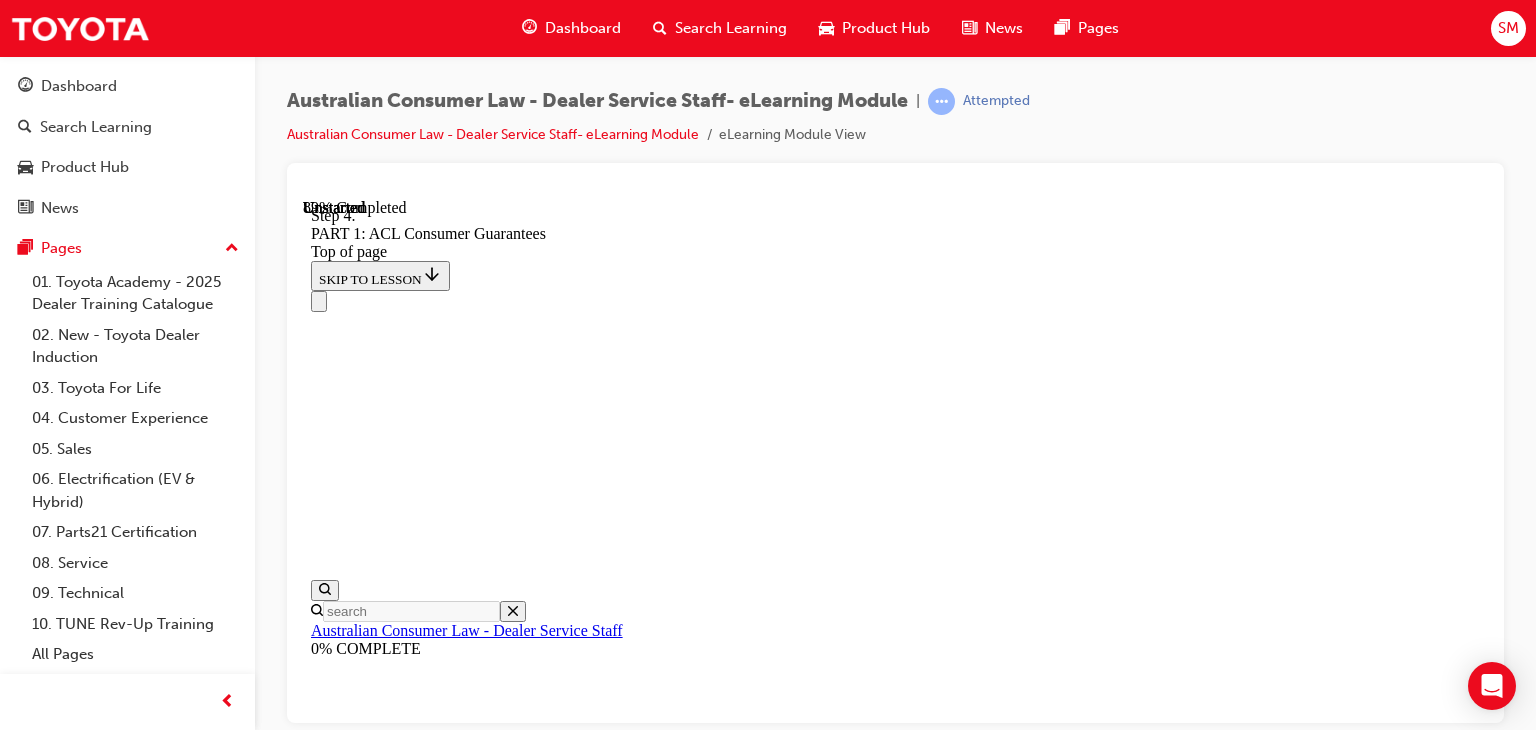 click on "CONTINUE" at bounding box center [354, 21328] 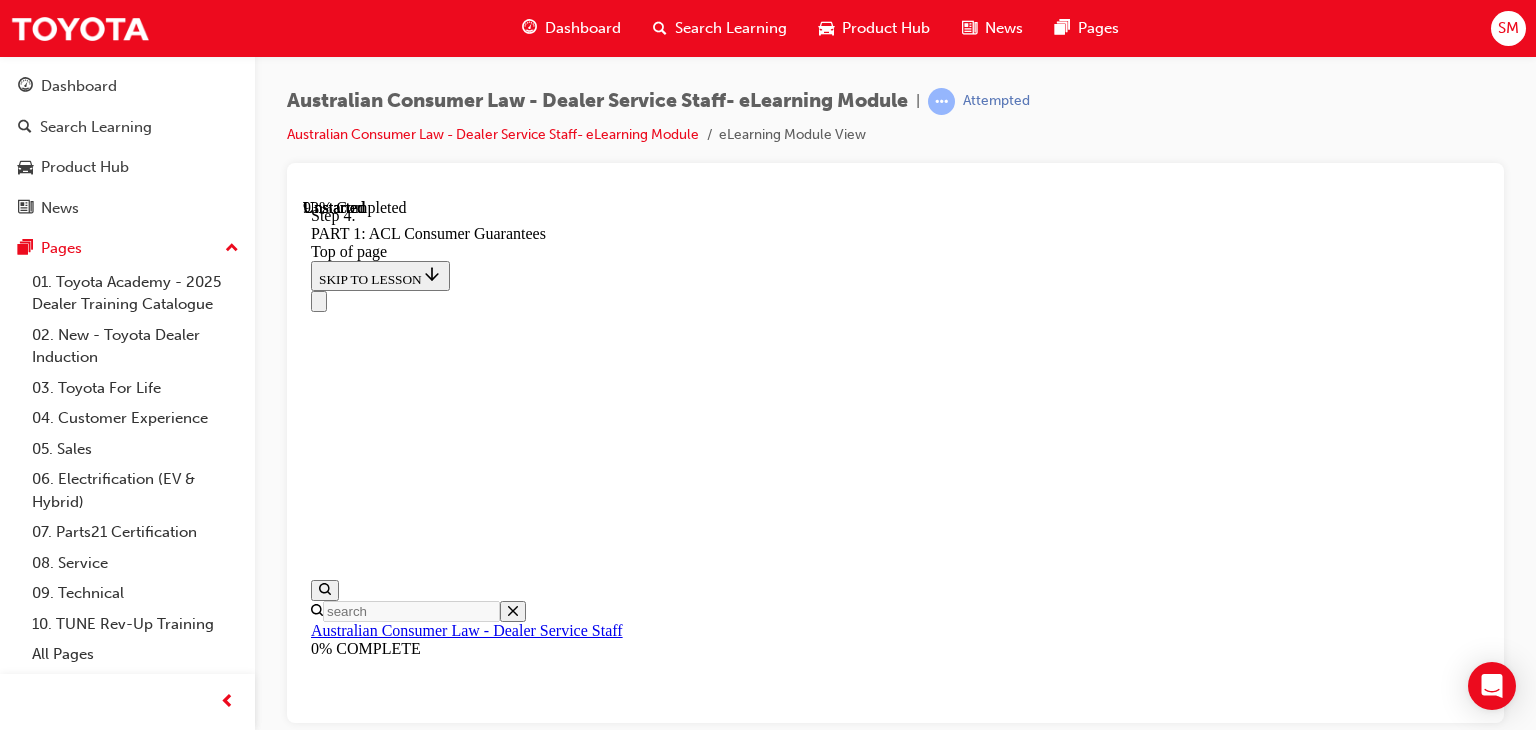 scroll, scrollTop: 22268, scrollLeft: 0, axis: vertical 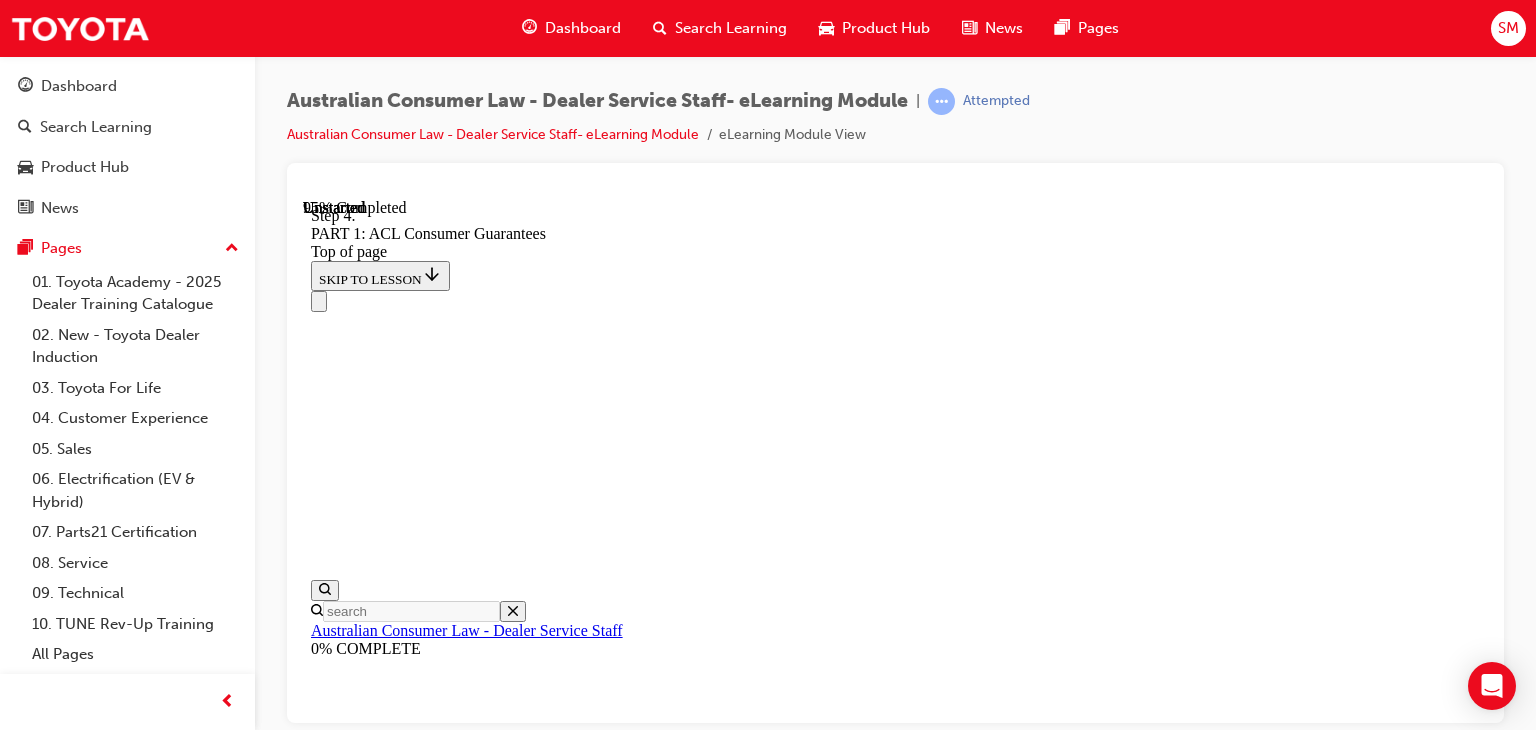 drag, startPoint x: 995, startPoint y: 501, endPoint x: 1048, endPoint y: 353, distance: 157.20369 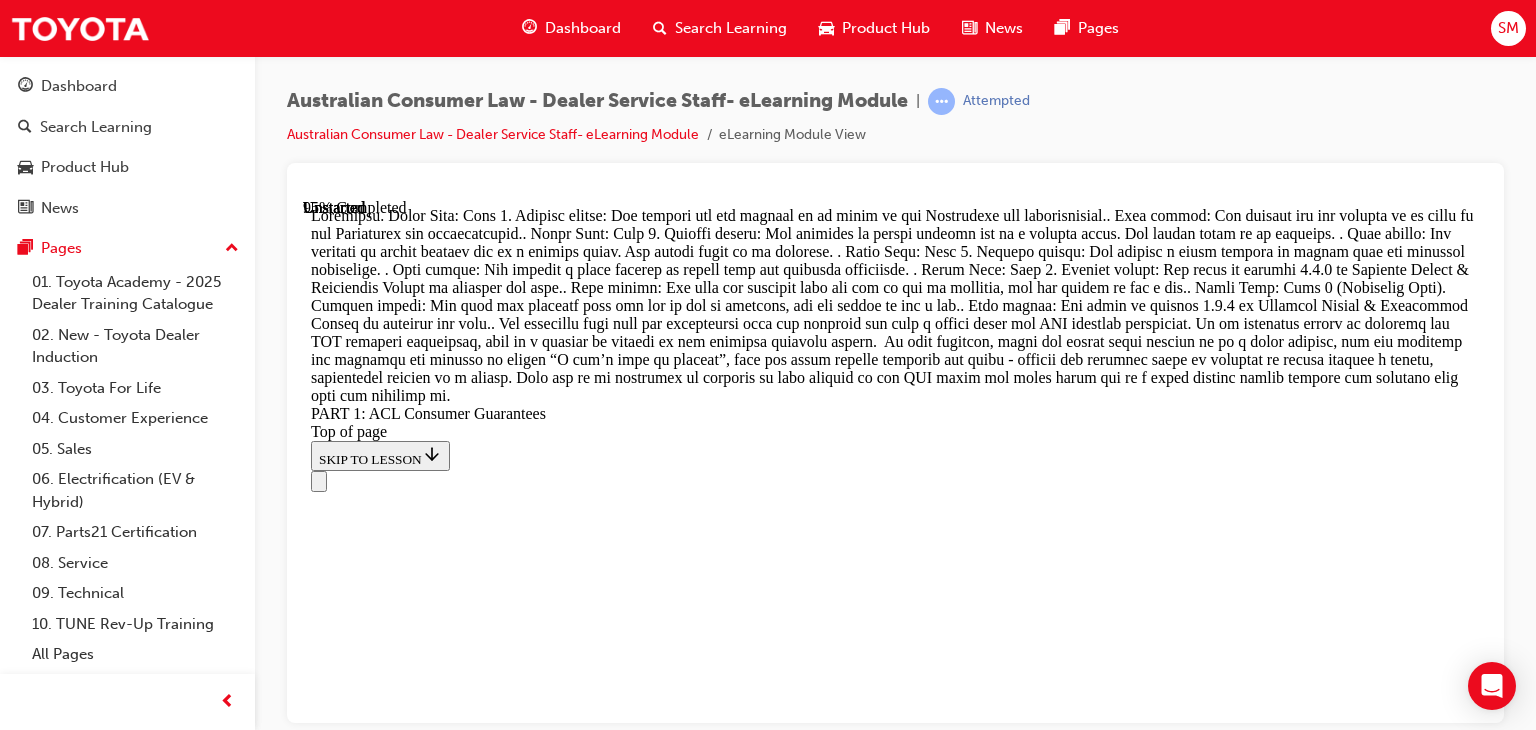 scroll, scrollTop: 23279, scrollLeft: 0, axis: vertical 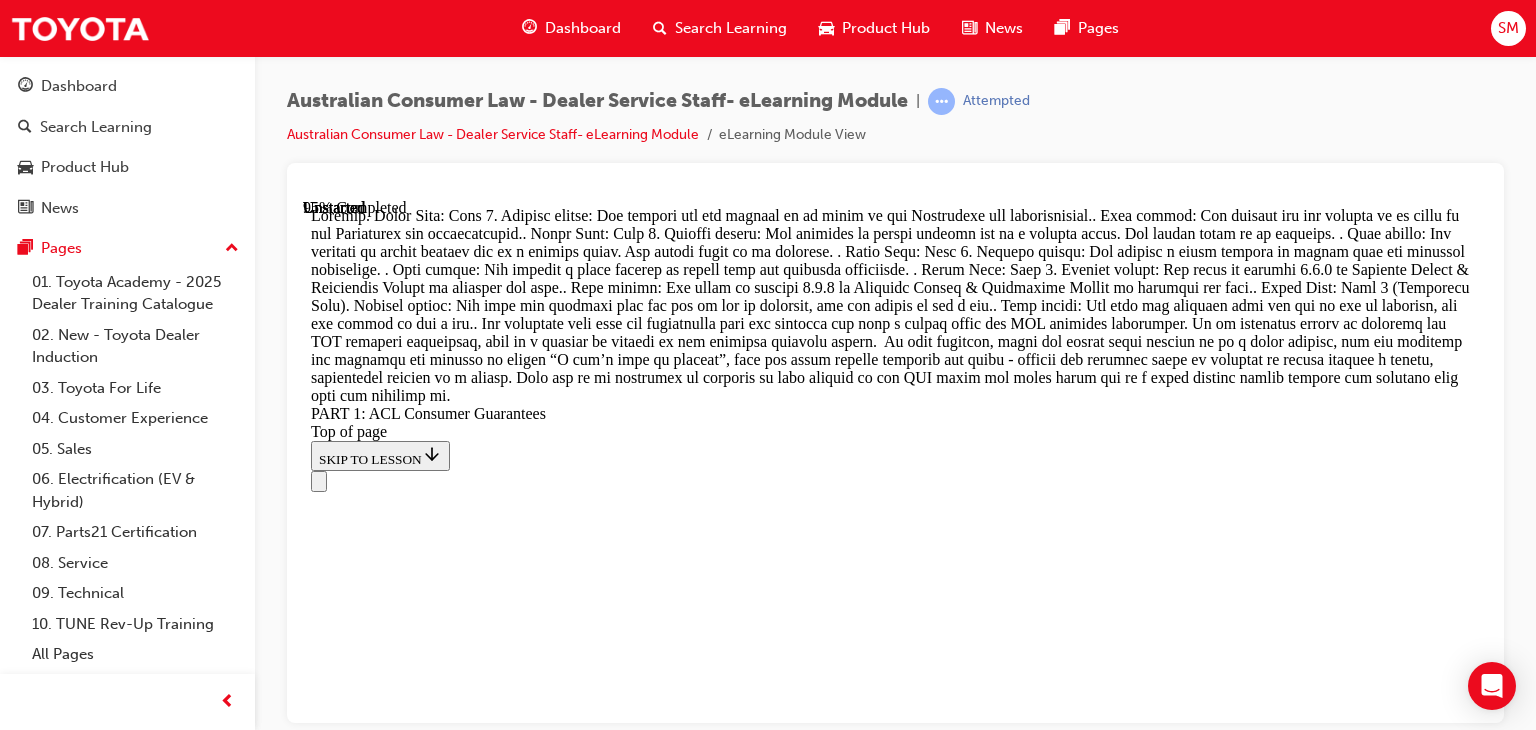 click at bounding box center [359, 24508] 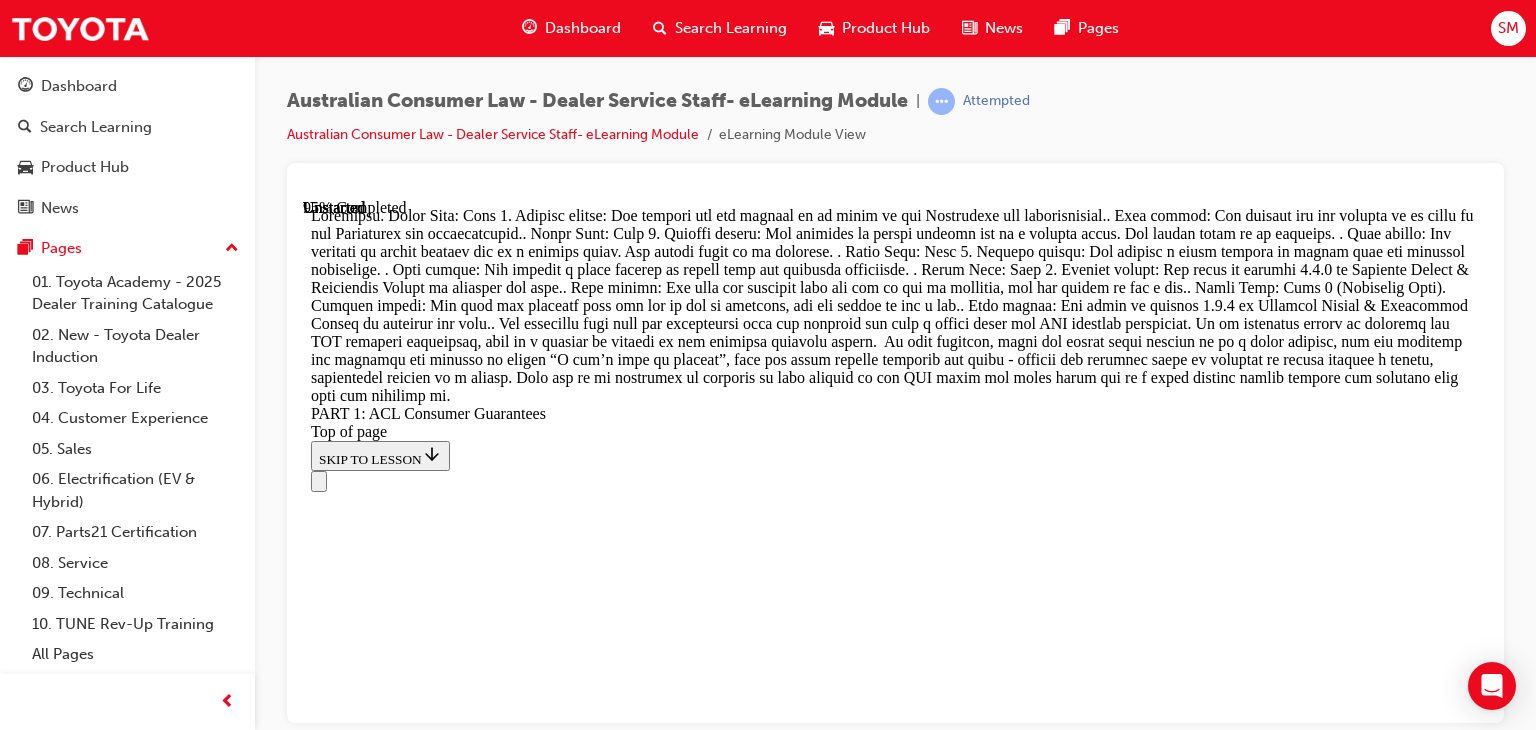 scroll, scrollTop: 23315, scrollLeft: 0, axis: vertical 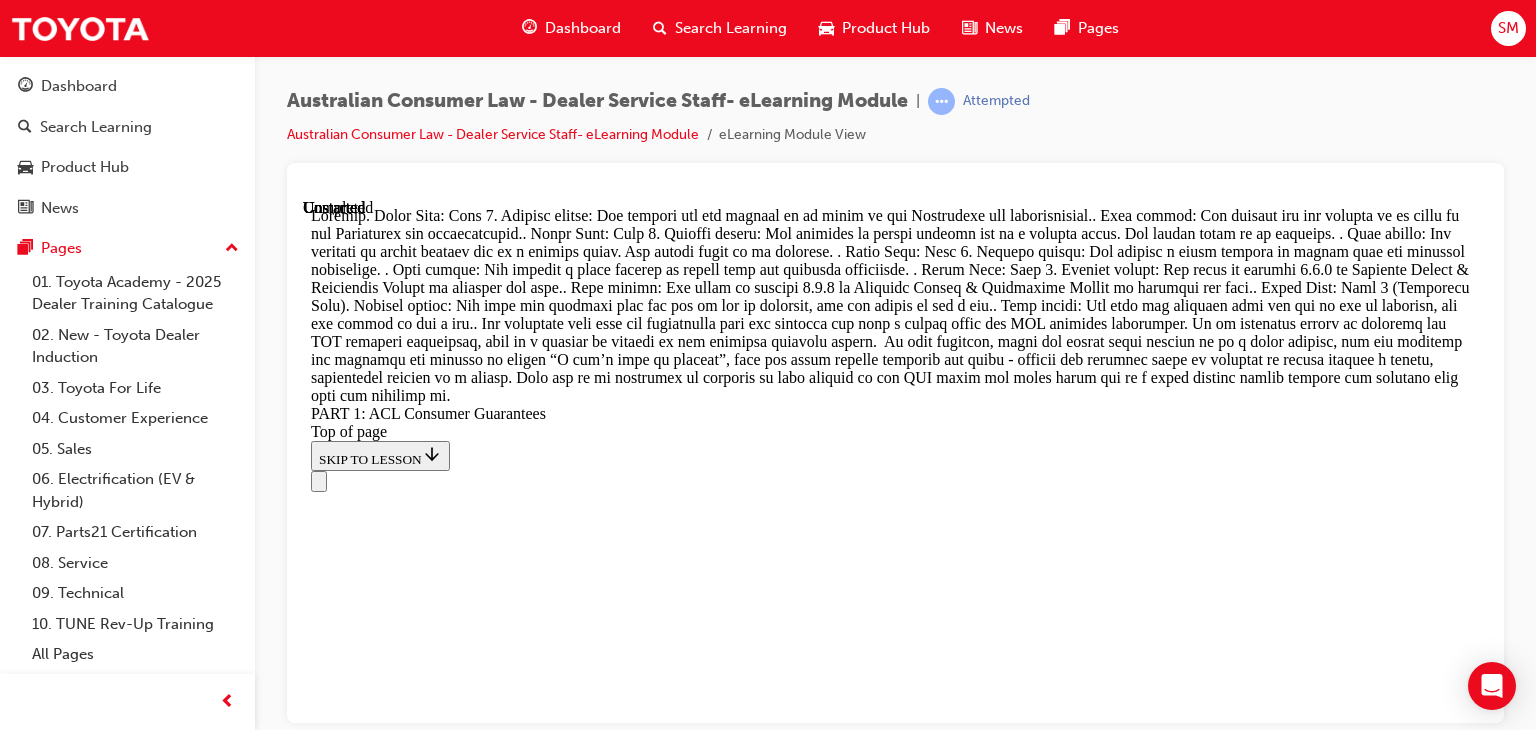 click 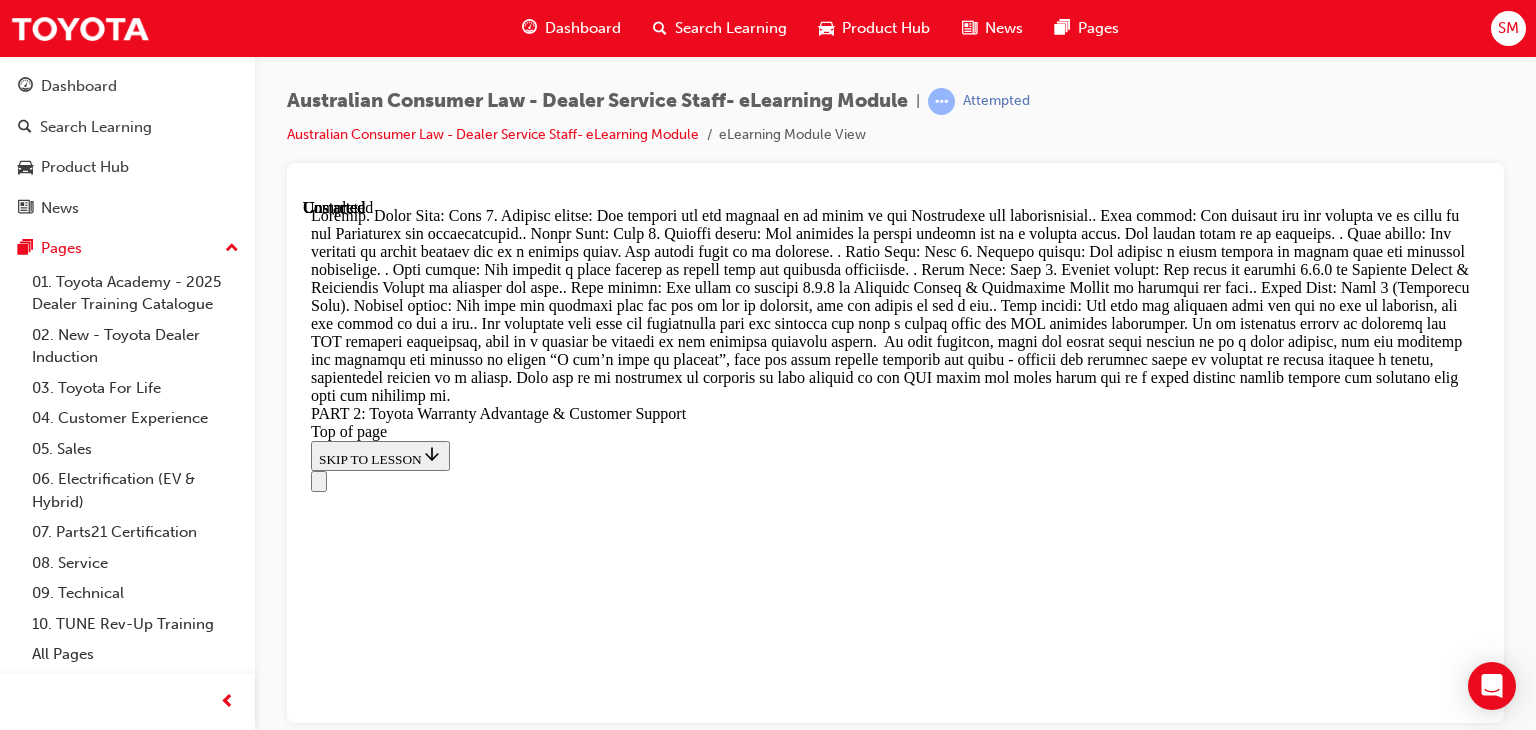scroll, scrollTop: 0, scrollLeft: 0, axis: both 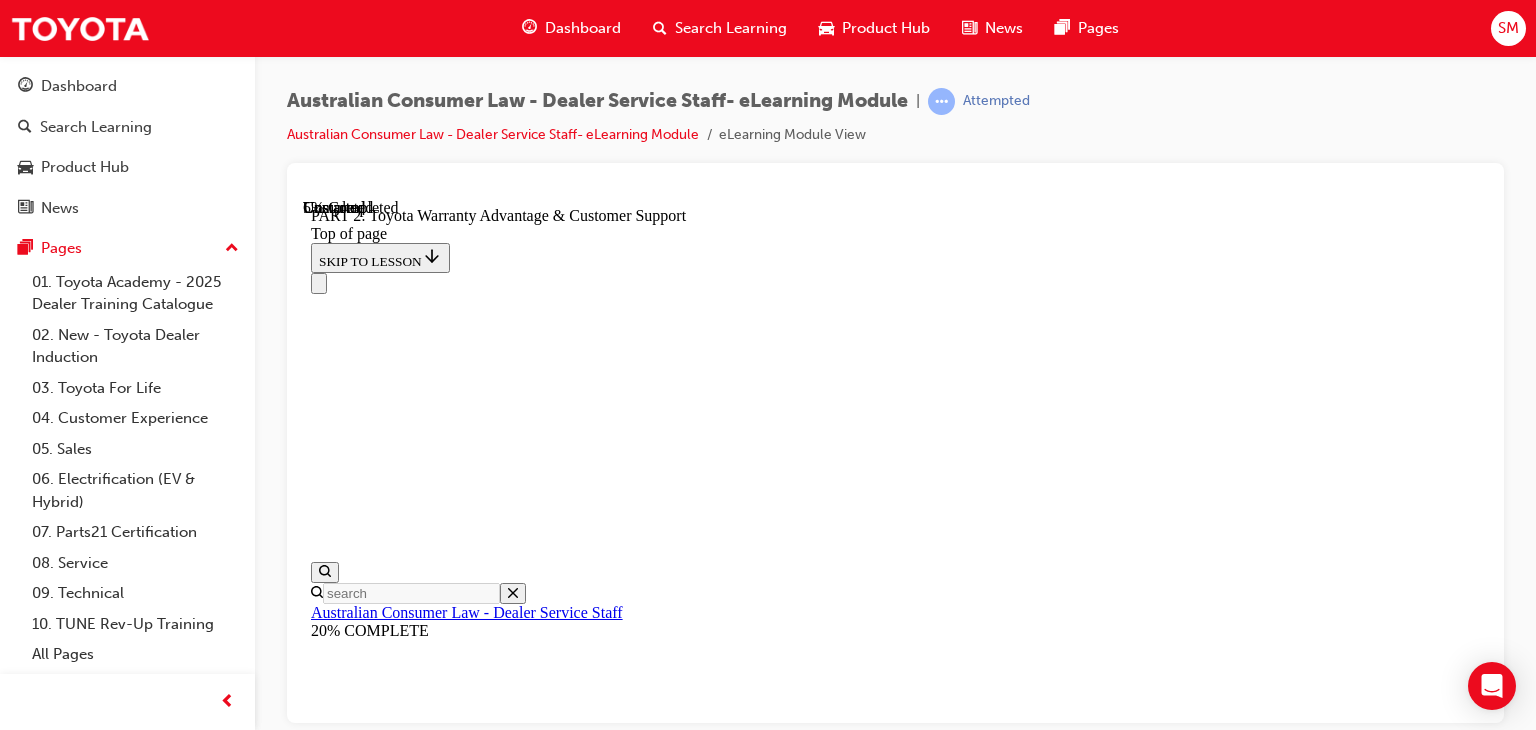 click on "CONTINUE" at bounding box center (354, 8805) 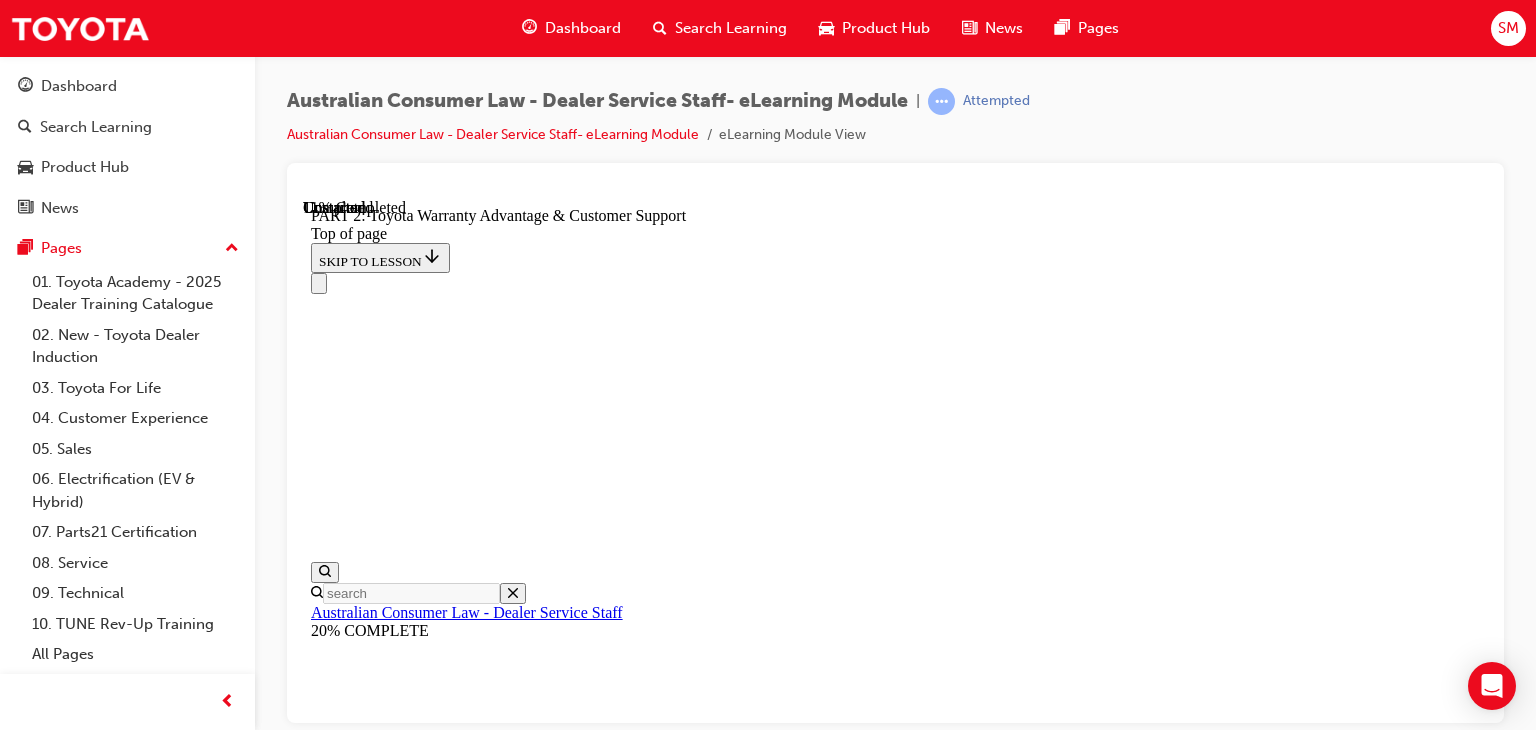 scroll, scrollTop: 1788, scrollLeft: 0, axis: vertical 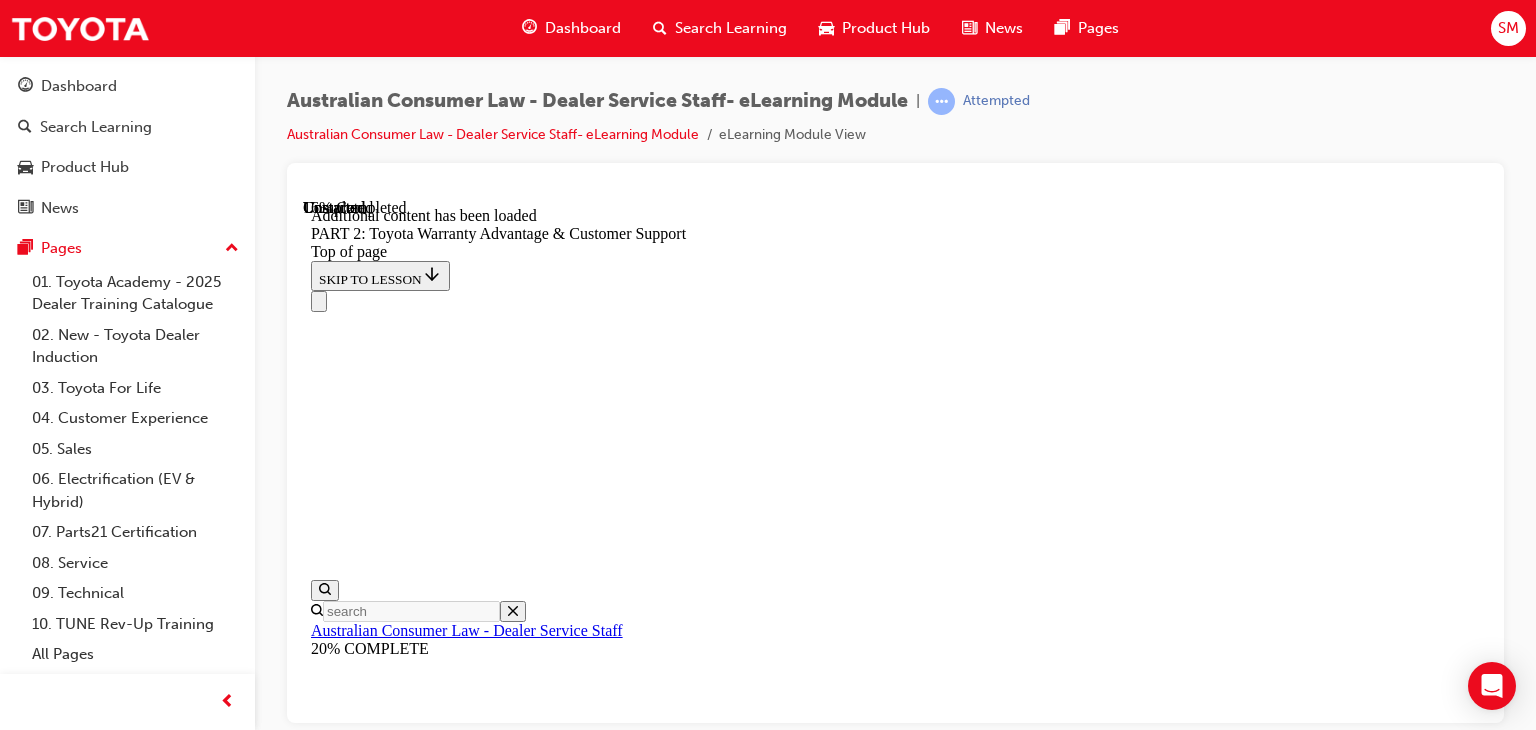 click on "CONTINUE" at bounding box center (354, 9273) 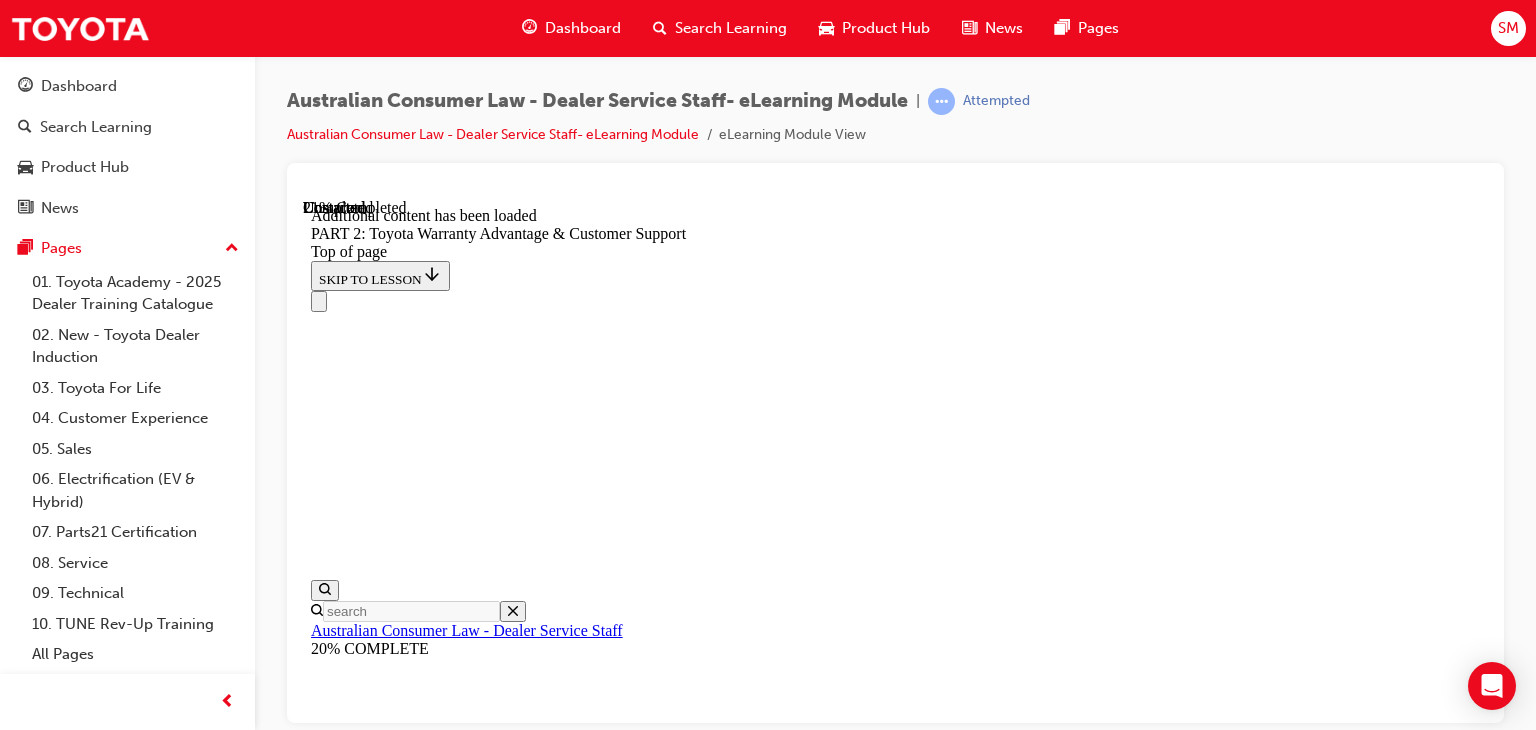scroll, scrollTop: 2508, scrollLeft: 0, axis: vertical 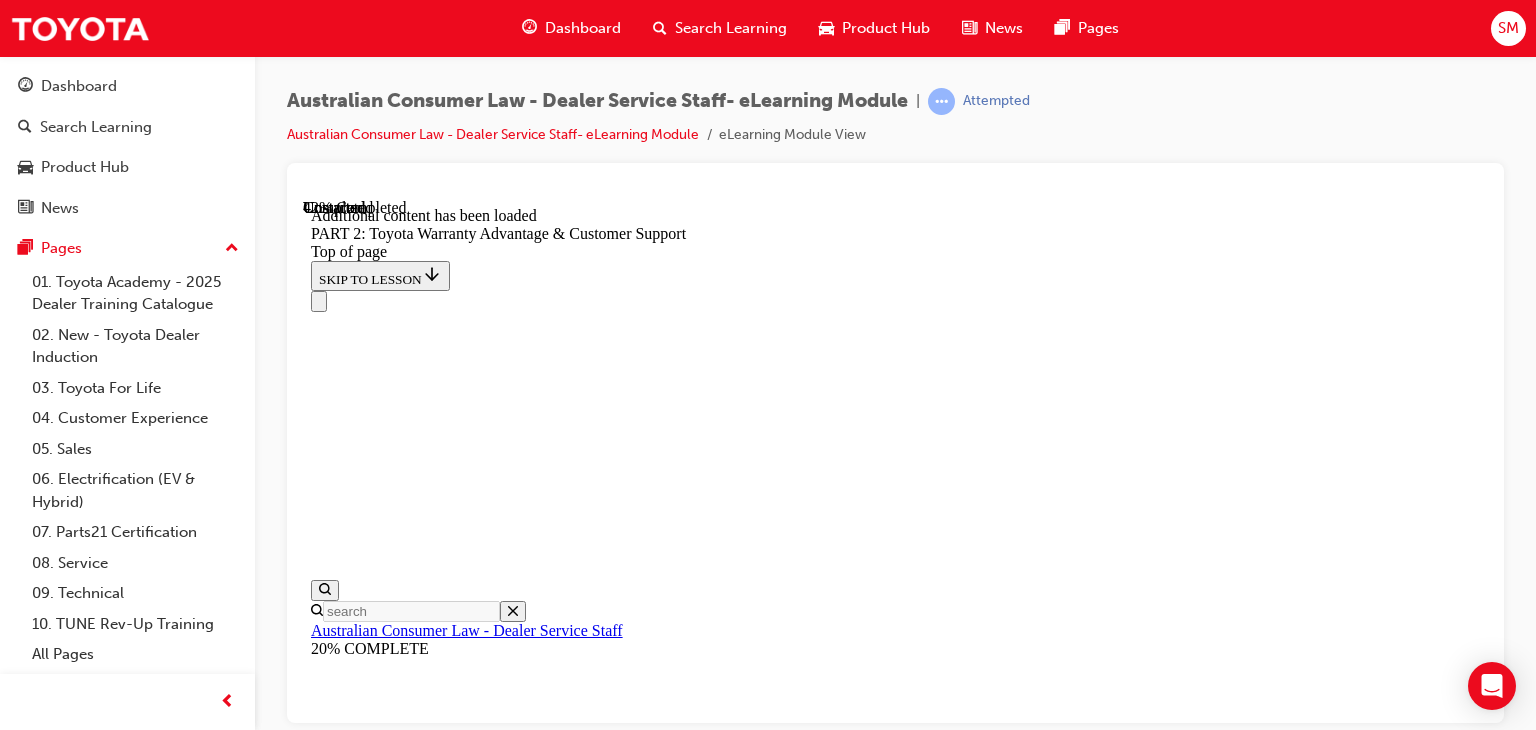 click on "CONTINUE" at bounding box center [354, 10126] 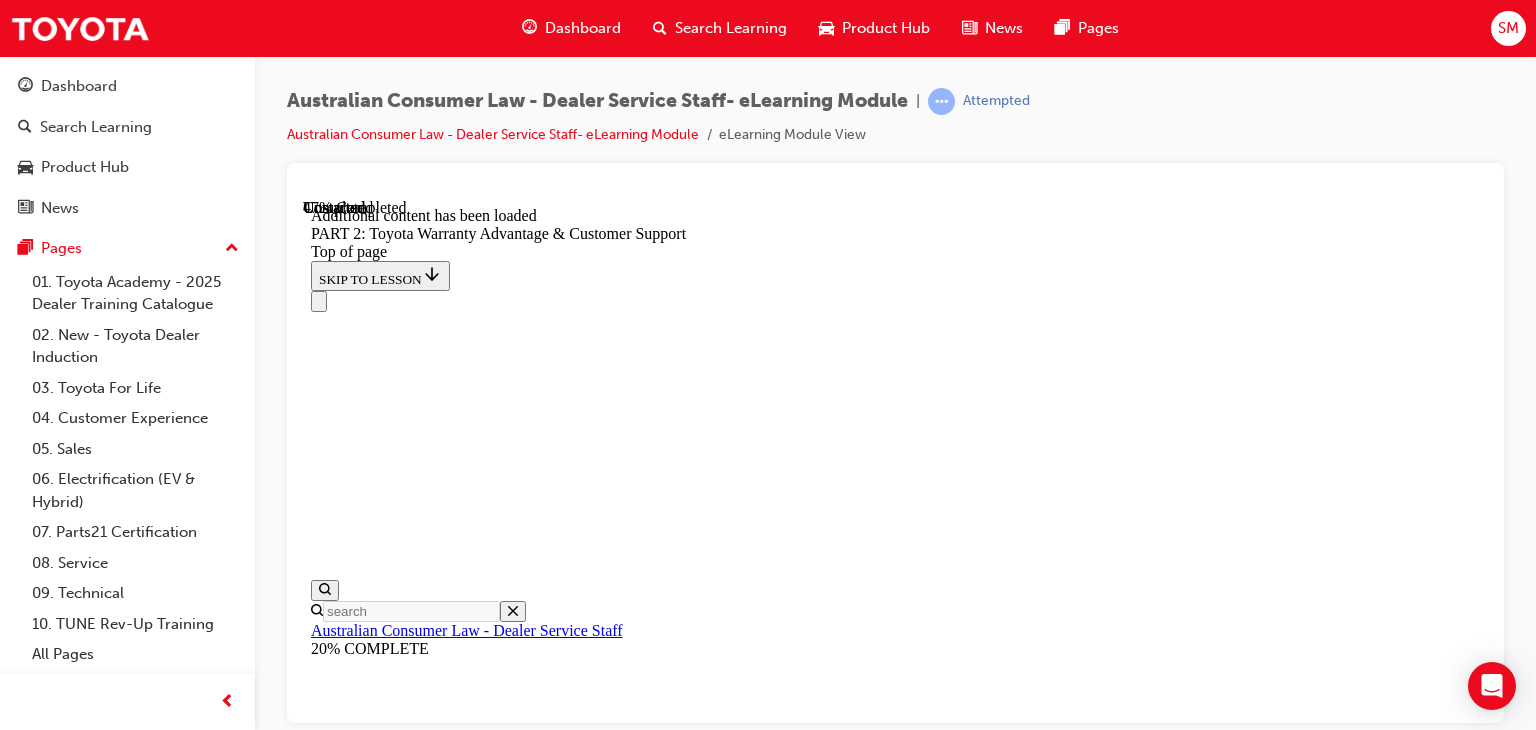 click on "Complete the content above before moving on." at bounding box center (444, 10207) 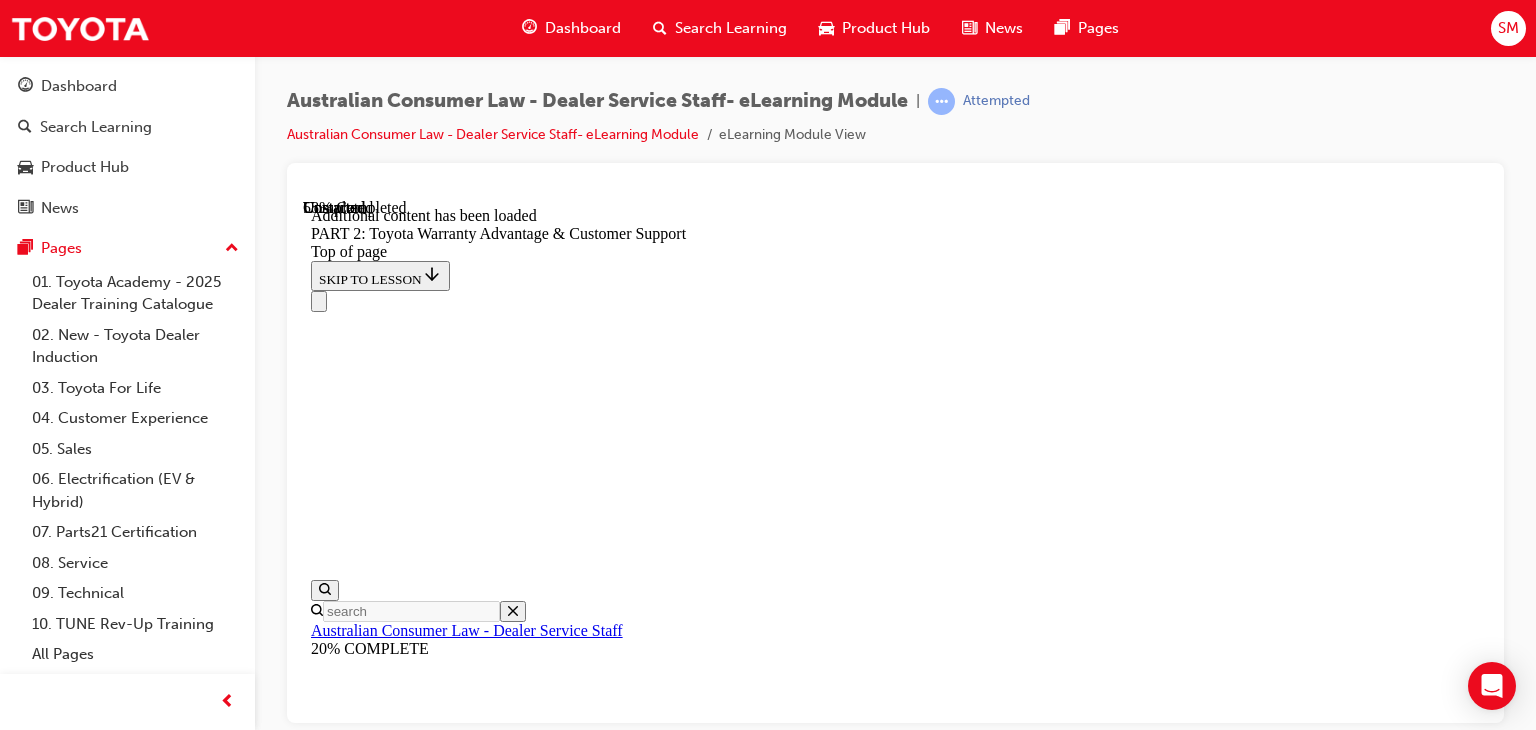 scroll, scrollTop: 4635, scrollLeft: 0, axis: vertical 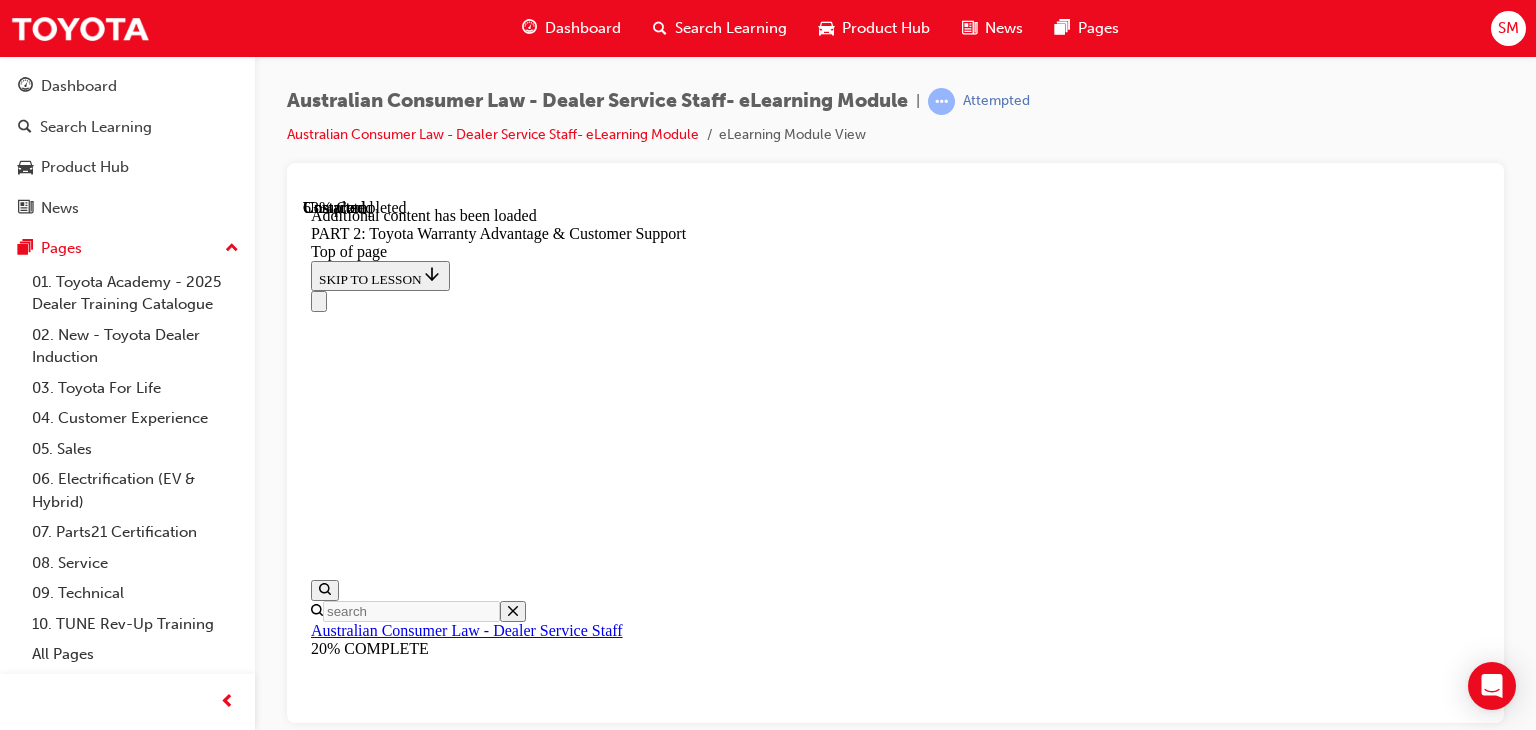 click on "Complete the content above before moving on." at bounding box center [444, 10865] 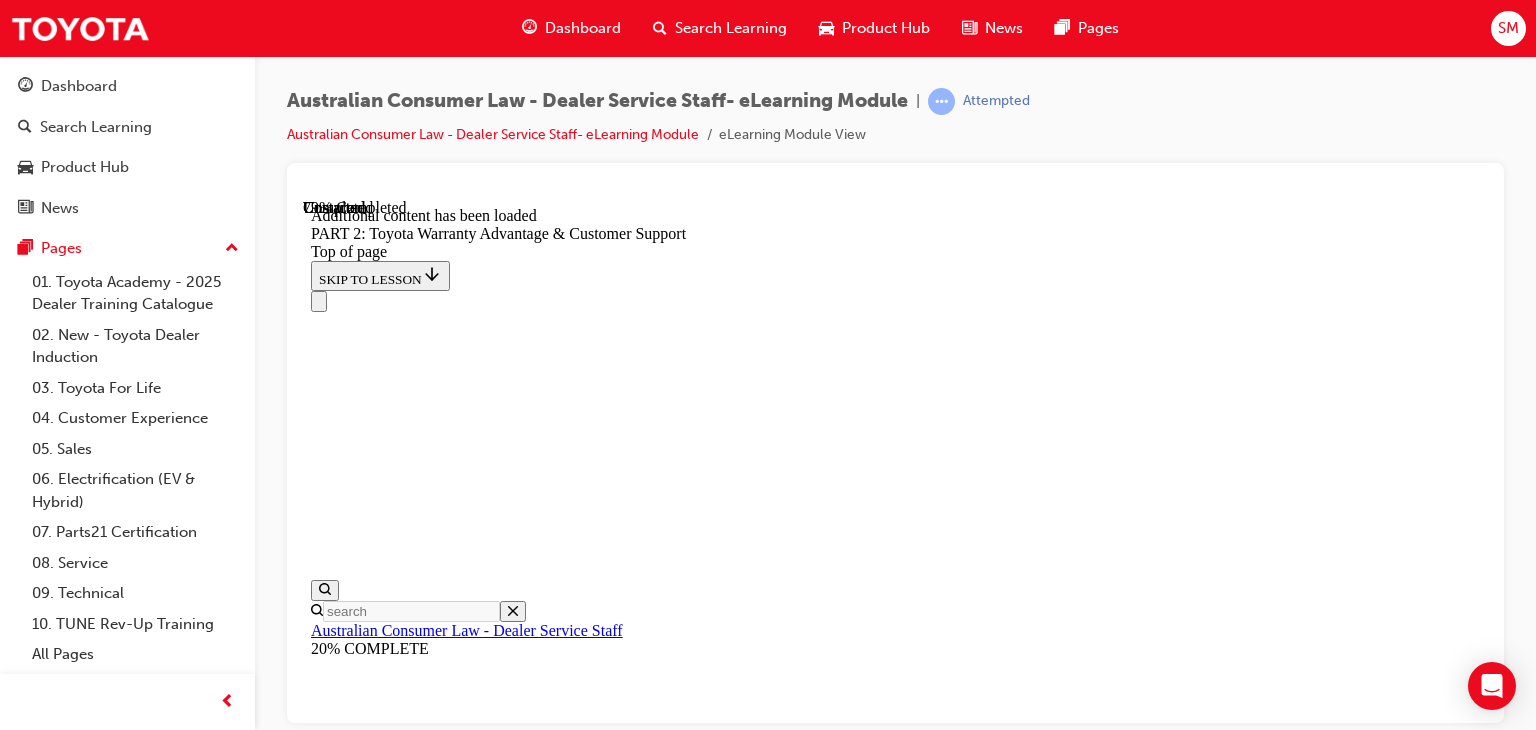 scroll, scrollTop: 6759, scrollLeft: 0, axis: vertical 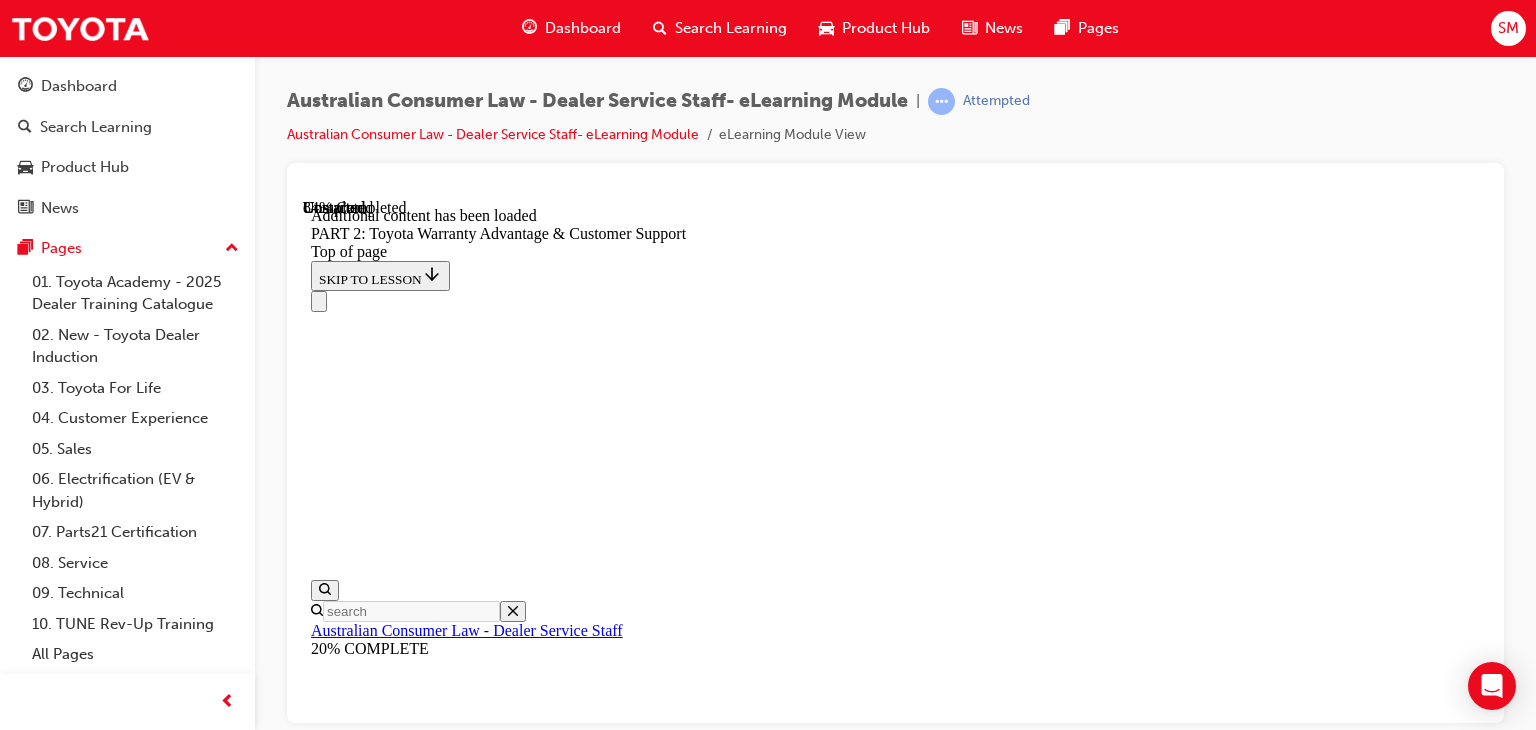 click on "CONTINUE" at bounding box center (354, 12016) 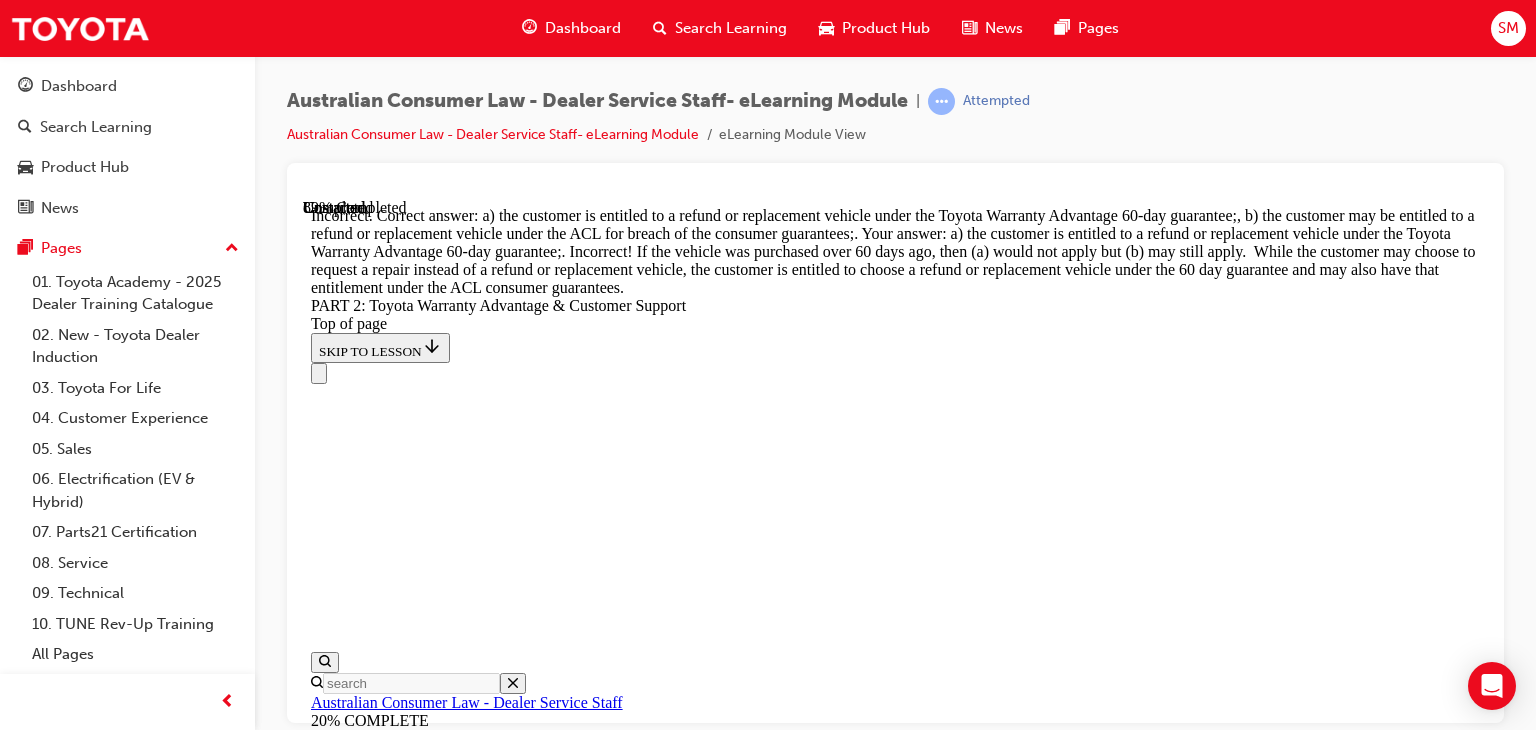 scroll, scrollTop: 8140, scrollLeft: 0, axis: vertical 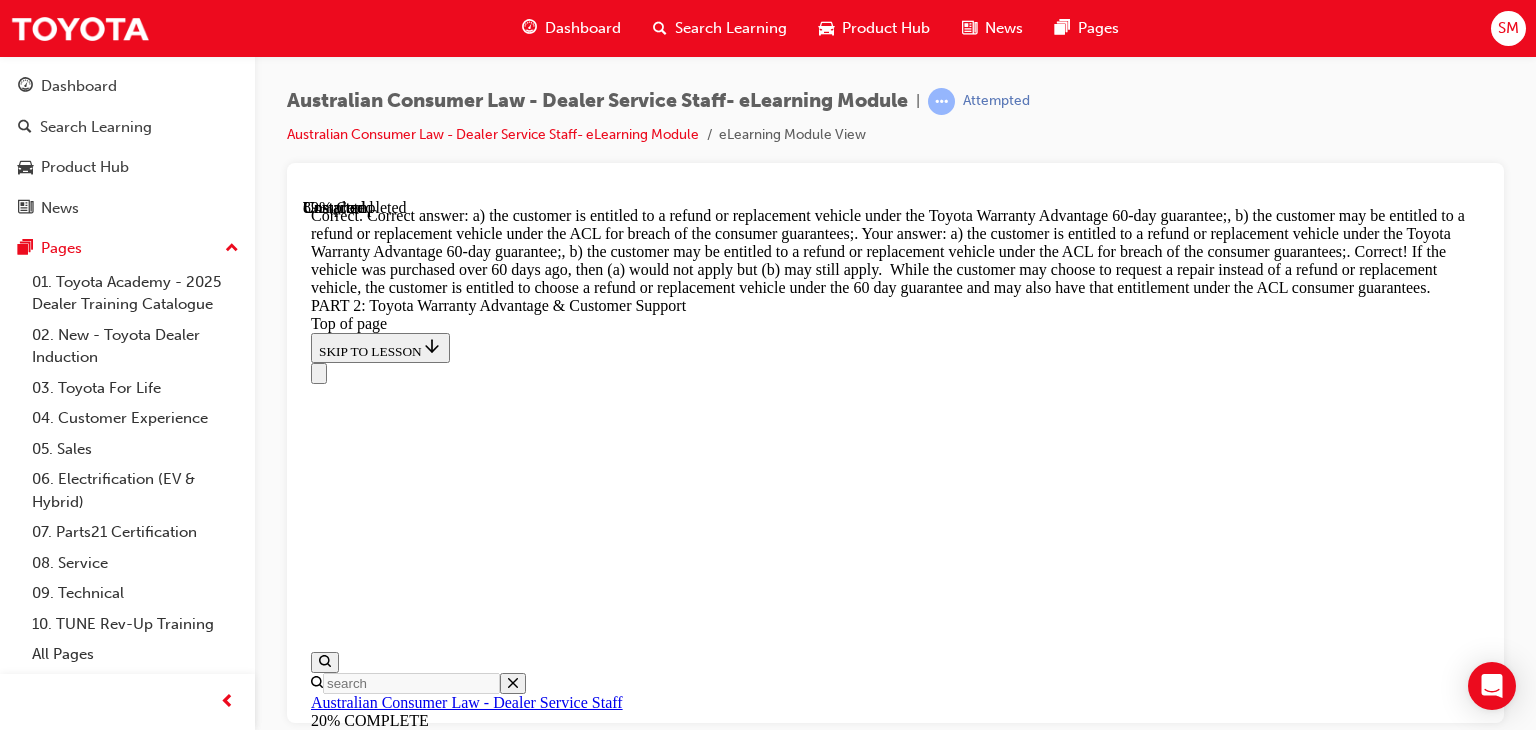 click on "Complete the content above before moving on." at bounding box center (444, 16157) 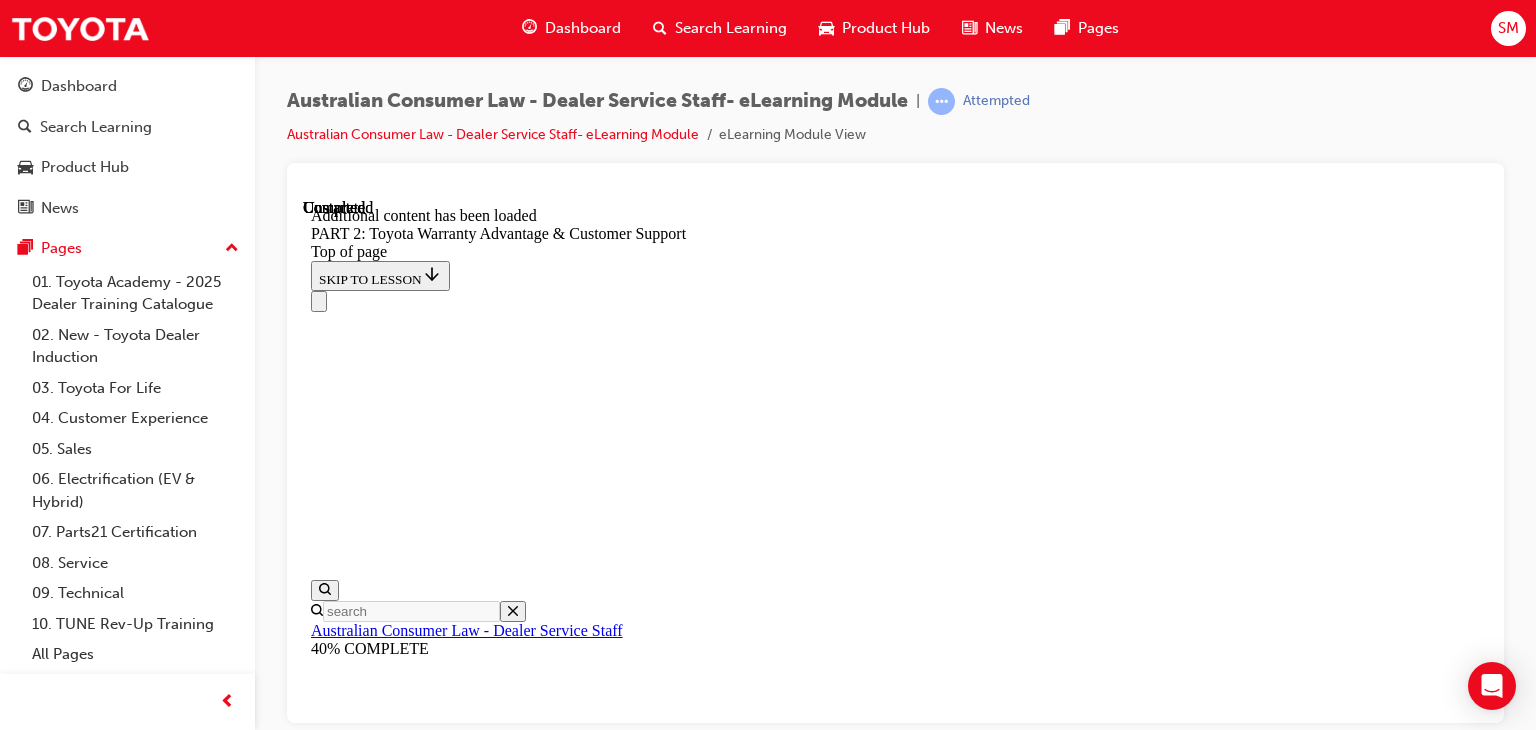 scroll, scrollTop: 8787, scrollLeft: 0, axis: vertical 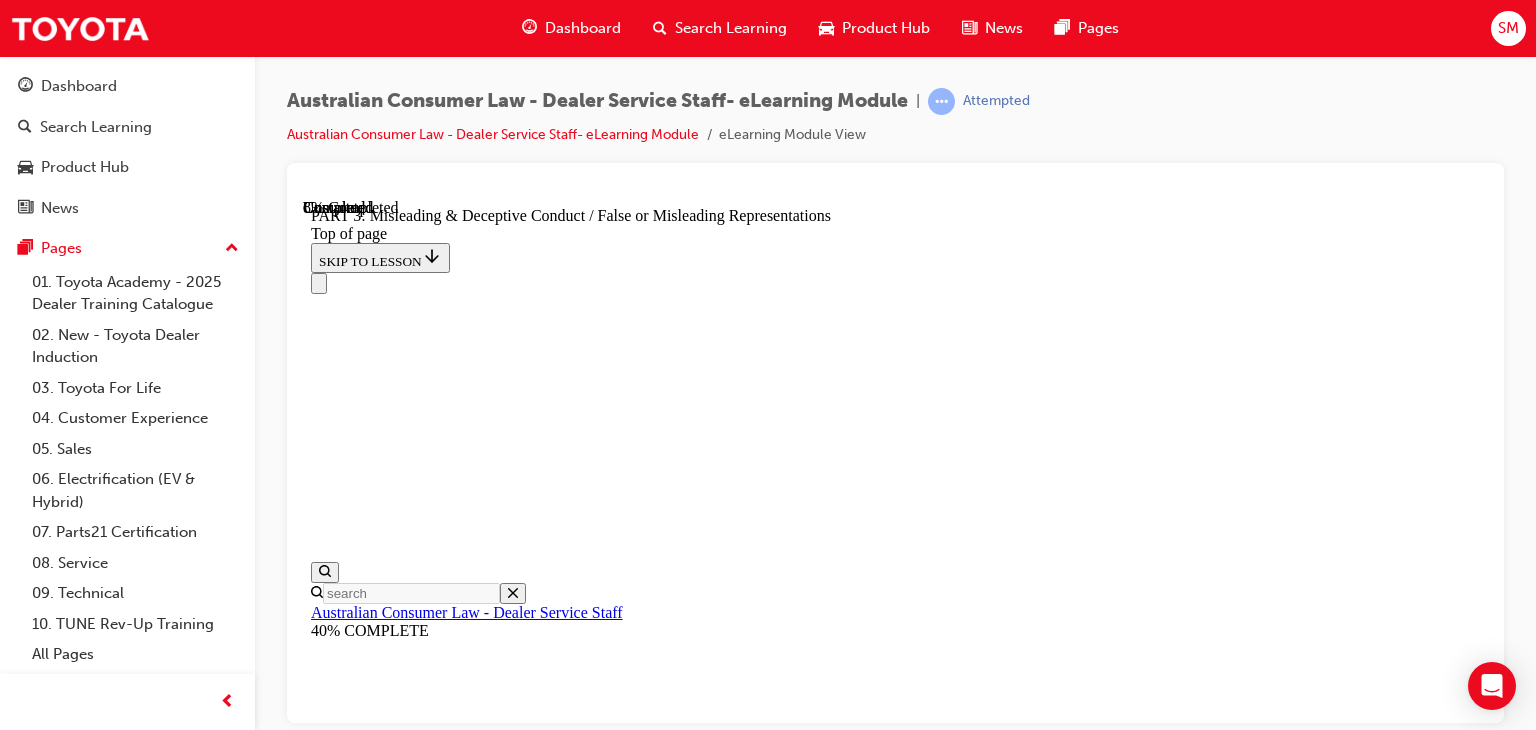 click on "CONTINUE" at bounding box center (354, 8787) 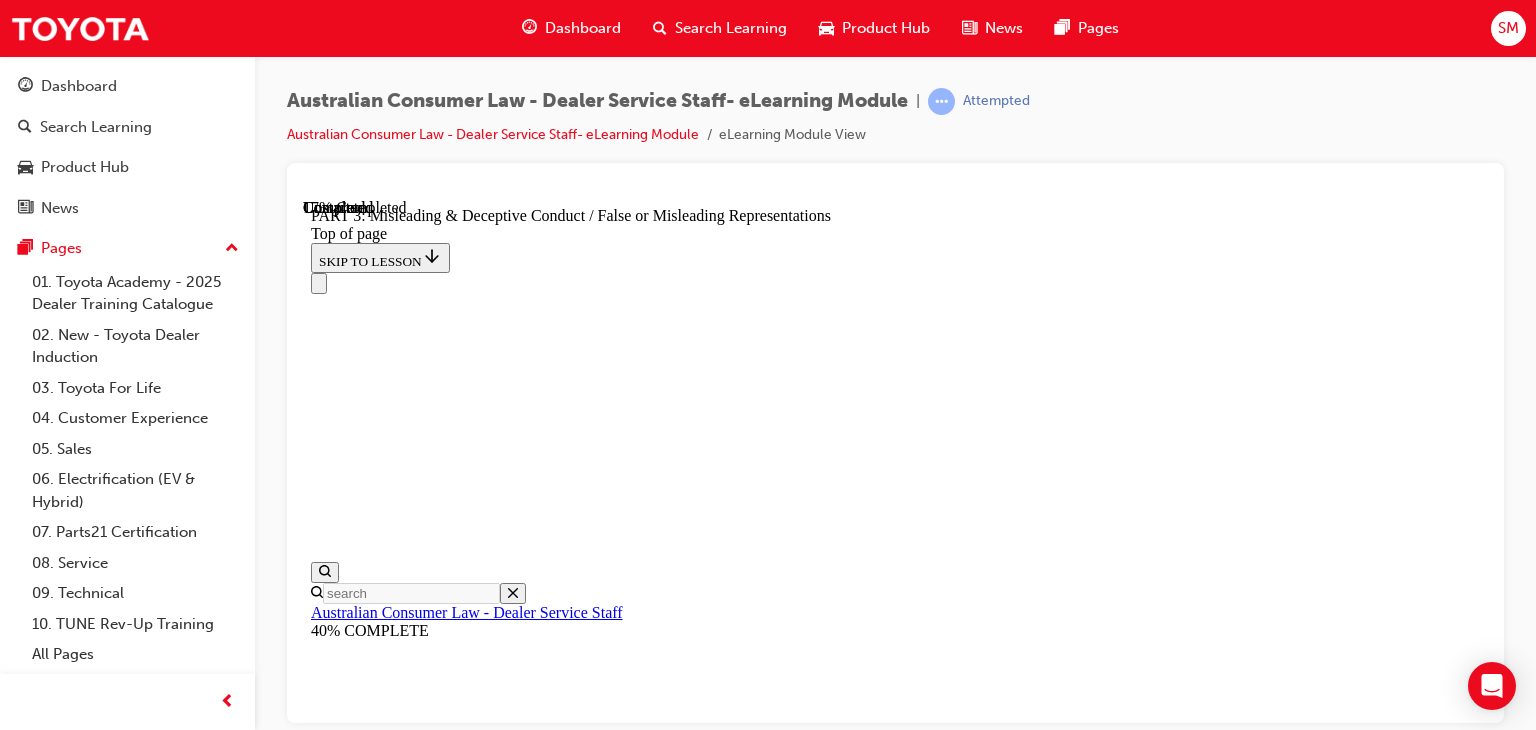 scroll, scrollTop: 1670, scrollLeft: 0, axis: vertical 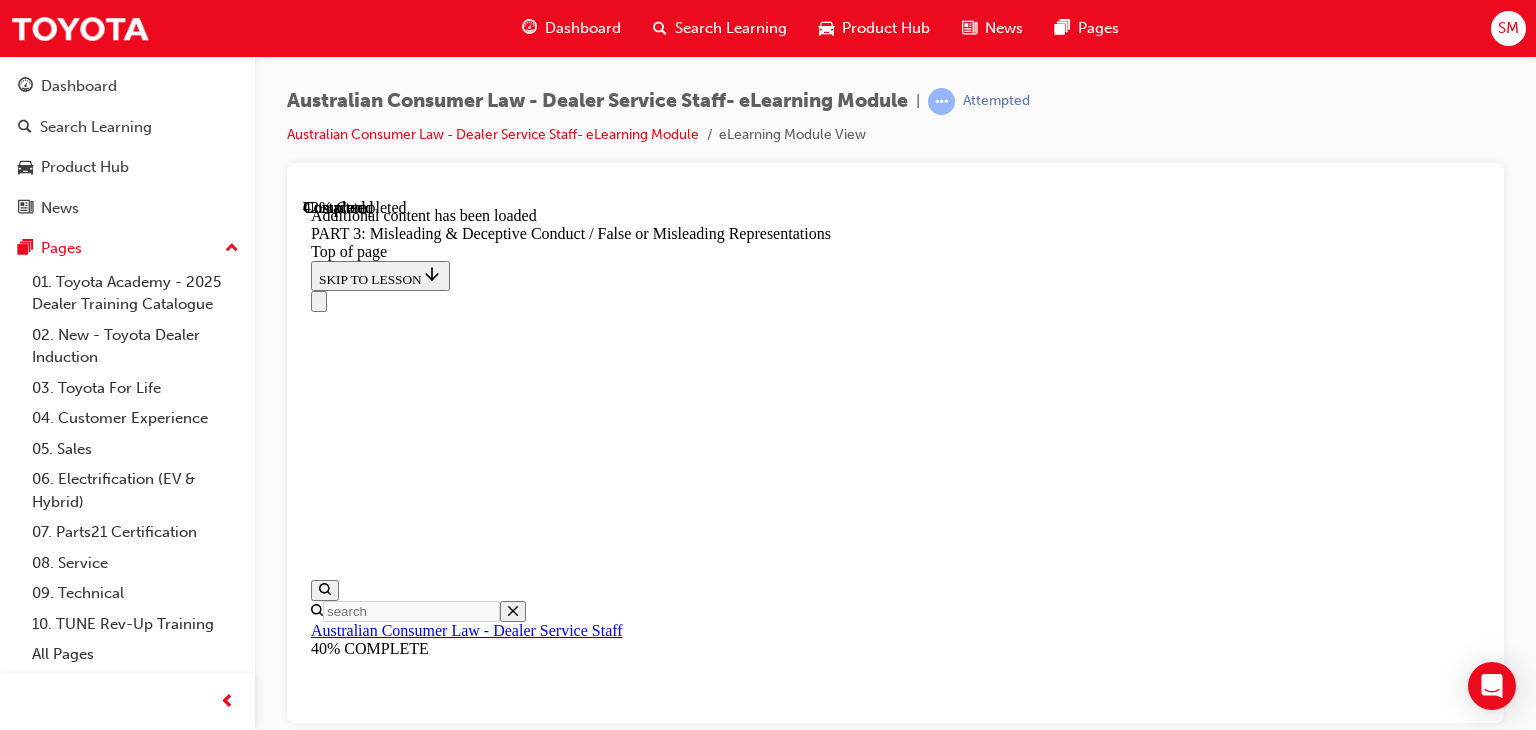 click on "a) failing to correct a customer who assumes Toyota genuine parts and accessories are all manufactured in Australia;" at bounding box center (895, 12243) 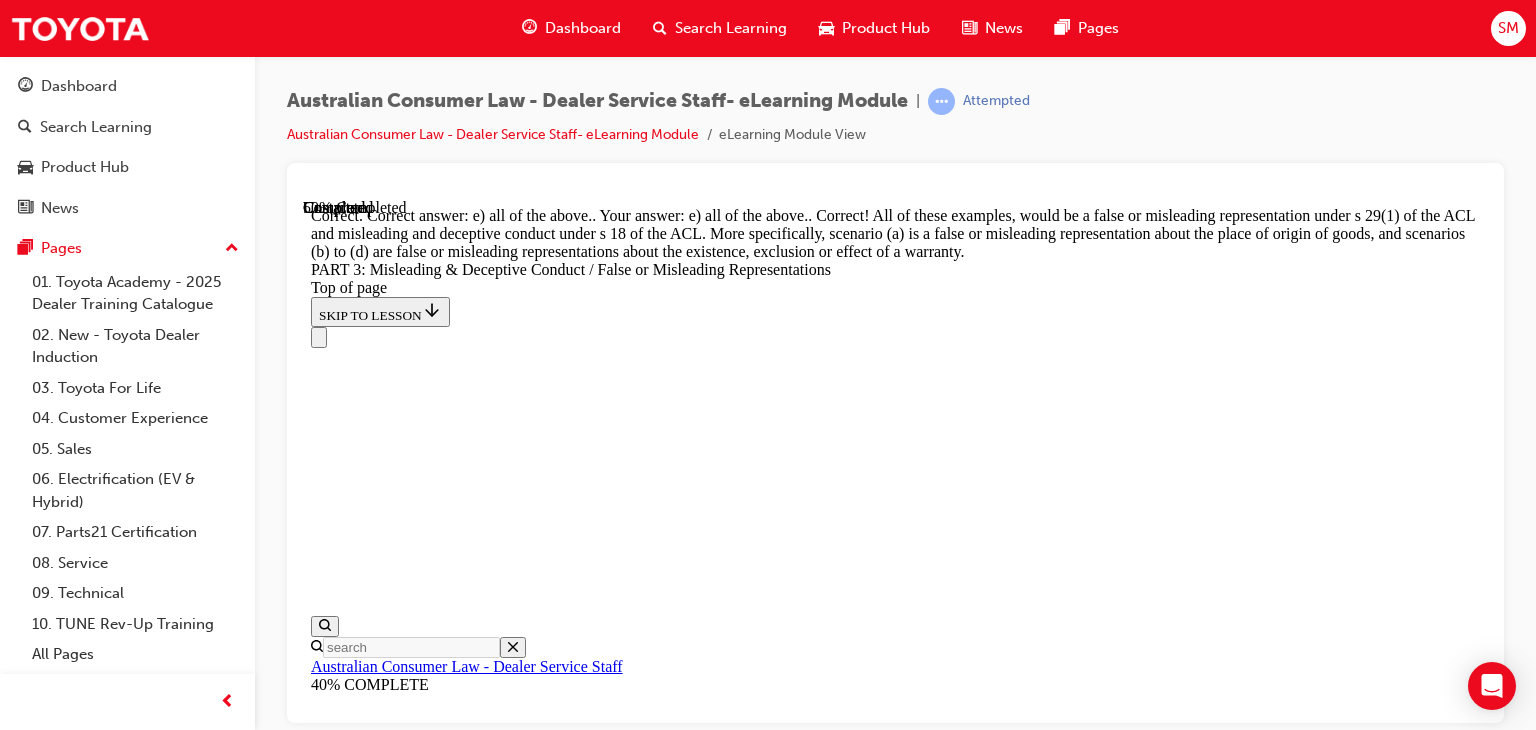 scroll, scrollTop: 5842, scrollLeft: 0, axis: vertical 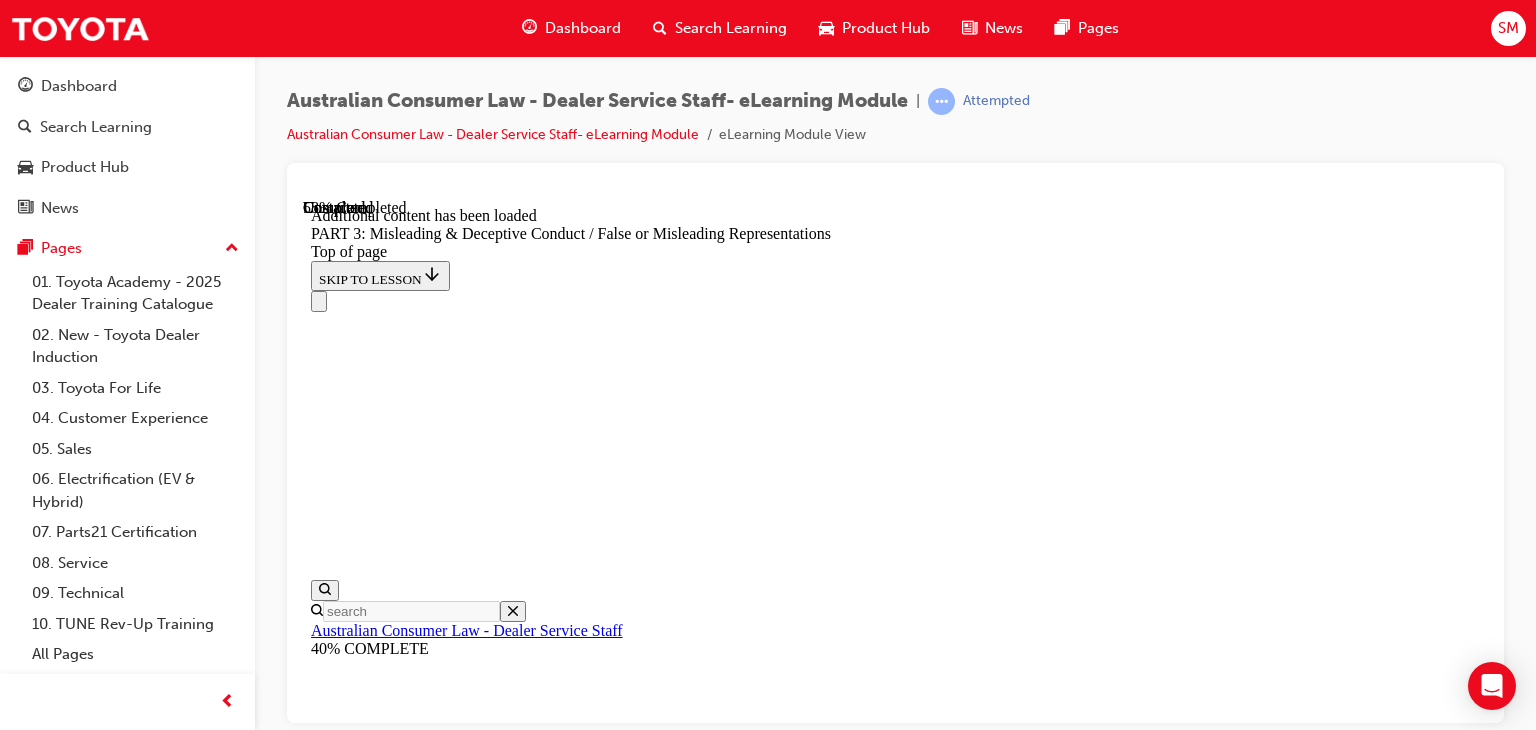 click on "CONTINUE" at bounding box center (354, 21382) 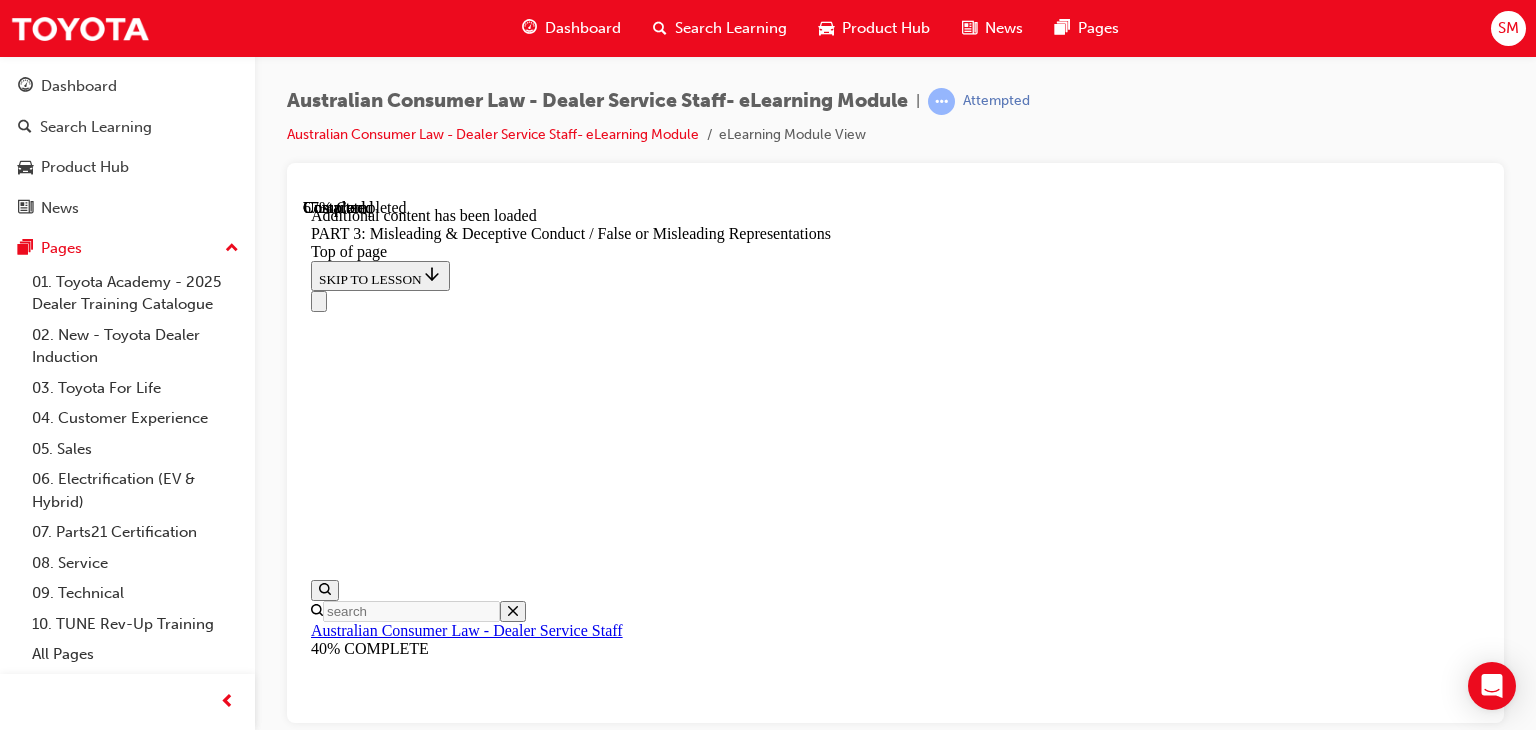 scroll, scrollTop: 6562, scrollLeft: 0, axis: vertical 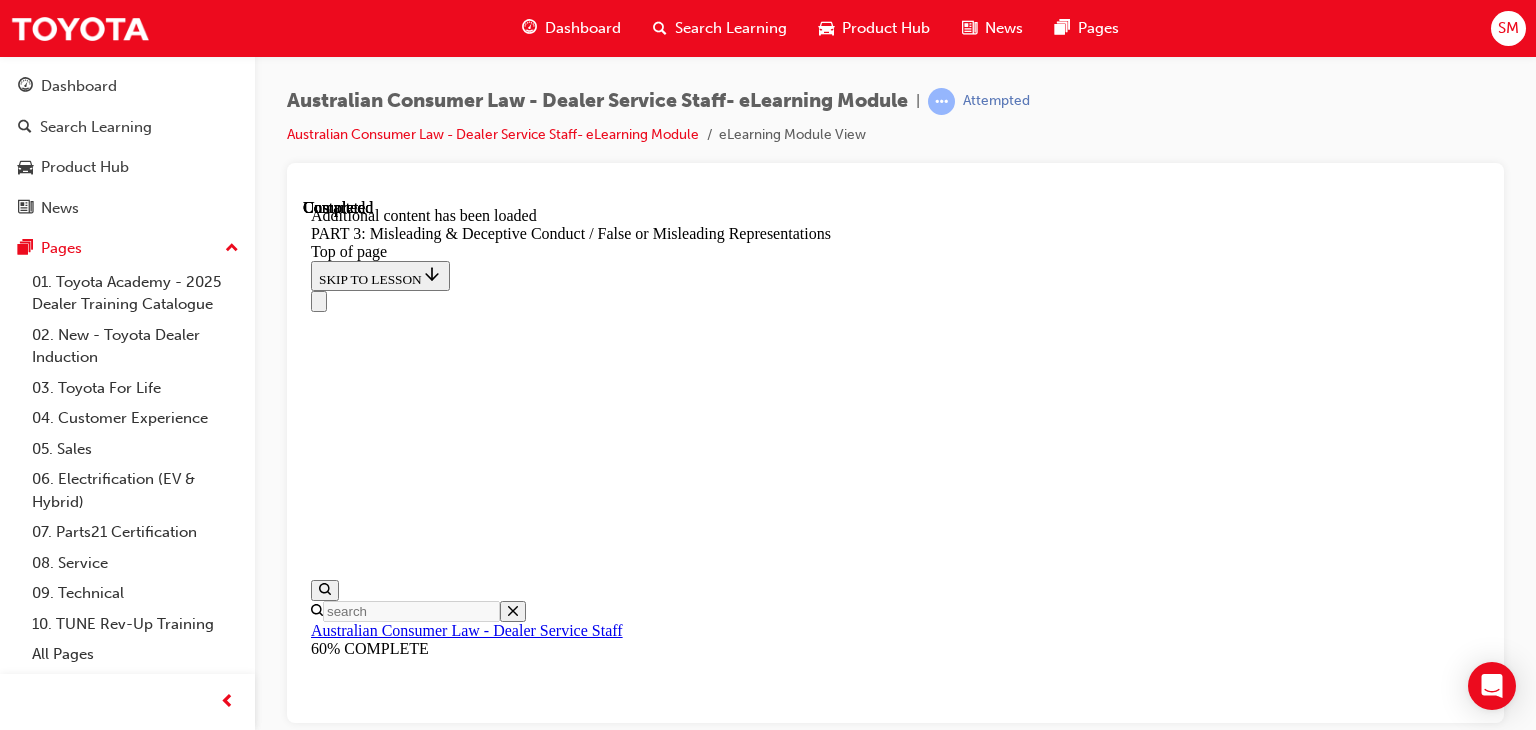 click on "Lesson 4 - Resources" at bounding box center [379, 22745] 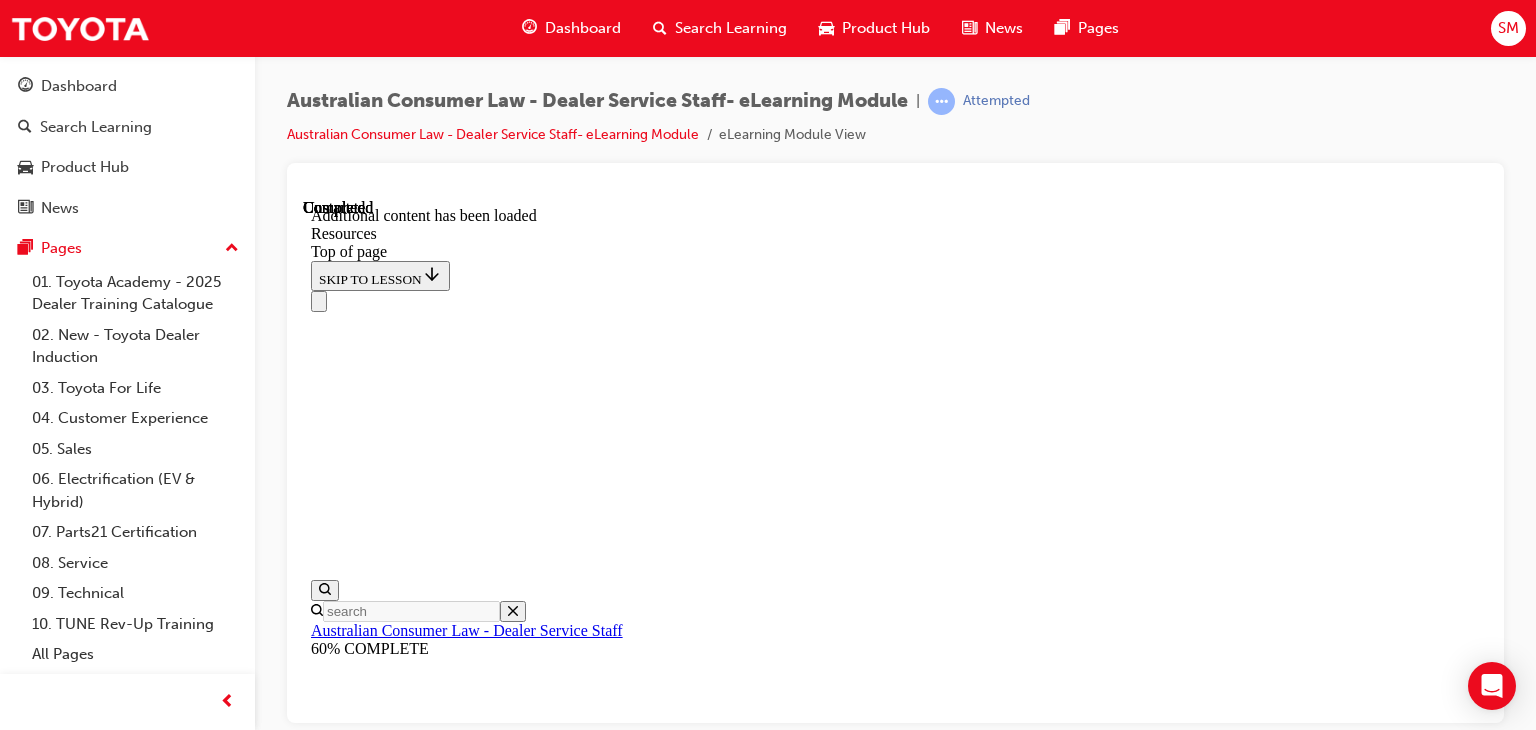 scroll, scrollTop: 0, scrollLeft: 0, axis: both 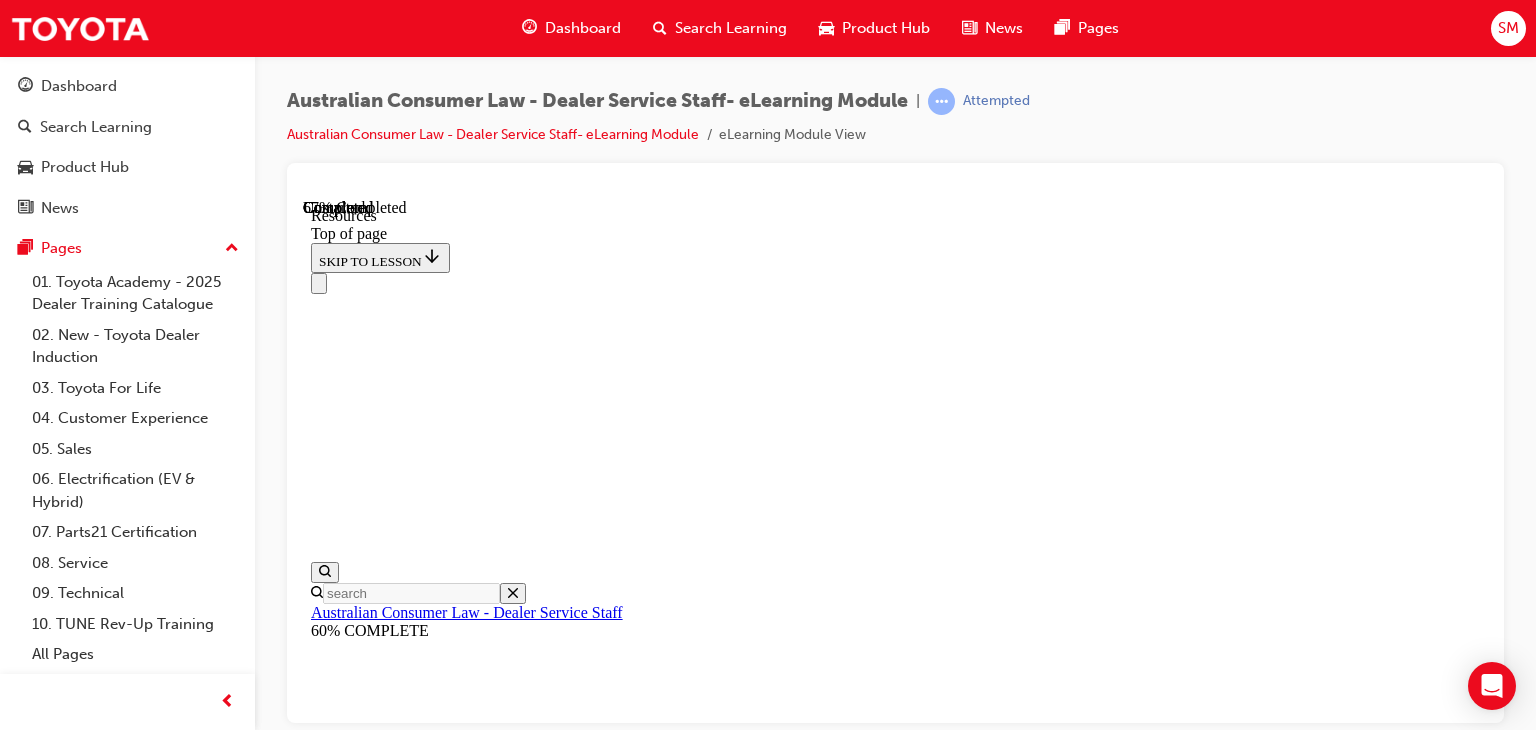 click on "CONTINUE" at bounding box center (353, 8752) 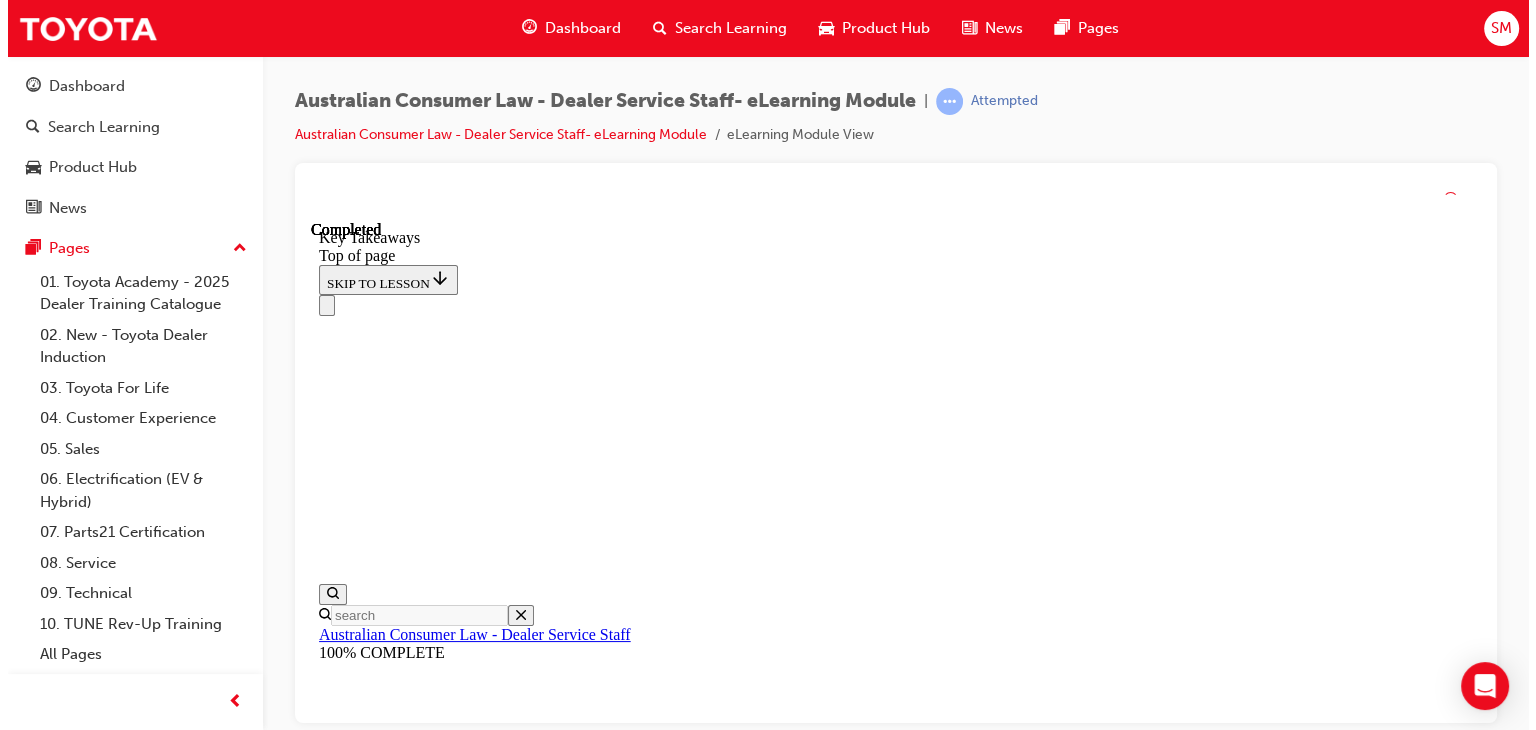 scroll, scrollTop: 637, scrollLeft: 0, axis: vertical 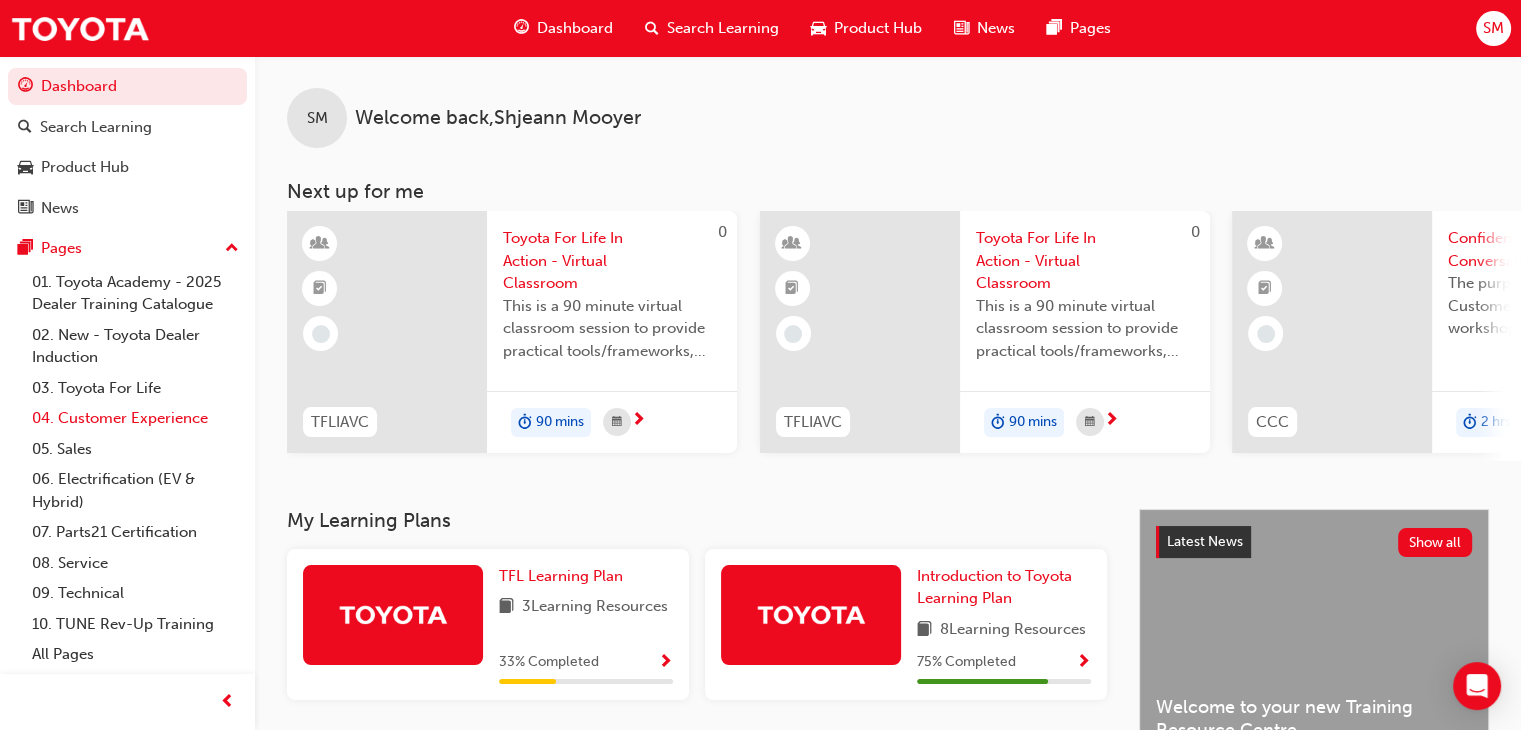 click on "04. Customer Experience" at bounding box center [135, 418] 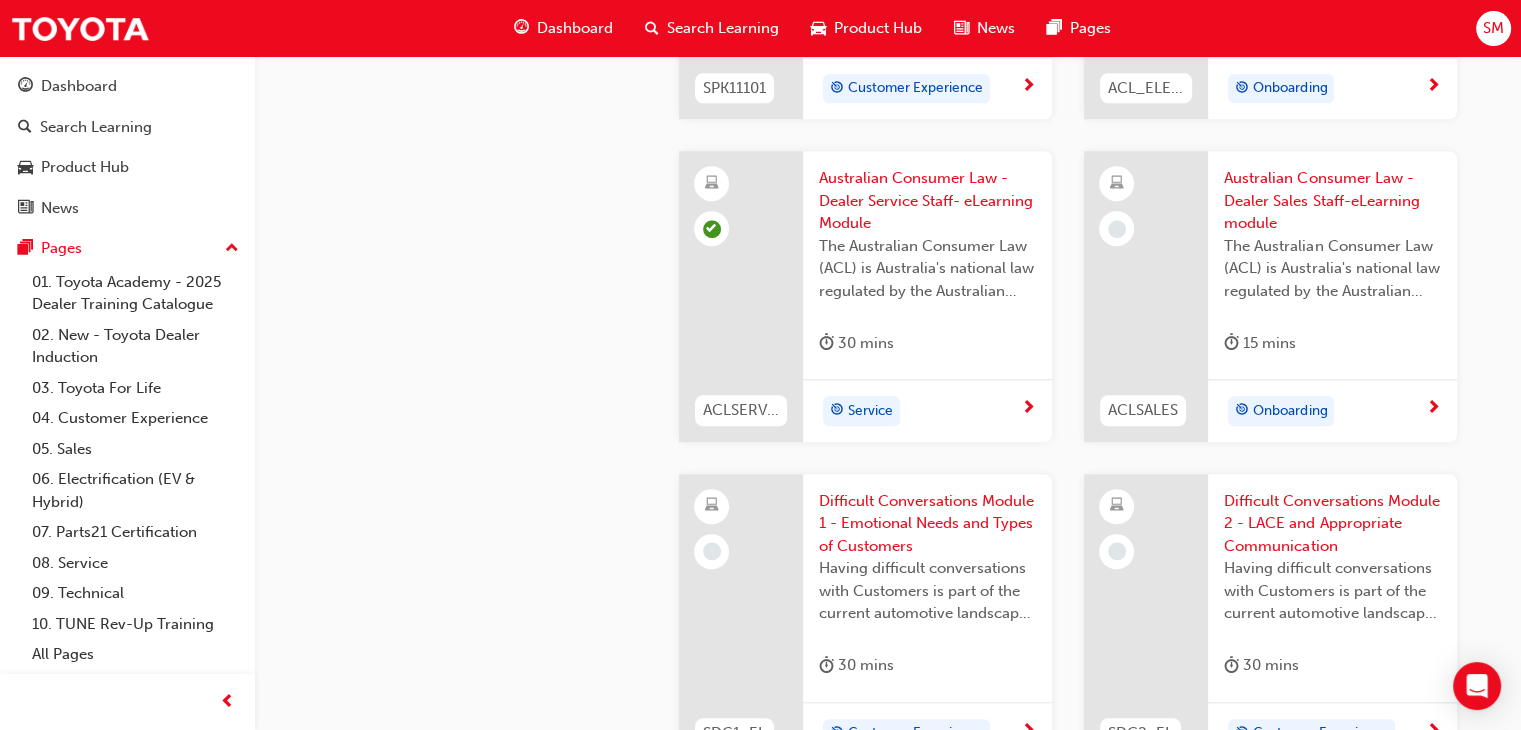 scroll, scrollTop: 1608, scrollLeft: 0, axis: vertical 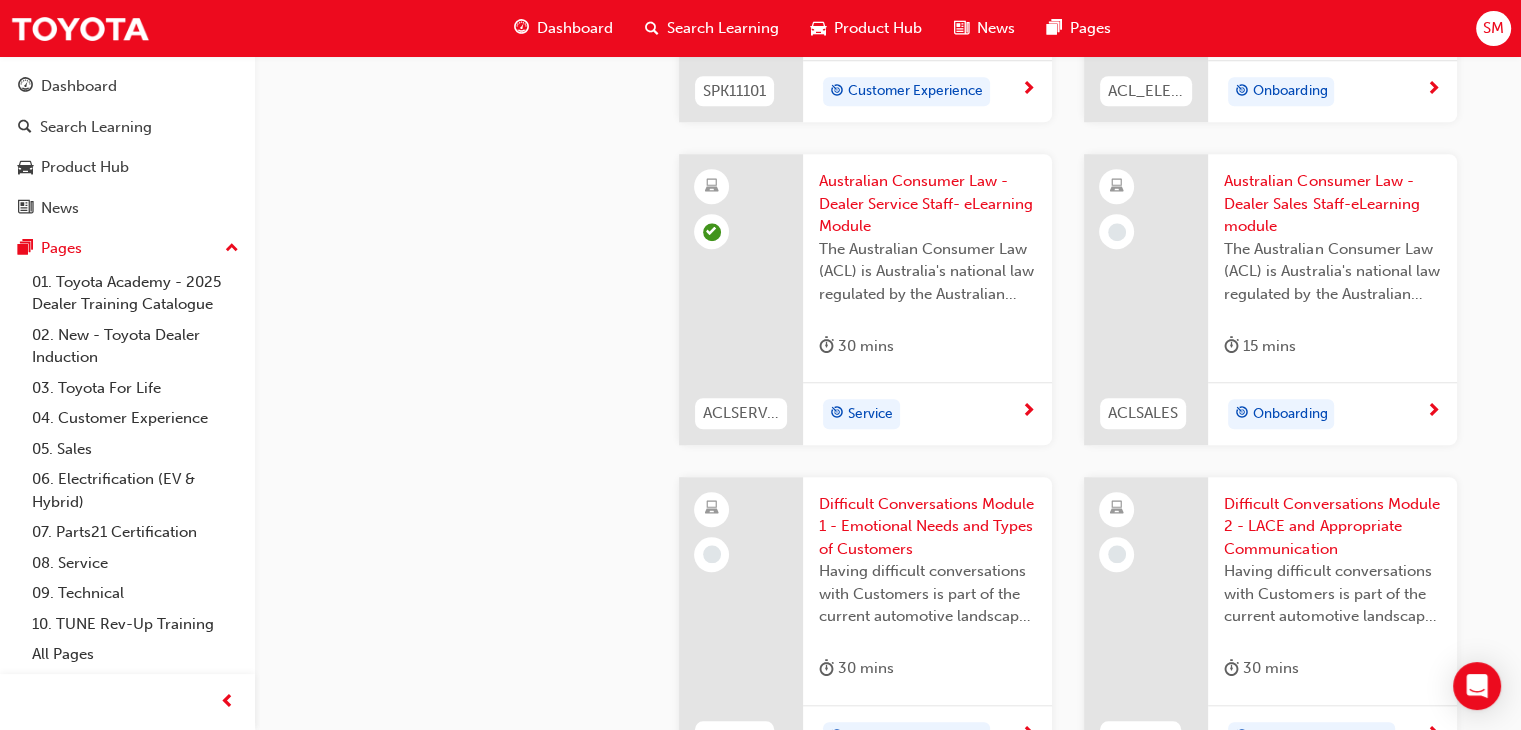 click on "Onboarding" at bounding box center (1332, 413) 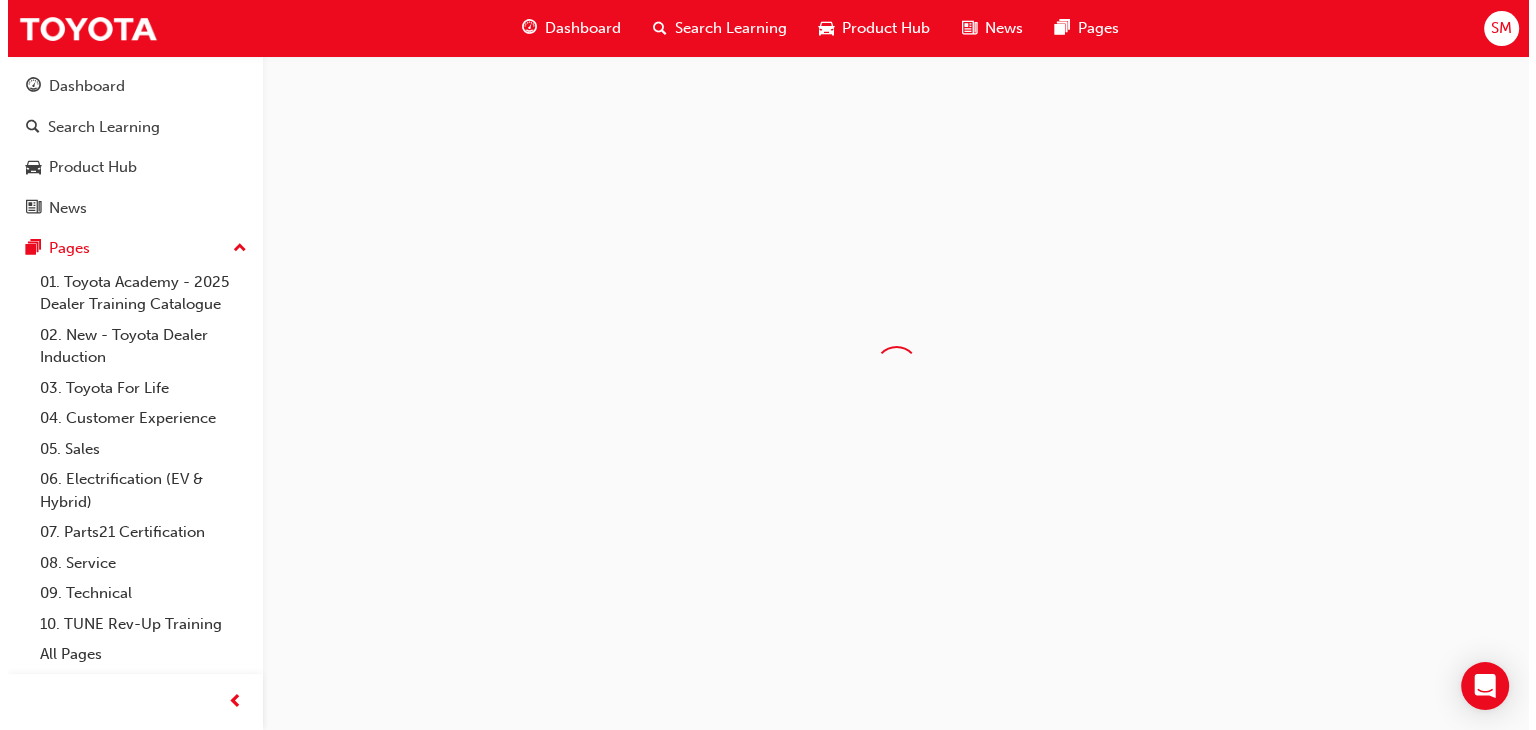 scroll, scrollTop: 0, scrollLeft: 0, axis: both 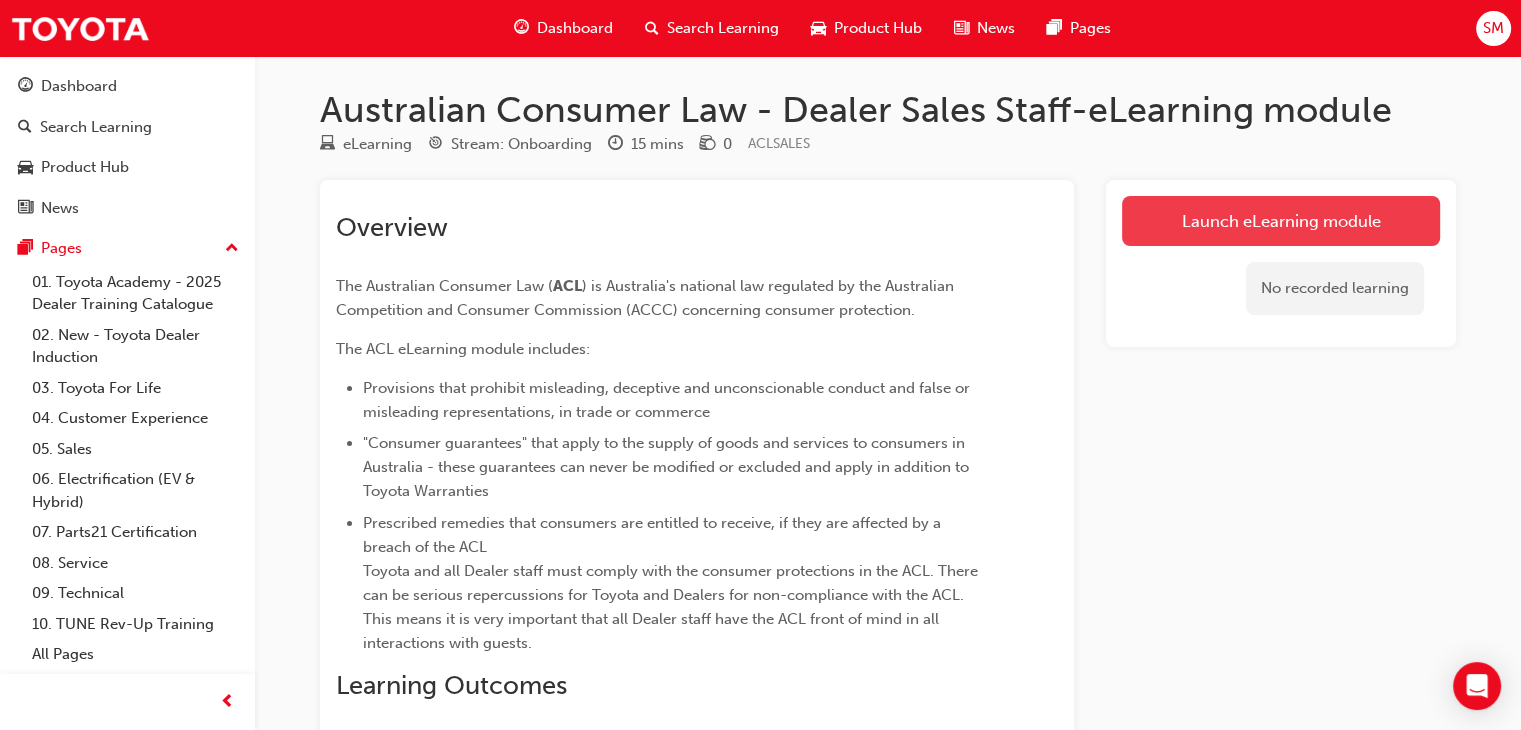 click on "Launch eLearning module" at bounding box center [1281, 221] 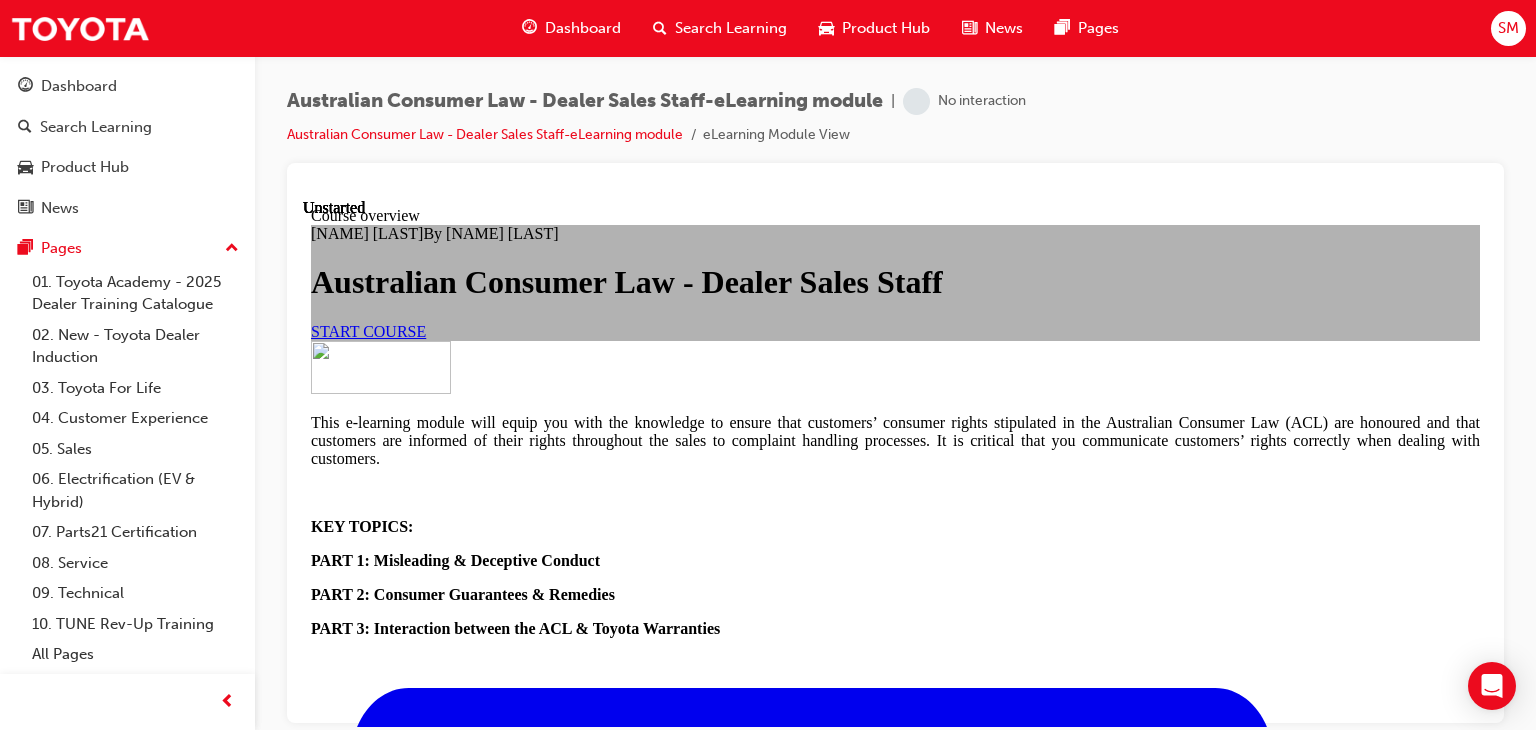scroll, scrollTop: 0, scrollLeft: 0, axis: both 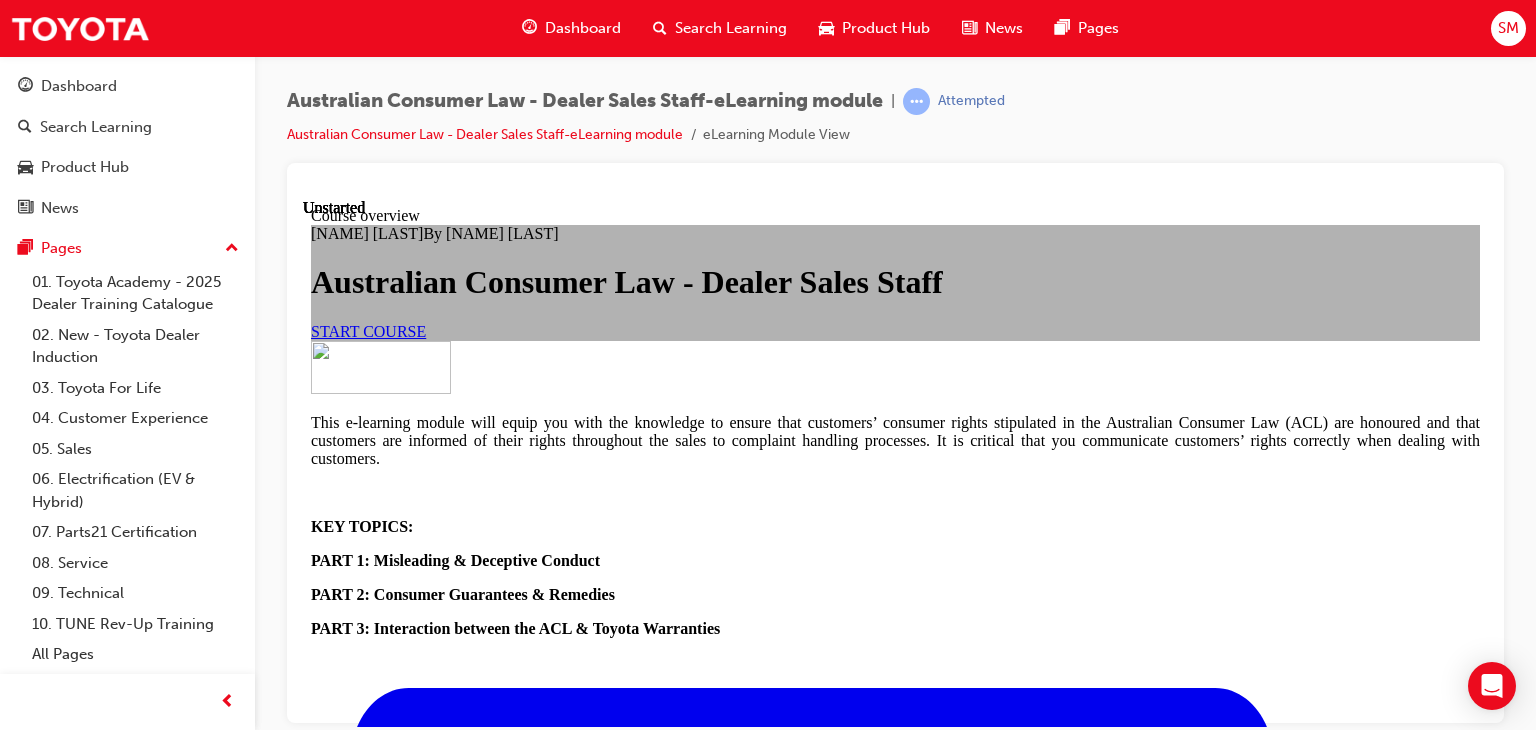click on "START COURSE" at bounding box center [368, 330] 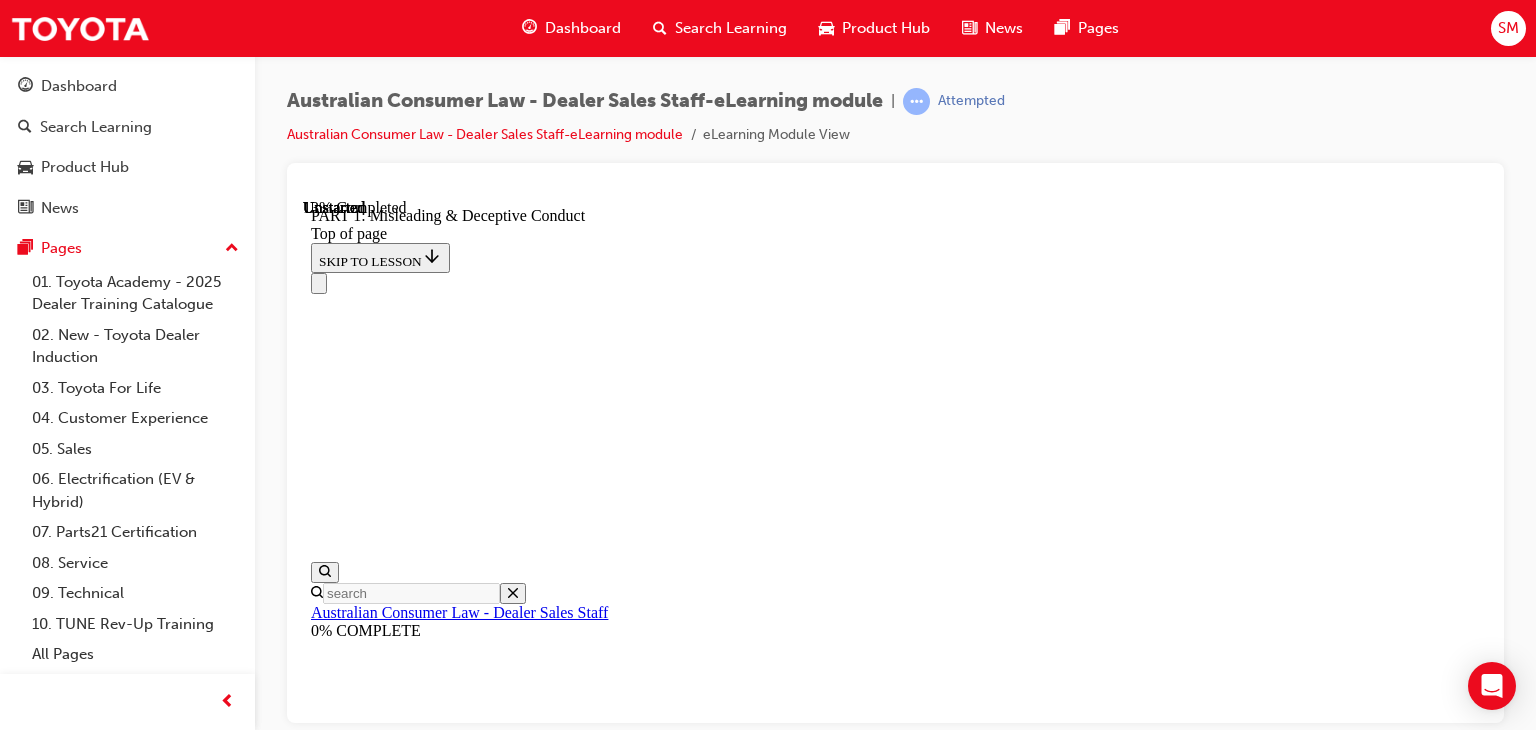 scroll, scrollTop: 1375, scrollLeft: 0, axis: vertical 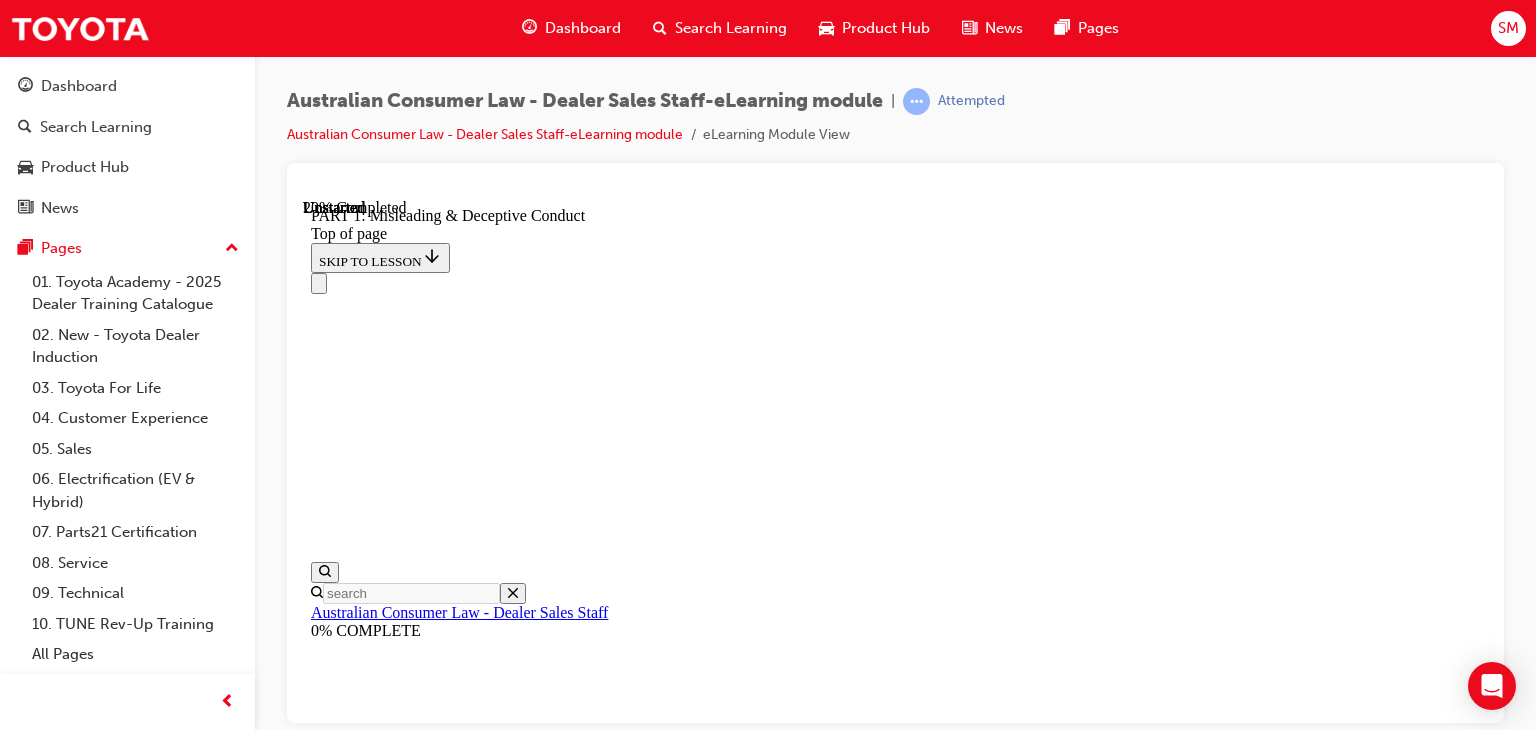 click on "CONTINUE" at bounding box center [353, 8891] 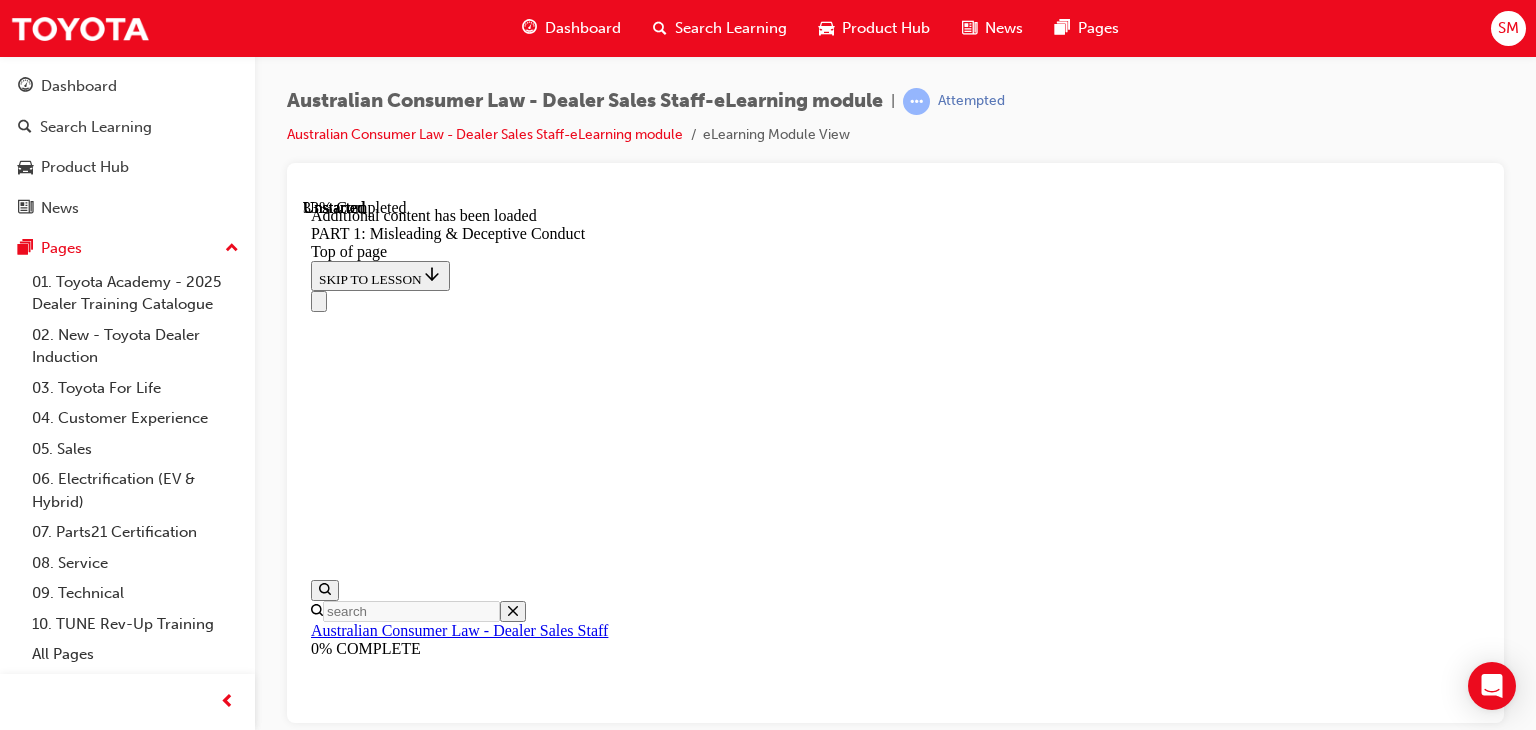 scroll, scrollTop: 2514, scrollLeft: 0, axis: vertical 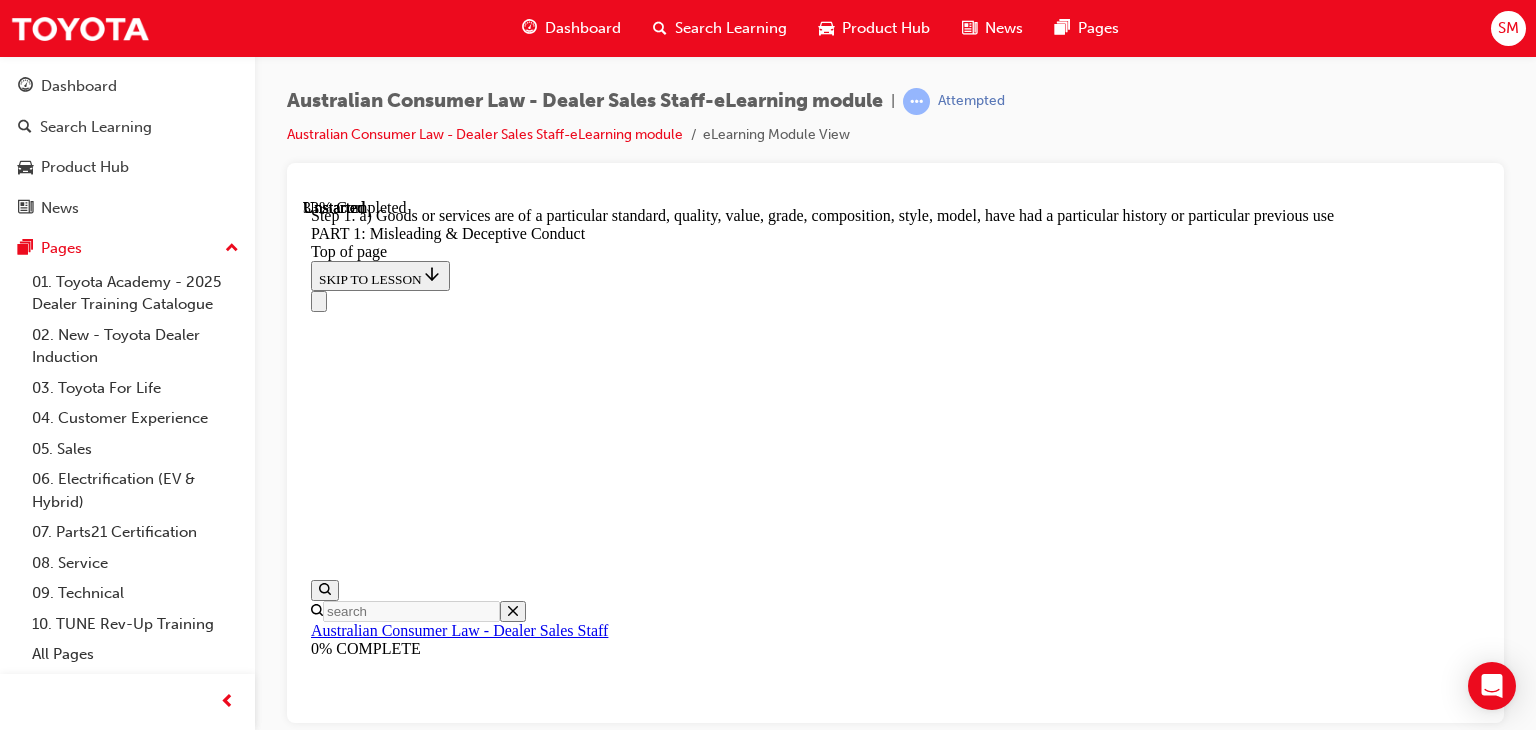 click at bounding box center [335, 9090] 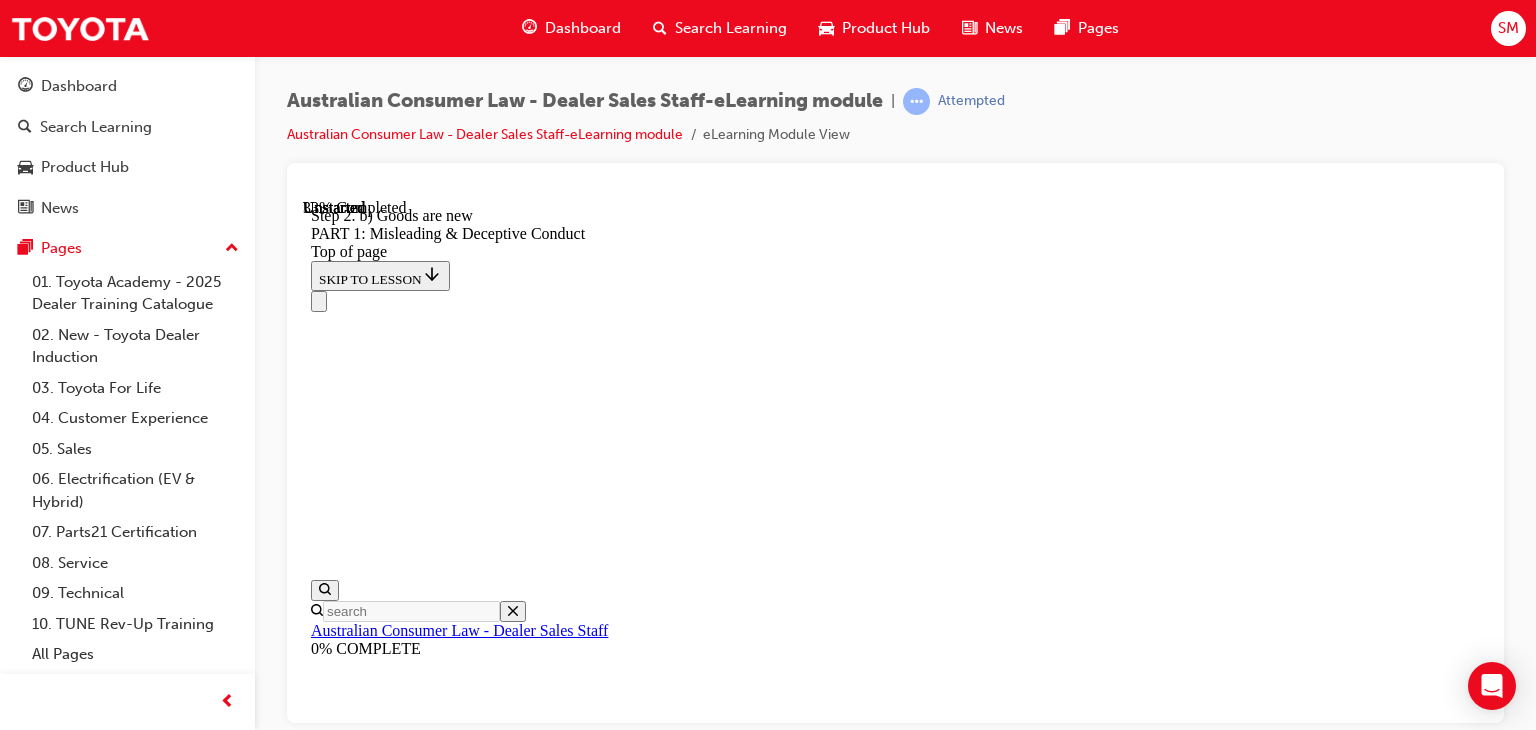 click at bounding box center (335, 9090) 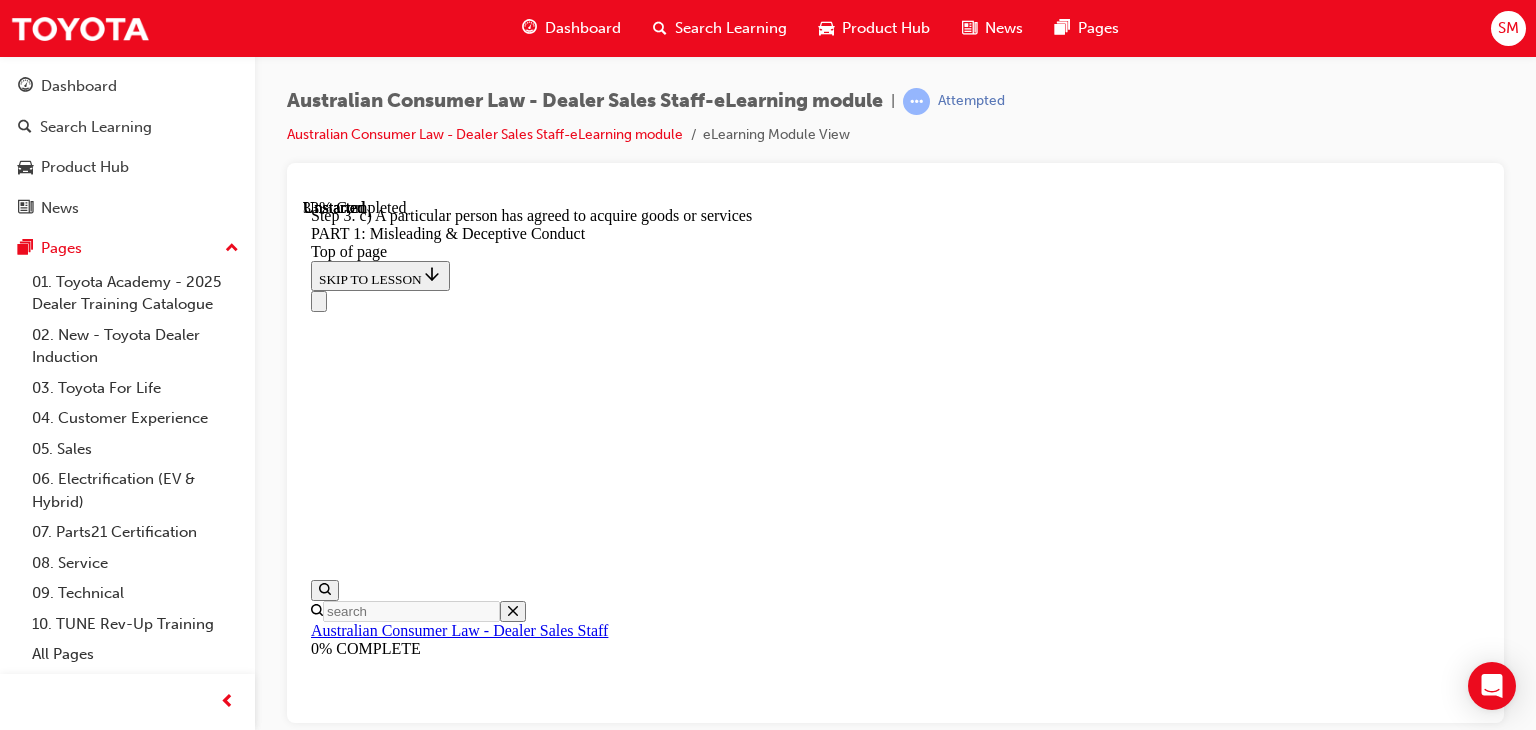 click at bounding box center (335, 9090) 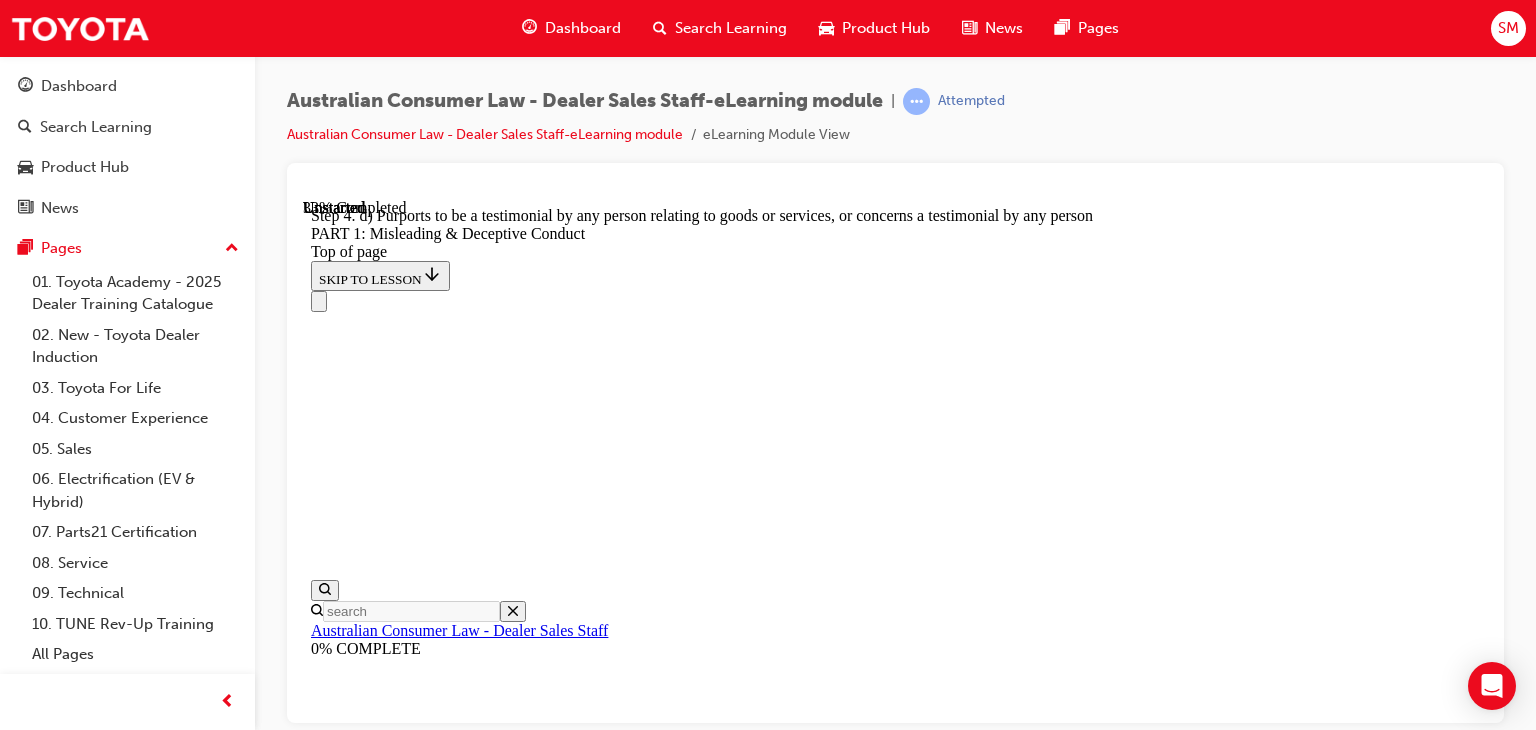 click at bounding box center (335, 9090) 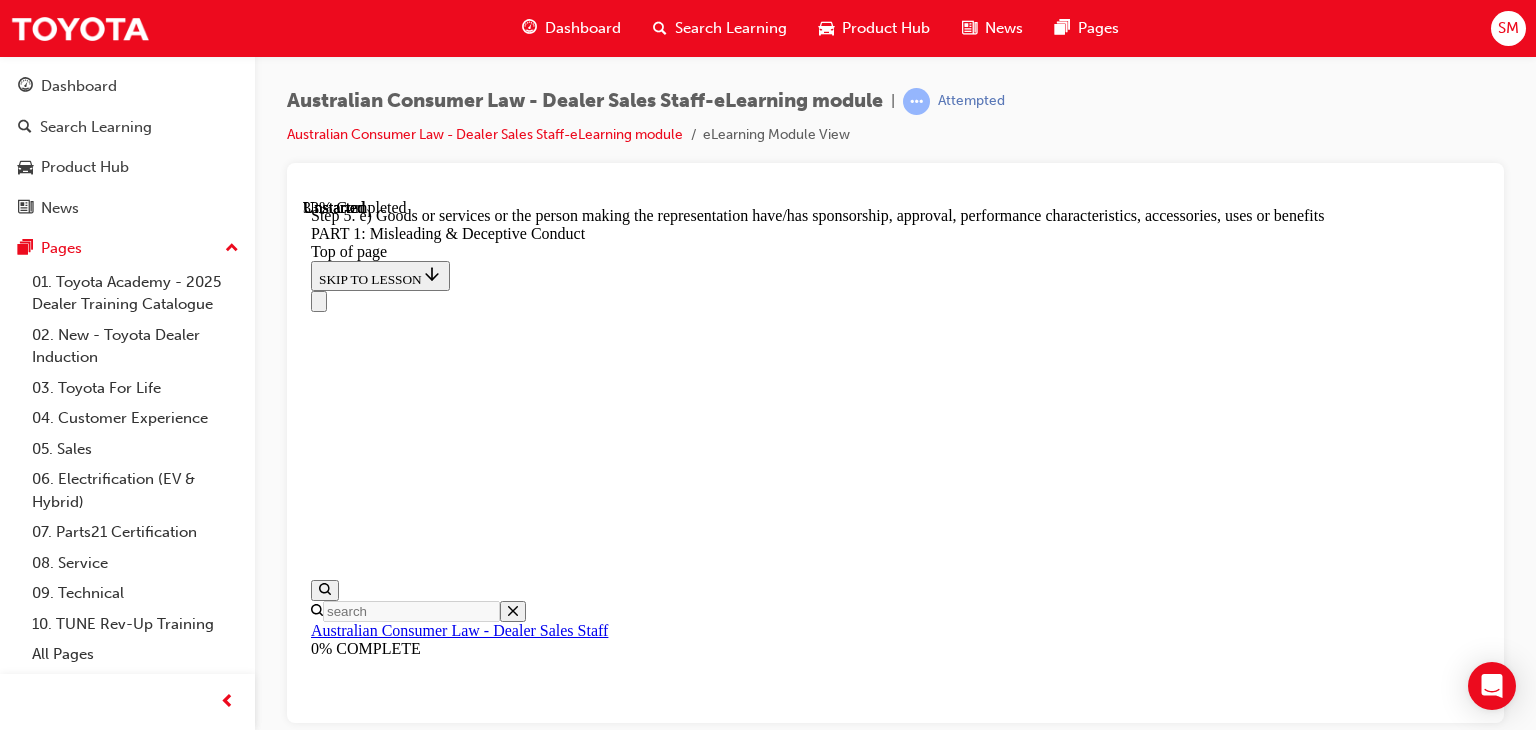 click 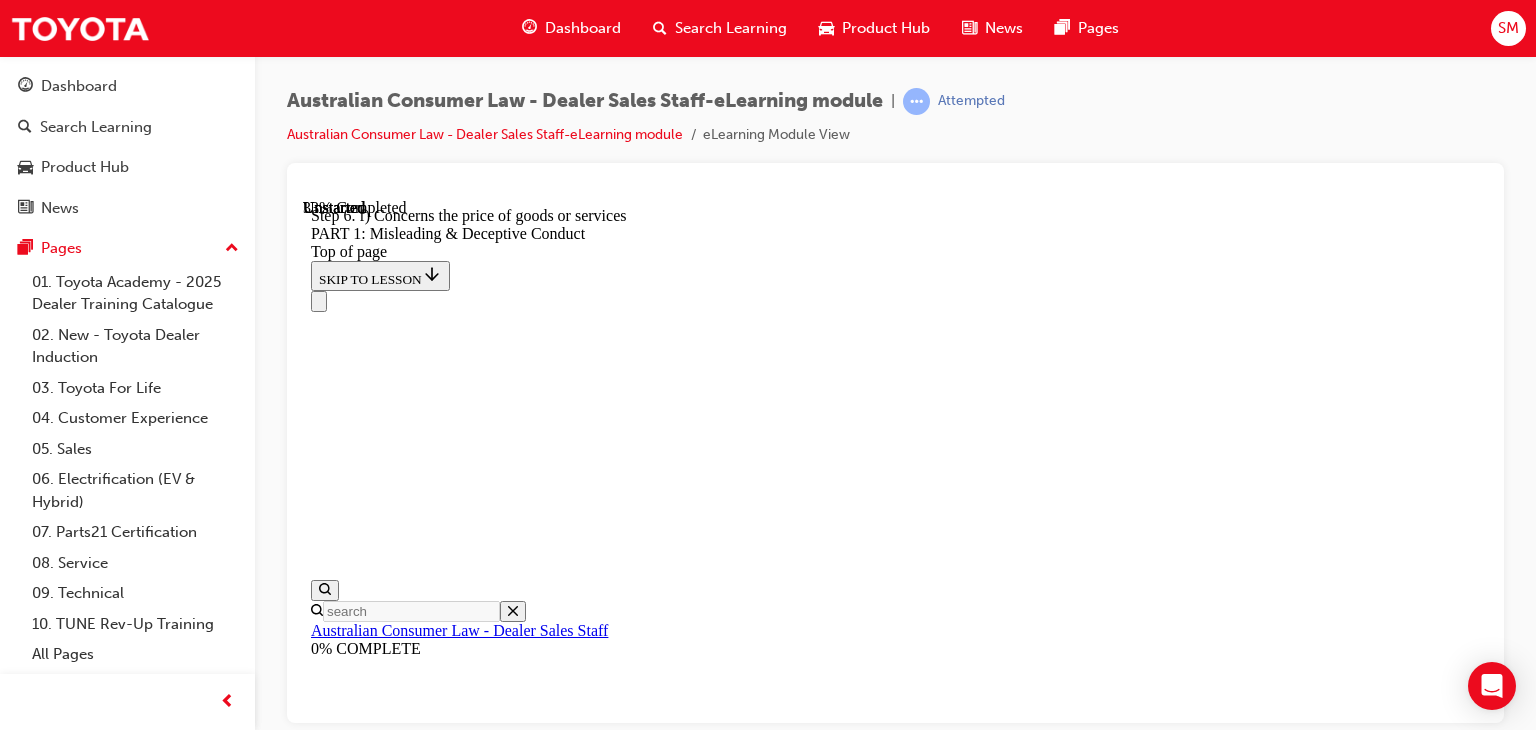 click at bounding box center (335, 9090) 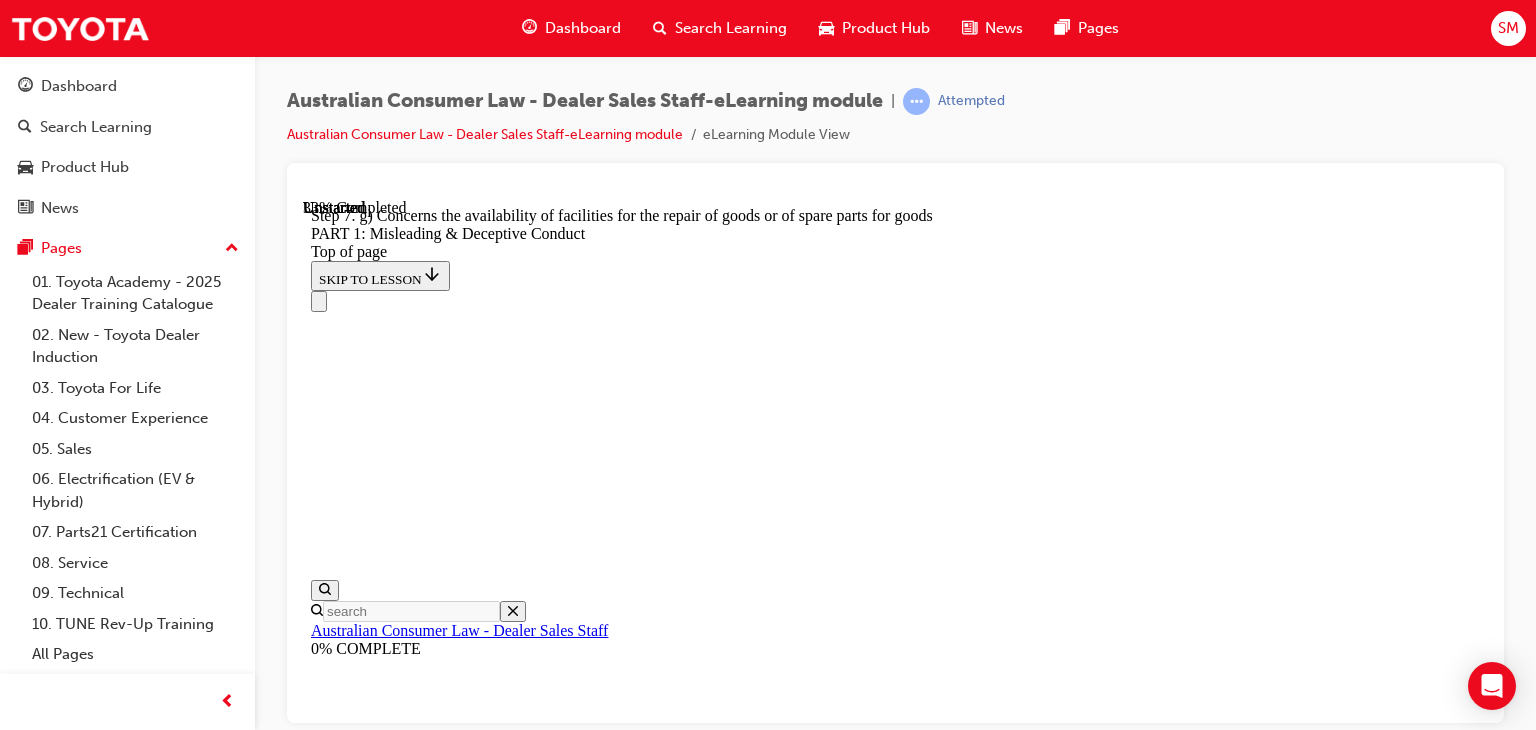click at bounding box center [335, 9090] 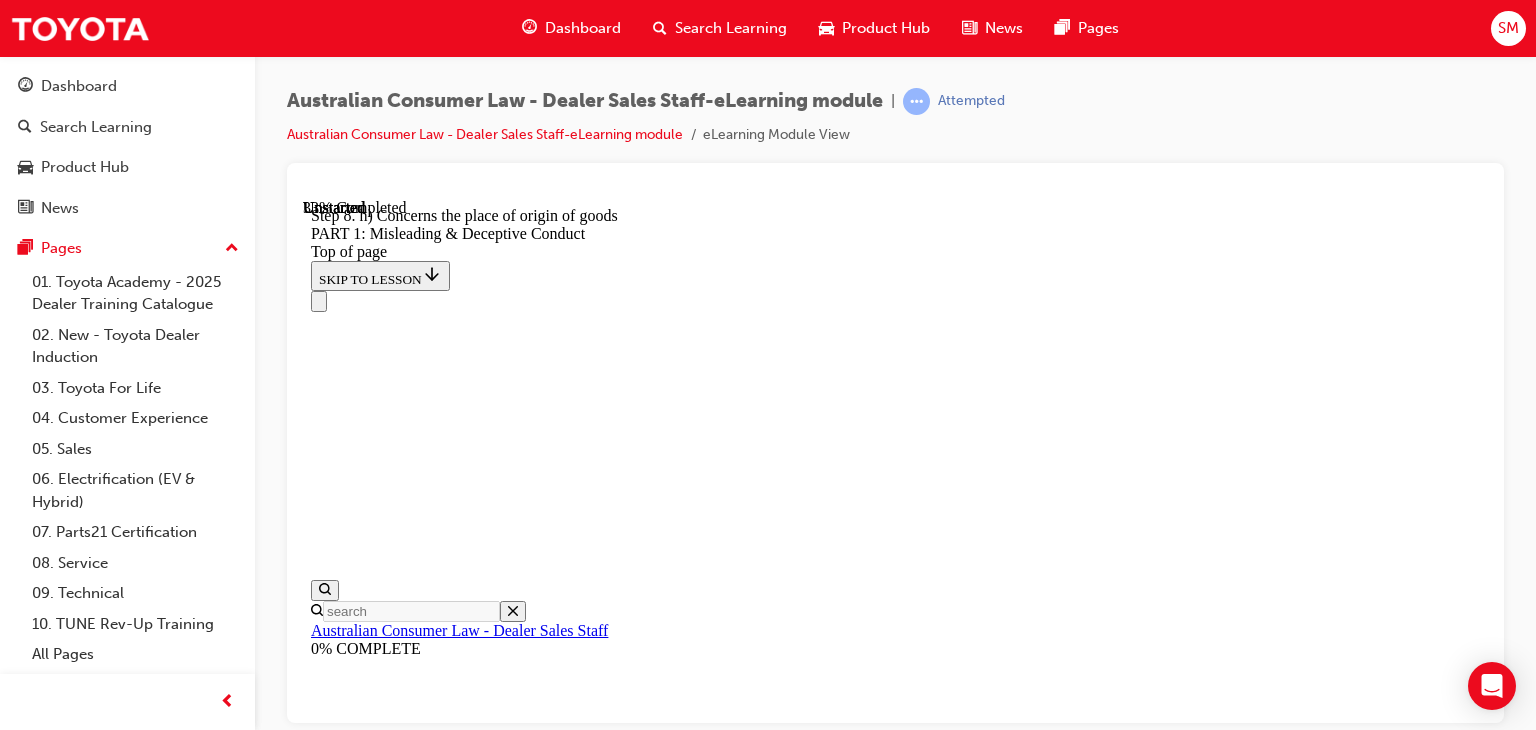 click at bounding box center [335, 9090] 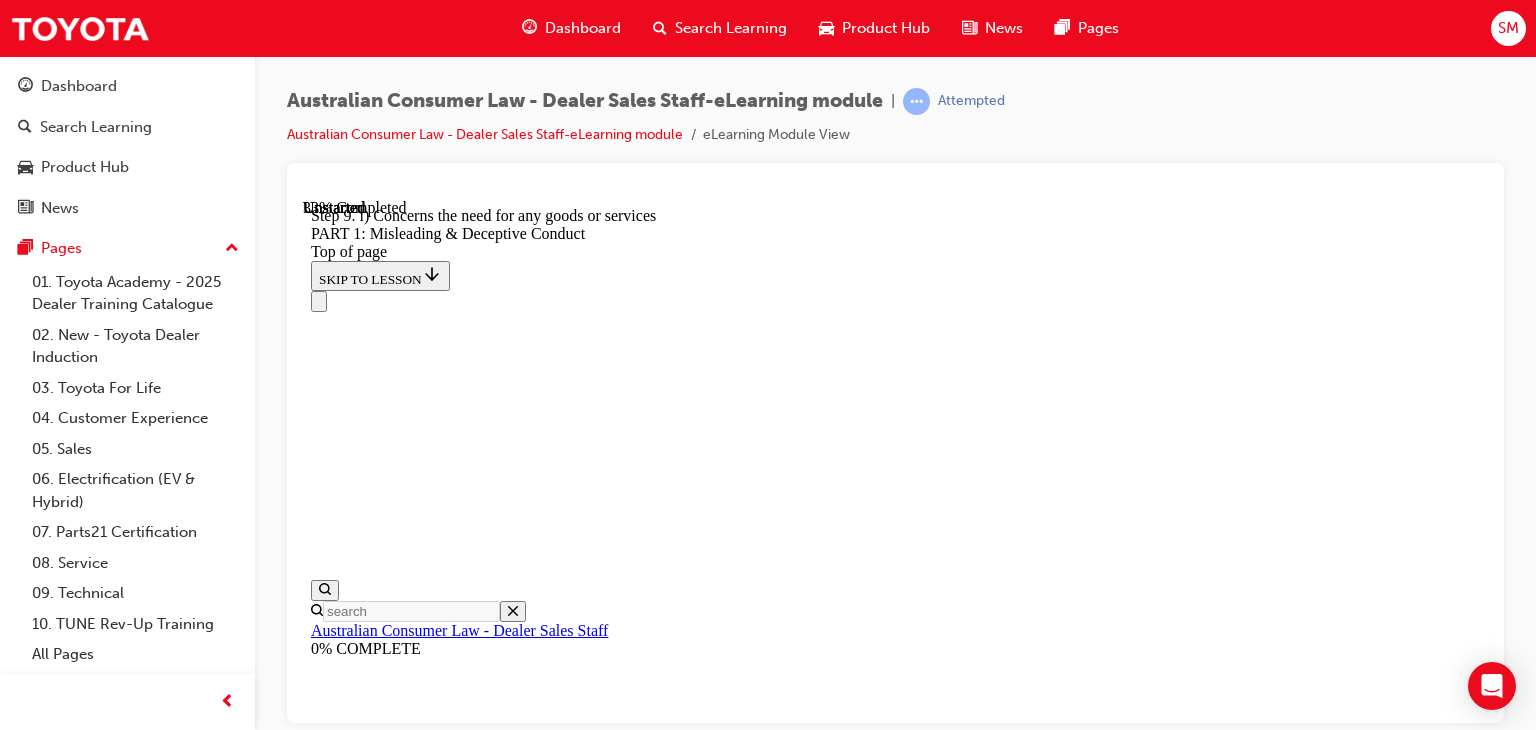 click at bounding box center (335, 9090) 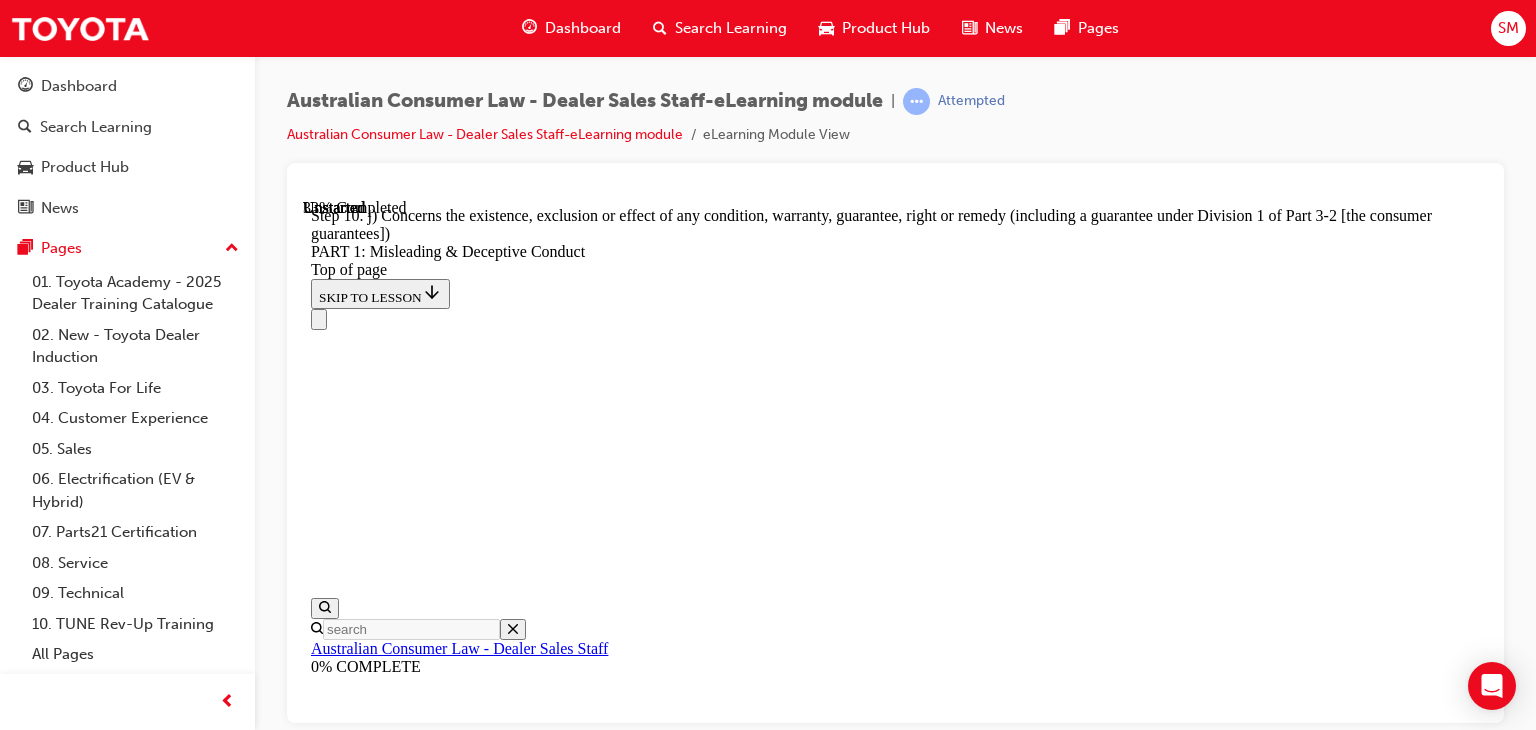click at bounding box center (335, 9108) 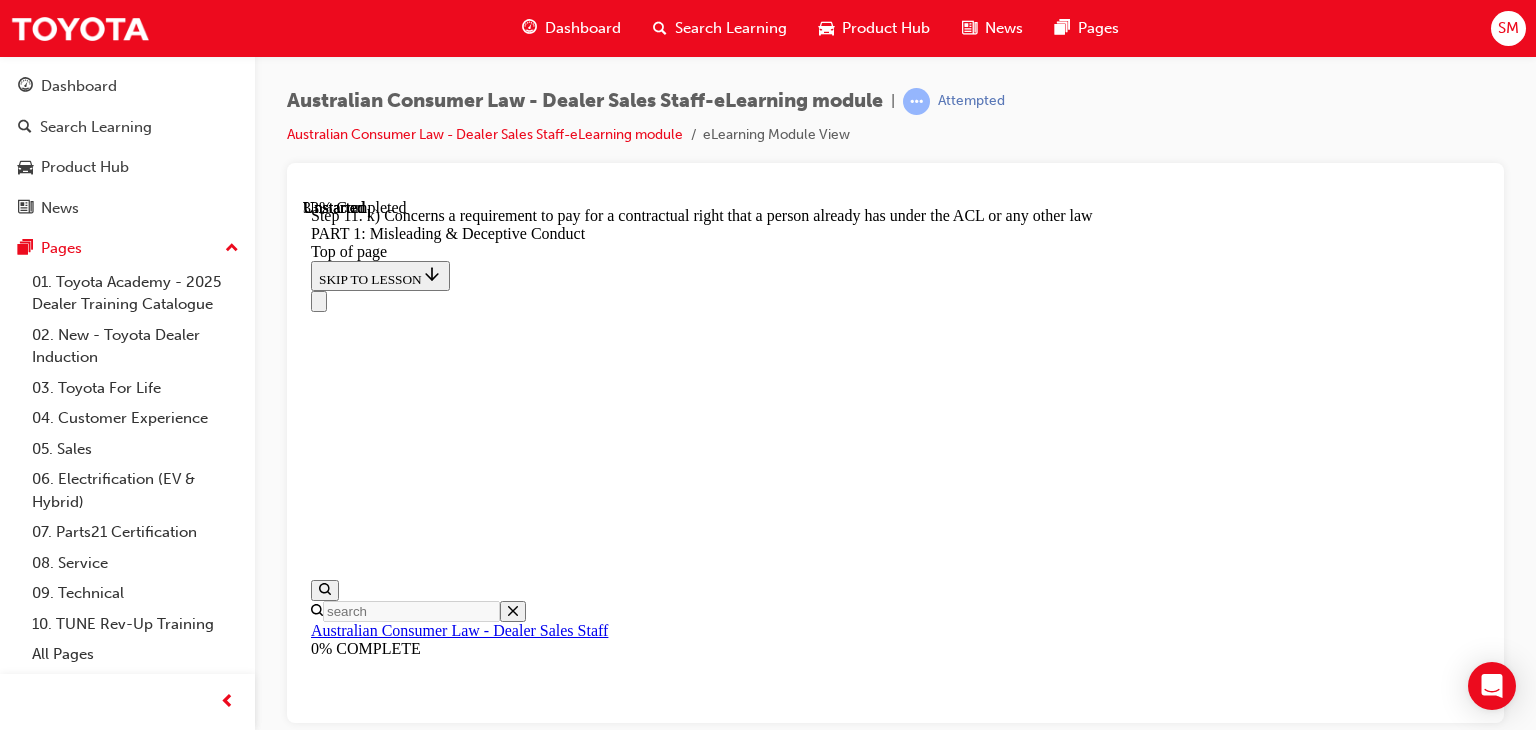 click at bounding box center (335, 9090) 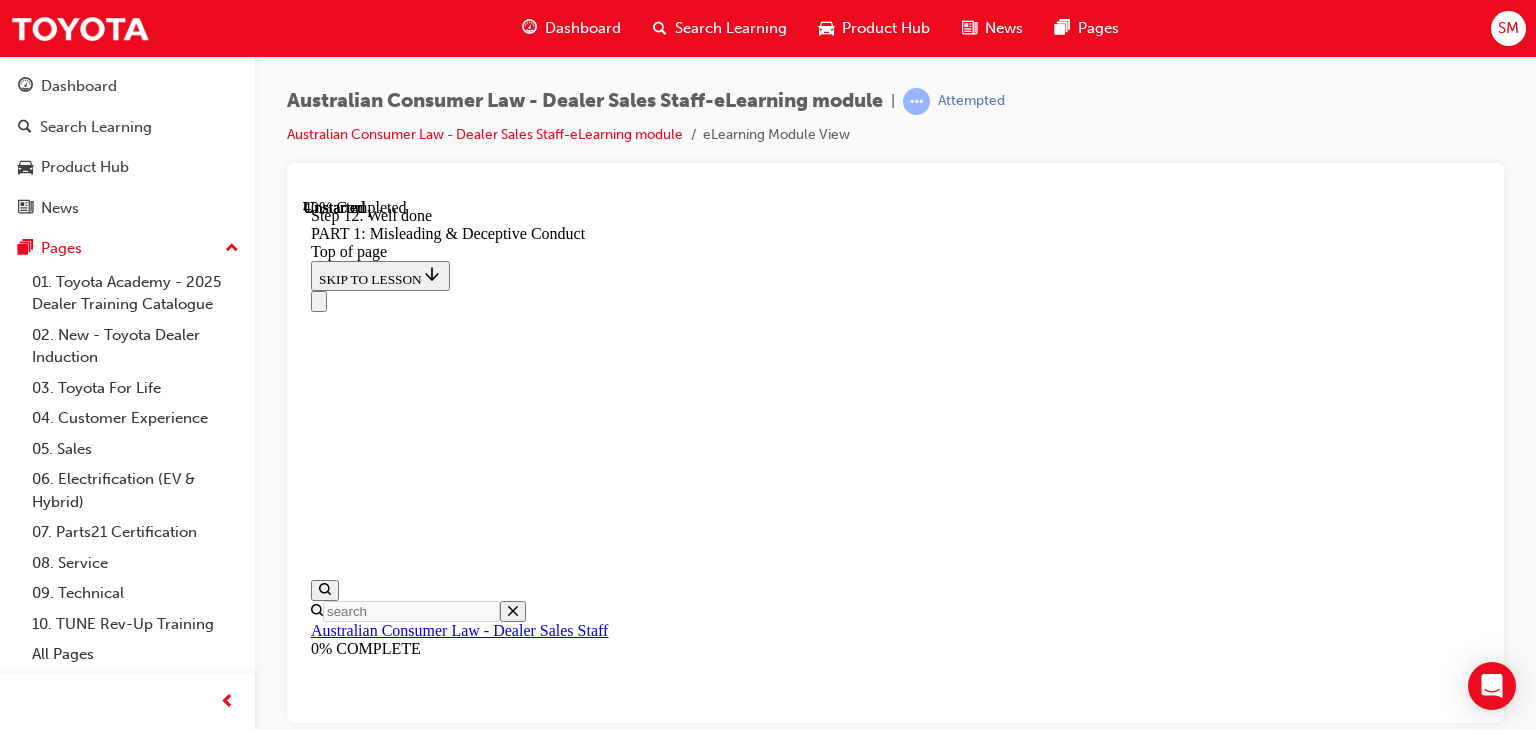 click on "False or misleading representations As well as the general rule against misleading conduct in s18, the ACL prohibits false or misleading statements. A breach can result in a financial penalty, as well as a remedy to the affected consumer. Section 29 of the ACL states - (1) A person must not in connection with the supply of goods or services, make a false or misleading representation that: START    1 a)	Goods or services are of a particular standard, quality, value, grade, composition, style, model, have had a particular history or particular previous use  For example: Telling a customer that the vehicle has 7 seats as a standard feature when in fact 5 seats are the standard configuration.  1 2 3 4 5 6 7 8 9 10 11    2 b)	Goods are new For example: Telling a customer the vehicle is the ”all new” model when it has been in the market for 10 months and is about to be superseded.     1 2 3 4 5 6 7 8 9 10 11    3 c)	A particular person has agreed to acquire goods or services 1 2 3 4 5 6 7 8 9 10 11    4 1 2" at bounding box center [895, 9270] 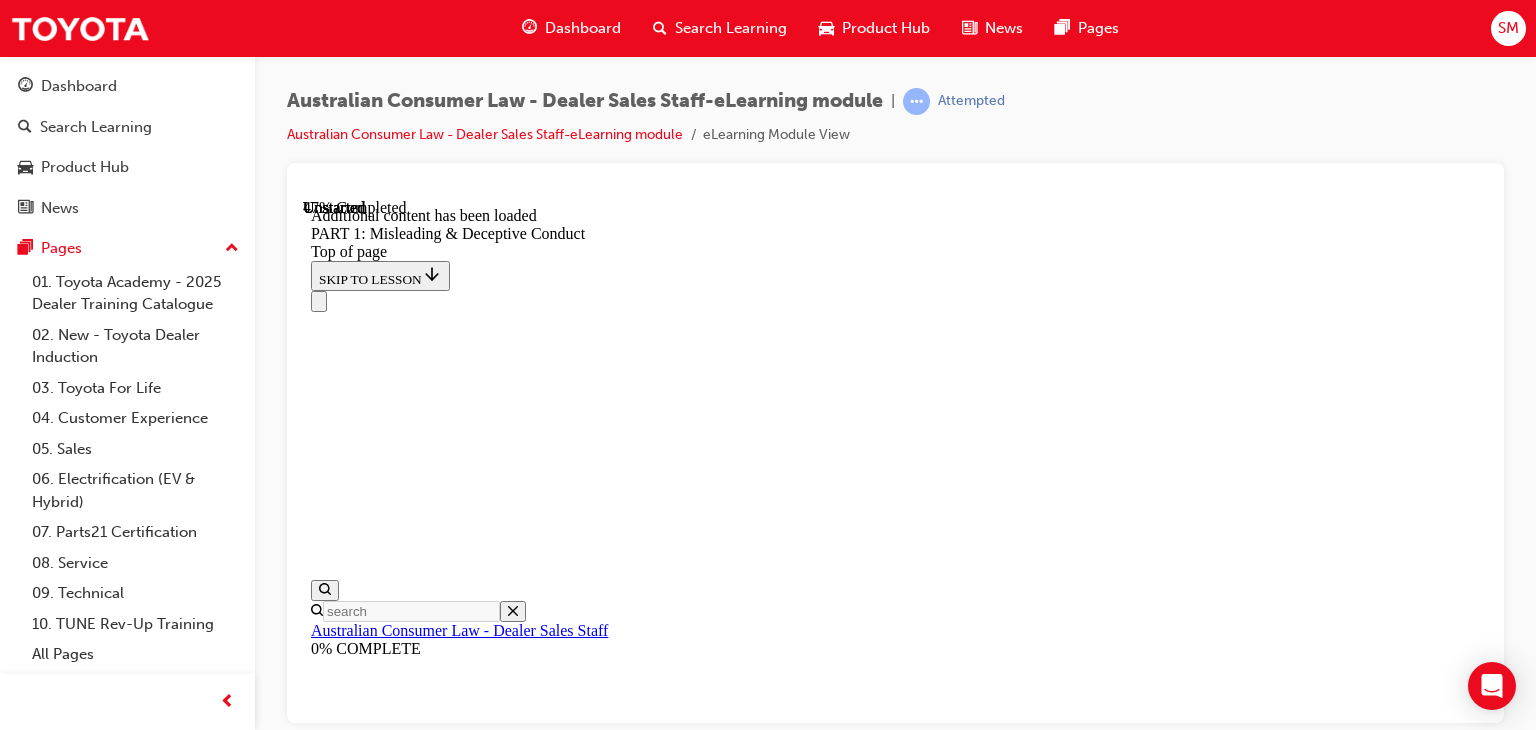 scroll, scrollTop: 3116, scrollLeft: 0, axis: vertical 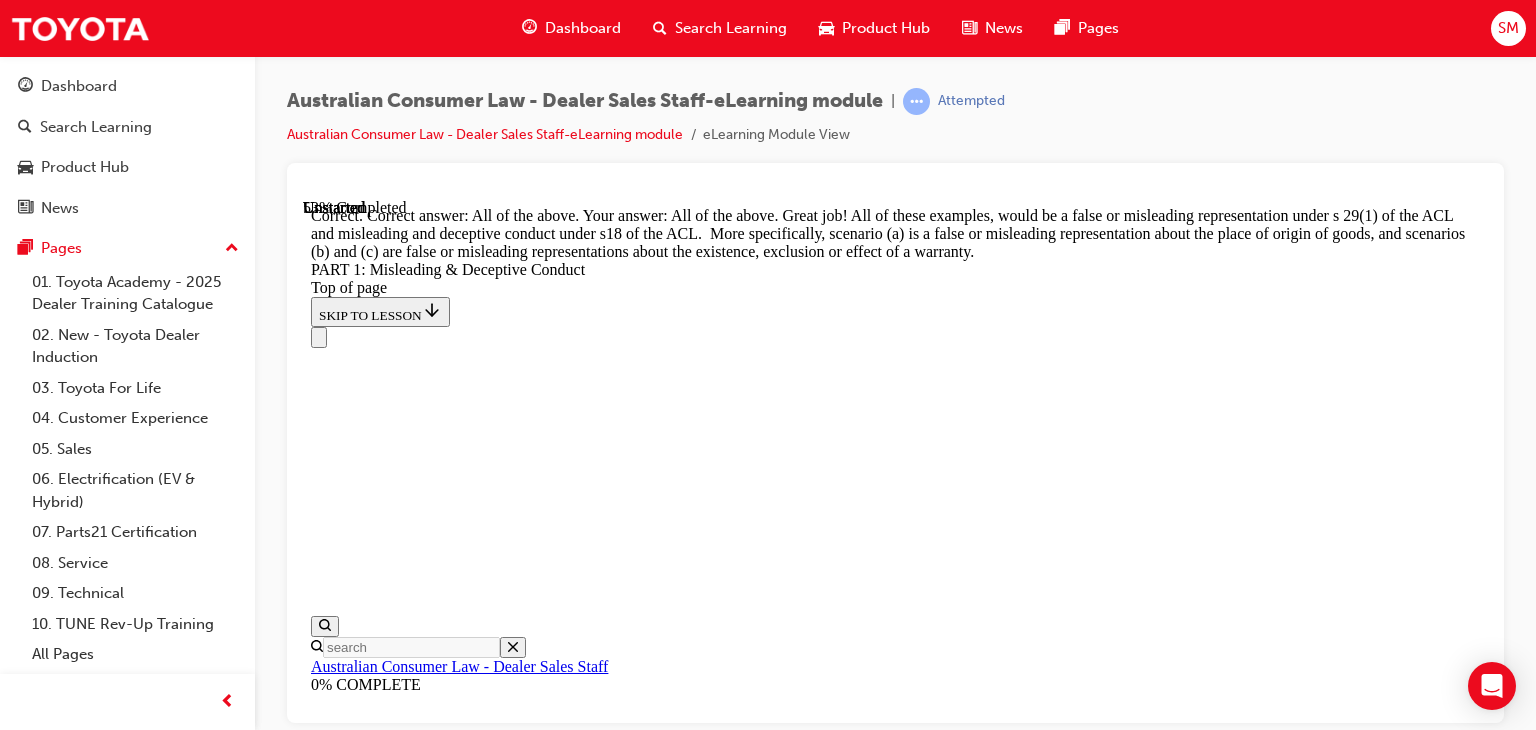 click on "CONTINUE" at bounding box center (353, 18313) 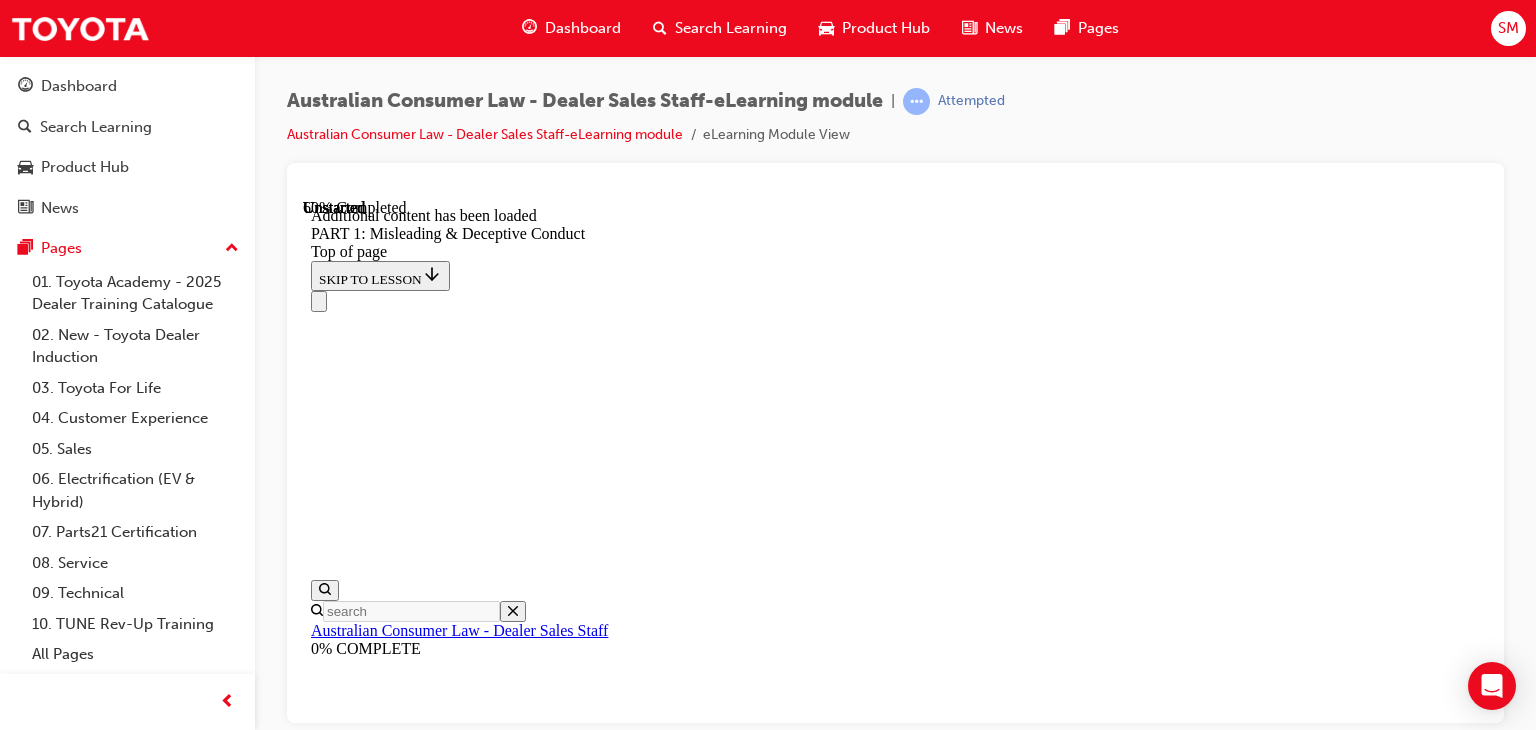 scroll, scrollTop: 4212, scrollLeft: 0, axis: vertical 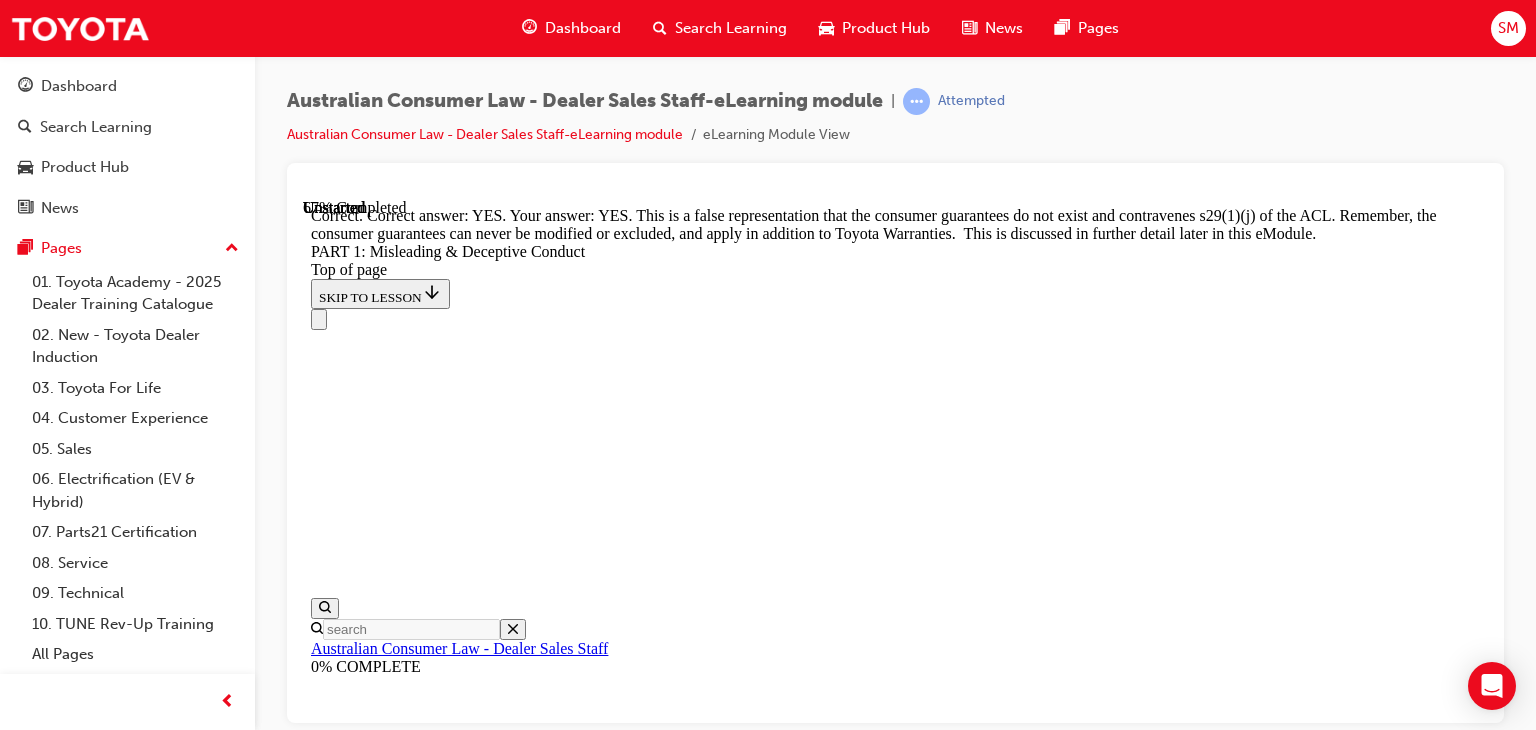 click at bounding box center [359, 22712] 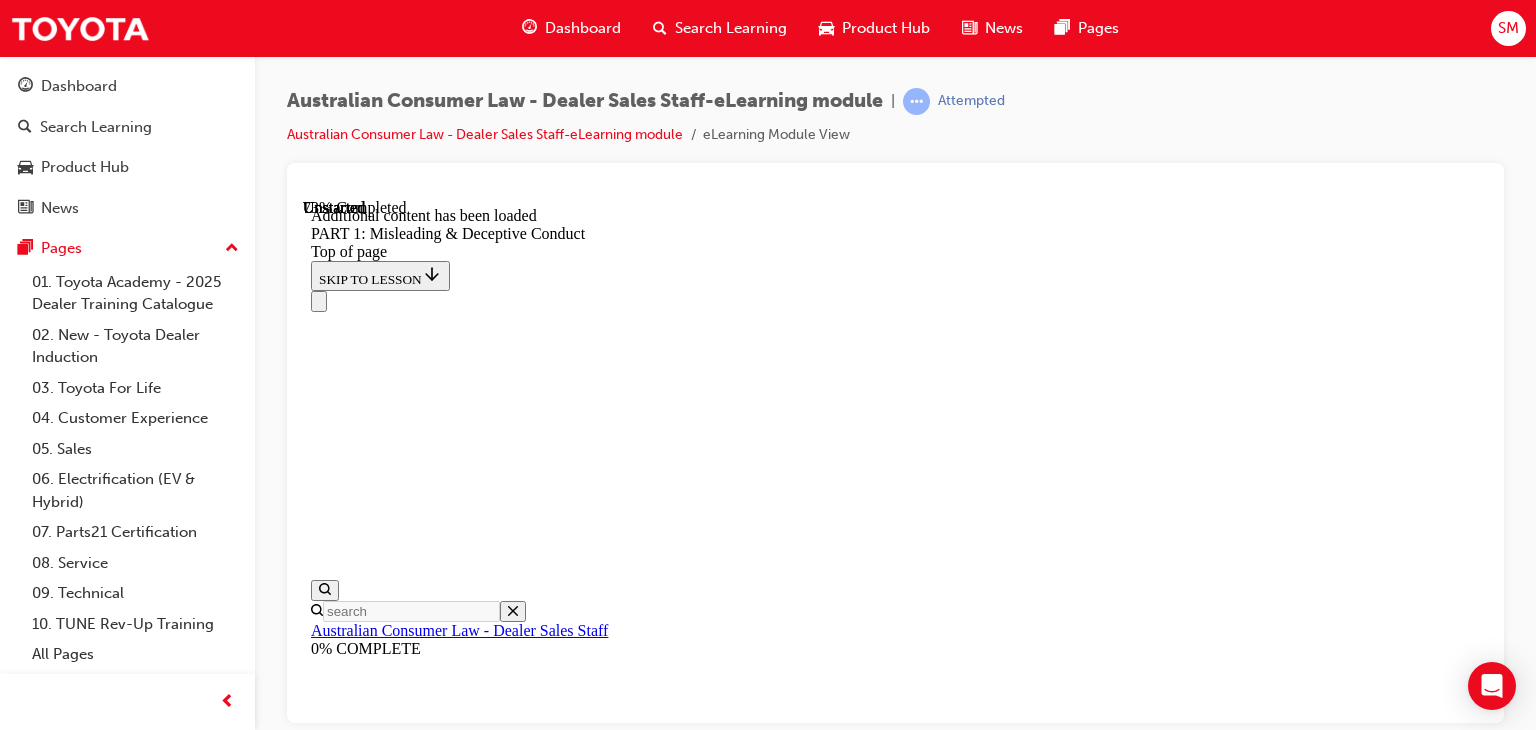 scroll, scrollTop: 5133, scrollLeft: 0, axis: vertical 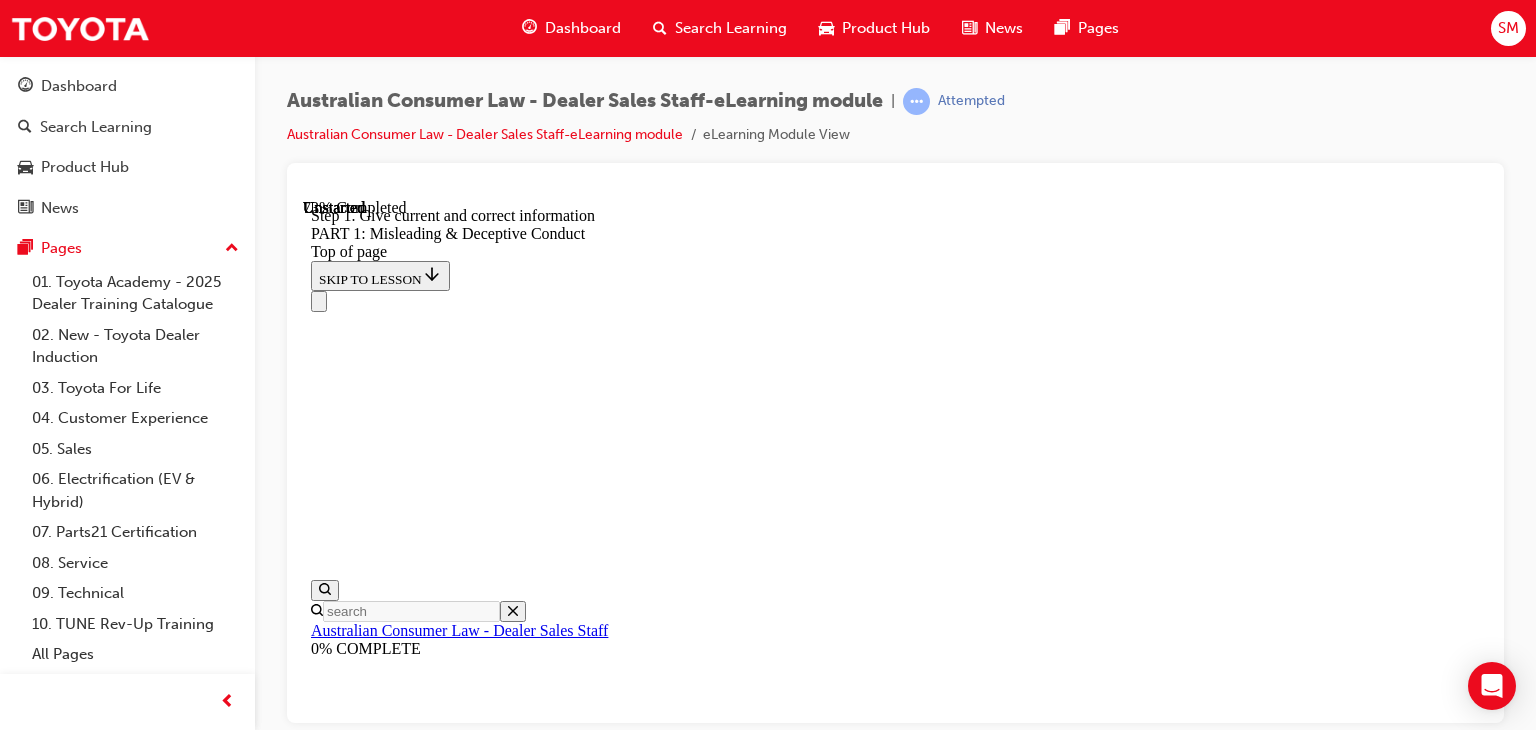 click at bounding box center (335, 22785) 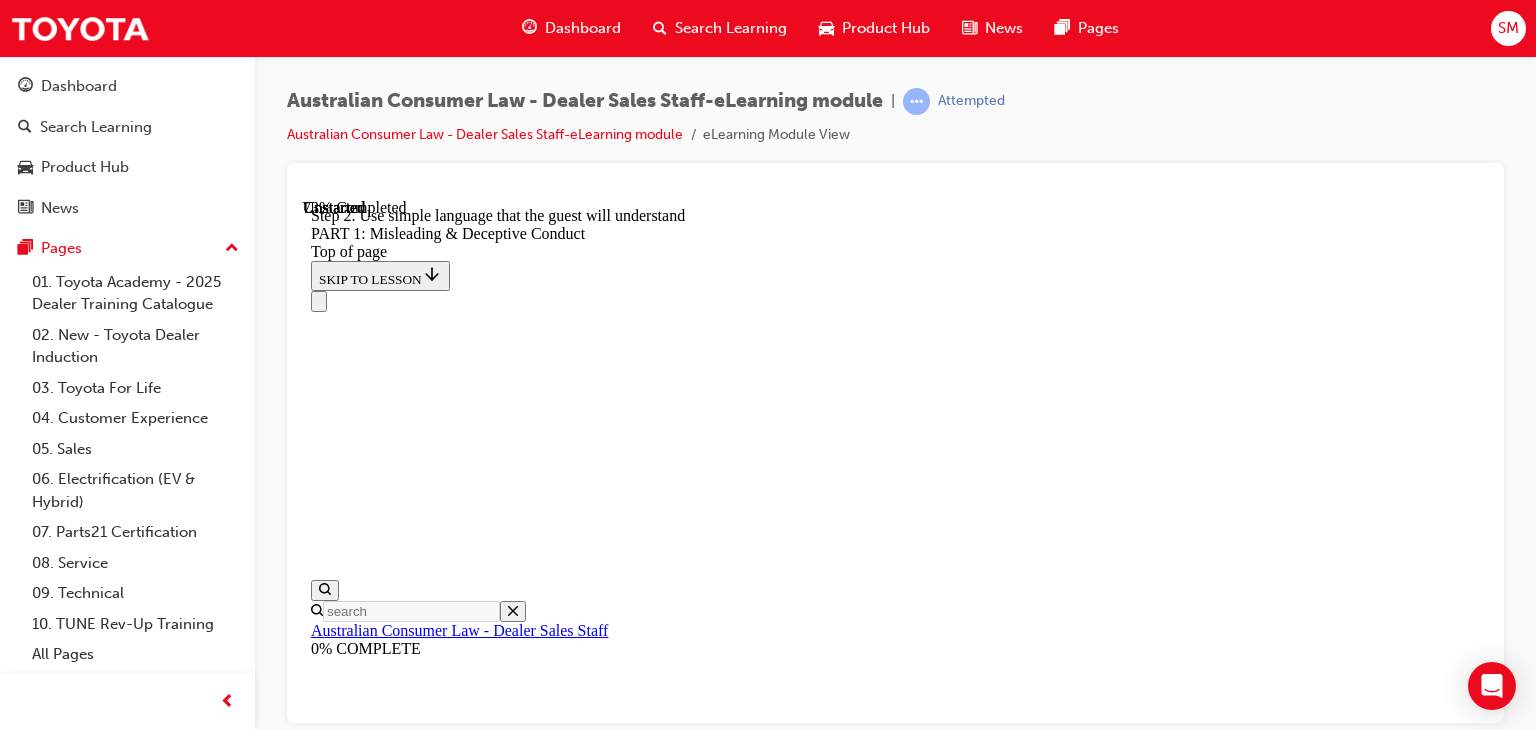 click at bounding box center (335, 22785) 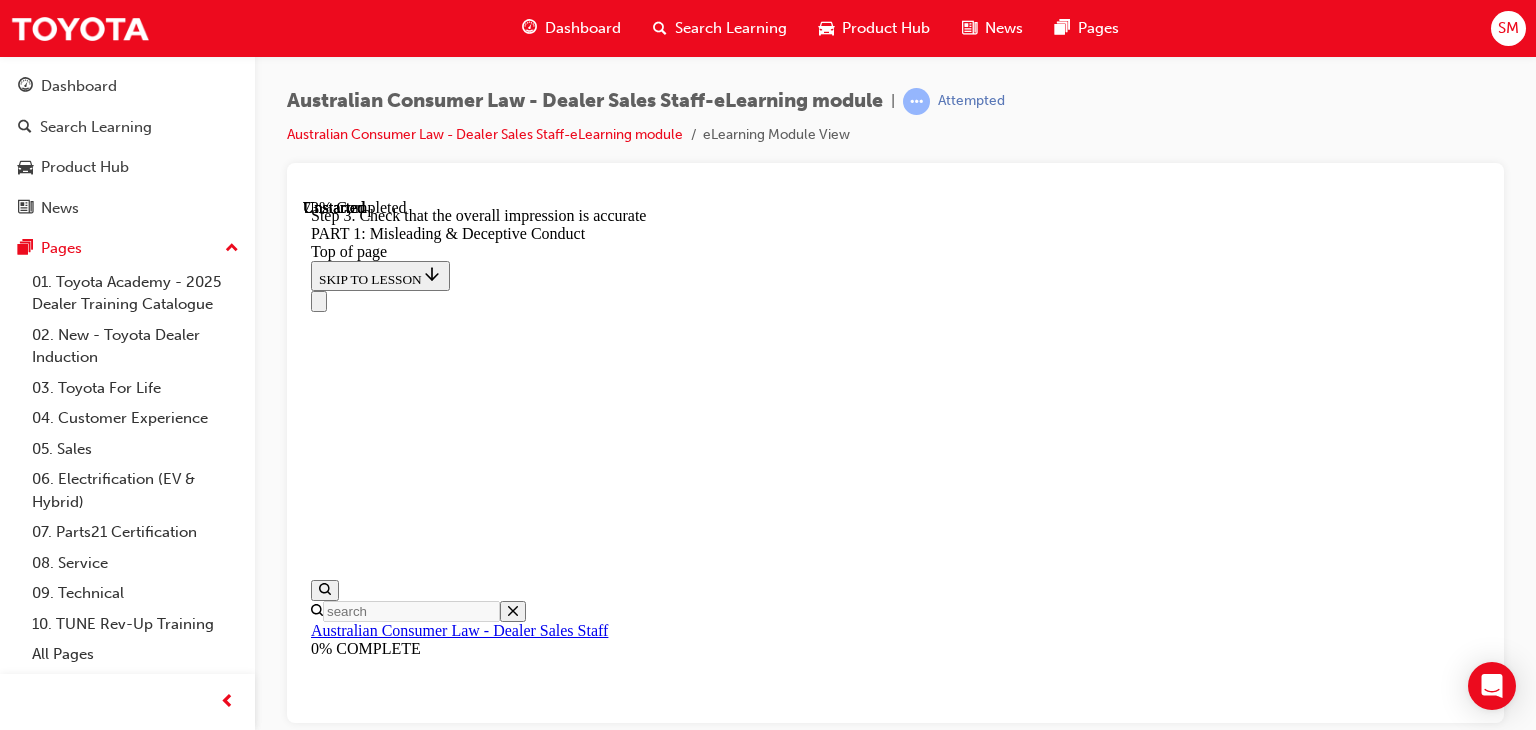 click 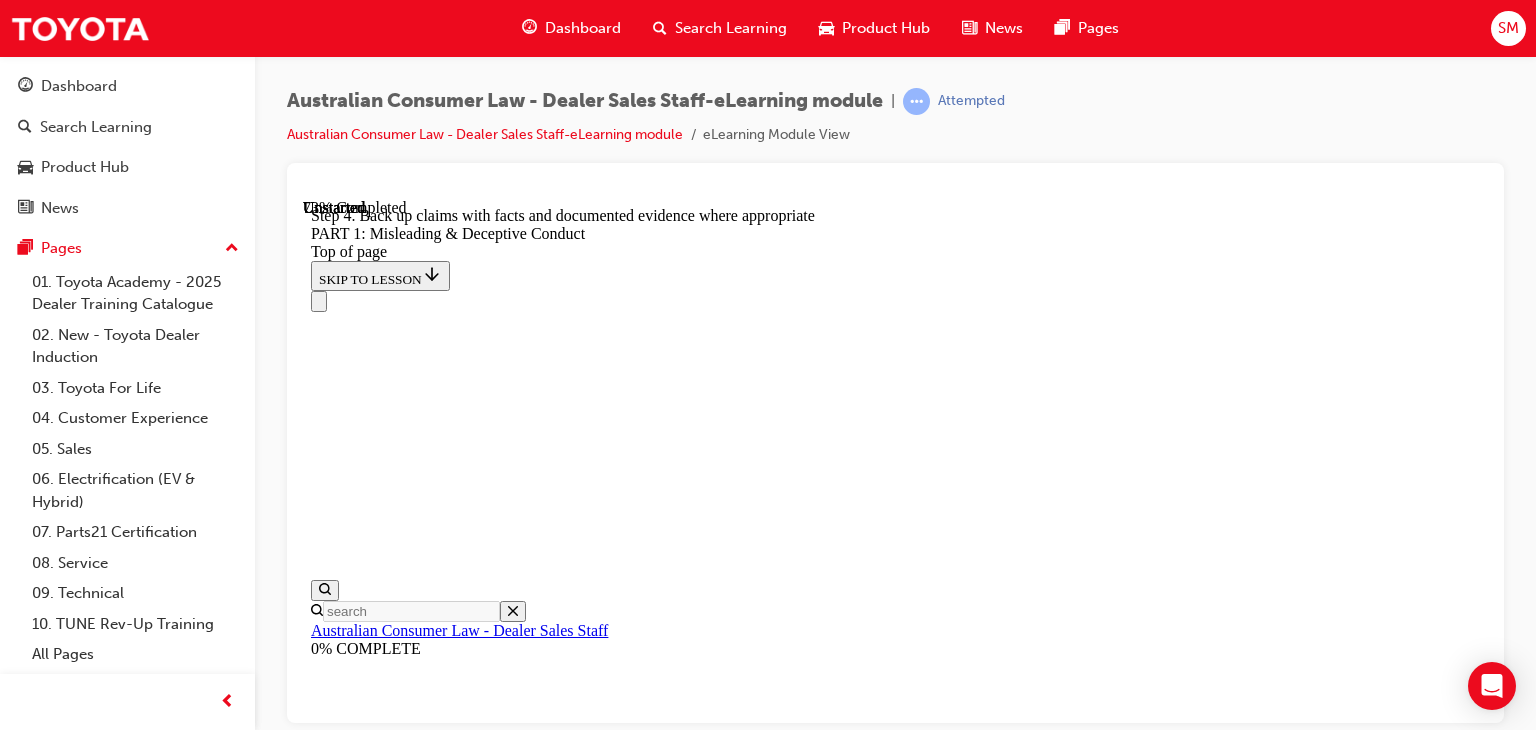 click 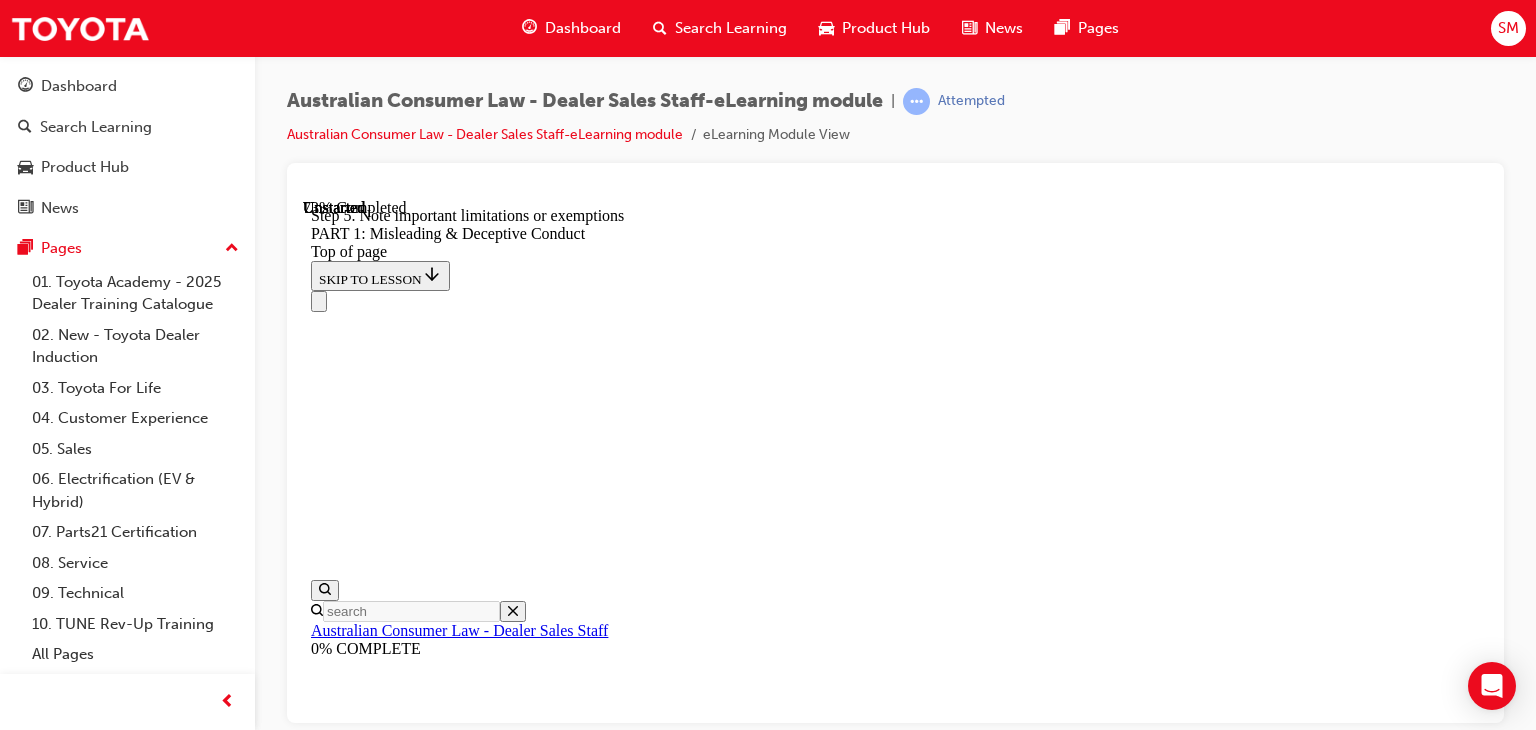 click 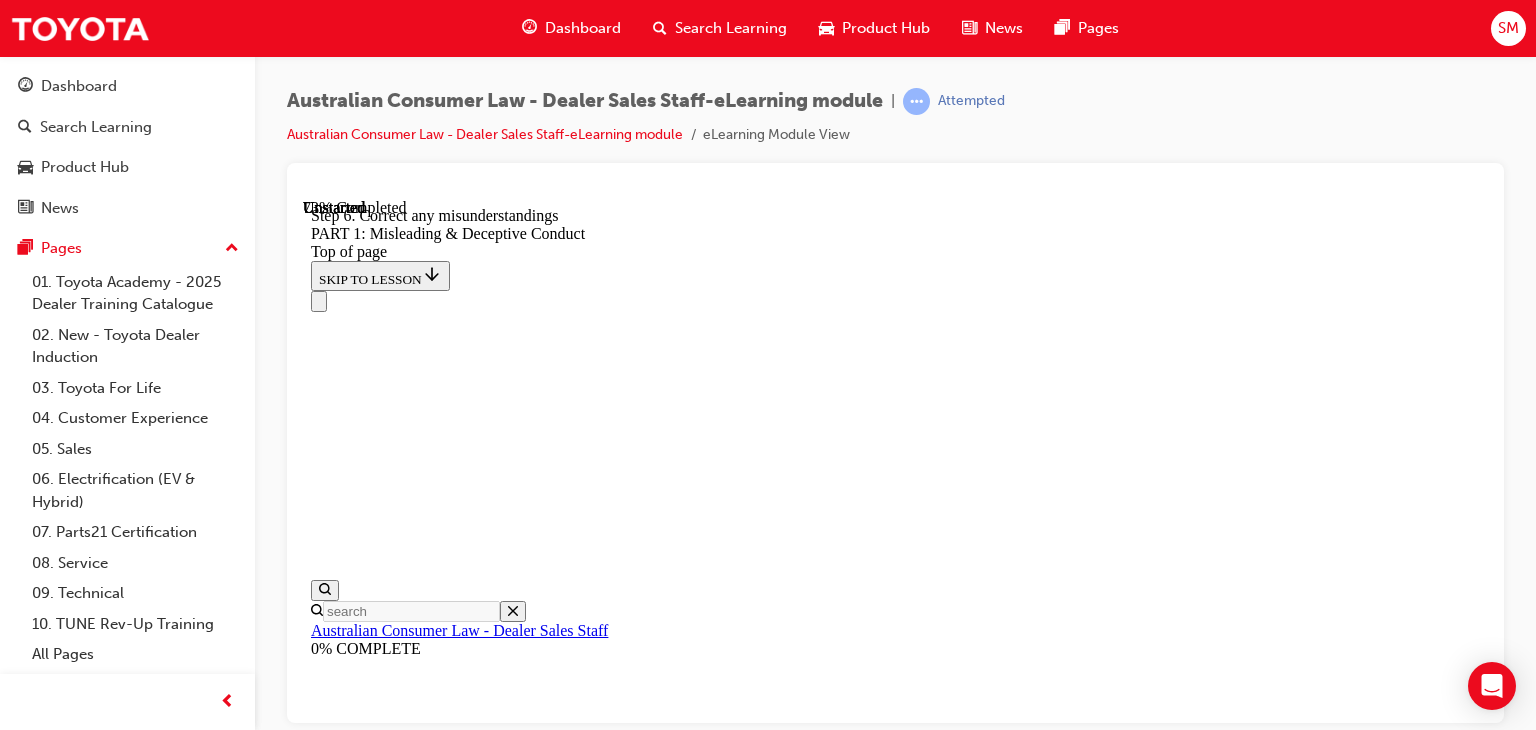 click 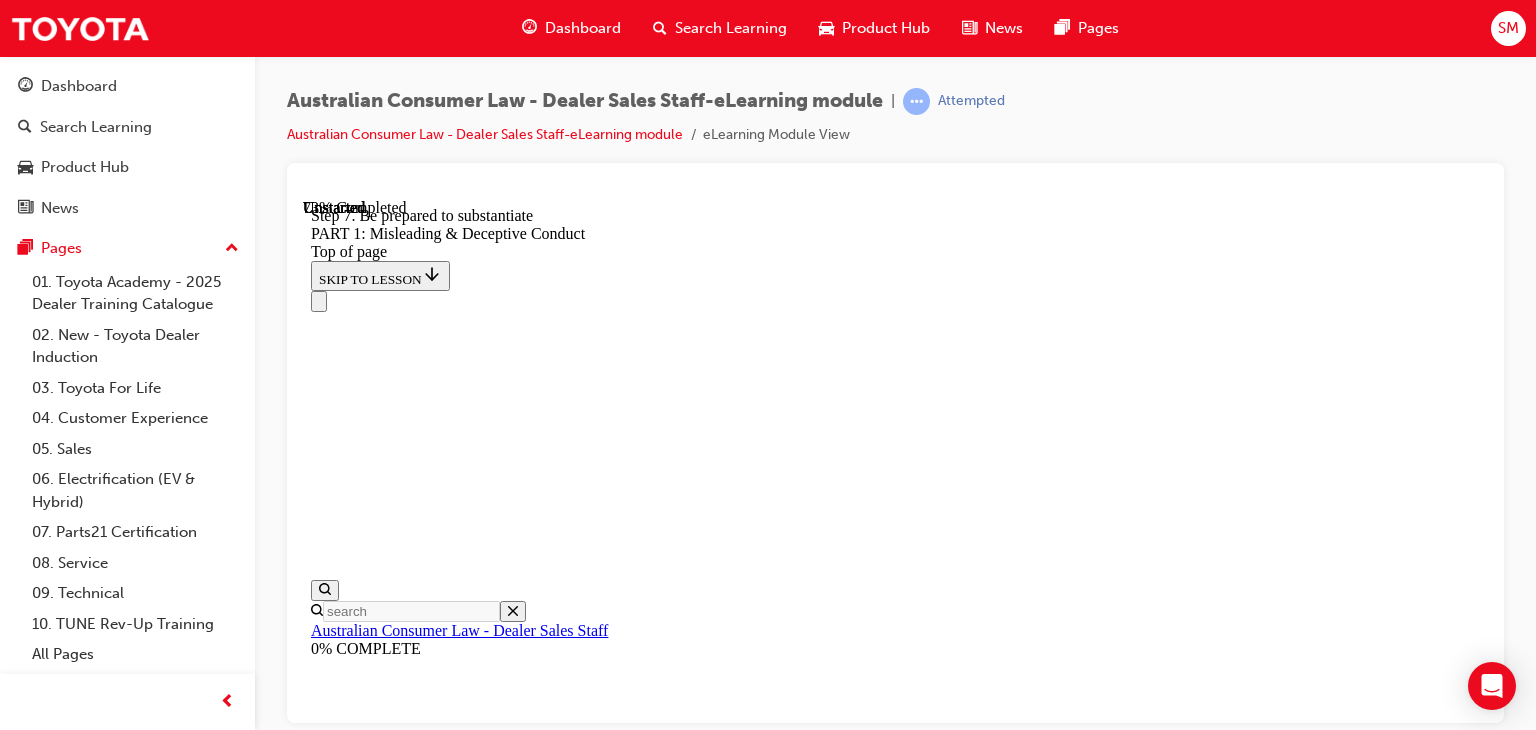 click 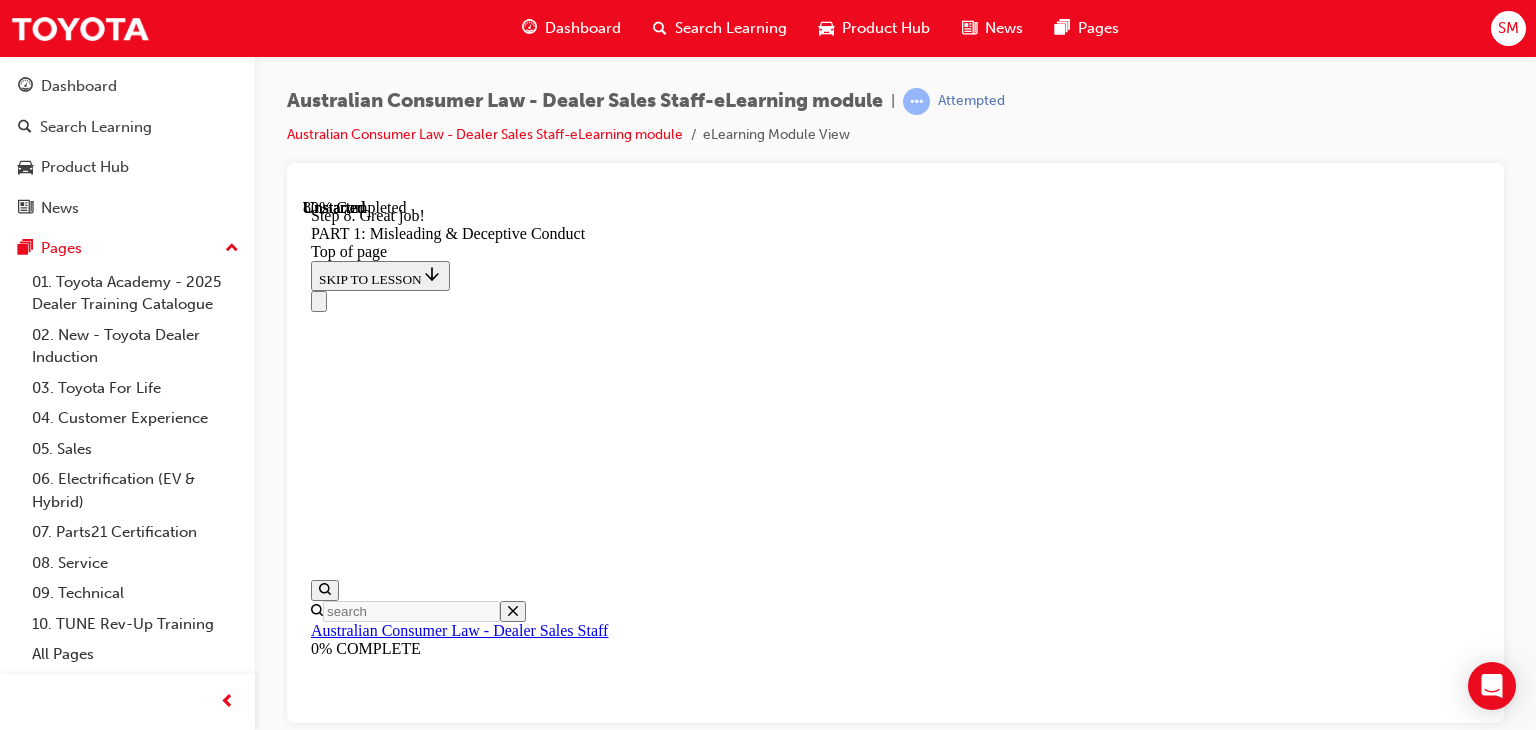 scroll, scrollTop: 5357, scrollLeft: 0, axis: vertical 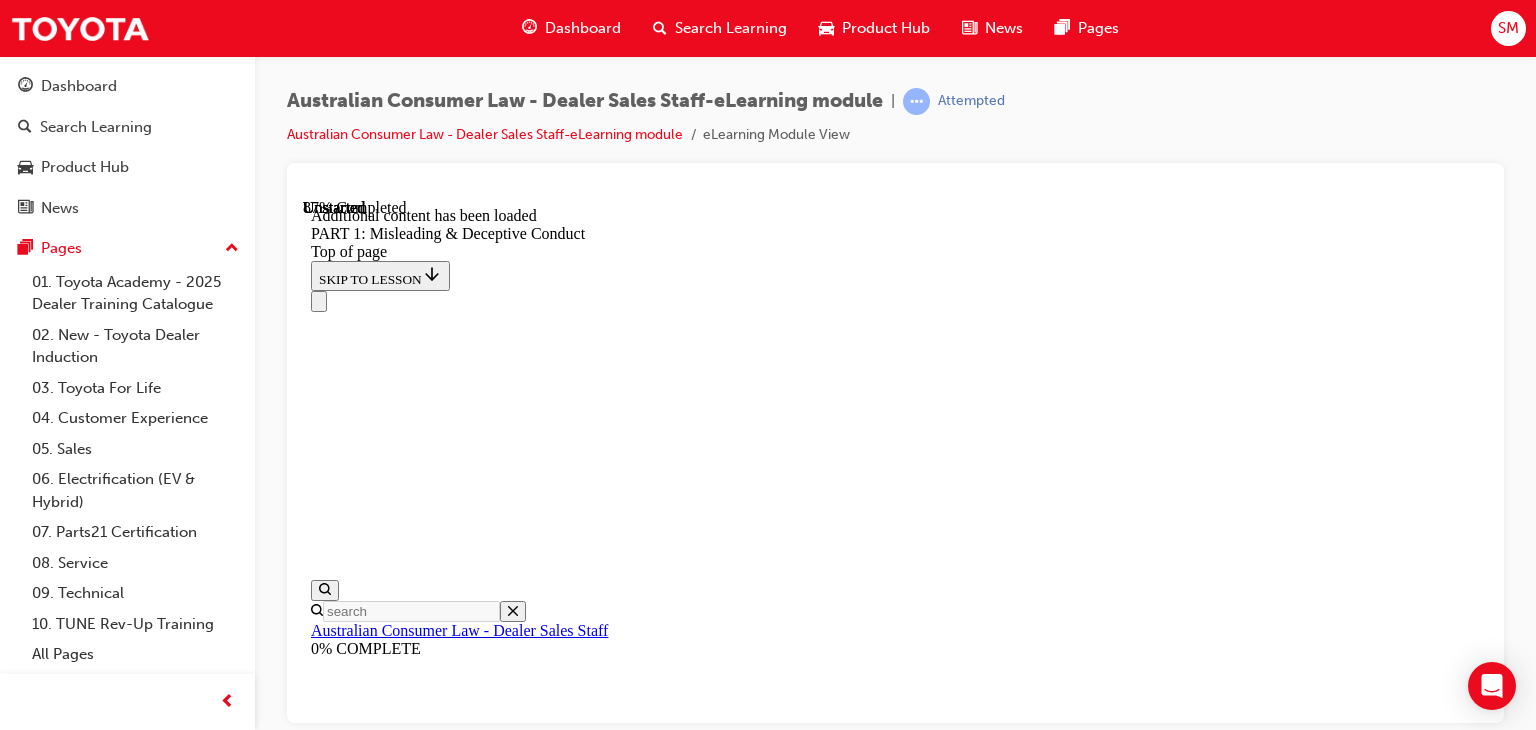 click on "START" 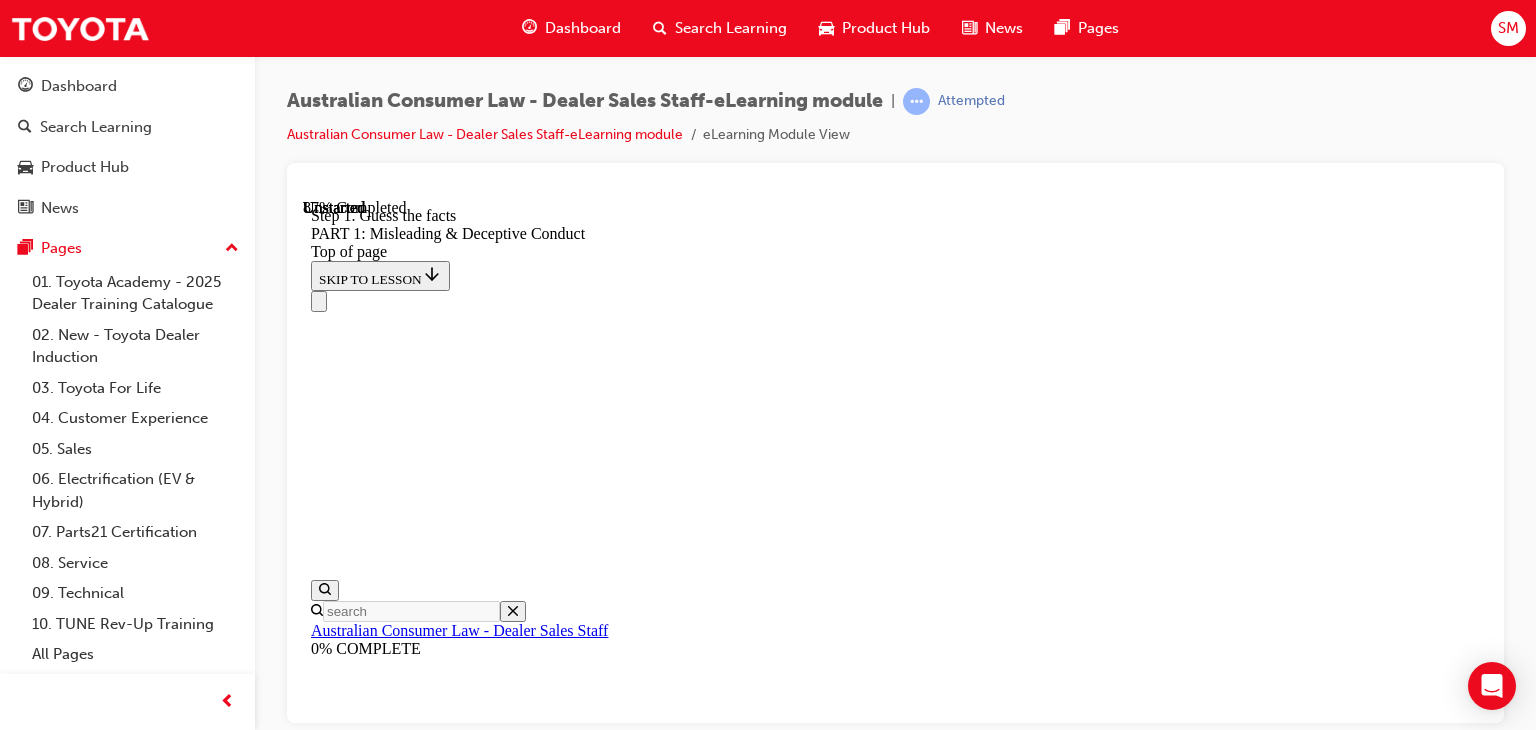 click 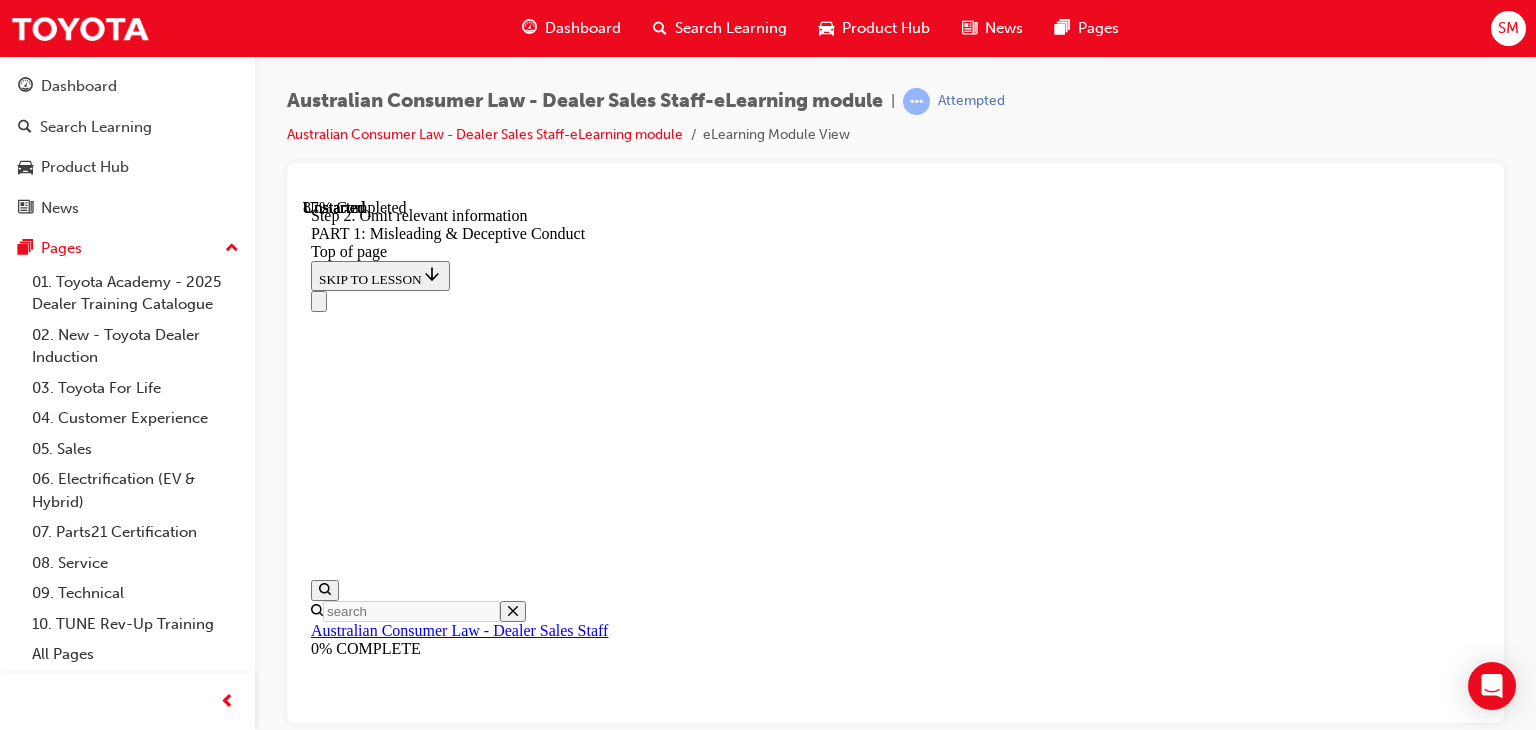 click on "What you SHOULD NOT do in conversations with customers START Step 1 Guess the facts For example: Making statements like: “From my experience, any issues with the car can be fixed within 3 days or so.”  1 2 3 4 5 Step 2 Omit relevant information For example: Forgetting to point out that the ‘Bird’s eye view camera’ only comes with a higher grade model, when the customer has stated they are interested in advanced parking features.  1 2 3 4 5 Step 3 Make ambiguous or contradictory statements or use unnecessary jargon For example: Making statements like: “The boot space of this car is quite big but may not feel big enough for holiday activities.”   1 2 3 4 5 Step 4 Make promises you cannot keep, or make predictions without reasonable basis For example: Telling a customer that the upcoming release of the next grade of vehicle is likely to come in a new range of colours, when you have no information to support that promise / prediction. 1 2 3 4 5 Step 5 1 2 3 4 5 Well done! START AGAIN 1 2 3 4 5" at bounding box center [895, 23423] 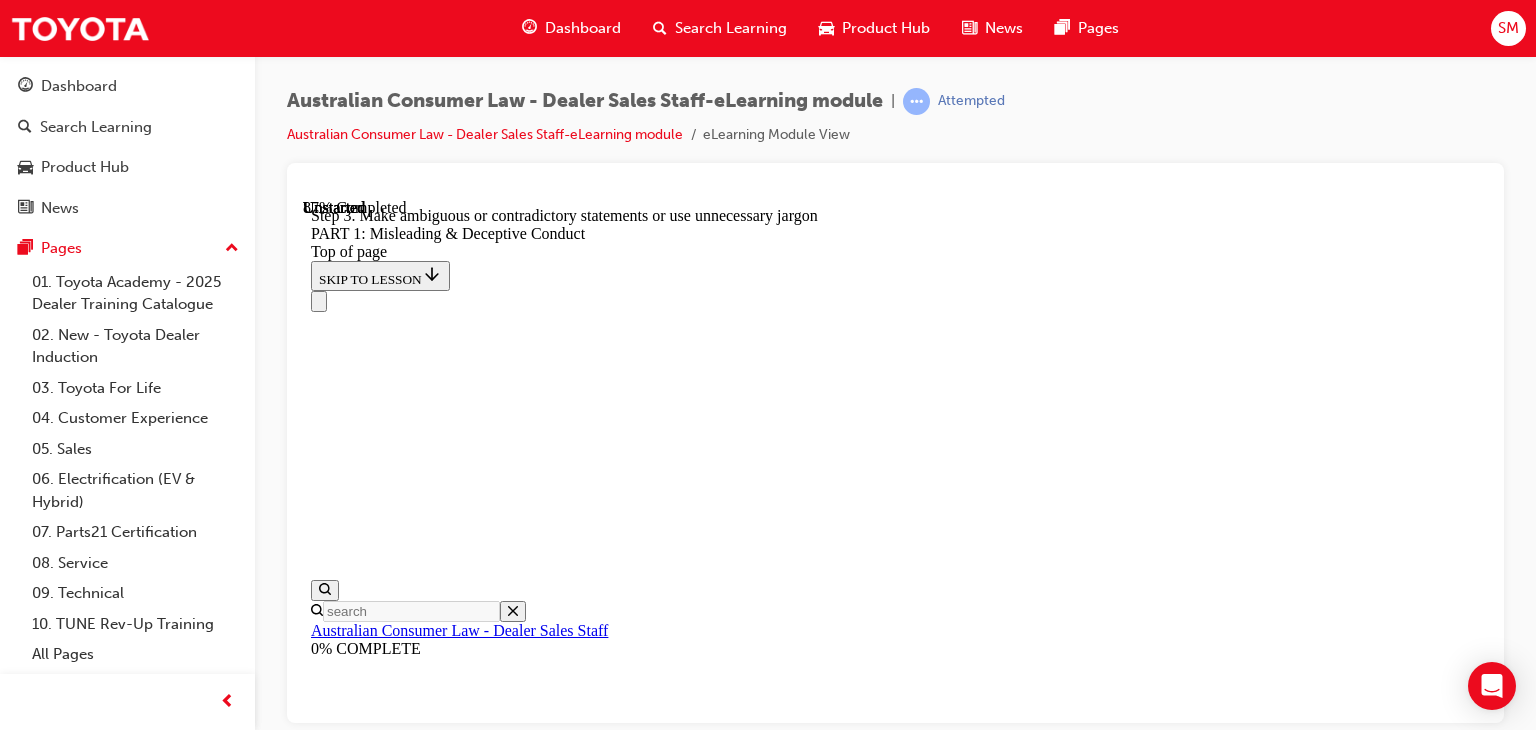click 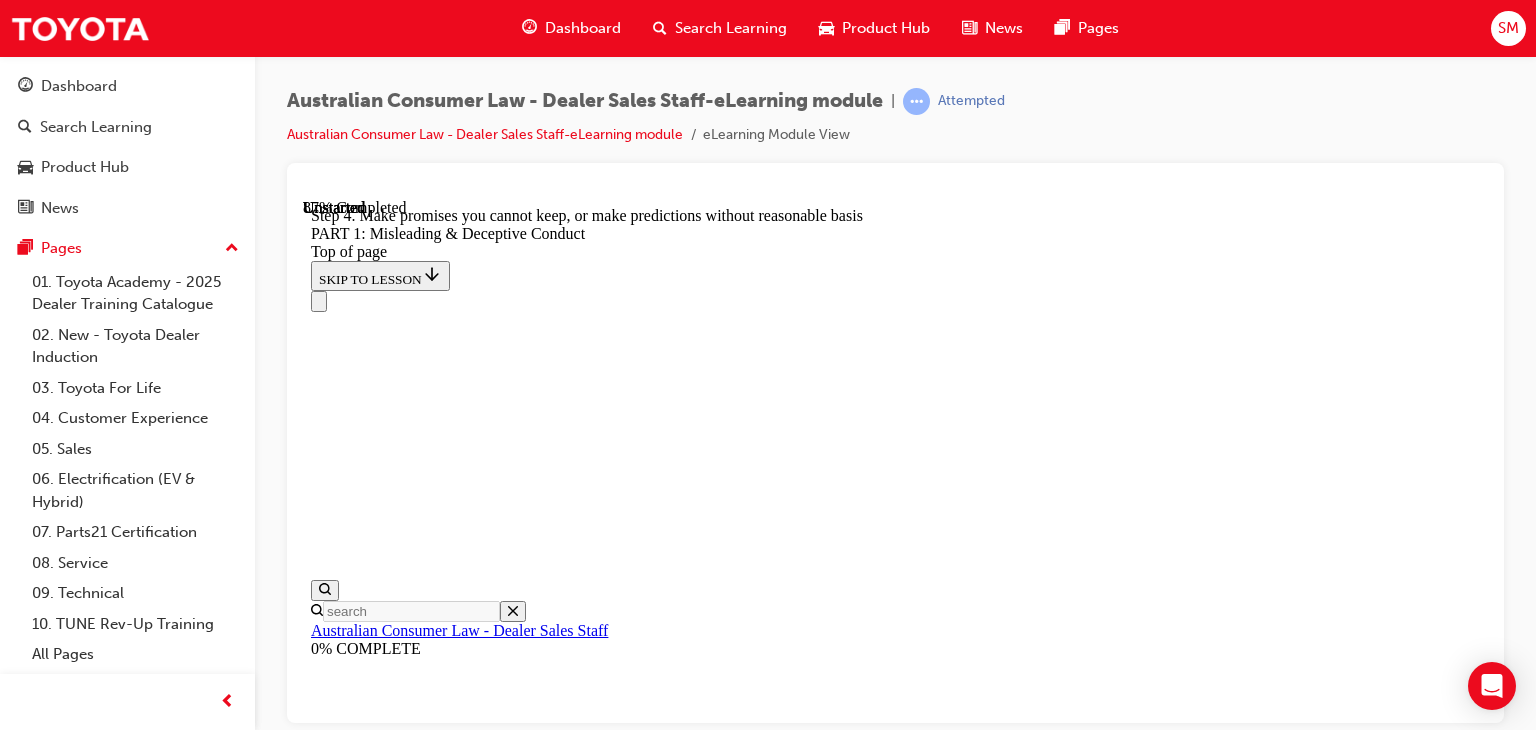 click 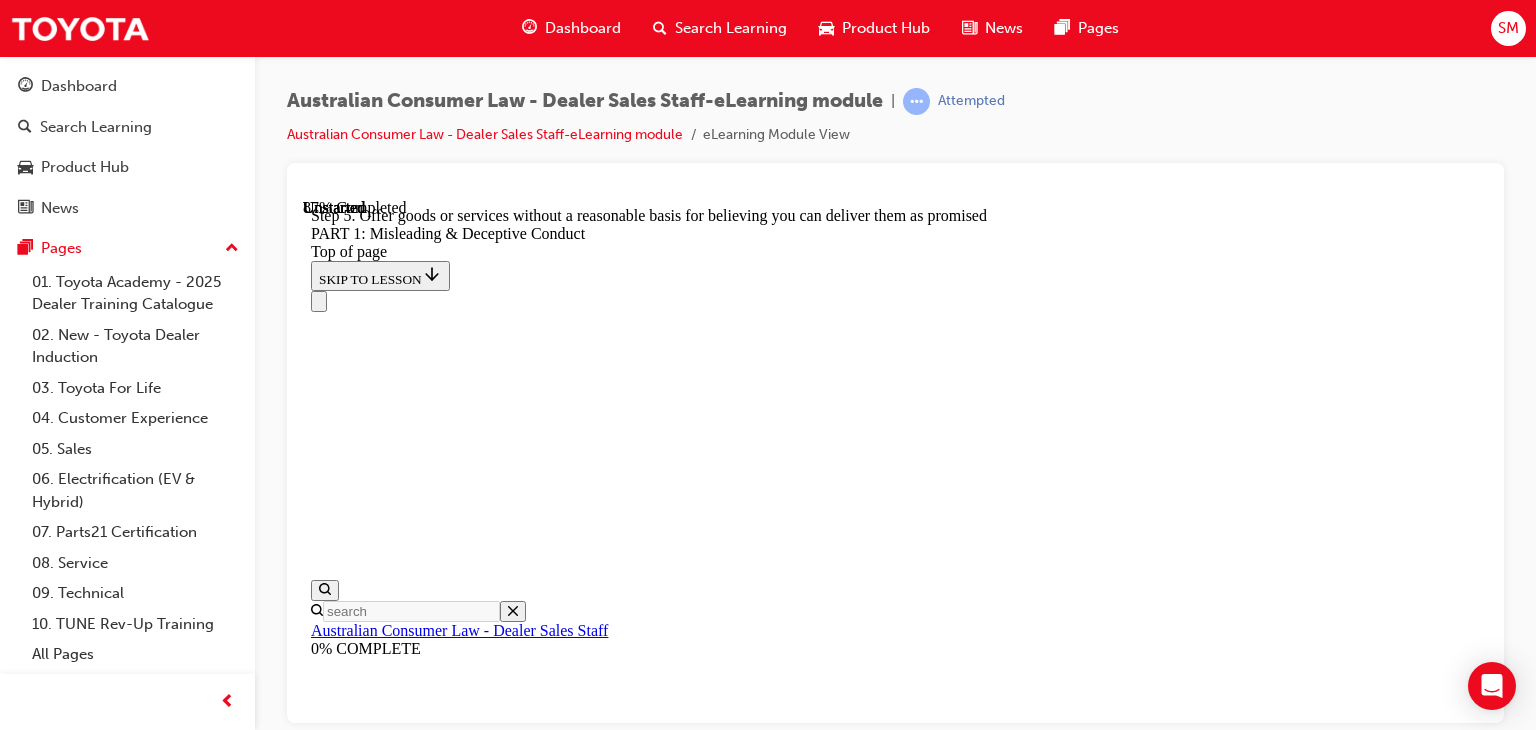 click 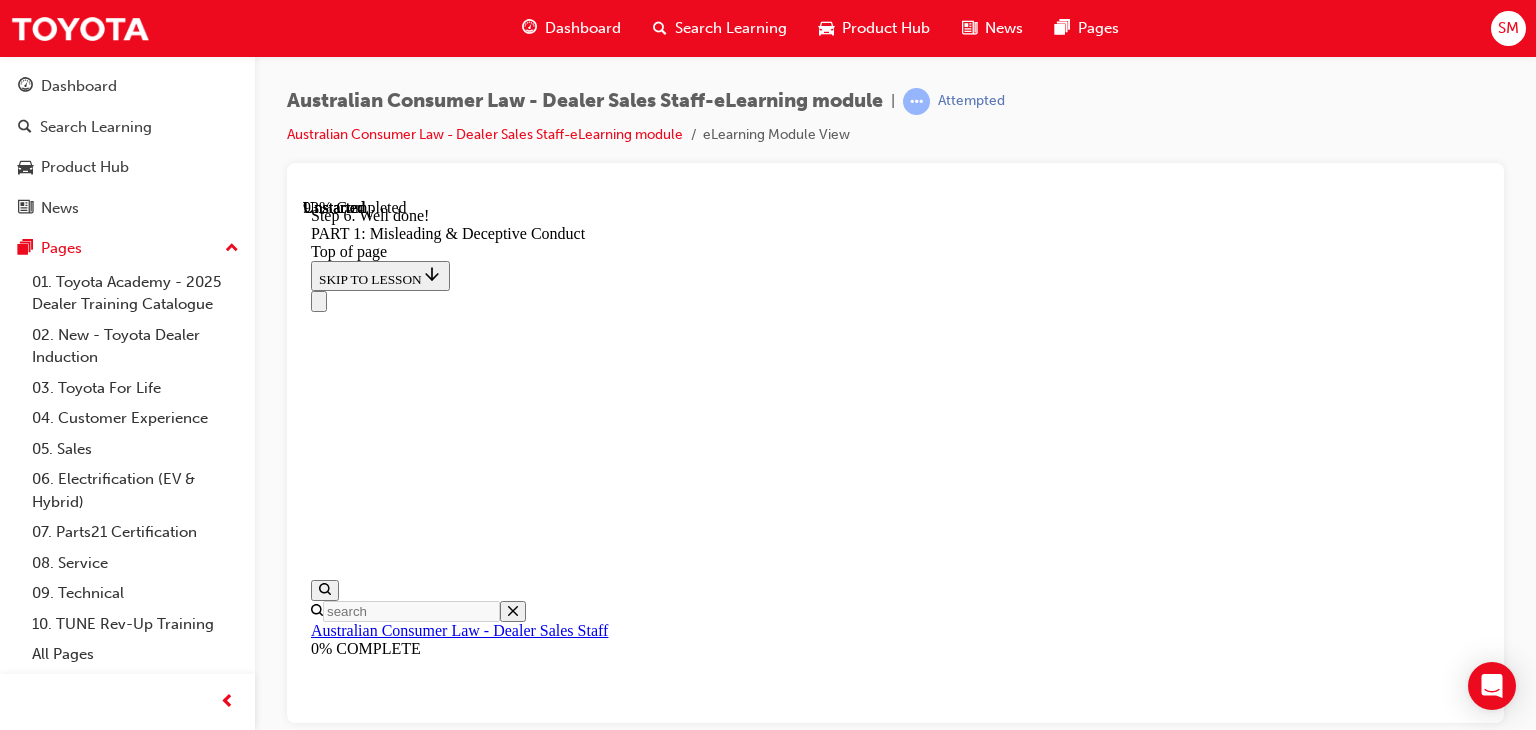 scroll, scrollTop: 5897, scrollLeft: 0, axis: vertical 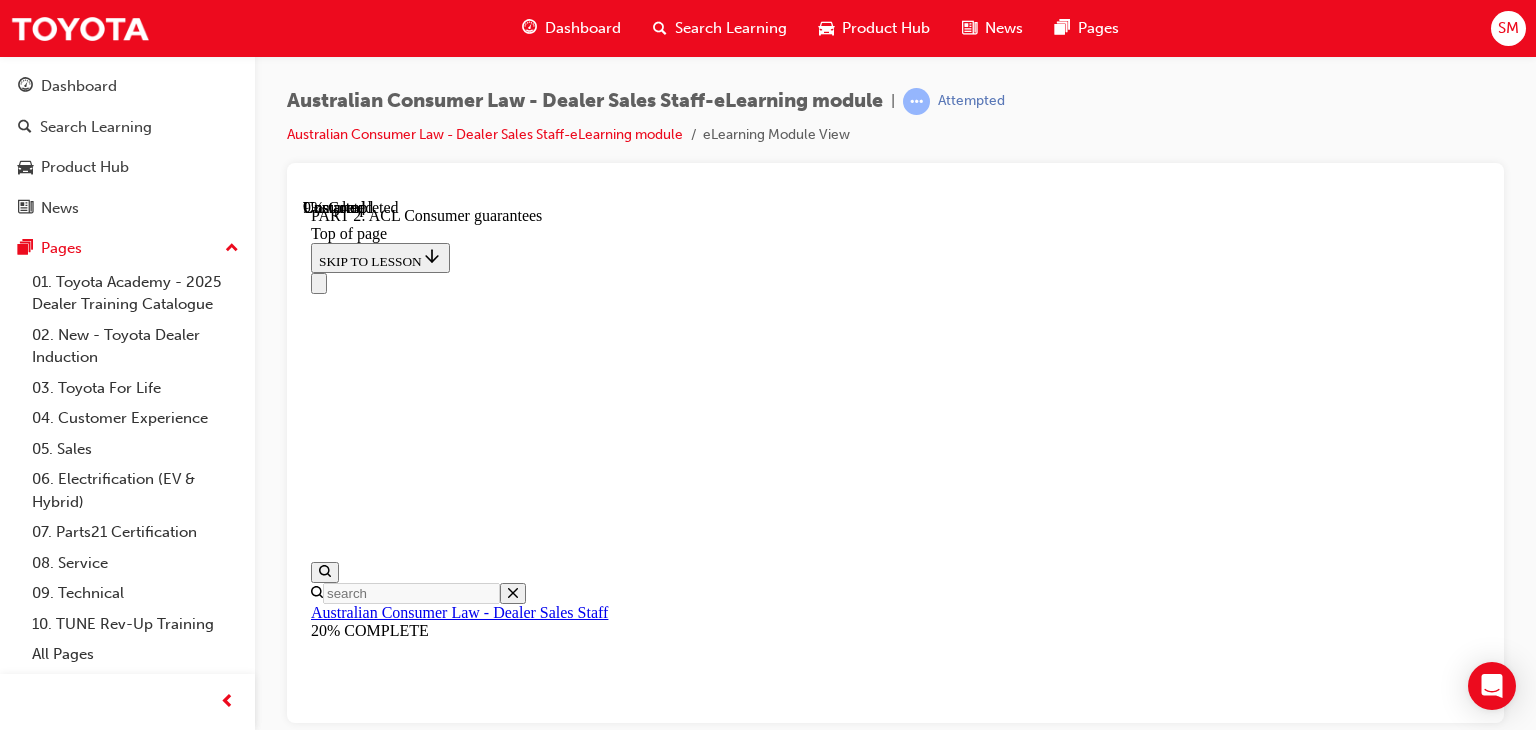 click on "START" at bounding box center [339, 9460] 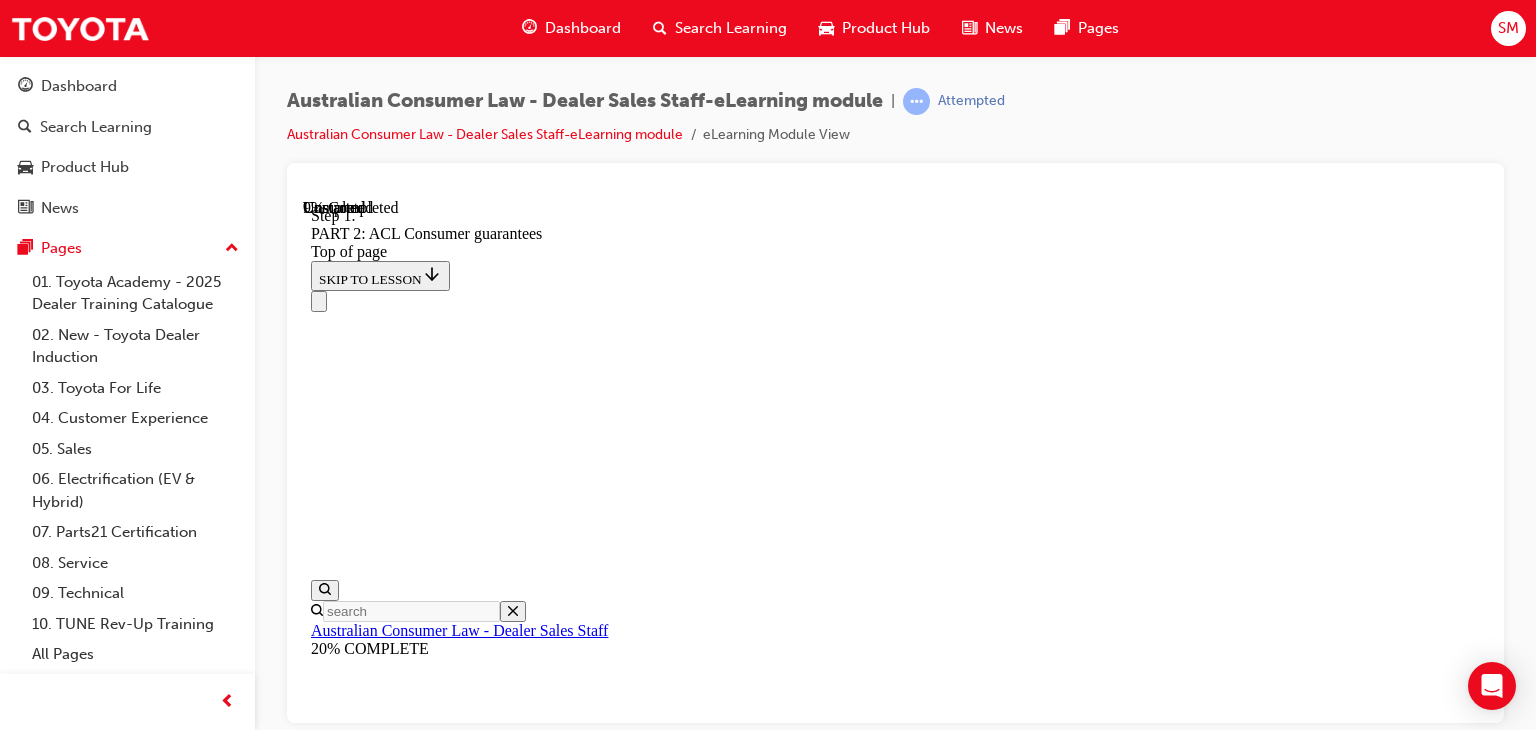 scroll, scrollTop: 3336, scrollLeft: 0, axis: vertical 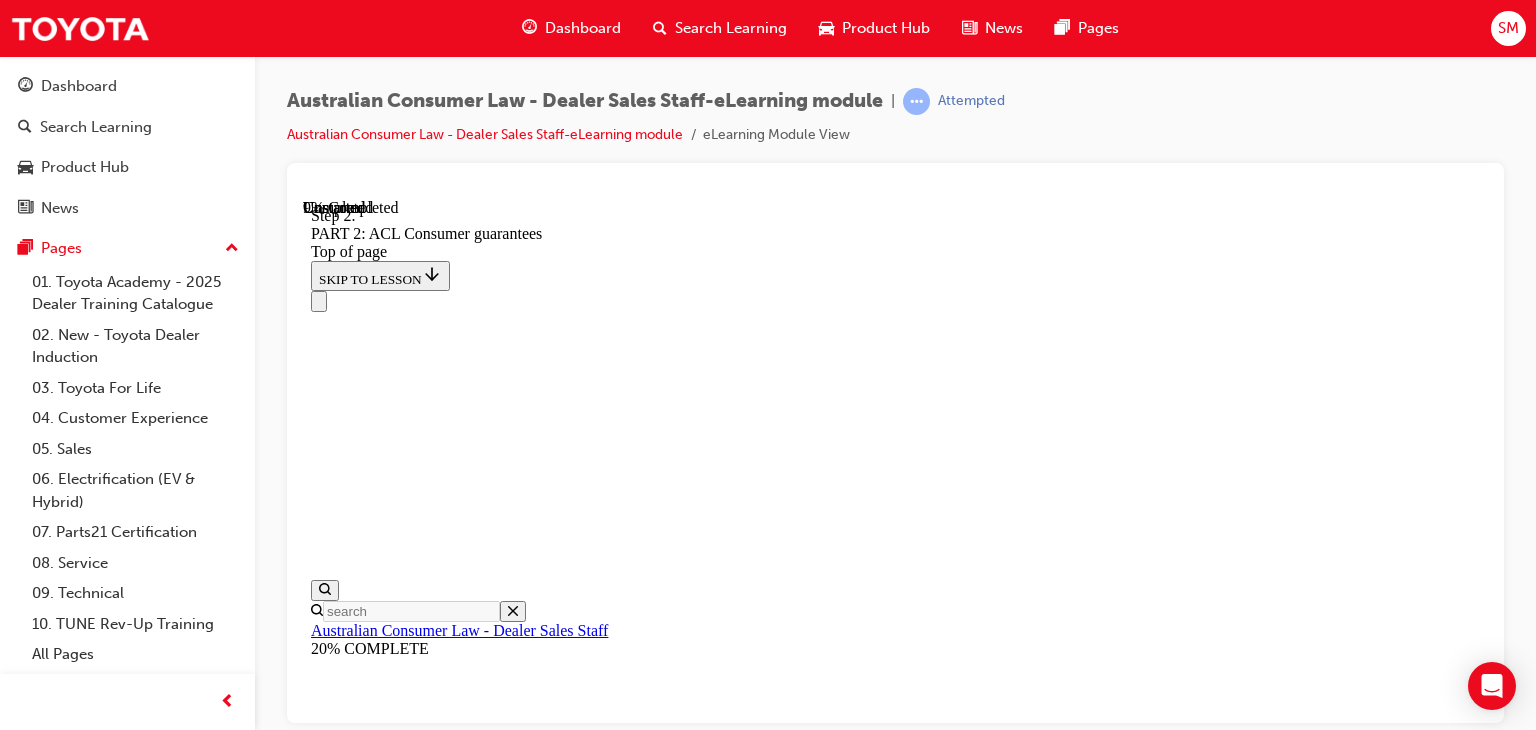 click 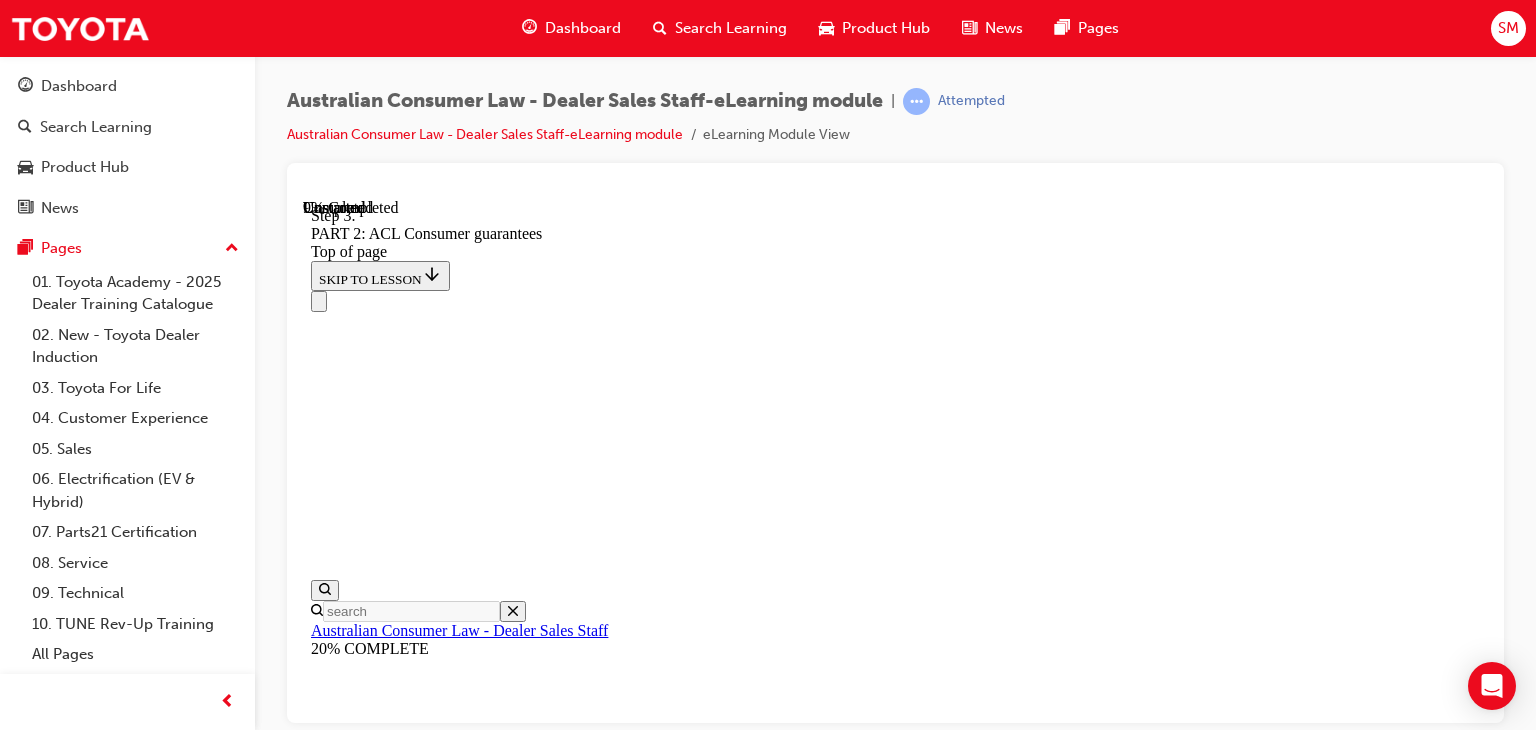 click 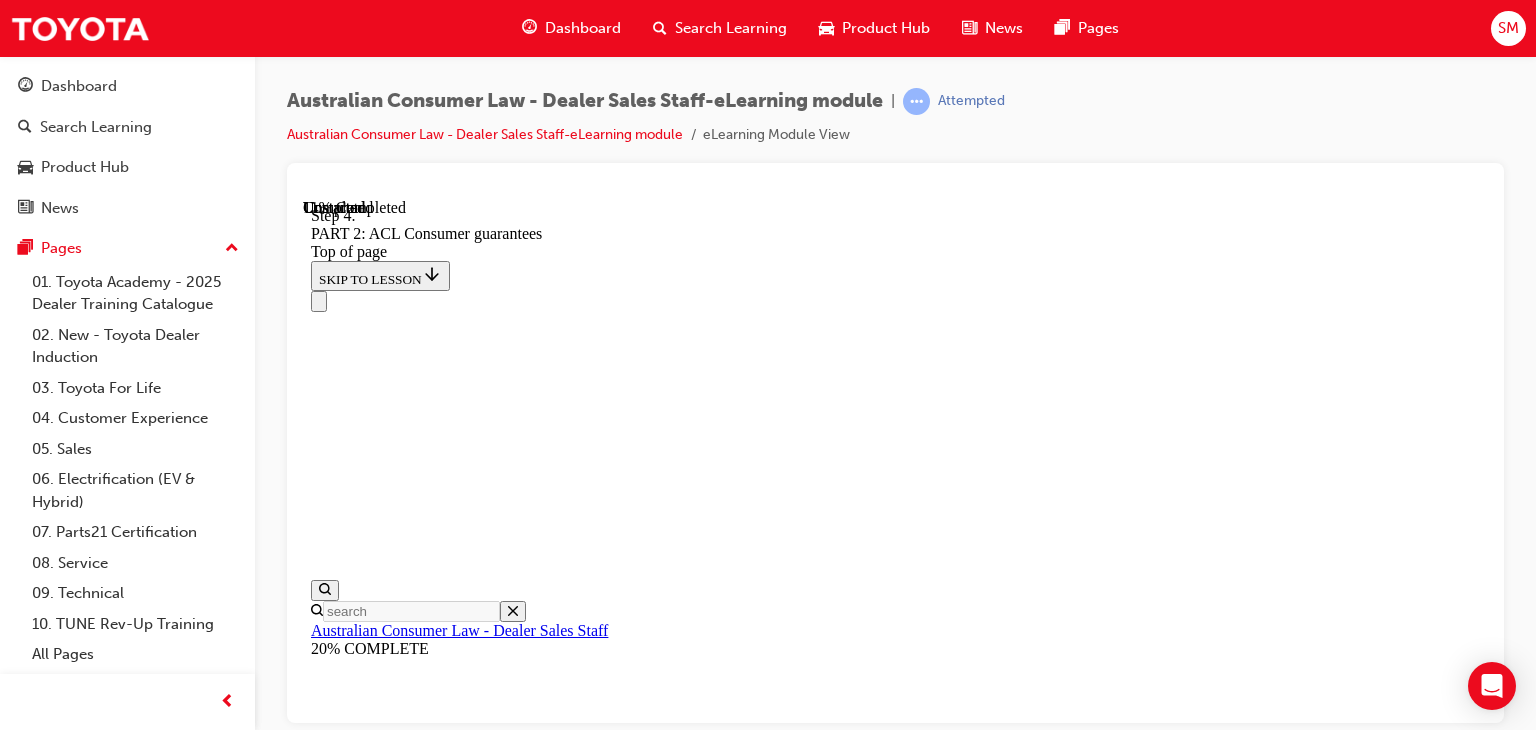 scroll, scrollTop: 3560, scrollLeft: 0, axis: vertical 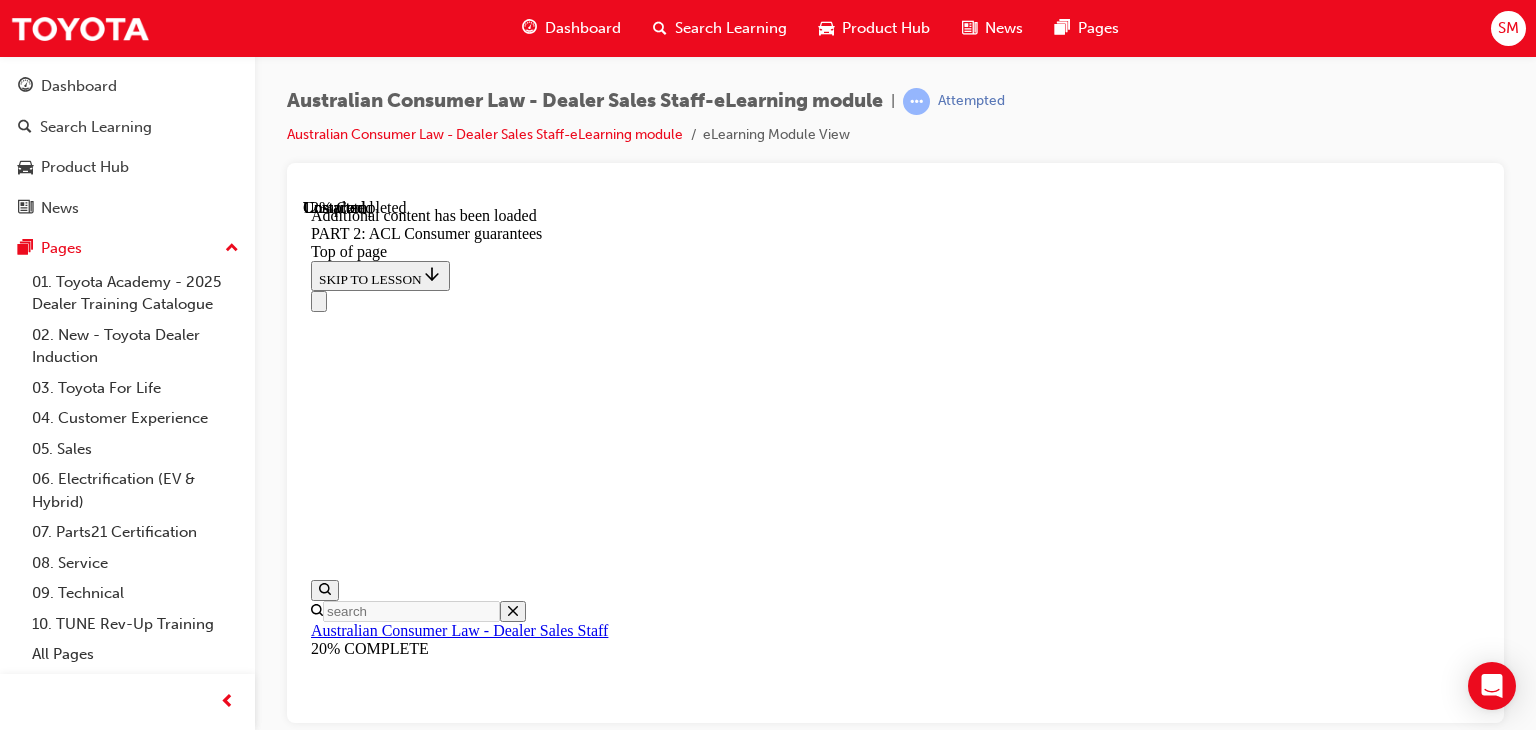 click on "START" at bounding box center [339, 9936] 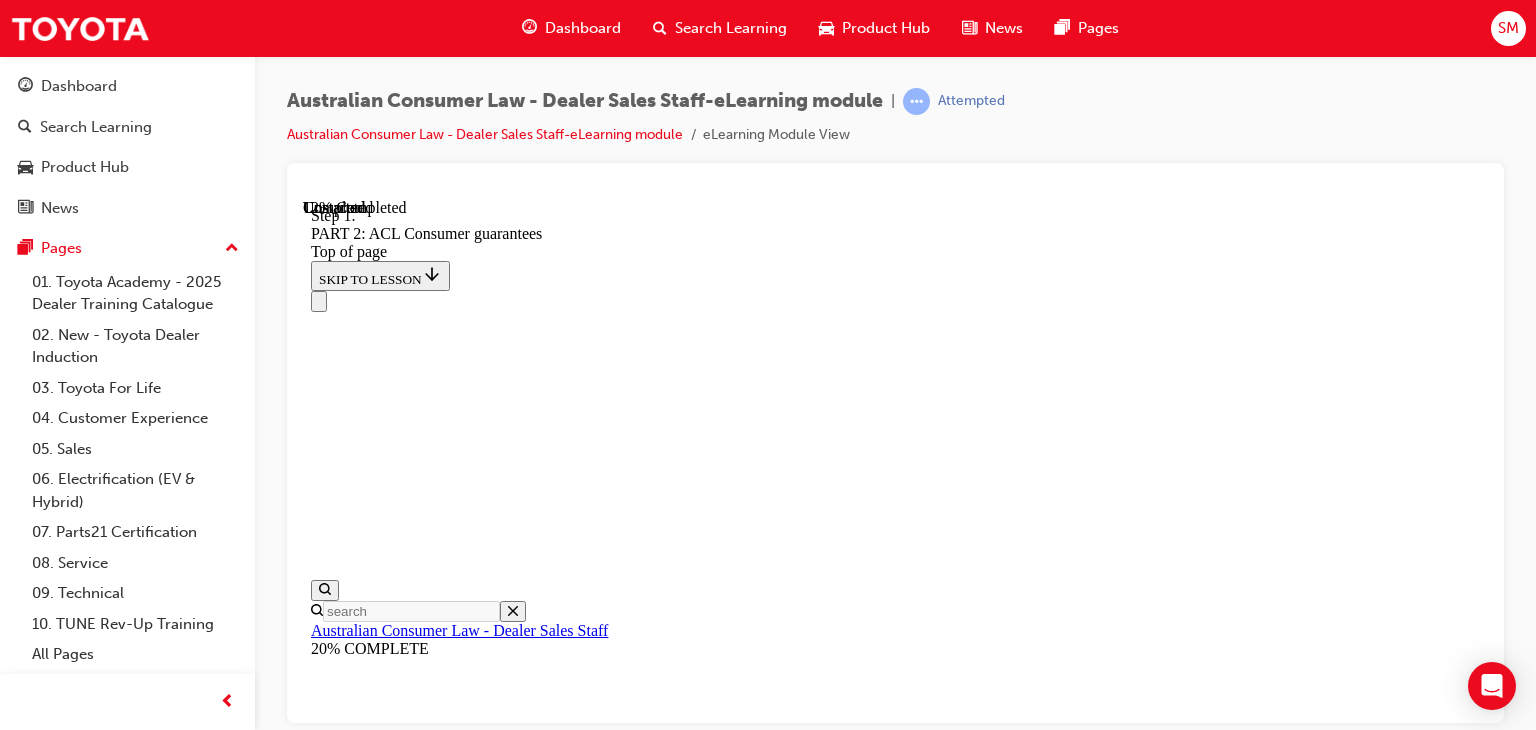 scroll, scrollTop: 3876, scrollLeft: 0, axis: vertical 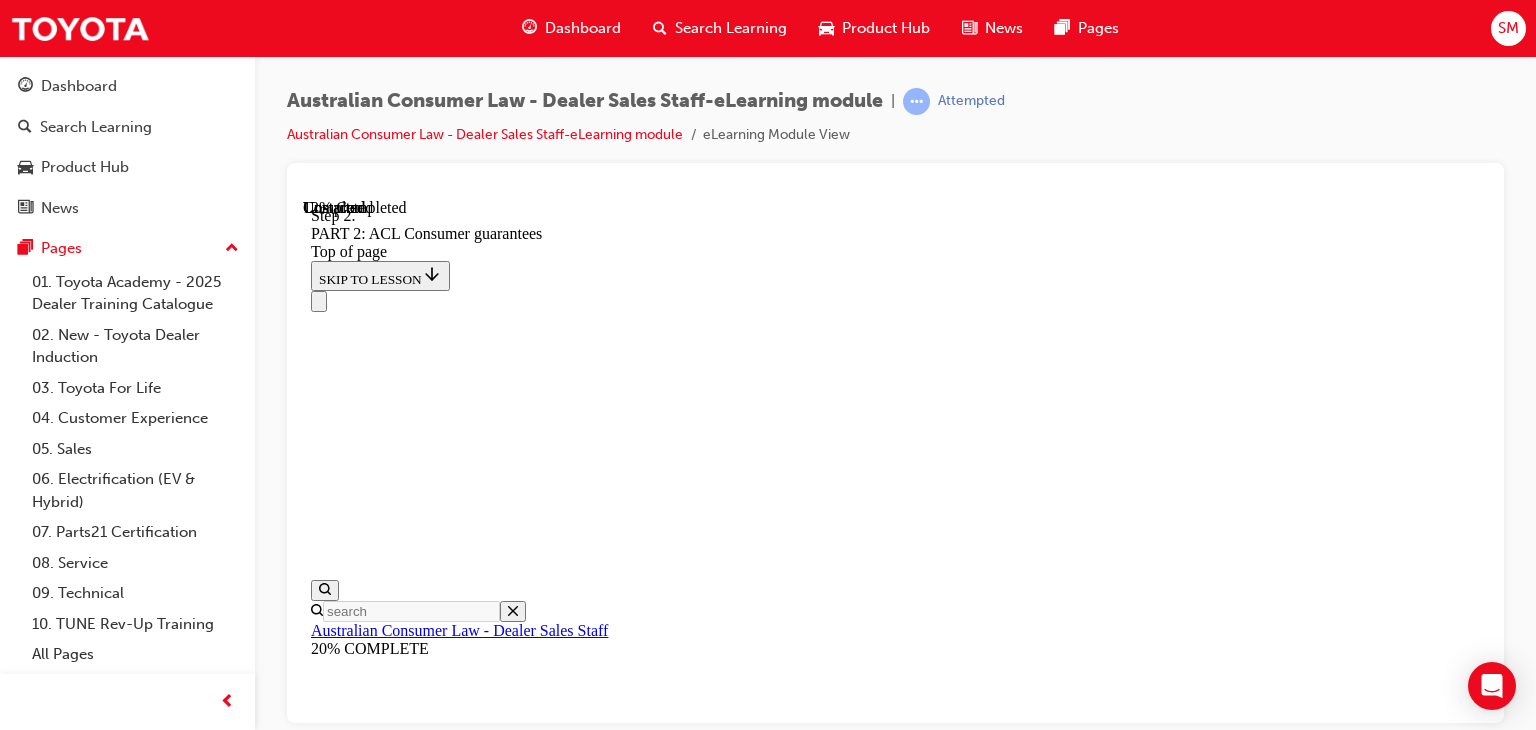 click at bounding box center [335, 9796] 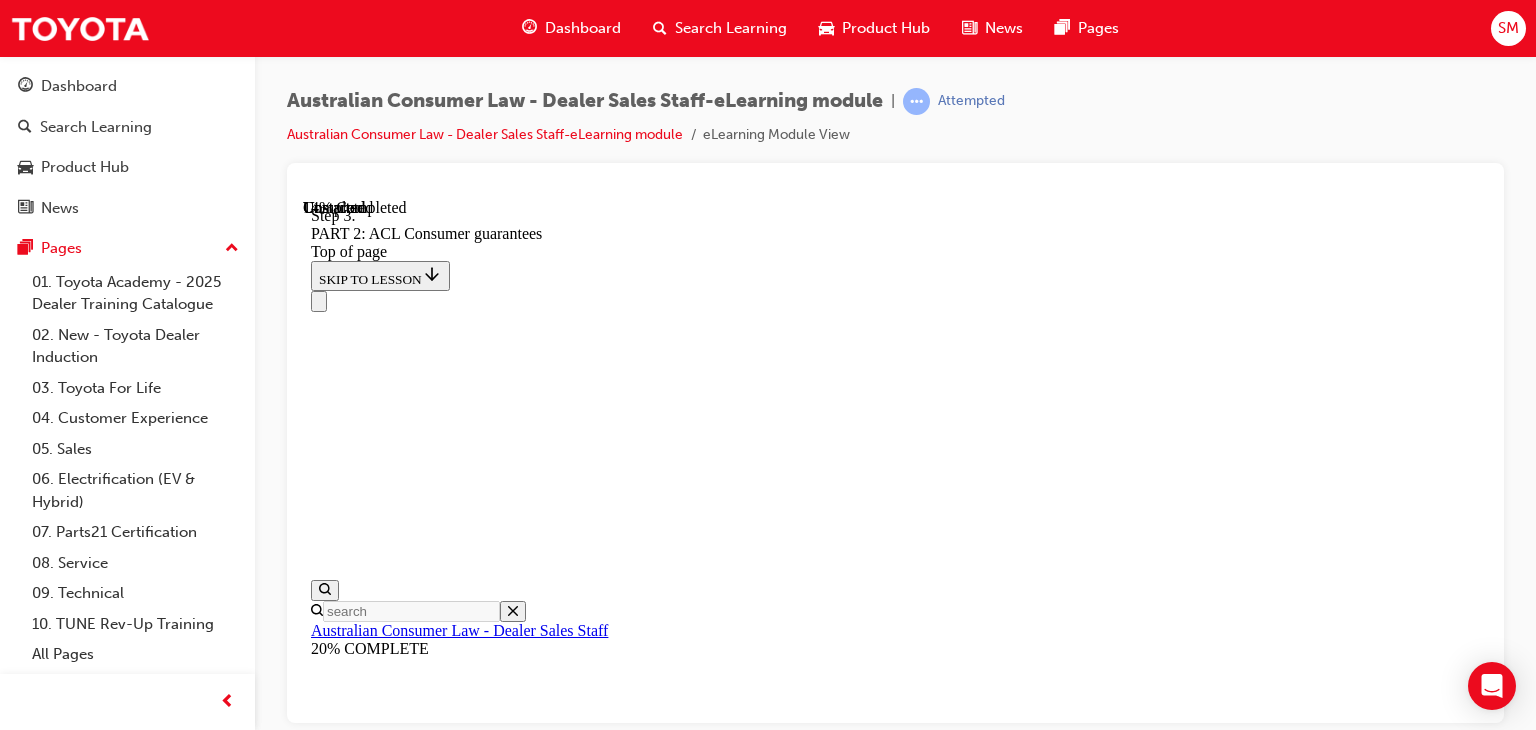 scroll, scrollTop: 4100, scrollLeft: 0, axis: vertical 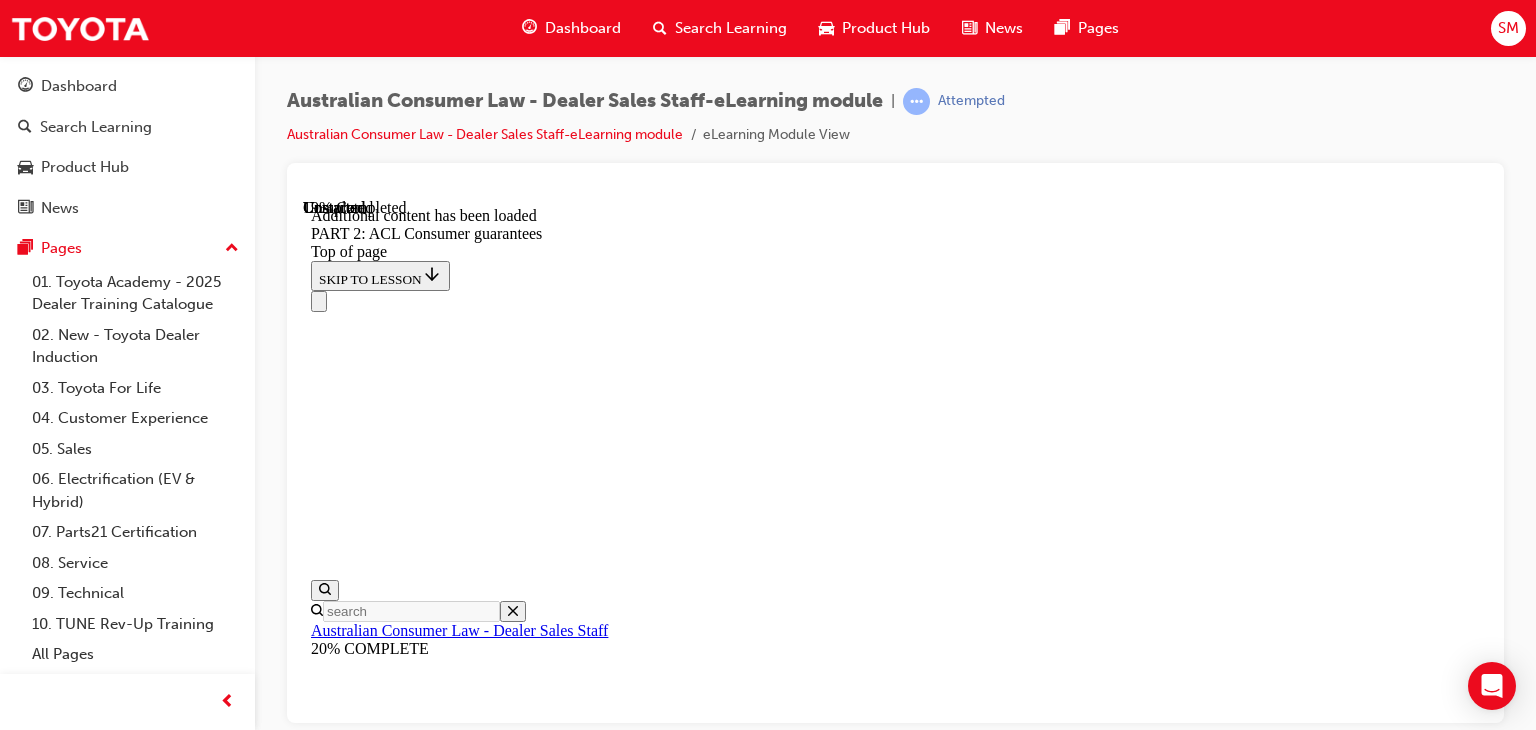 click on "CONTINUE" at bounding box center (354, 10940) 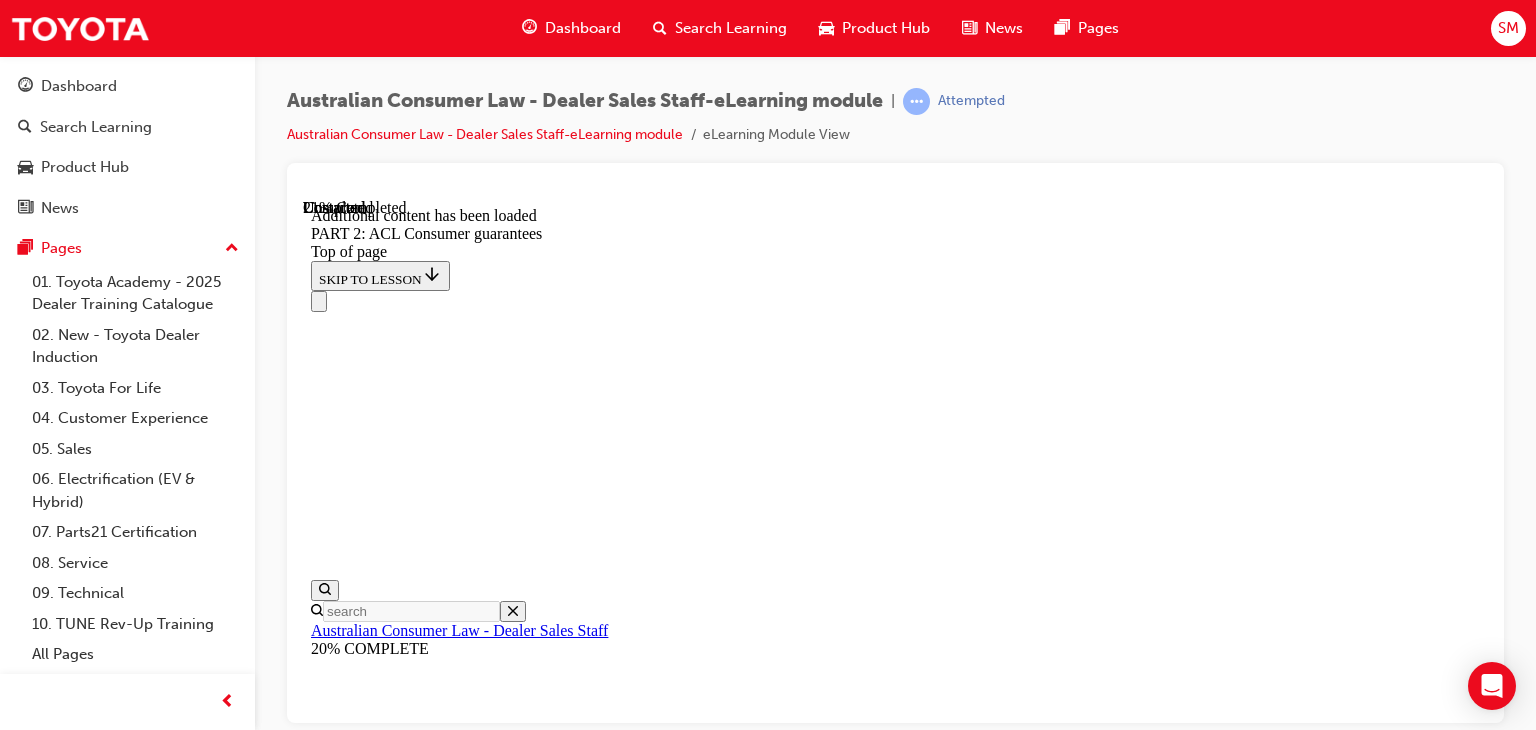 scroll, scrollTop: 5394, scrollLeft: 0, axis: vertical 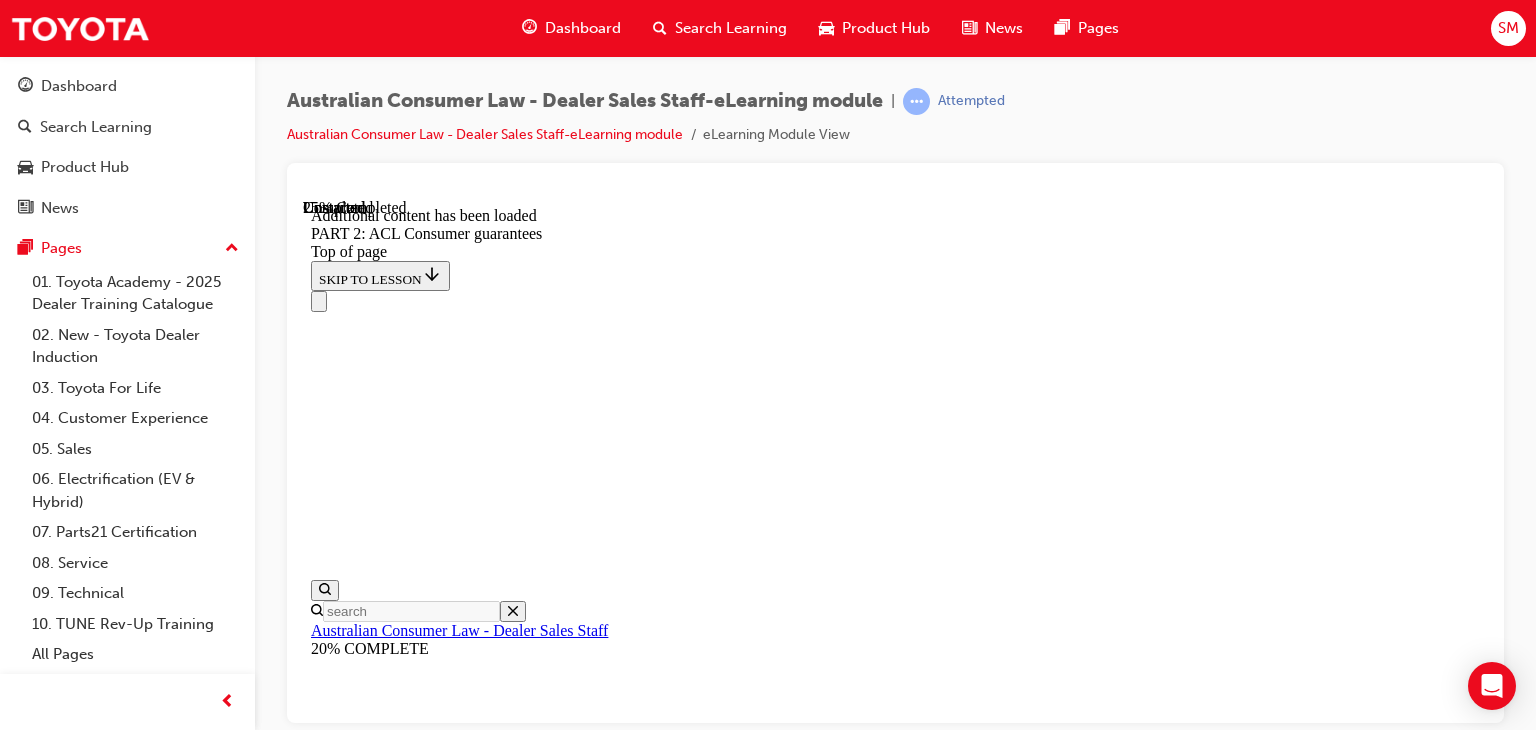 click on "CONTINUE" at bounding box center (354, 11516) 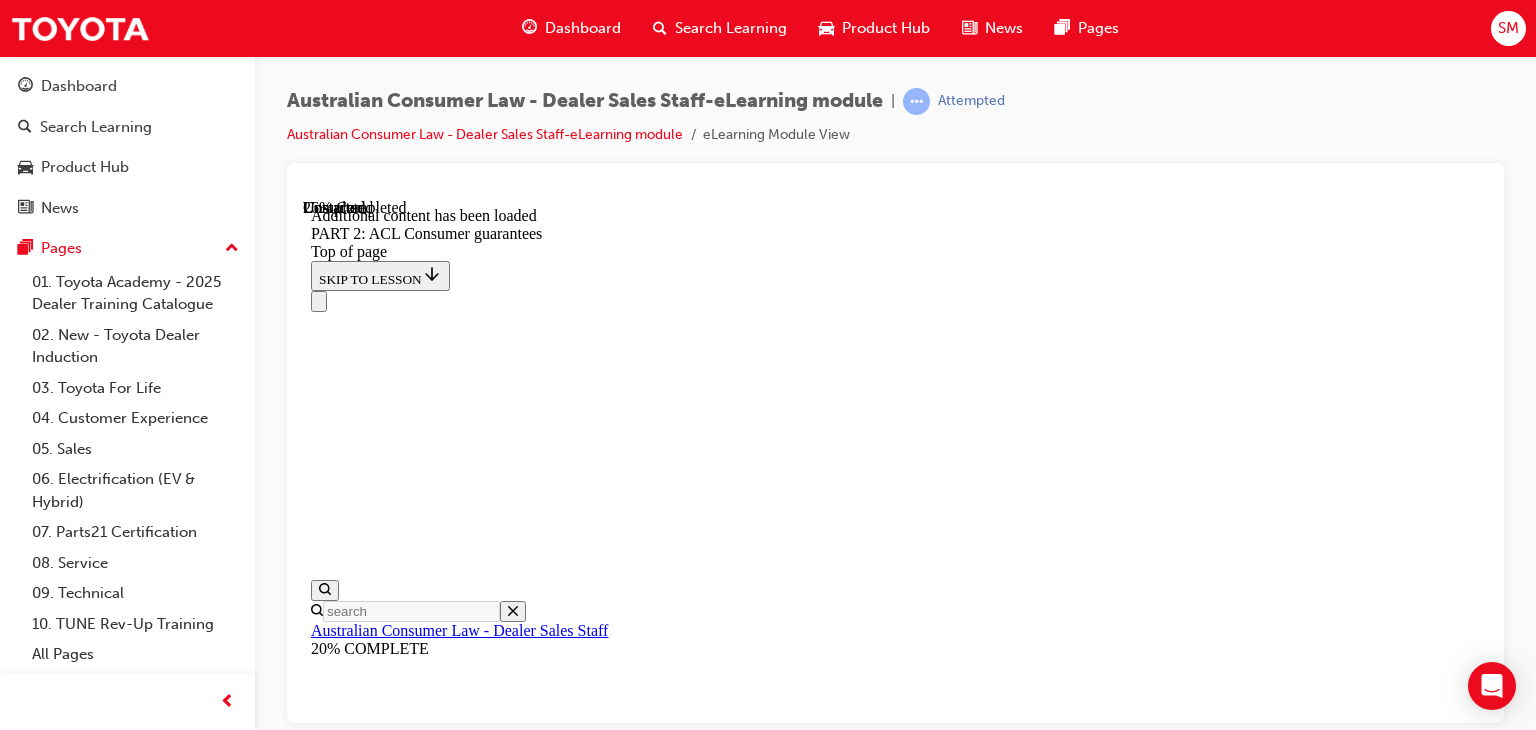scroll, scrollTop: 6520, scrollLeft: 0, axis: vertical 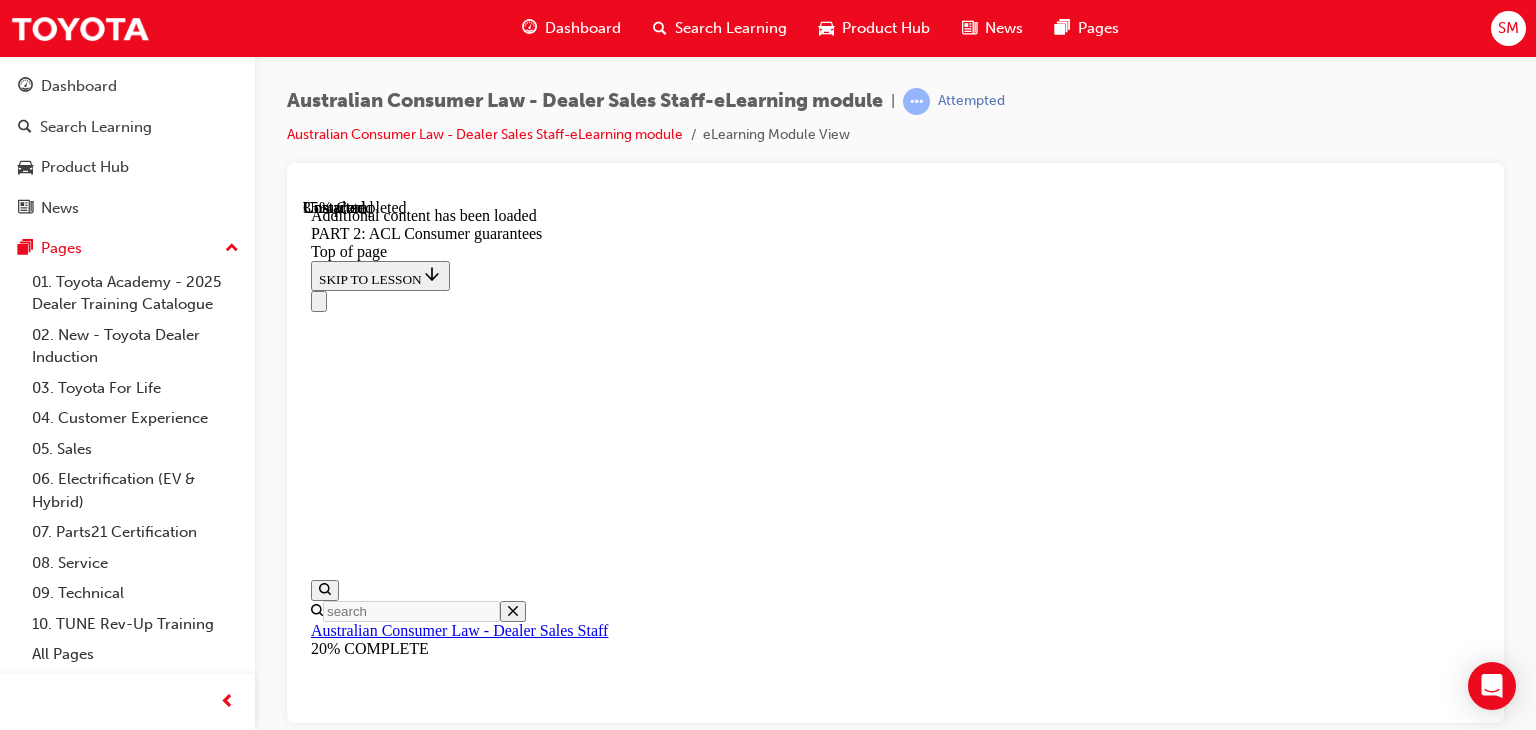 click on "Yes - by stating an incorrect fuel consumption figure you have made a representation which is an express warranty (an assurance) about the fuel consumption for that vehicle.  The customer has relied on that  assurance when purchasing the vehicle. This would likely be misleading or deceptive conduct under s 18 of the ACL, a false or misleading representation under s 29(1)(a) and a breach of the consumer guarantee that you will honour any express warranties." at bounding box center (895, 14802) 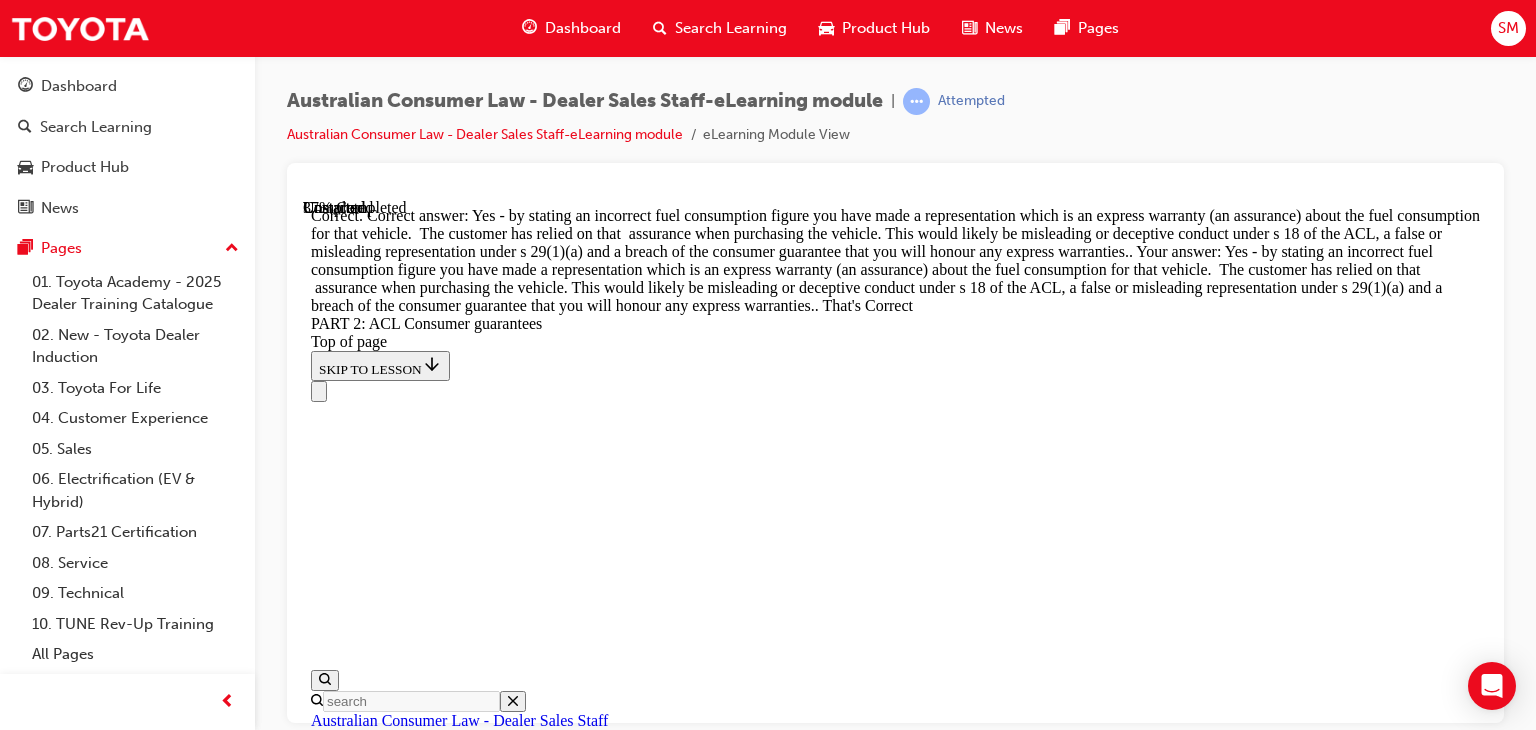 scroll, scrollTop: 9912, scrollLeft: 0, axis: vertical 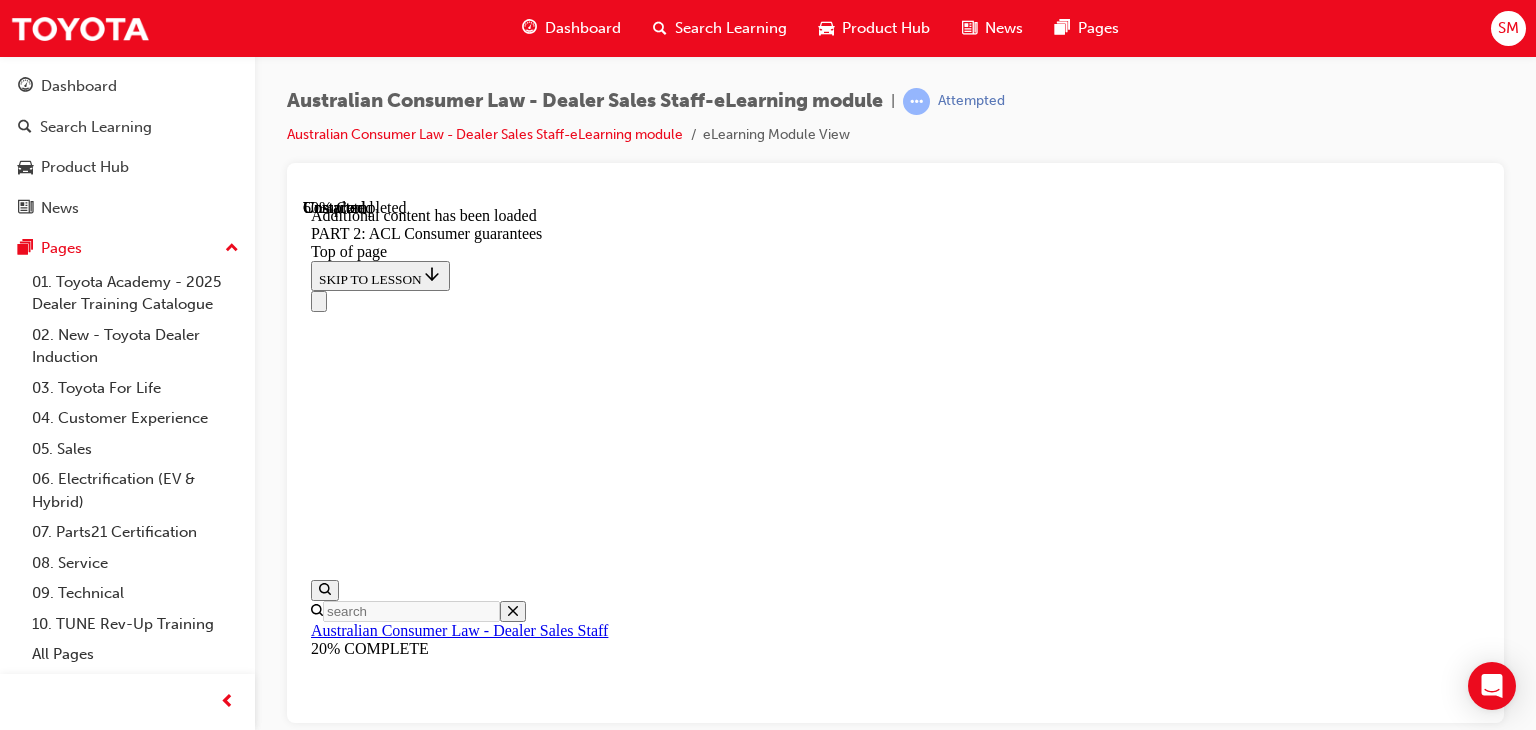 click on "START" at bounding box center [339, 20541] 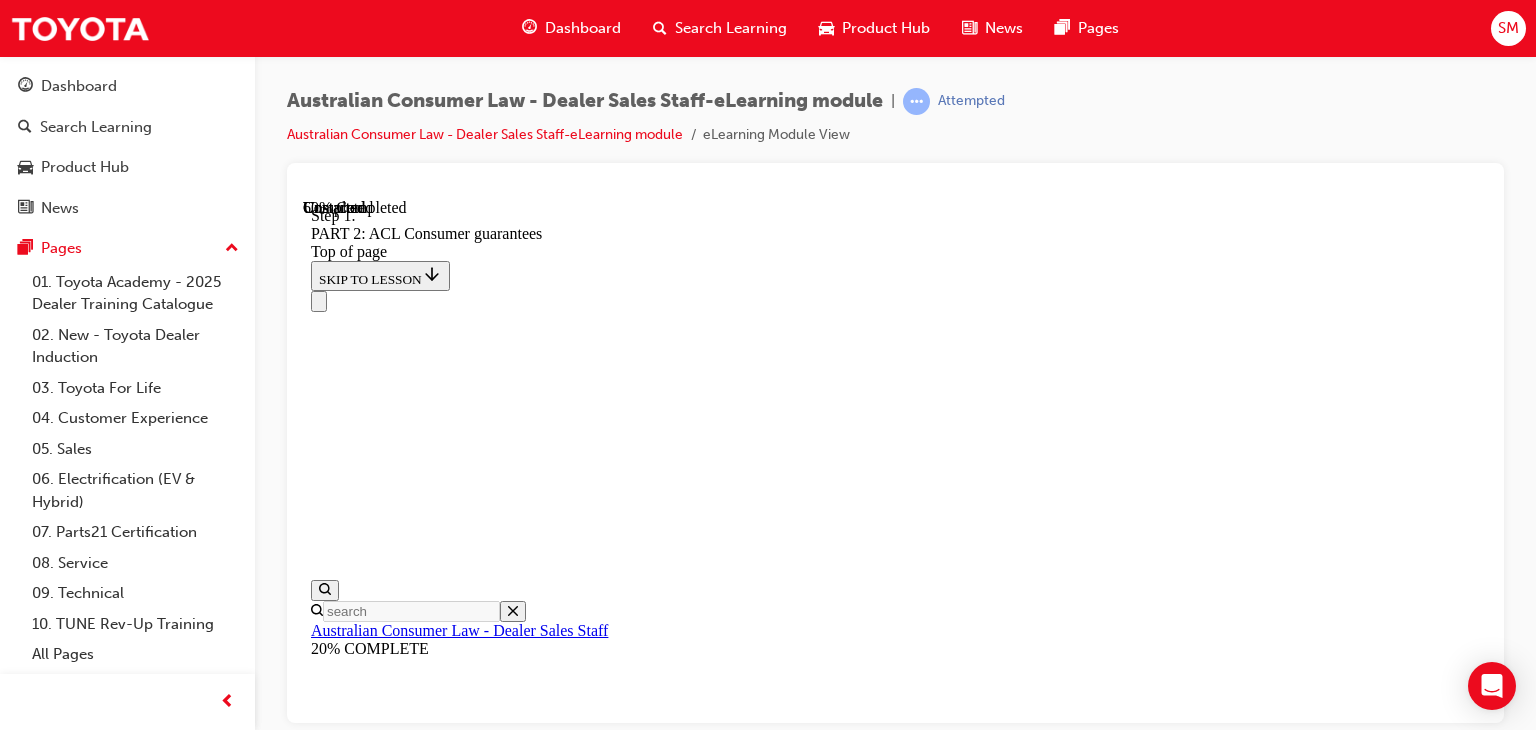 scroll, scrollTop: 13228, scrollLeft: 0, axis: vertical 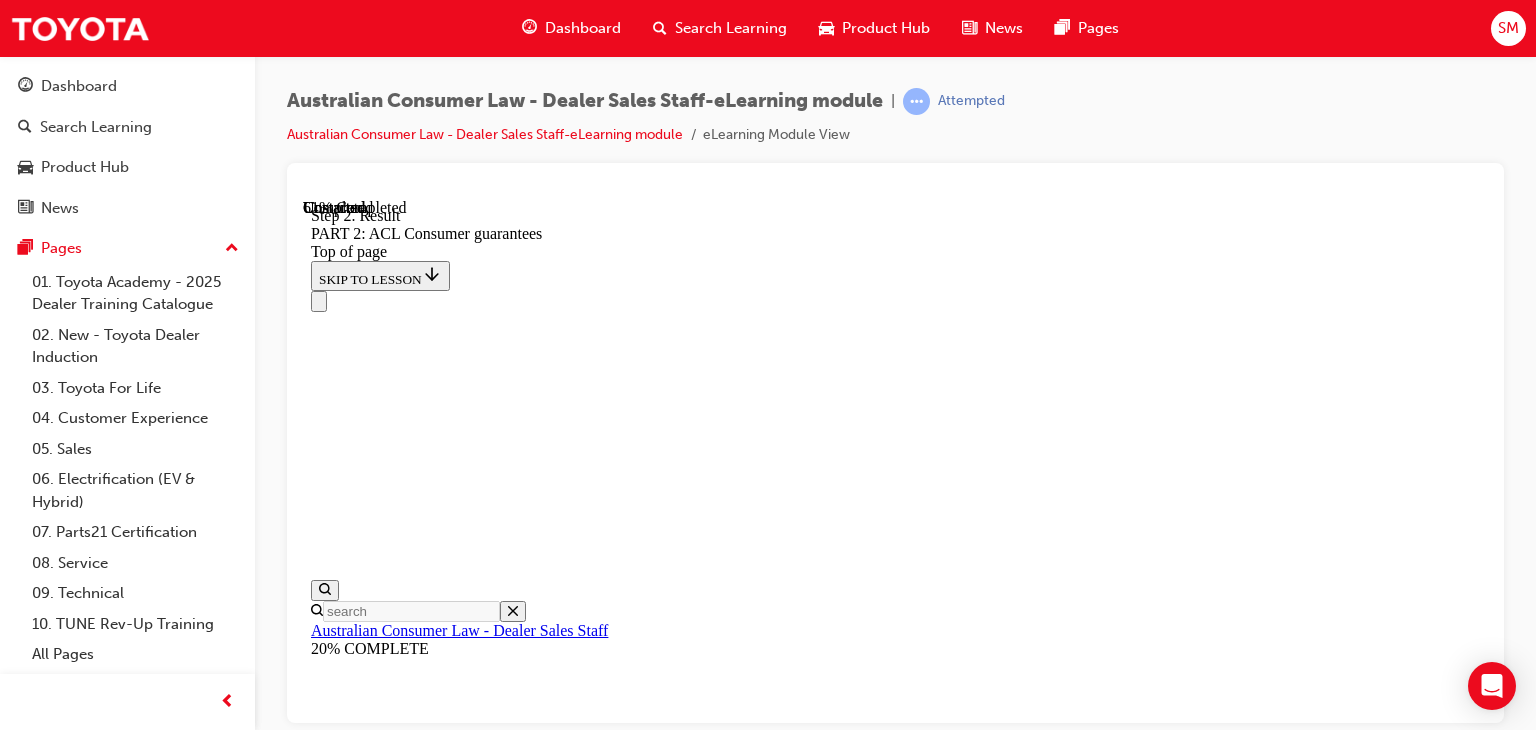 click on "CONTINUE" at bounding box center [353, 20964] 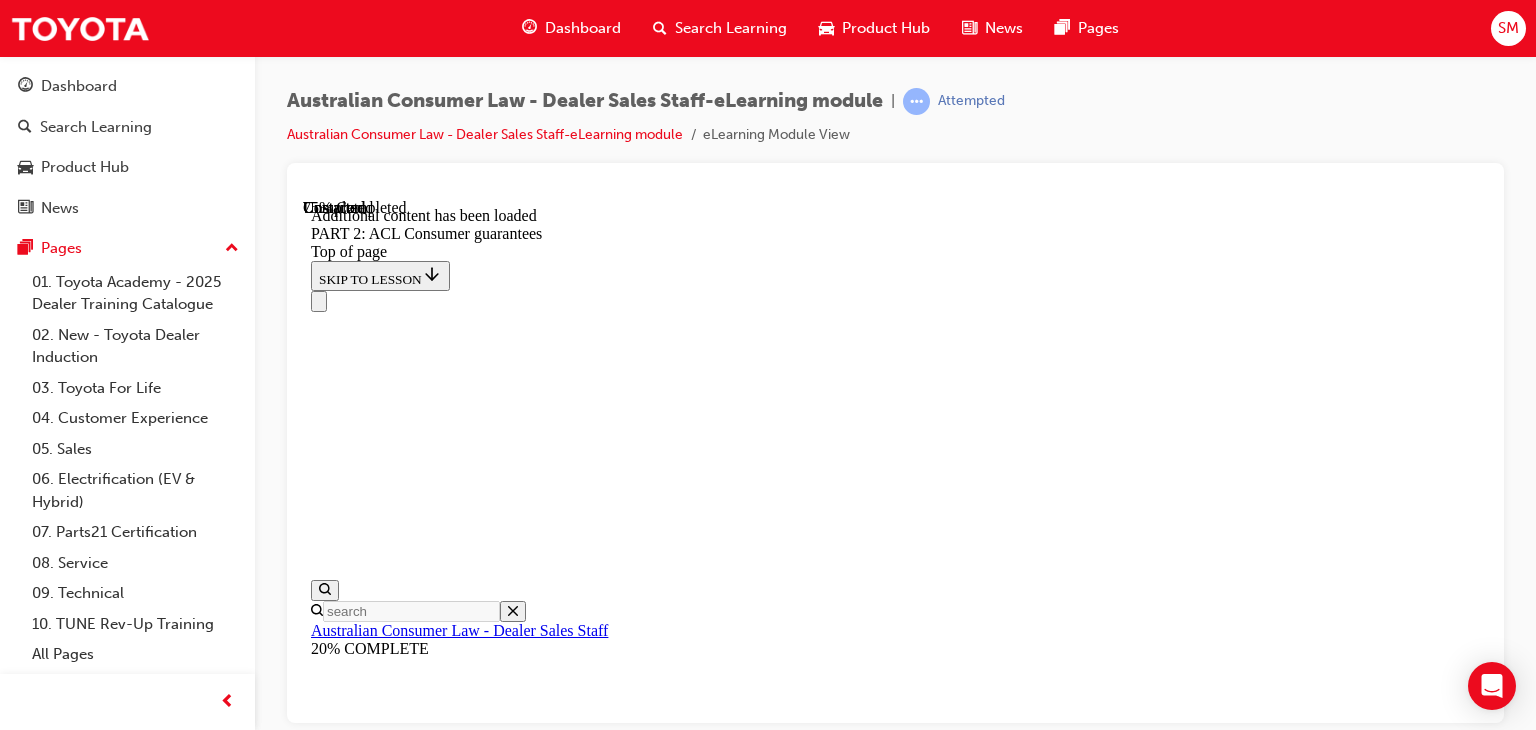 scroll, scrollTop: 17797, scrollLeft: 0, axis: vertical 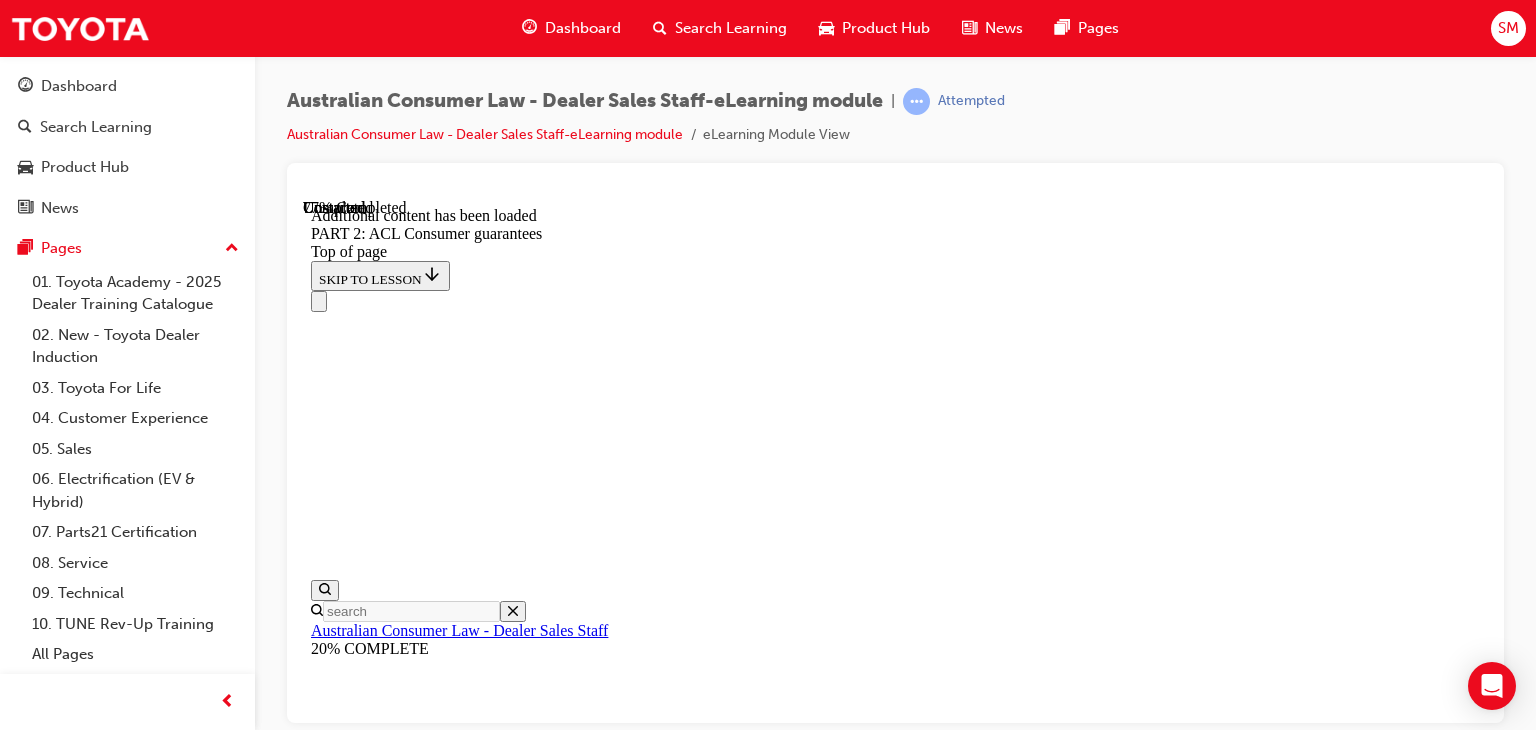 click on "CONTINUE" at bounding box center (353, 24649) 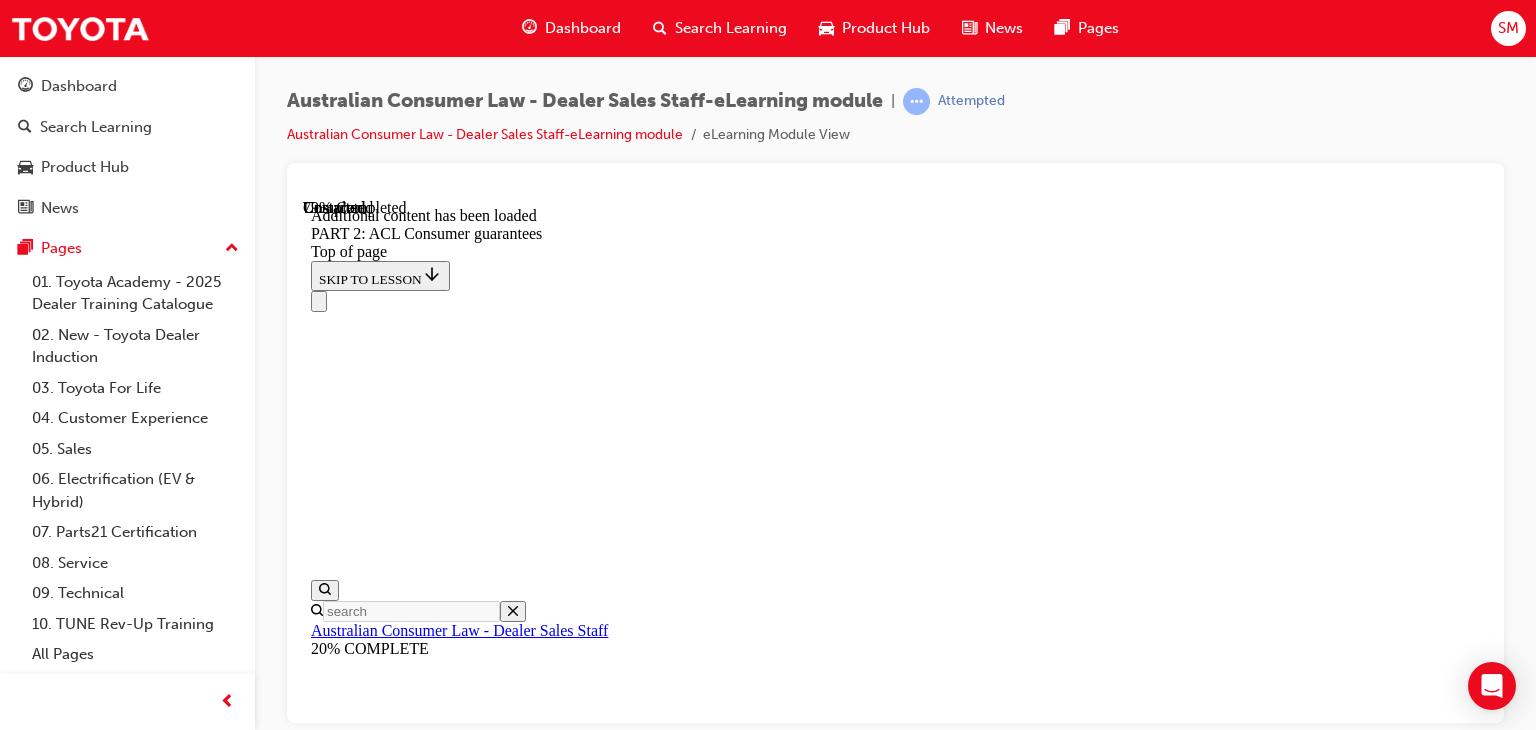 scroll, scrollTop: 18758, scrollLeft: 0, axis: vertical 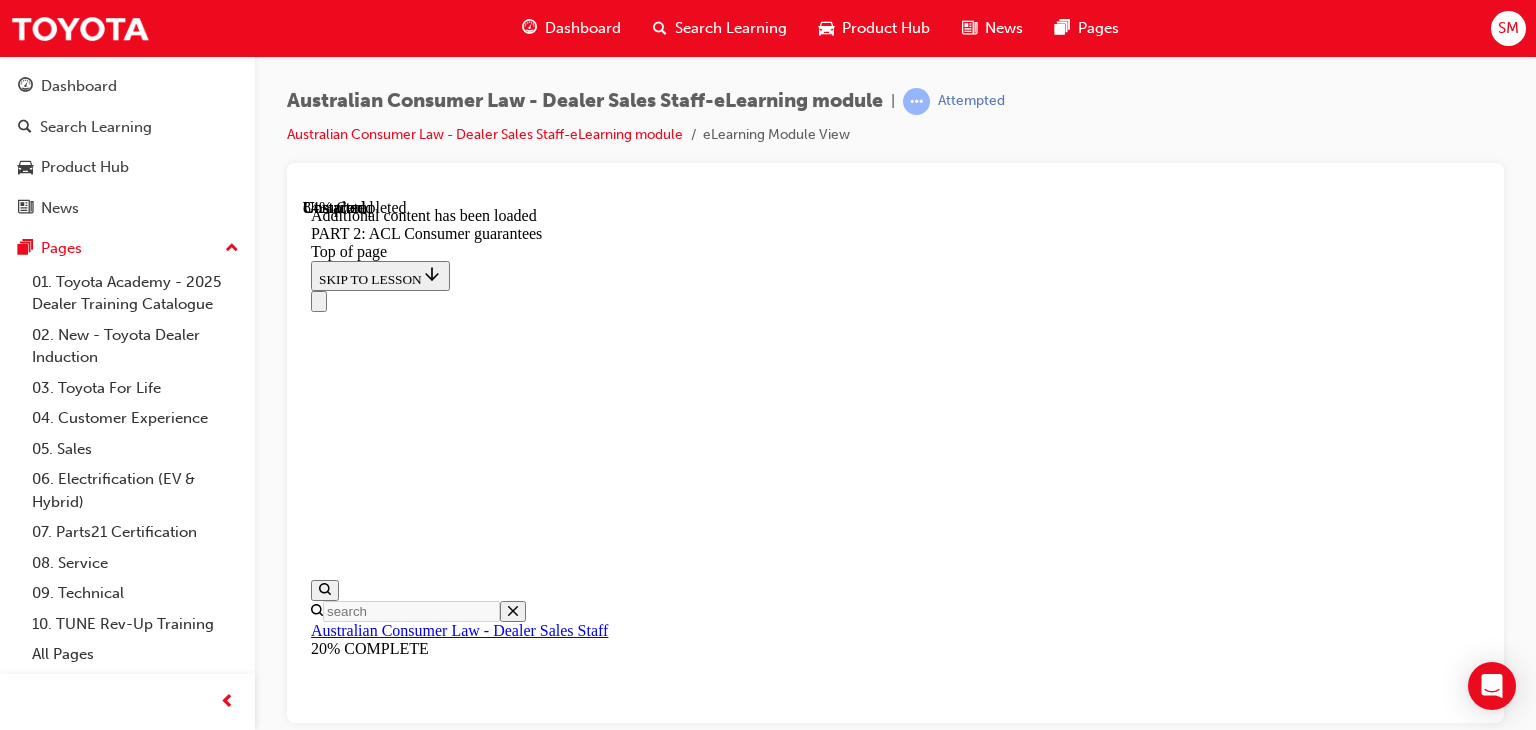click on "Damage to a vehicle’s gear box caused by the fitment of a performance chip by the customer" at bounding box center [915, 26861] 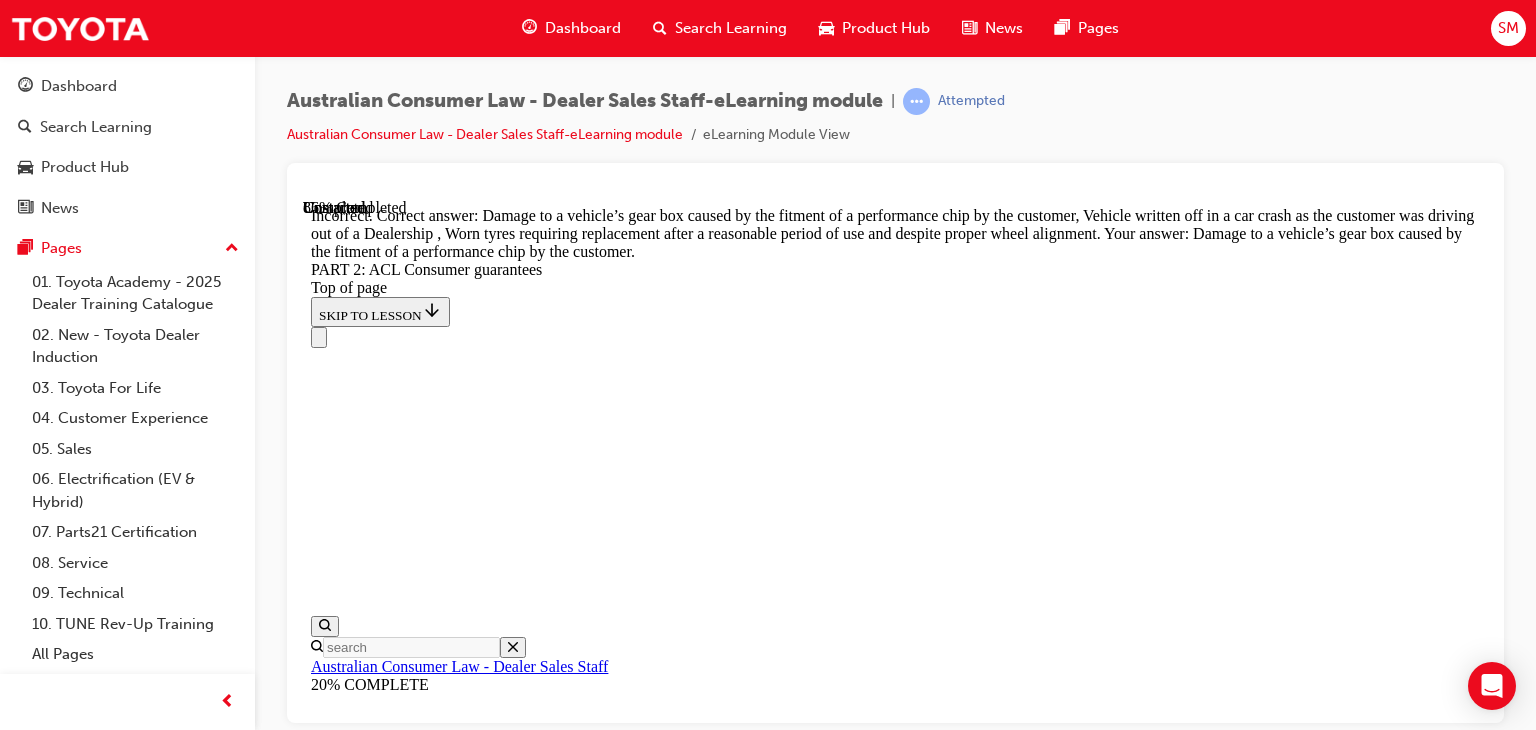 scroll, scrollTop: 21442, scrollLeft: 0, axis: vertical 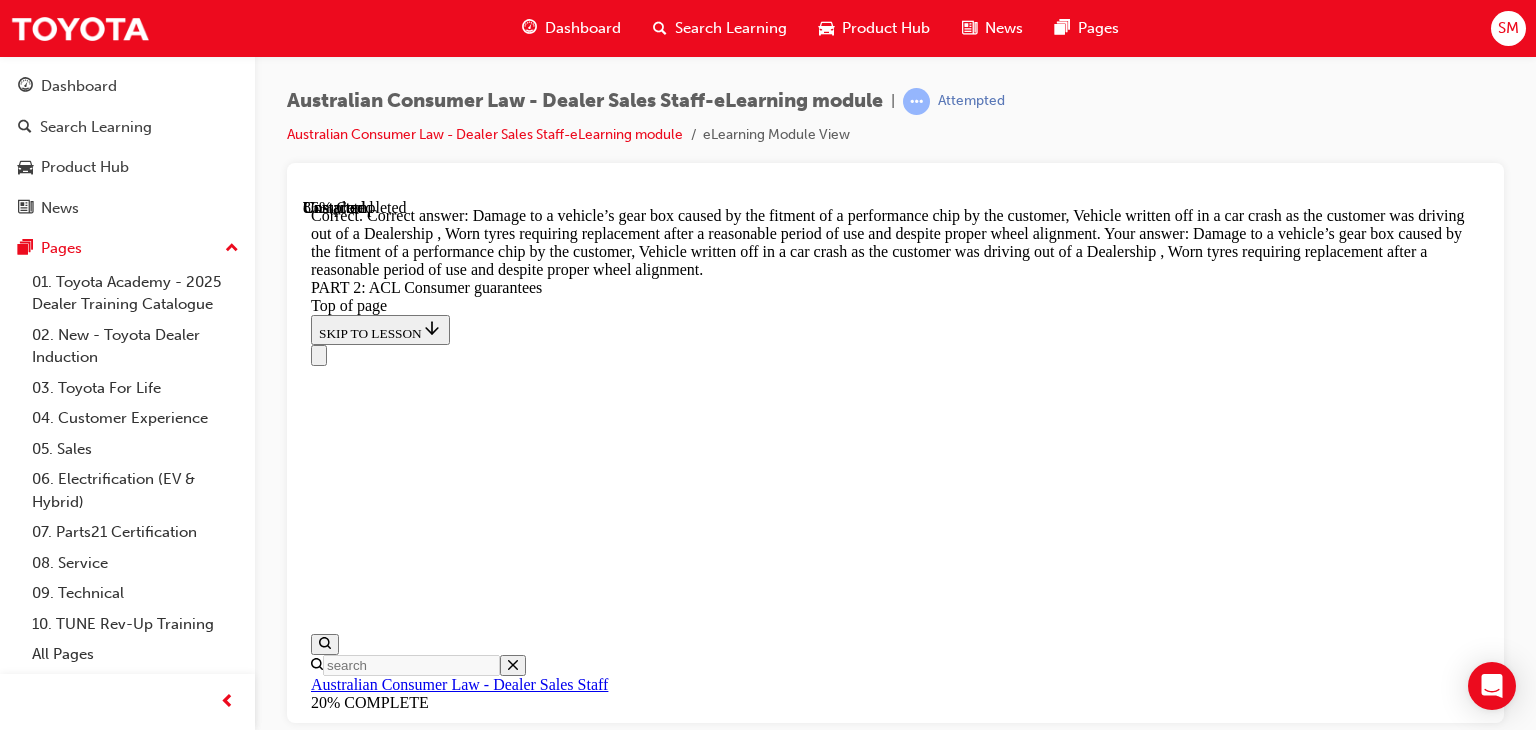 click on "CONTINUE" at bounding box center (353, 29859) 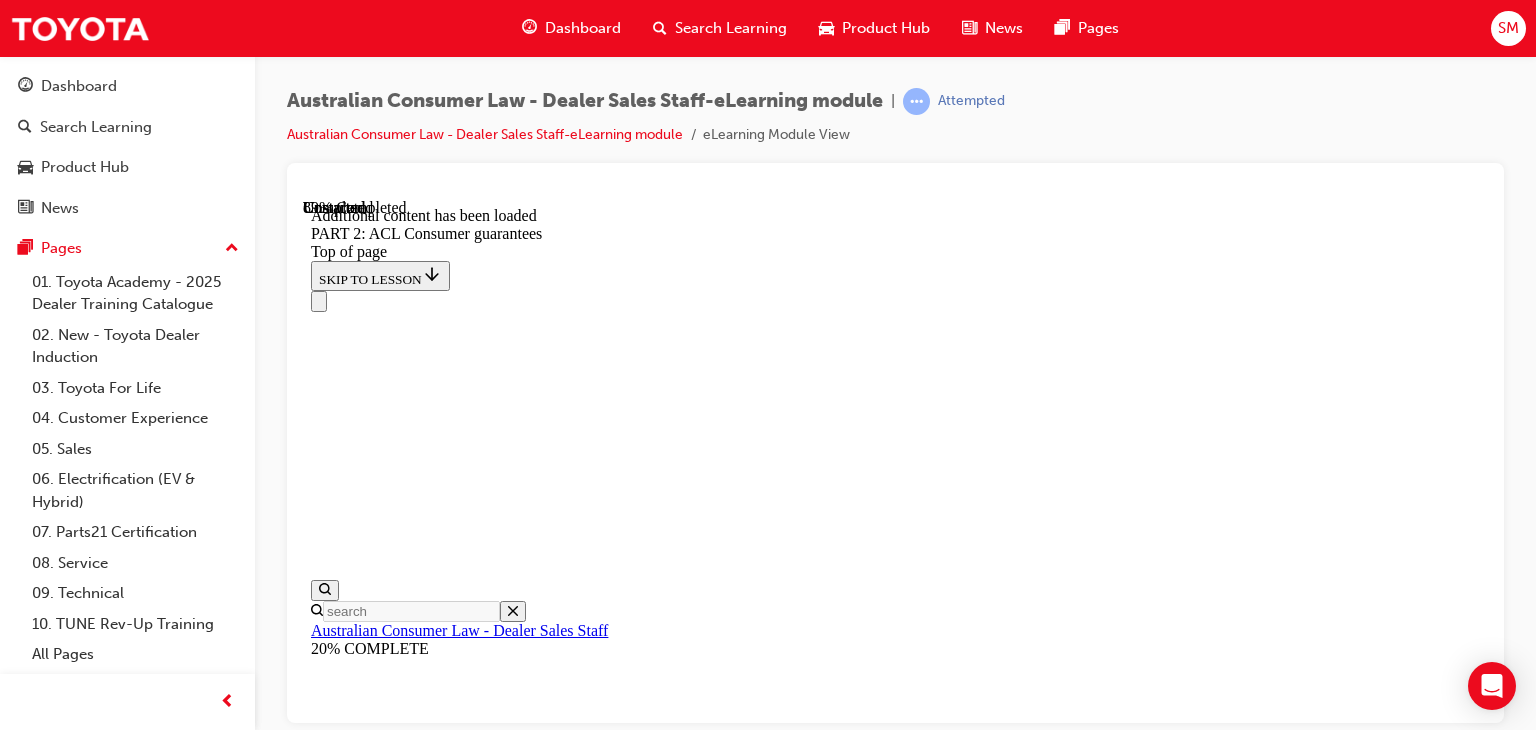 scroll, scrollTop: 23432, scrollLeft: 0, axis: vertical 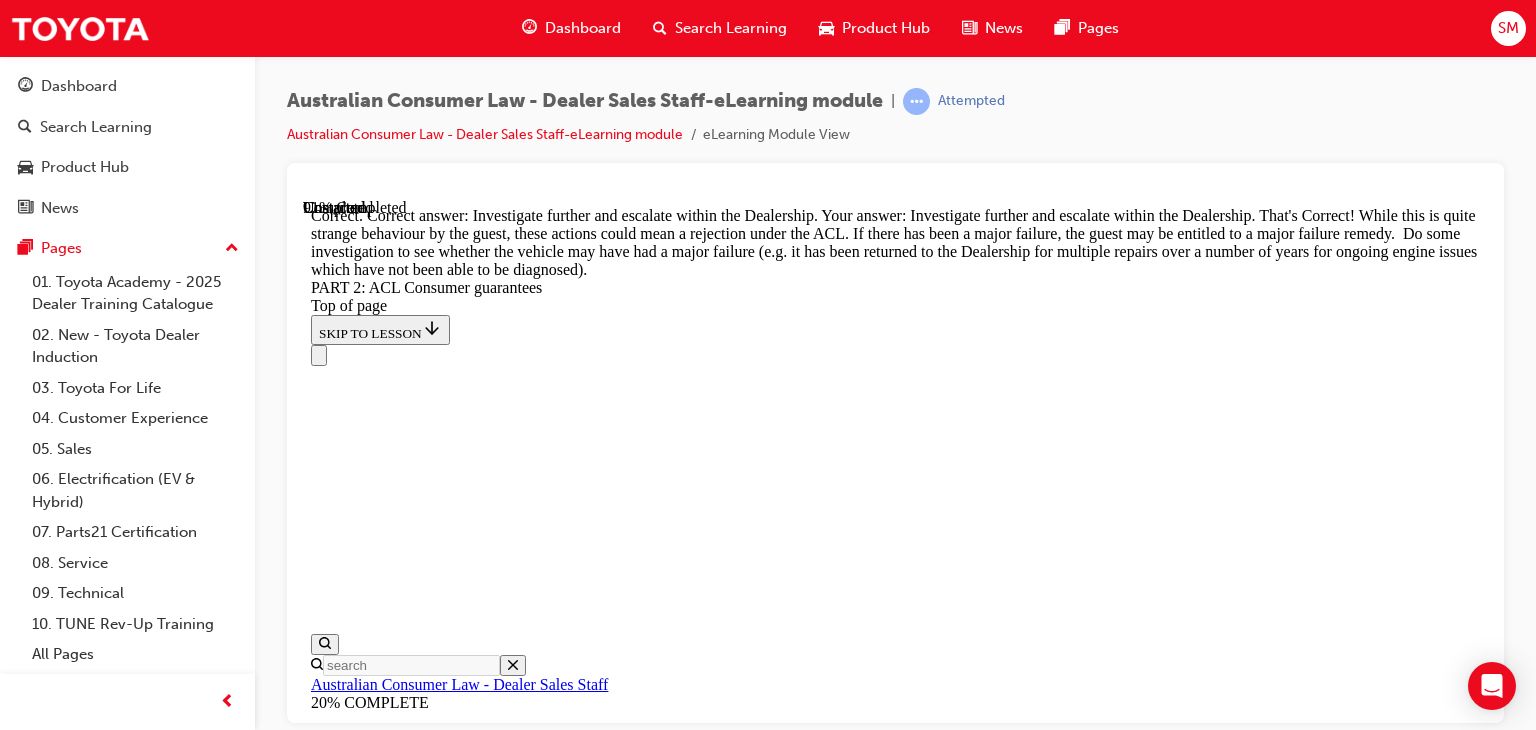 click on "CONTINUE" at bounding box center (353, 37119) 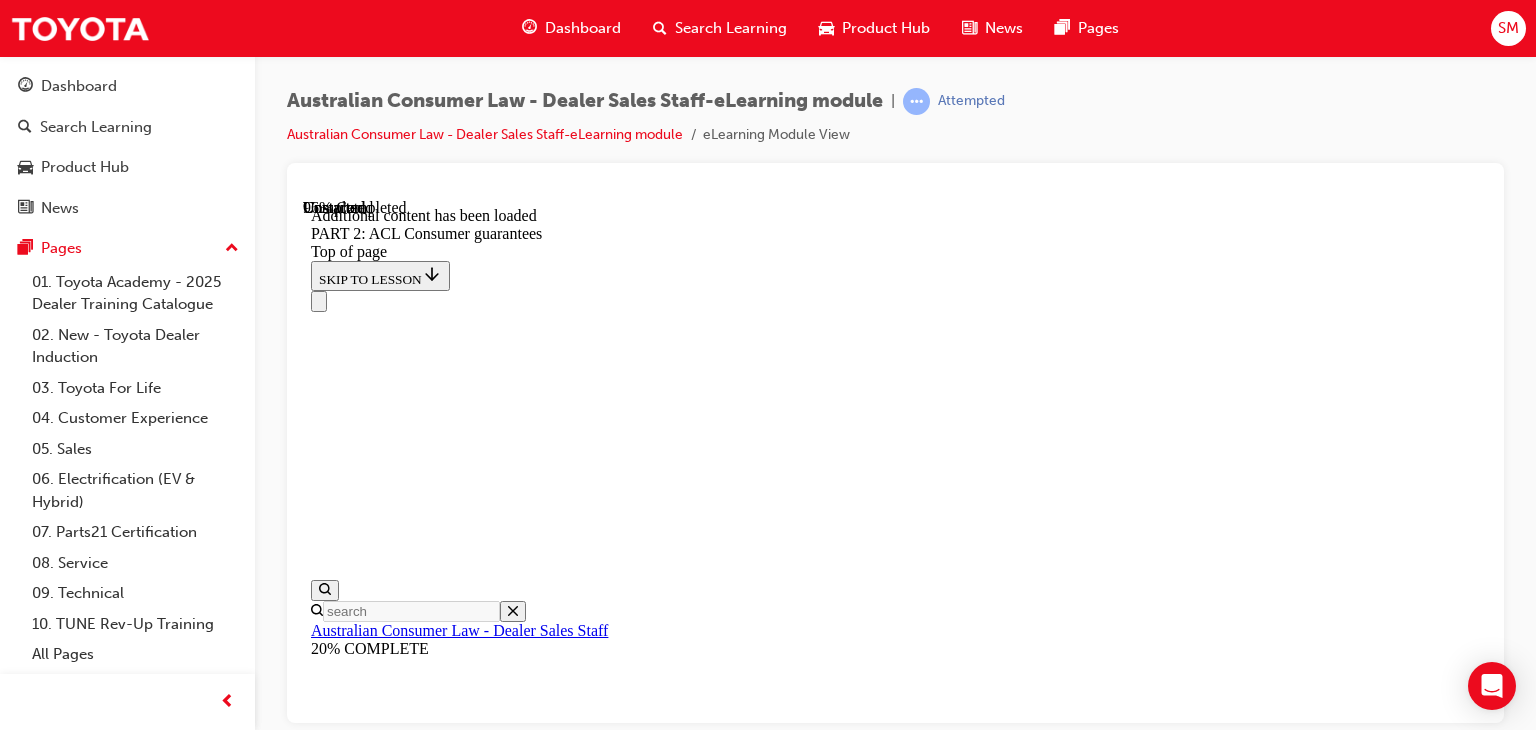 scroll, scrollTop: 25830, scrollLeft: 0, axis: vertical 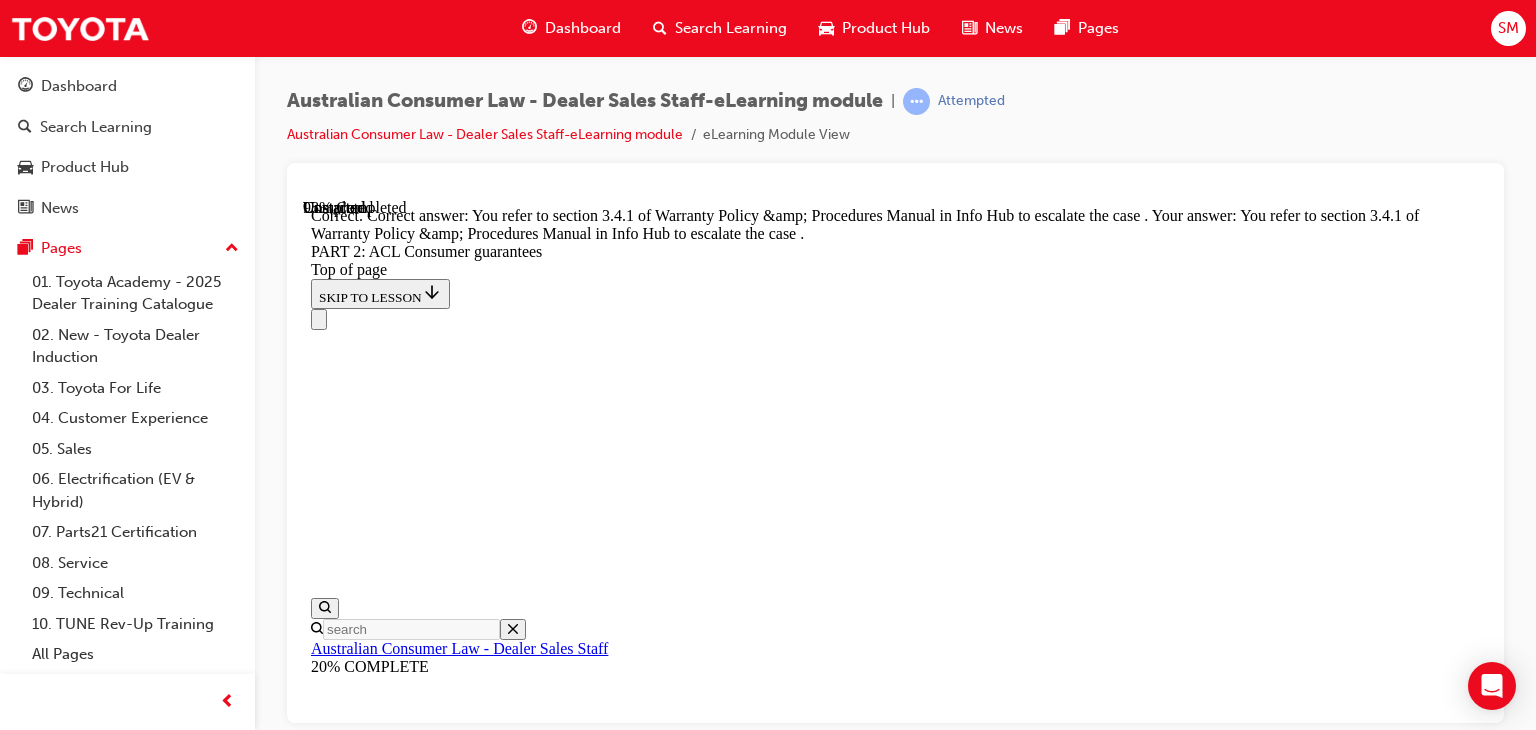 click on "CONTINUE" at bounding box center [353, 42583] 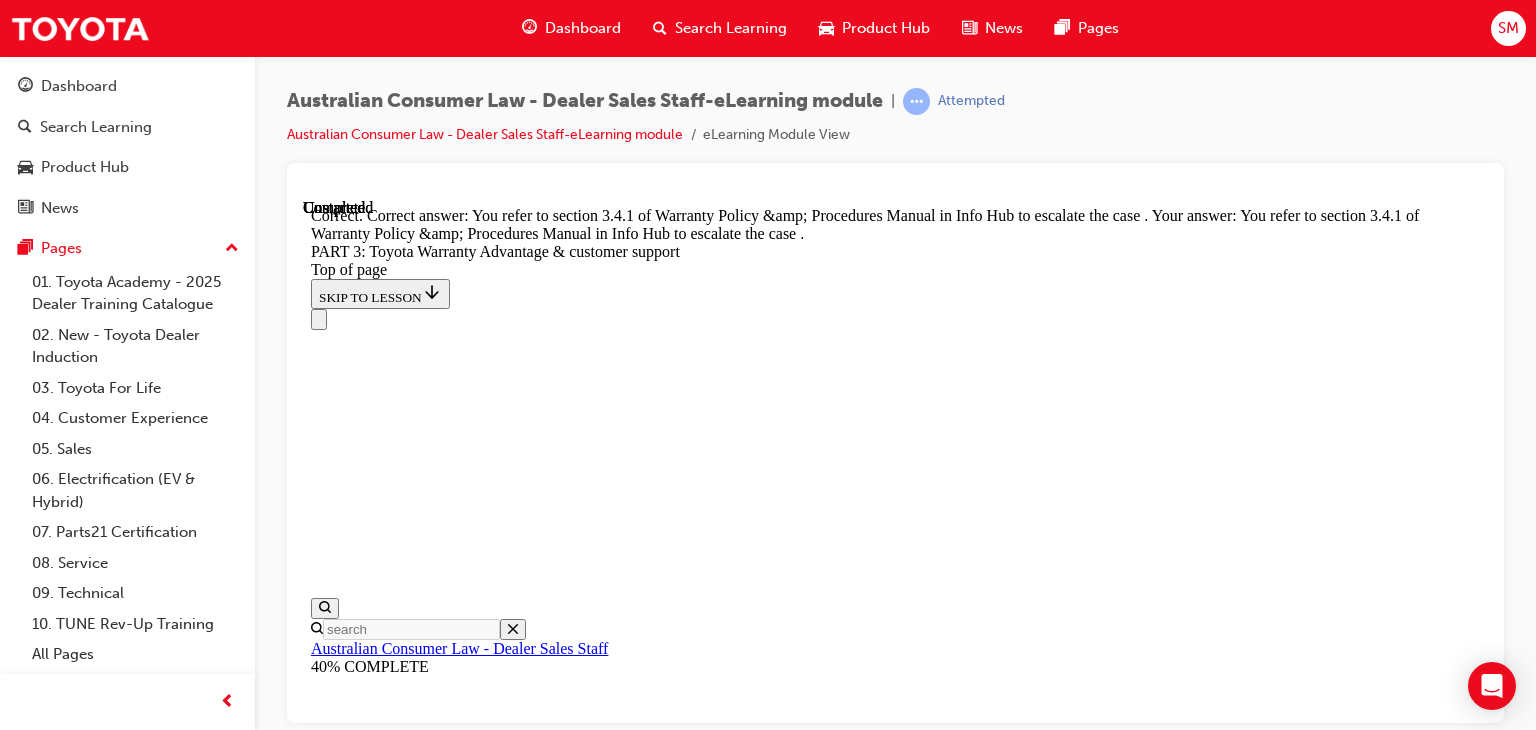 scroll, scrollTop: 0, scrollLeft: 0, axis: both 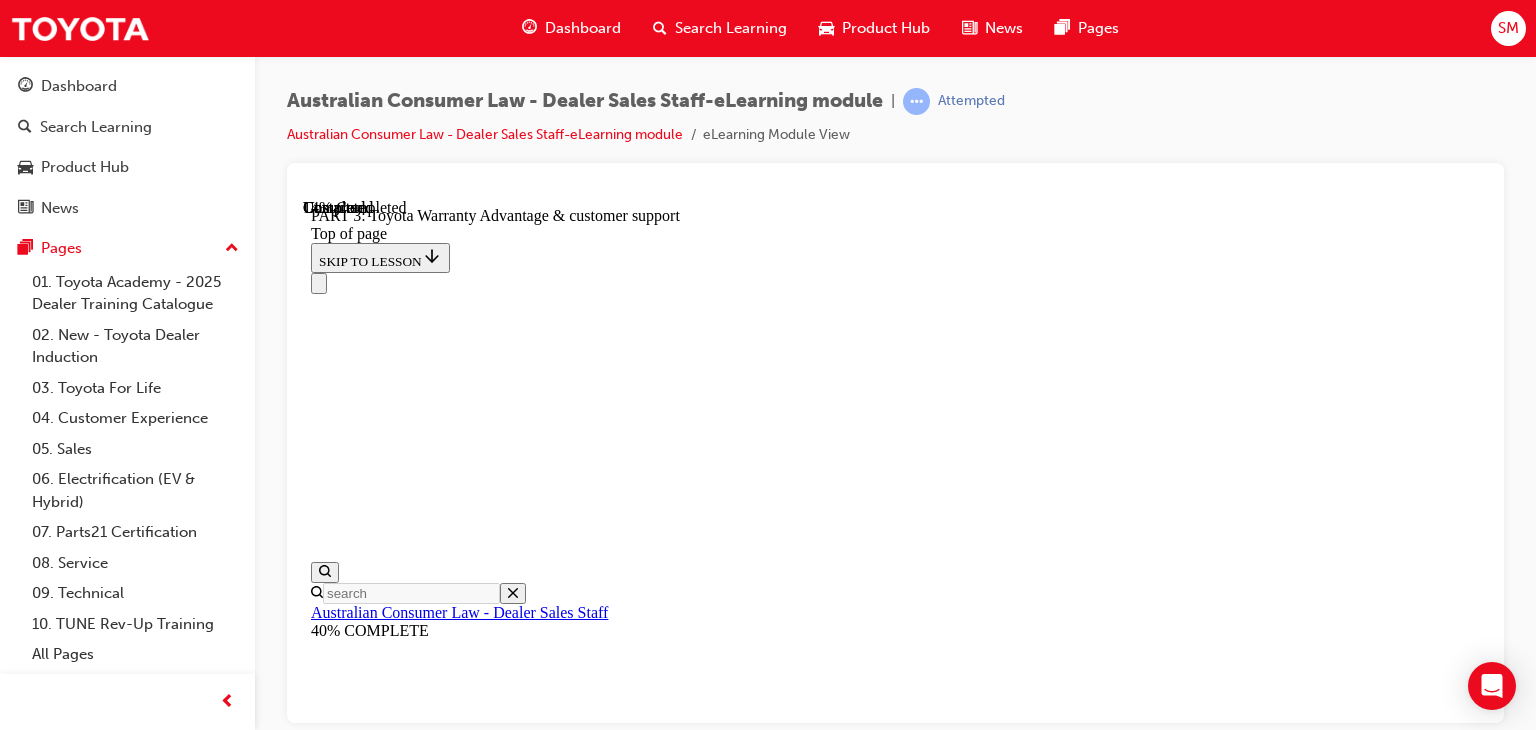 click on "Encourage the customer to come back to a Toyota Dealer, tell her that she will lose warranties if she does not service her car with a Toyota Dealership. Emphasise that she always needs to come to a Toyota Dealership when the car is due for servicing." at bounding box center [895, 12724] 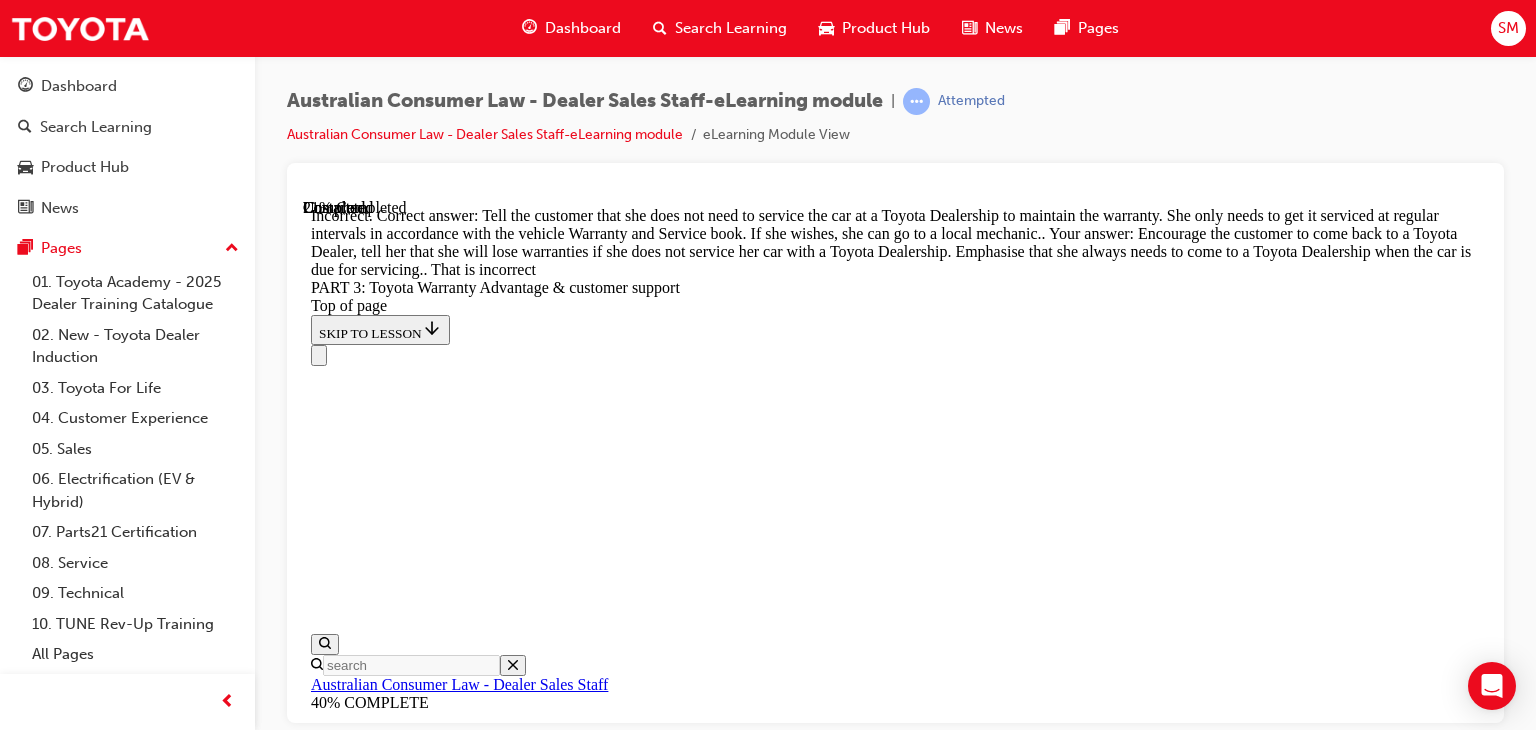scroll, scrollTop: 1740, scrollLeft: 0, axis: vertical 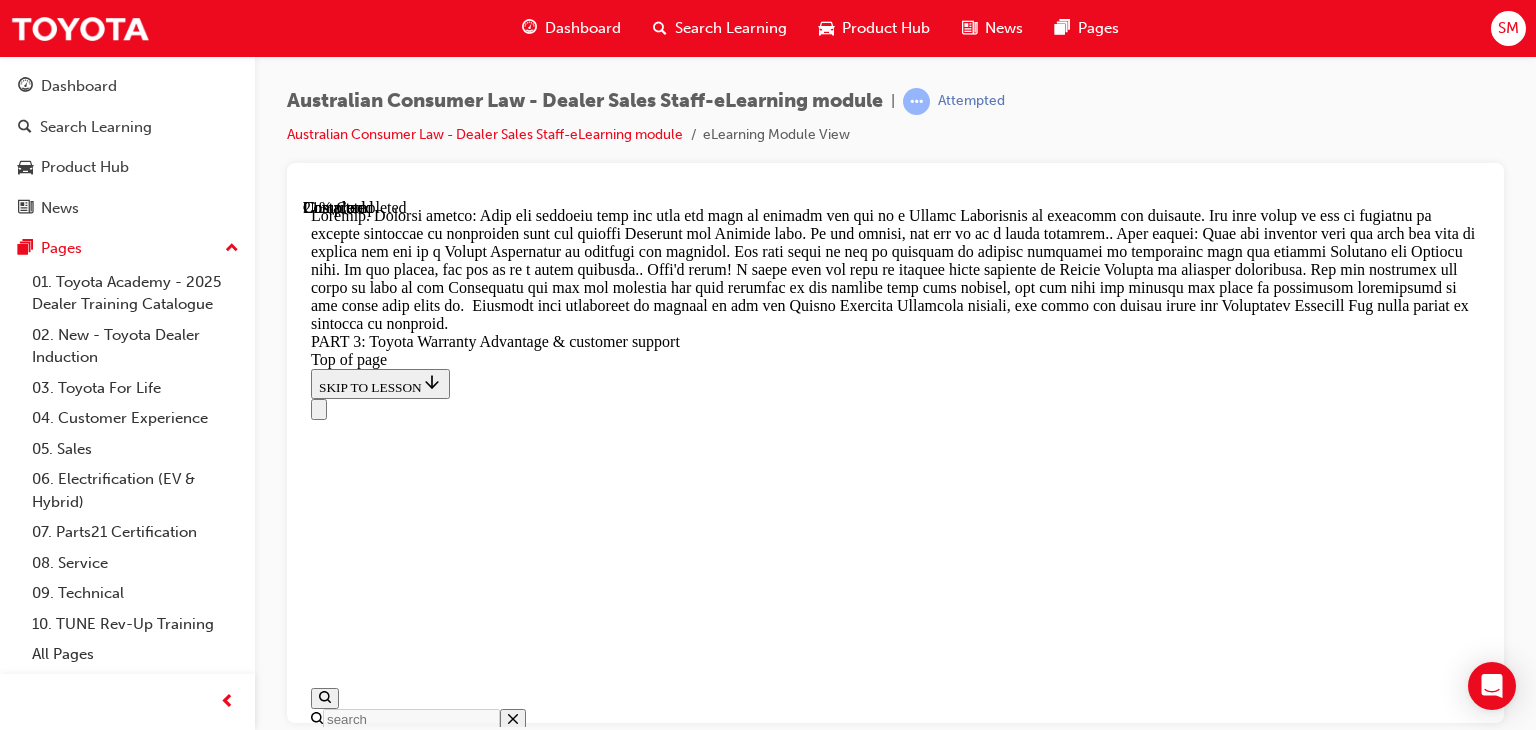 click on "CONTINUE" at bounding box center [353, 13157] 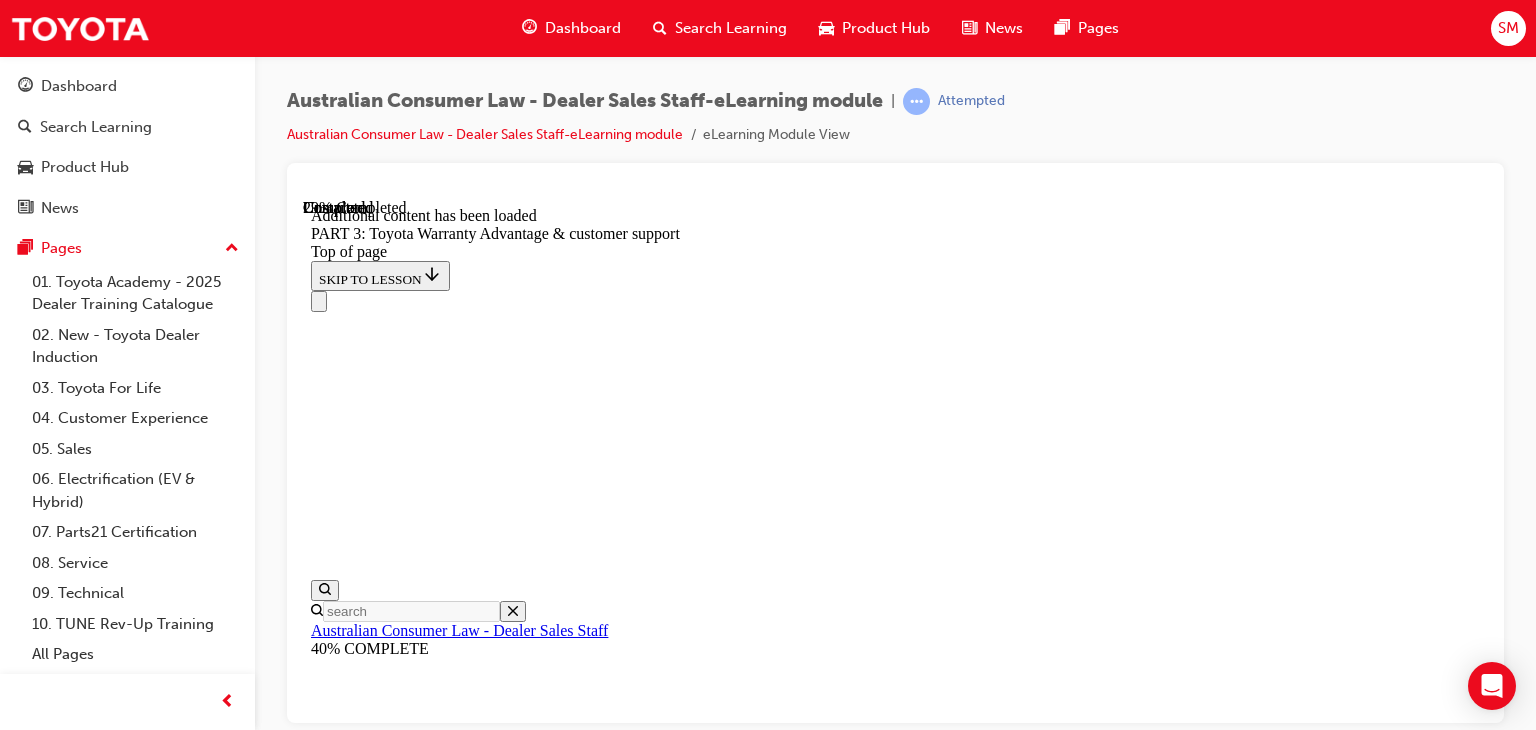 scroll, scrollTop: 2717, scrollLeft: 0, axis: vertical 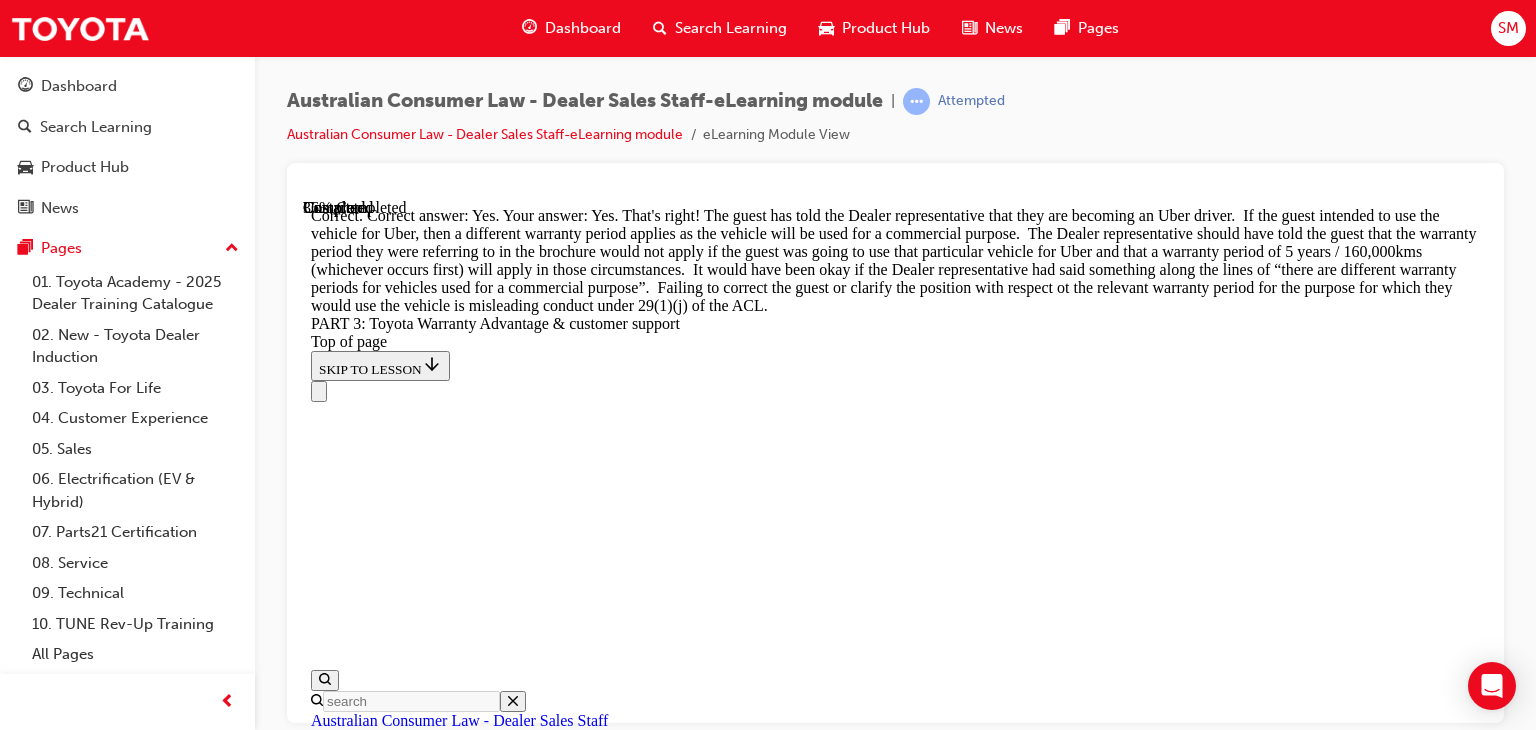 click on "CONTINUE" at bounding box center [353, 17749] 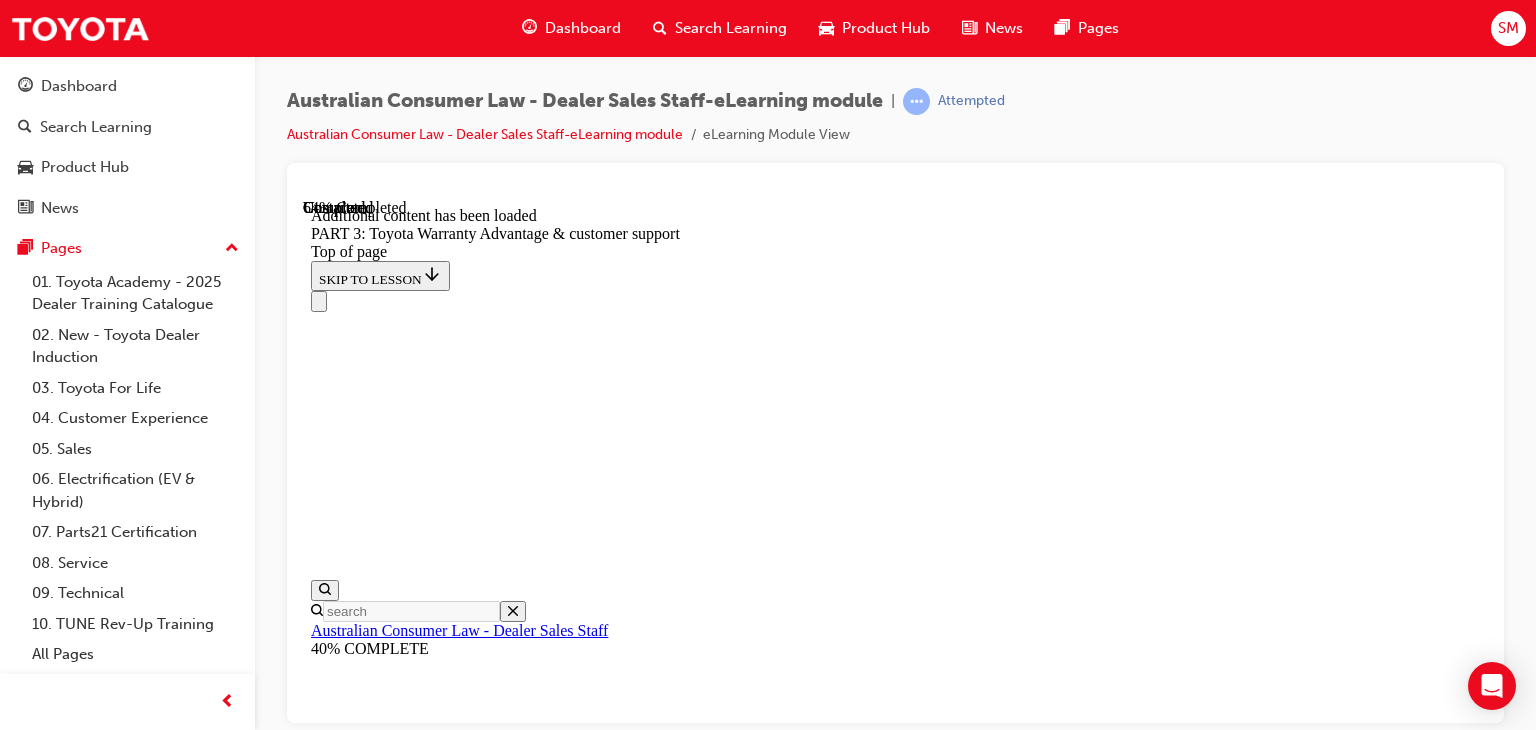 scroll, scrollTop: 5755, scrollLeft: 0, axis: vertical 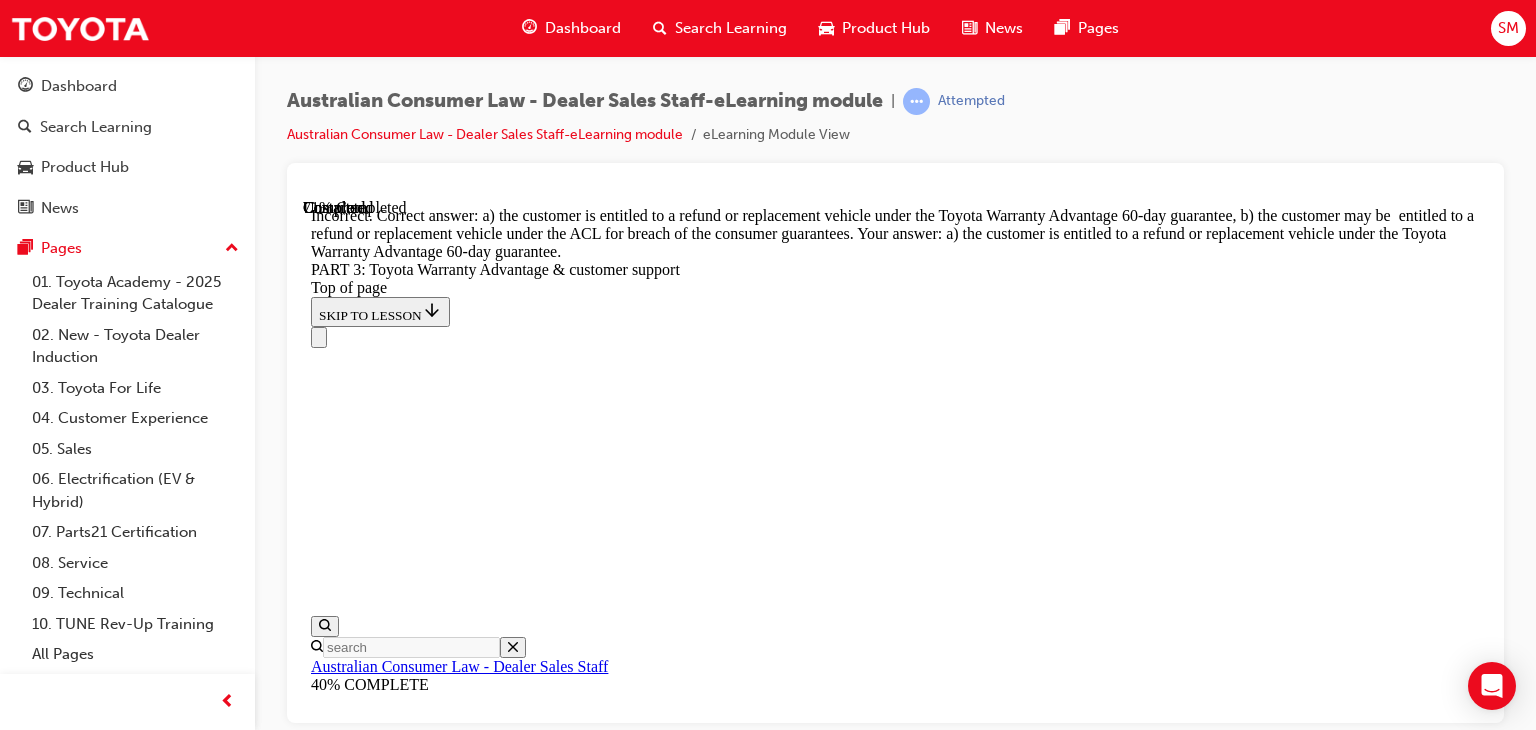 click on "TAKE AGAIN" at bounding box center [359, 22319] 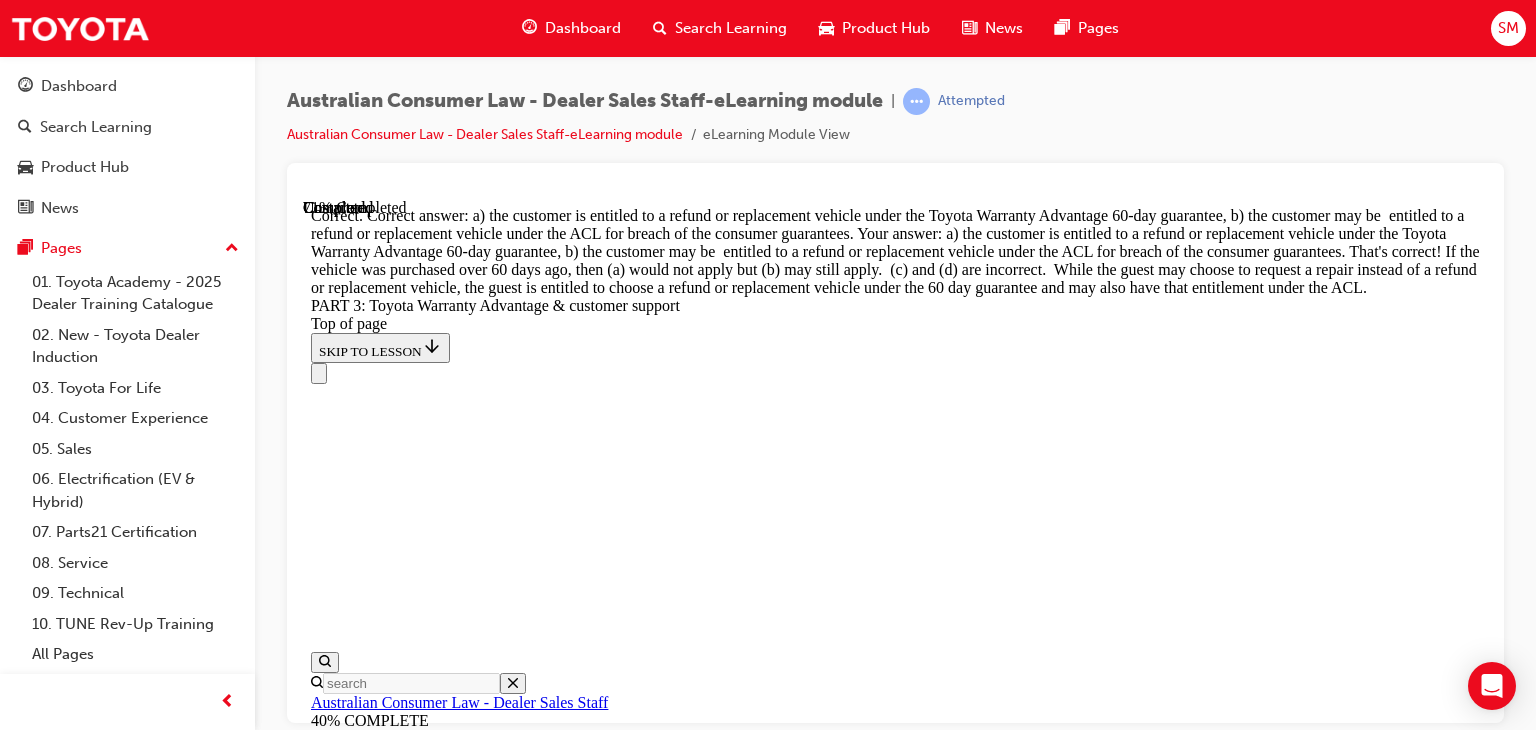 scroll, scrollTop: 5992, scrollLeft: 0, axis: vertical 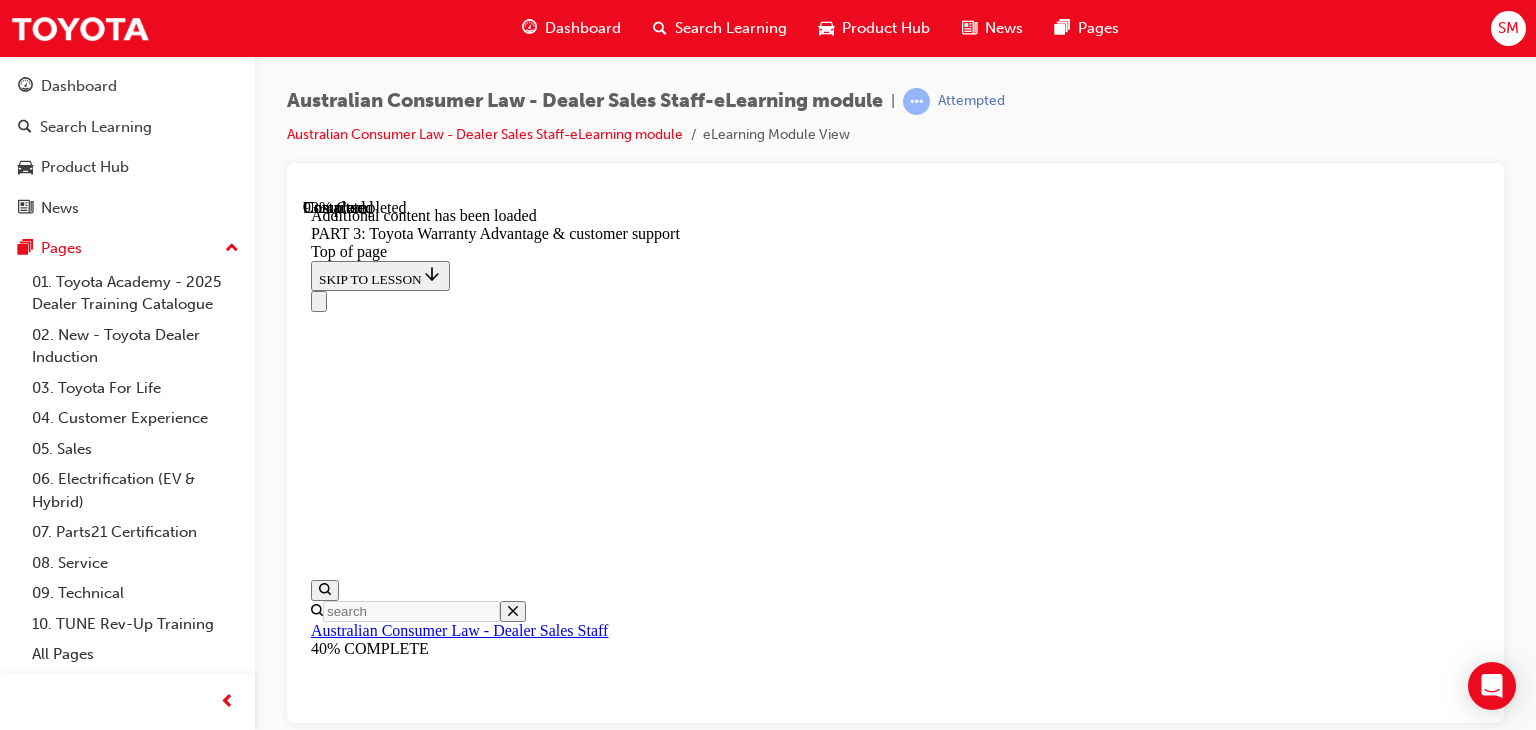 click on "CONTINUE" at bounding box center [353, 22820] 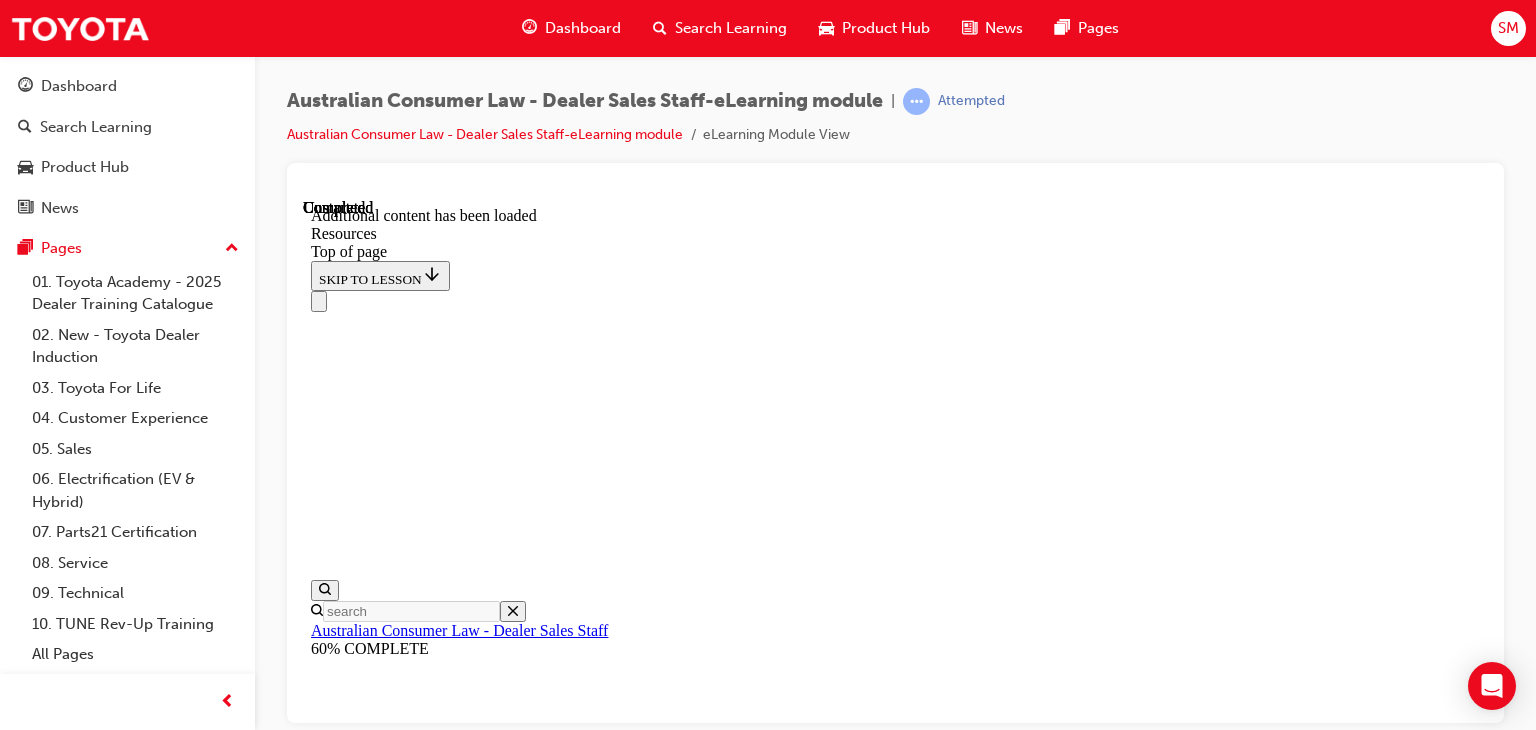 scroll, scrollTop: 0, scrollLeft: 0, axis: both 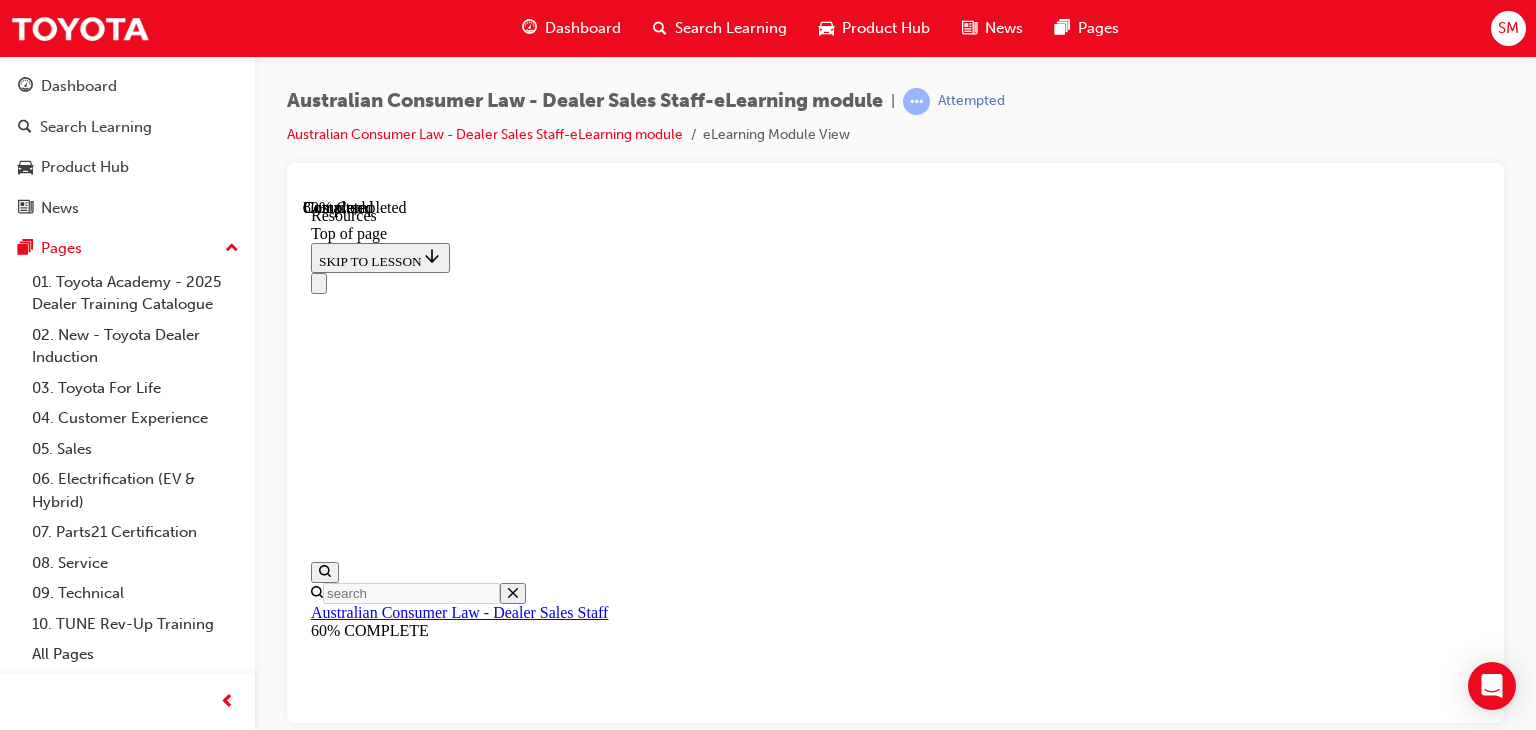 click on "CONTINUE" at bounding box center (353, 8754) 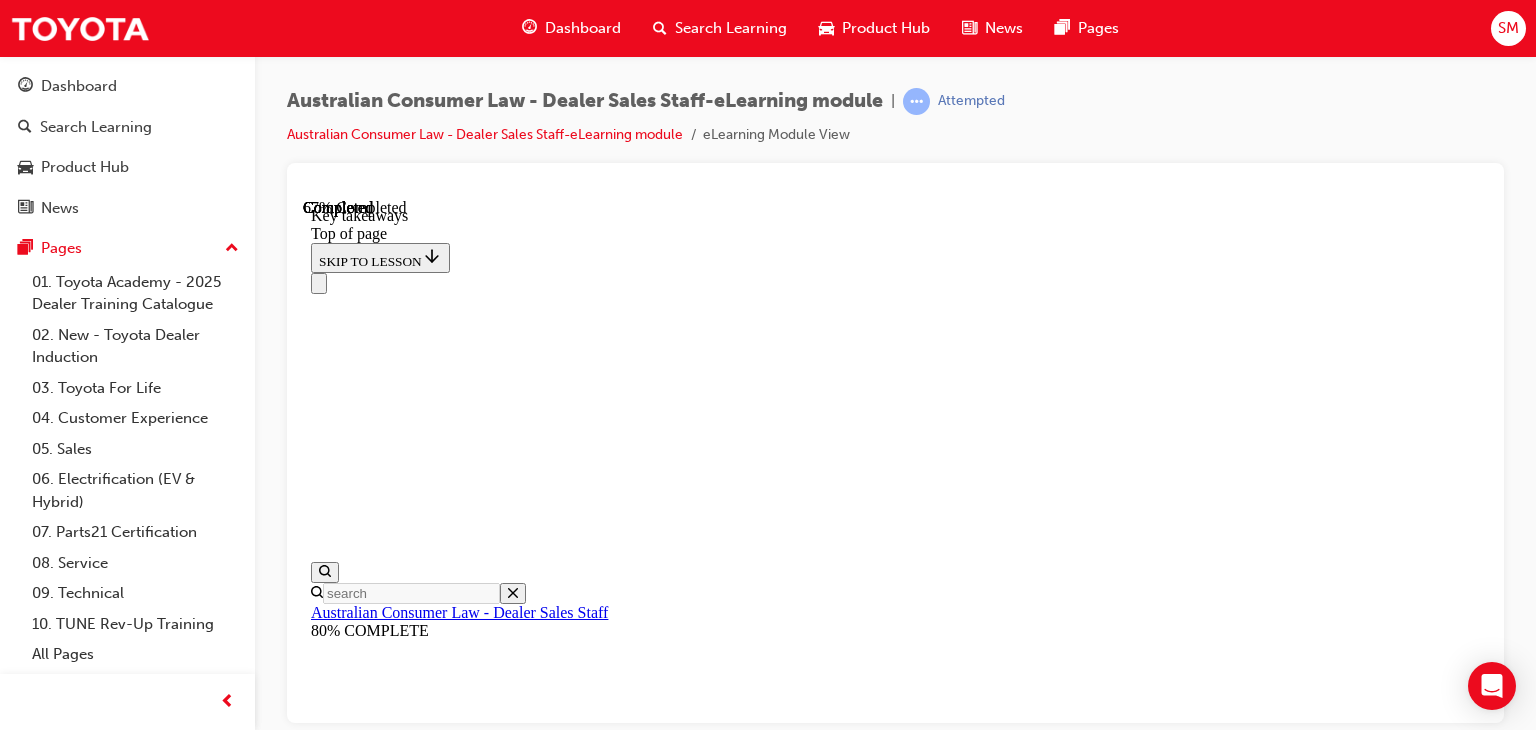 scroll, scrollTop: 754, scrollLeft: 0, axis: vertical 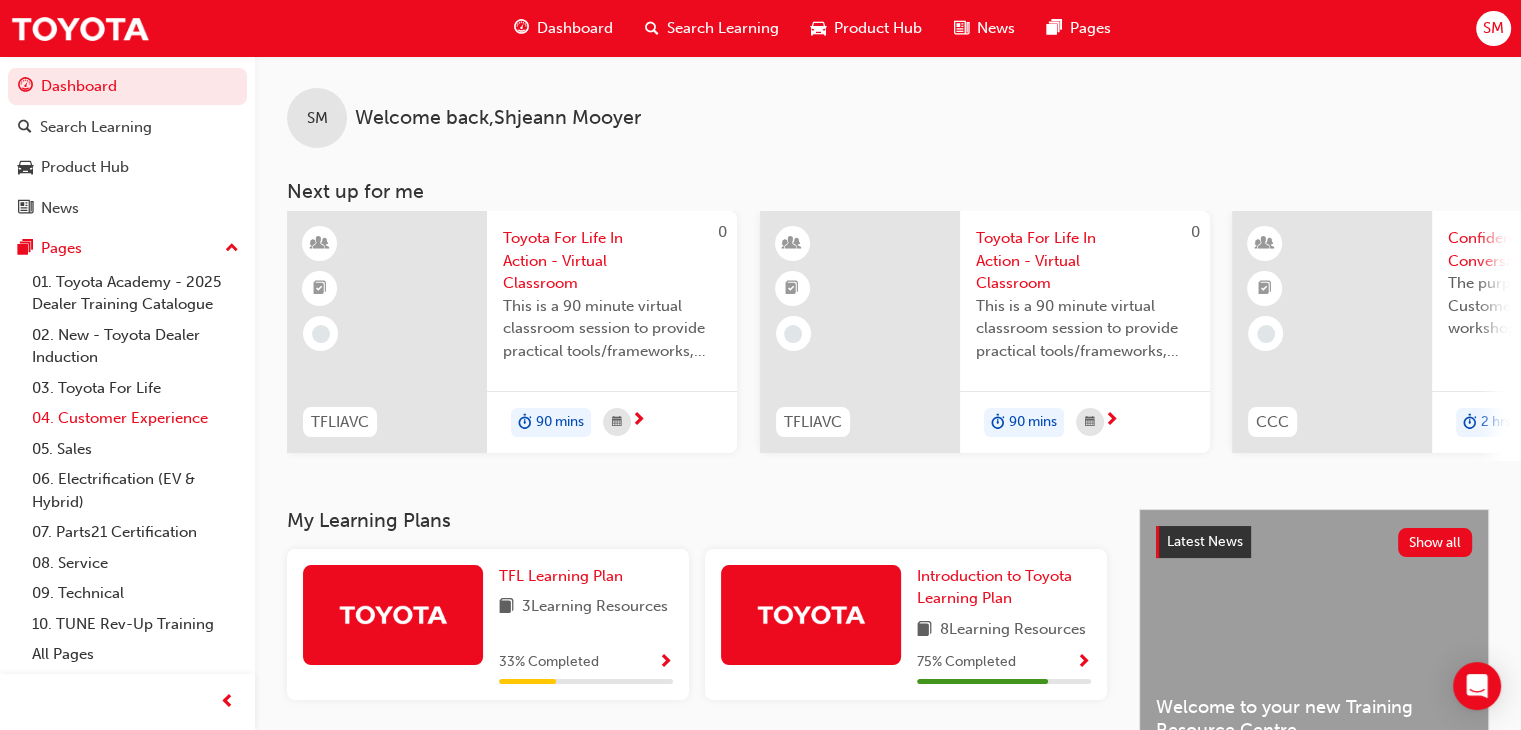 click on "04. Customer Experience" at bounding box center [135, 418] 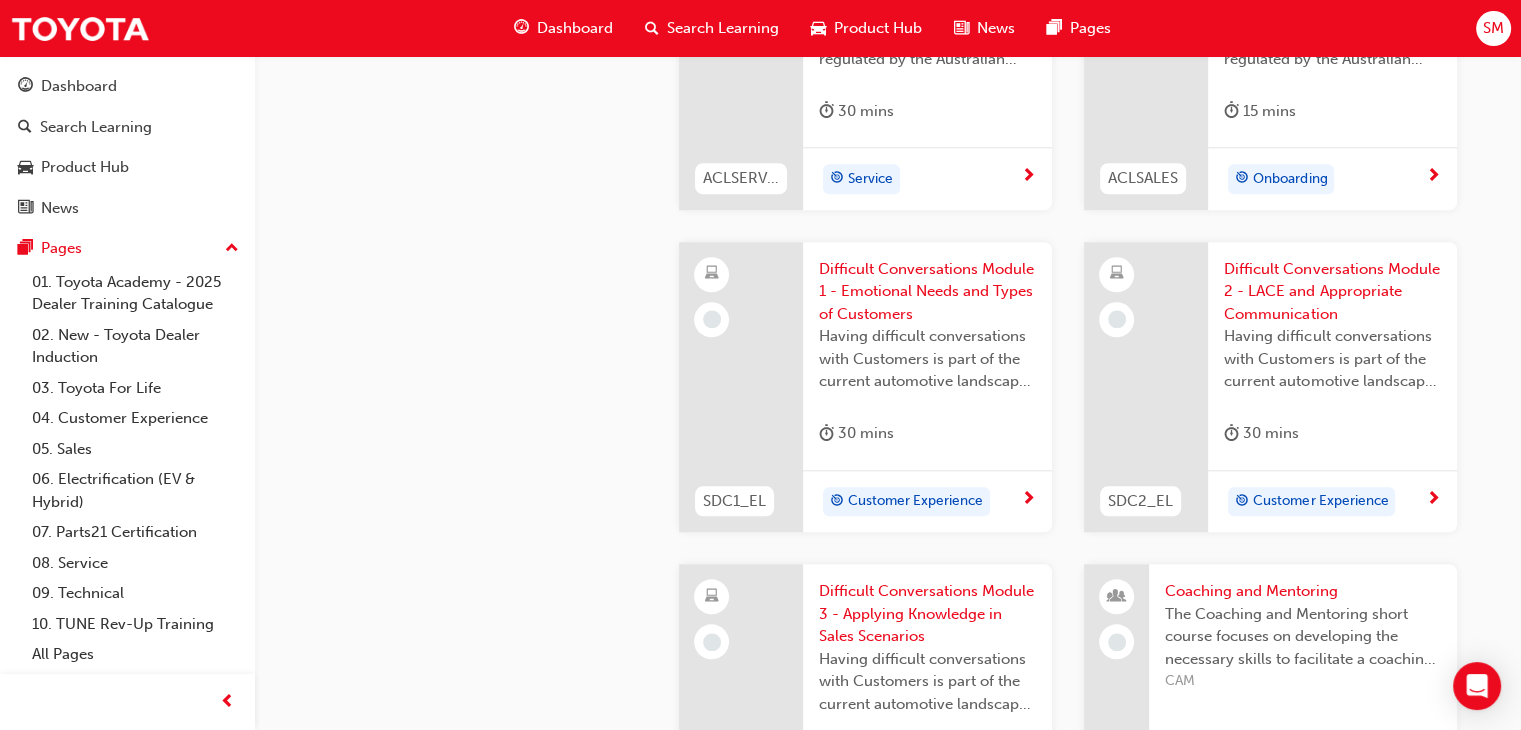 scroll, scrollTop: 1860, scrollLeft: 0, axis: vertical 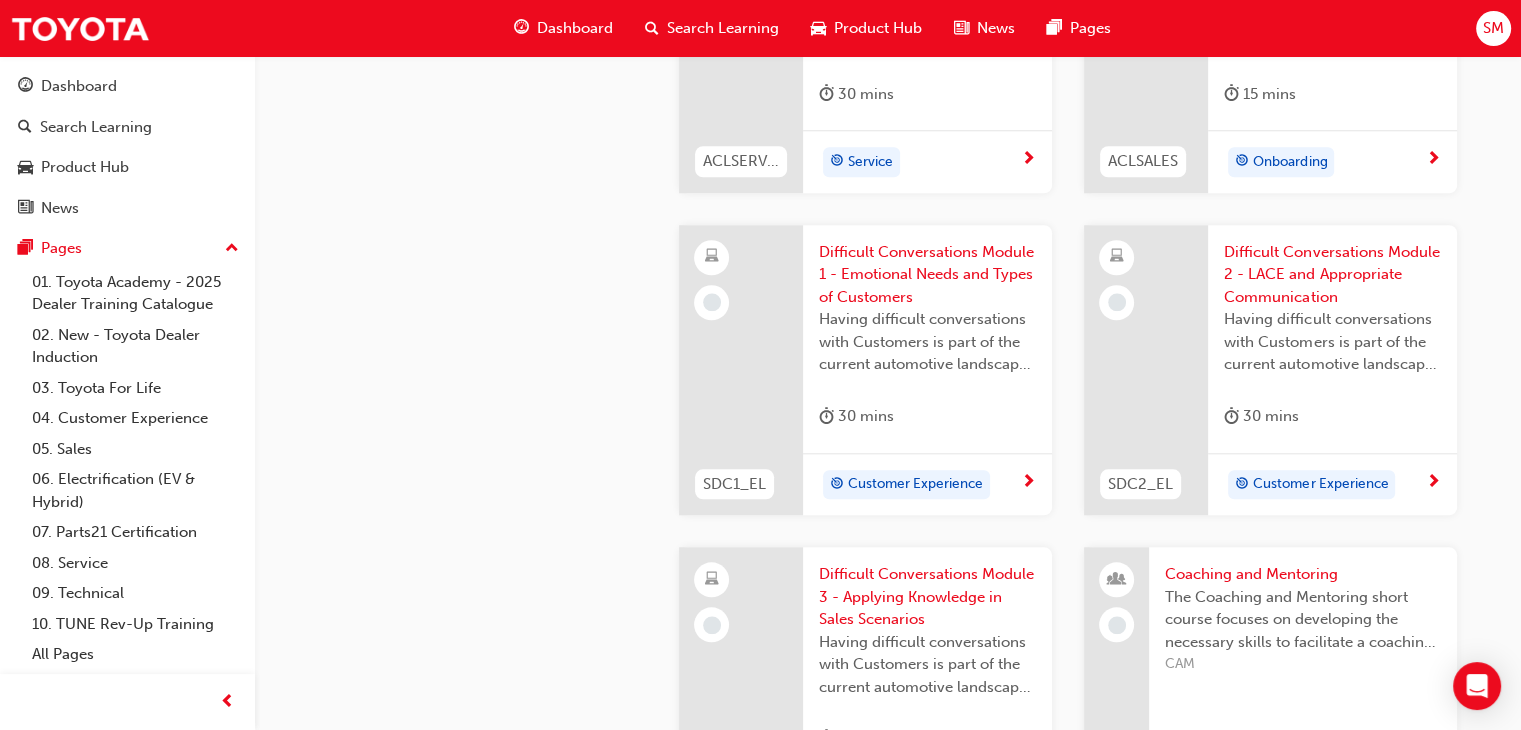 click on "Customer Experience" at bounding box center (920, 485) 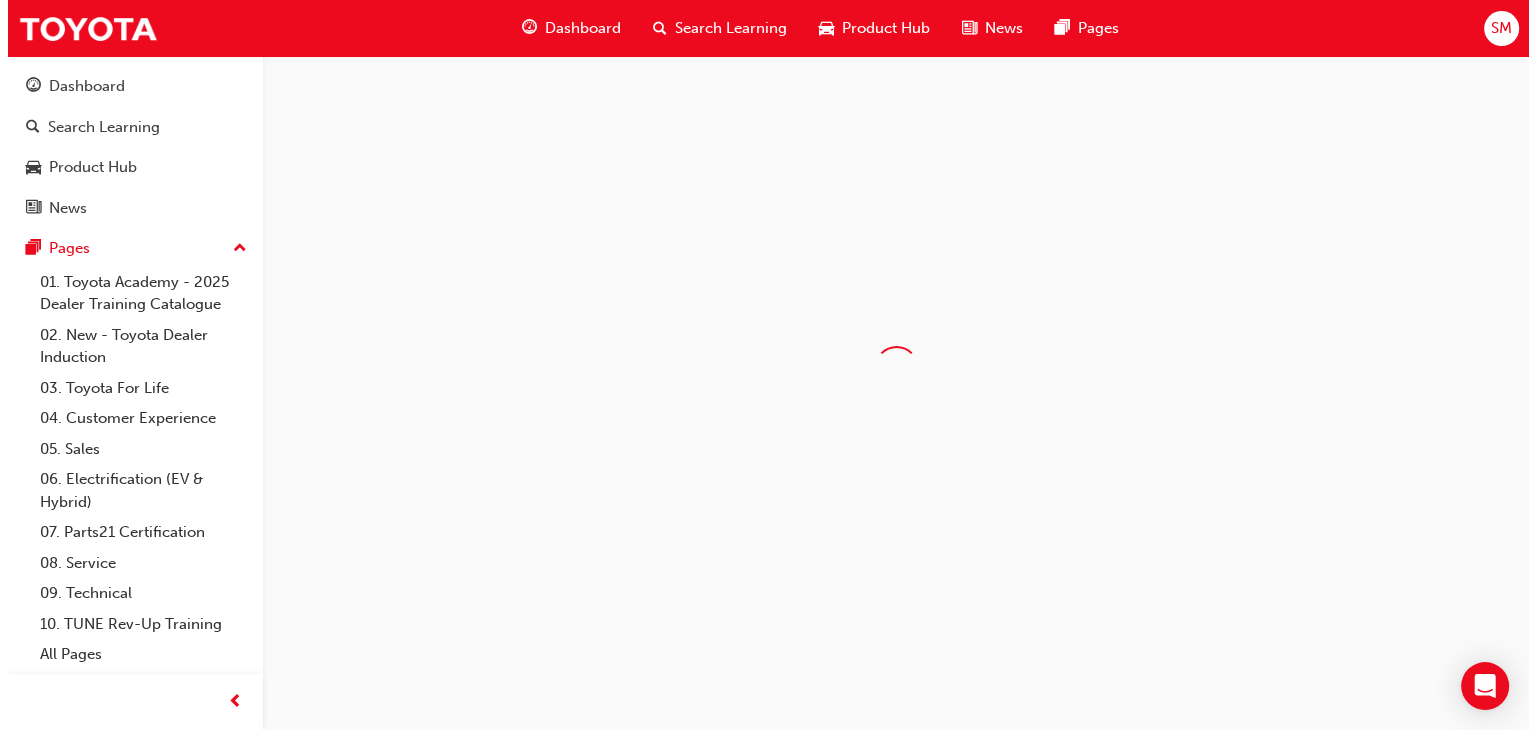scroll, scrollTop: 0, scrollLeft: 0, axis: both 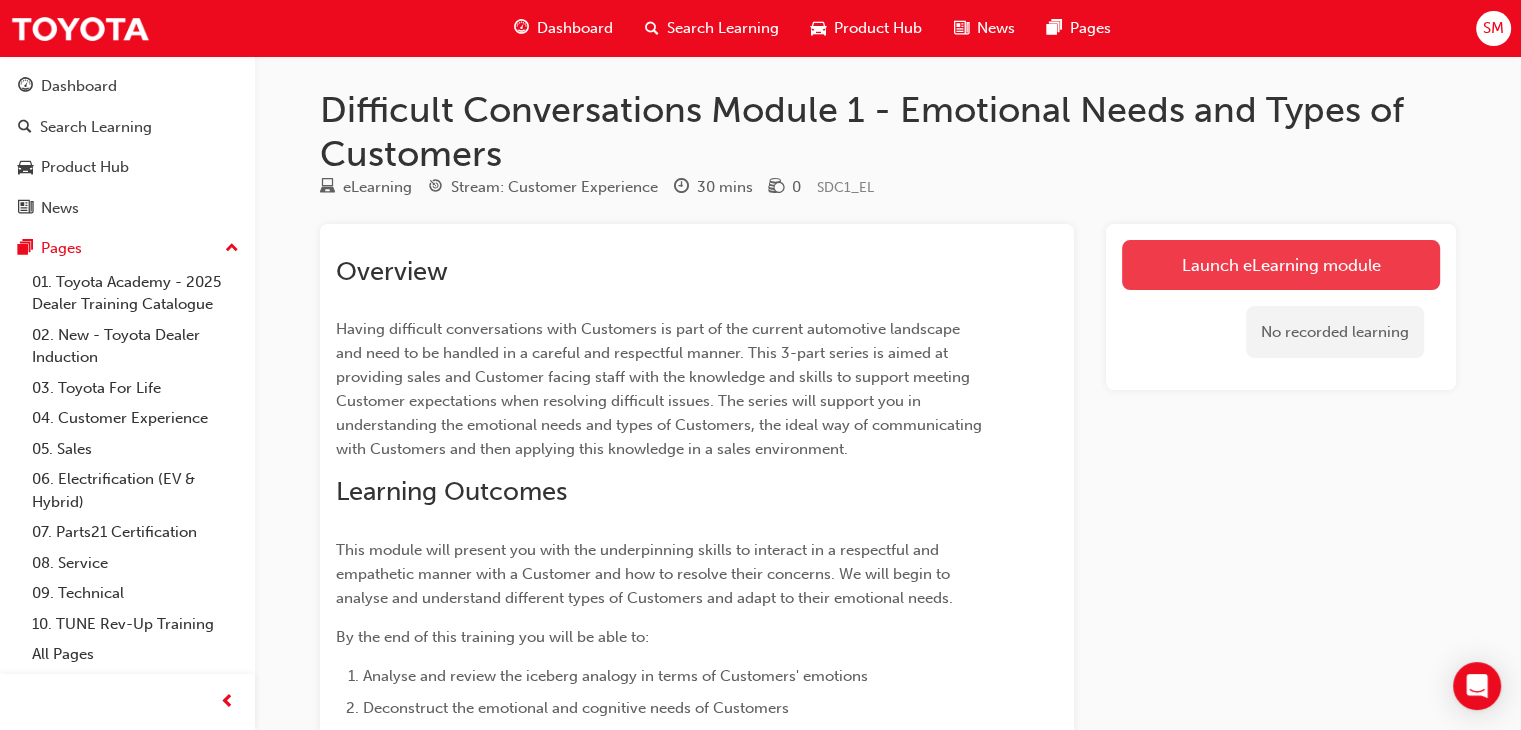 click on "Launch eLearning module" at bounding box center (1281, 265) 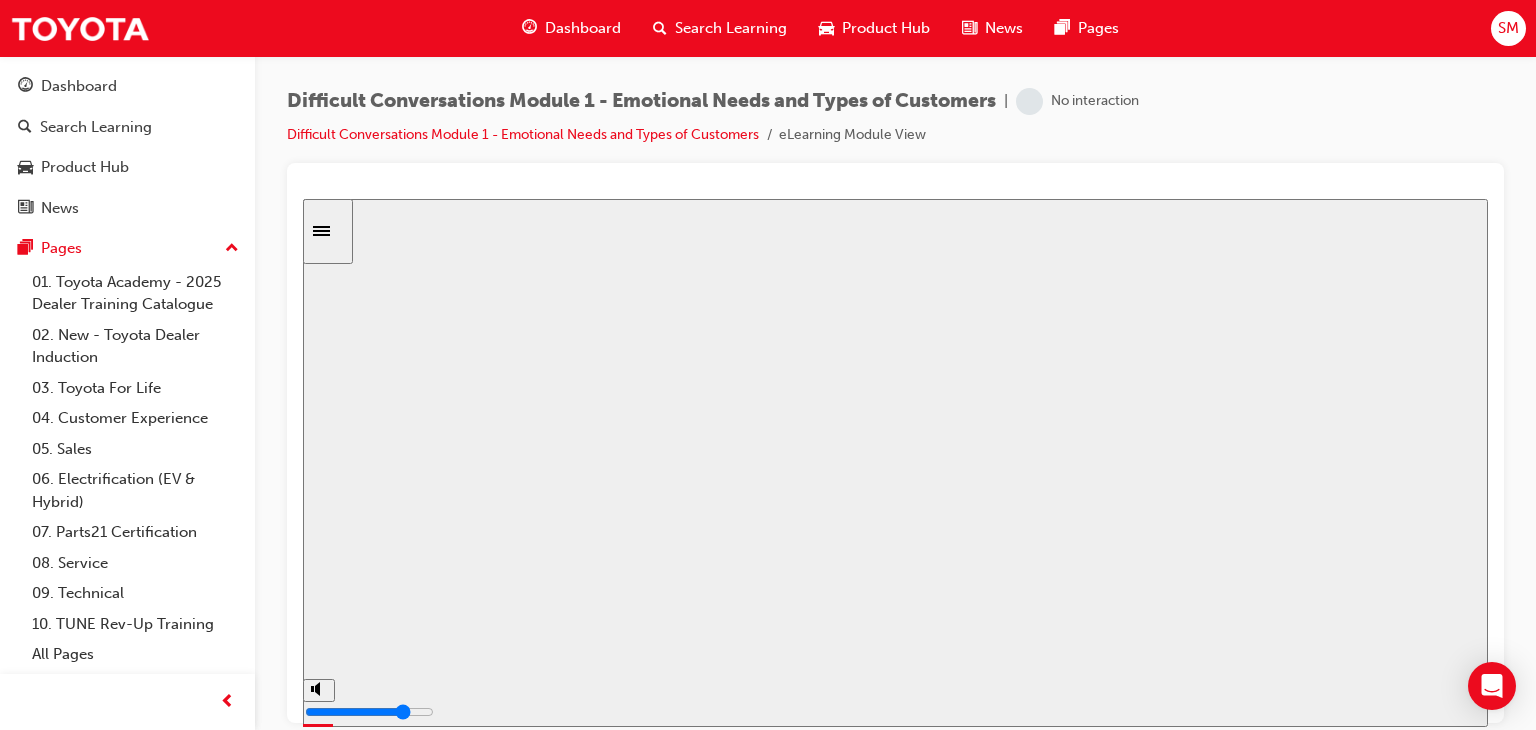 scroll, scrollTop: 0, scrollLeft: 0, axis: both 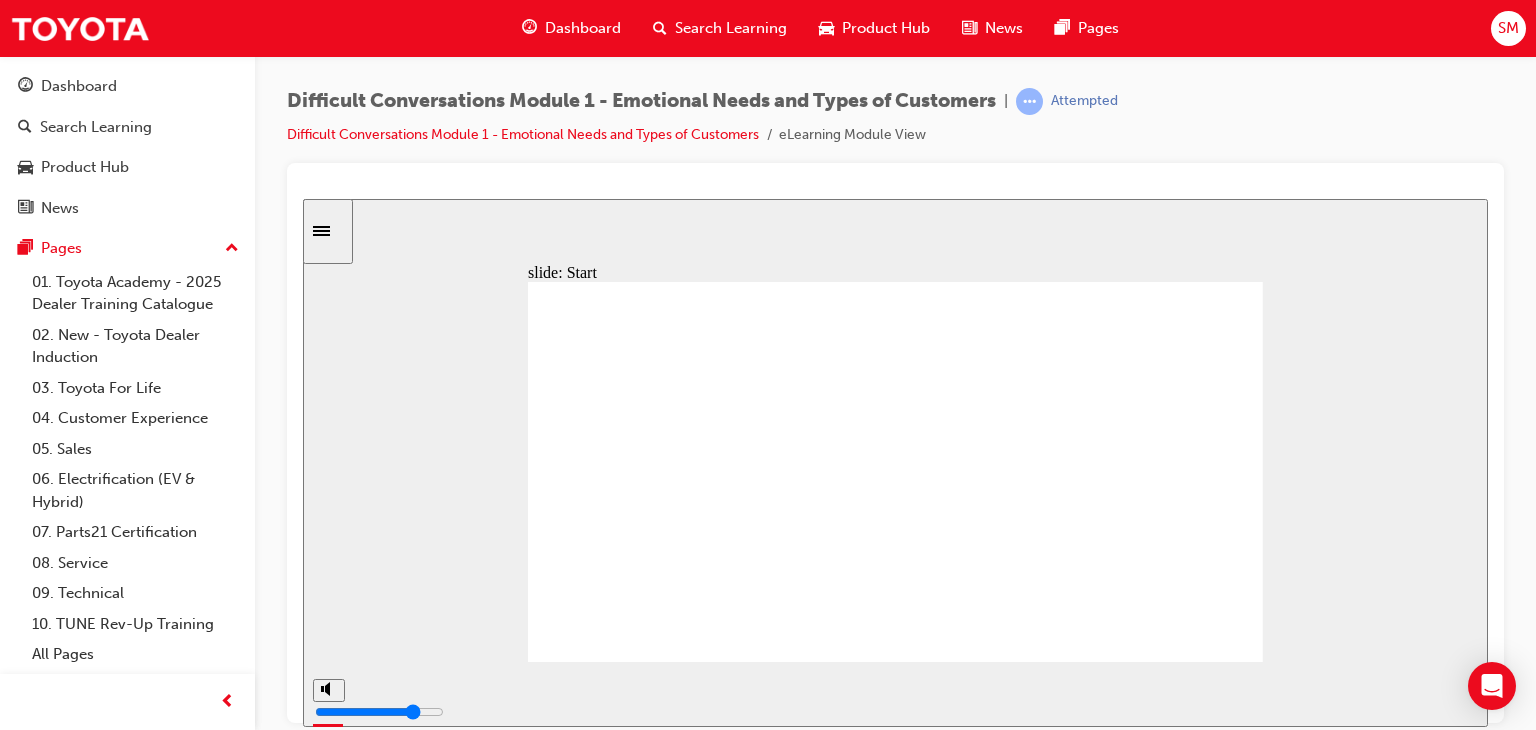 click 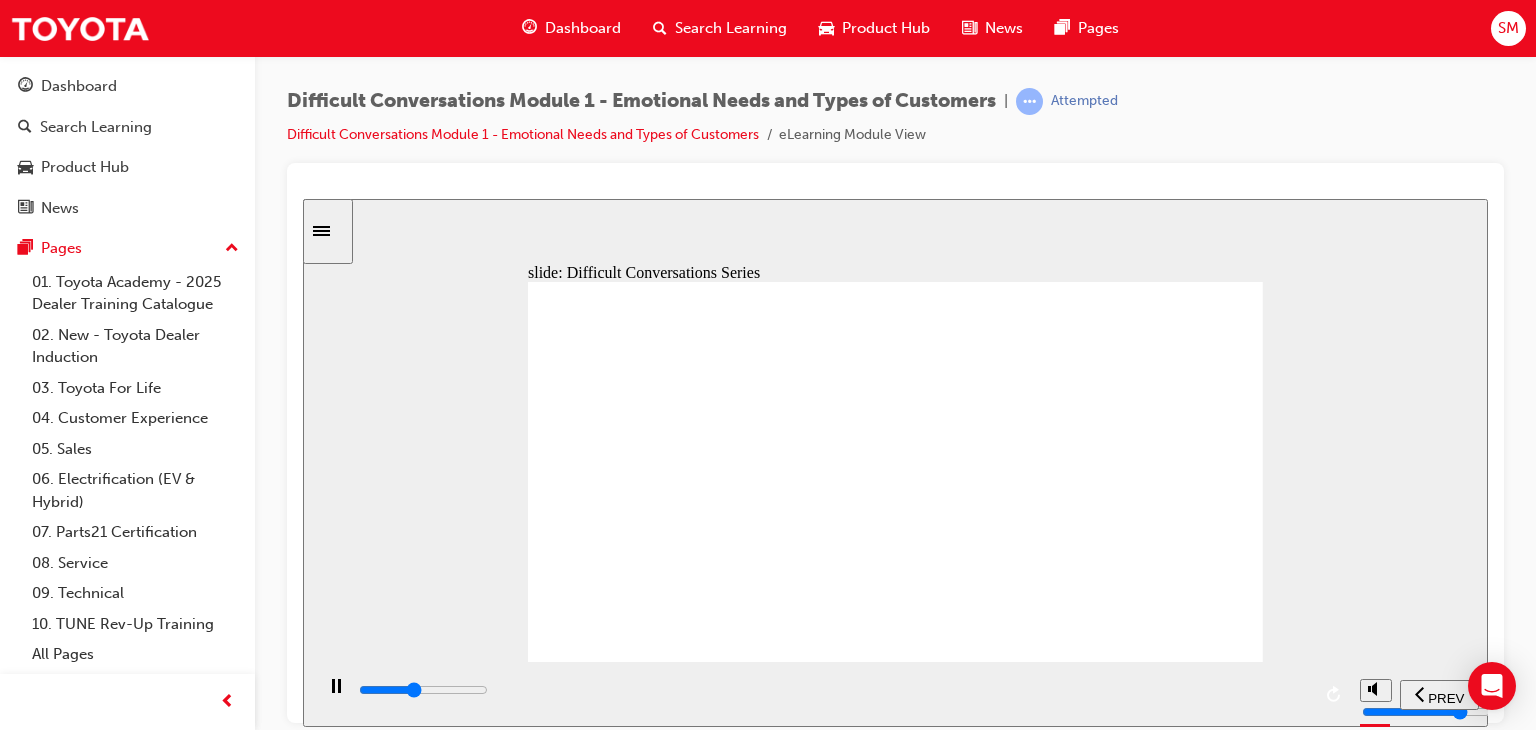 click 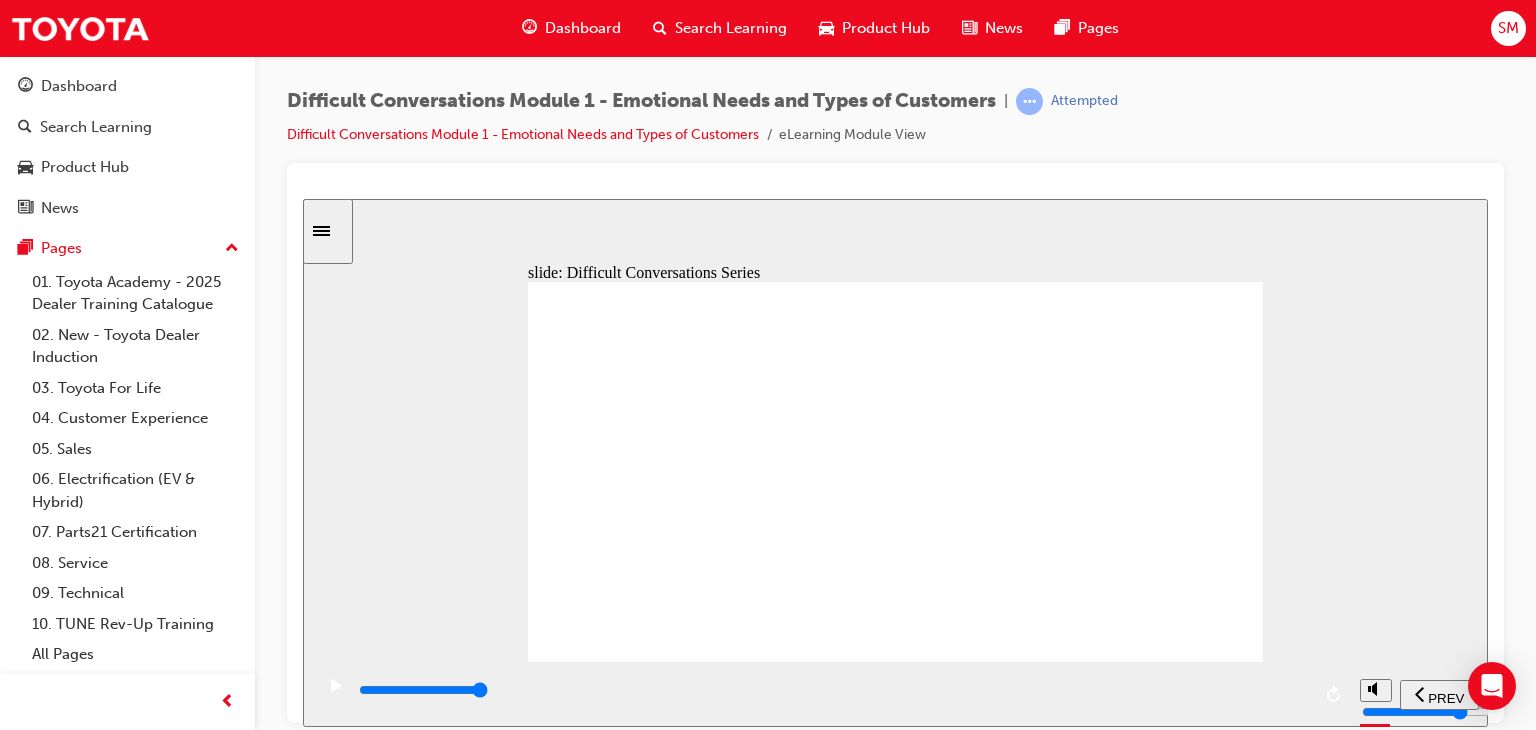 click 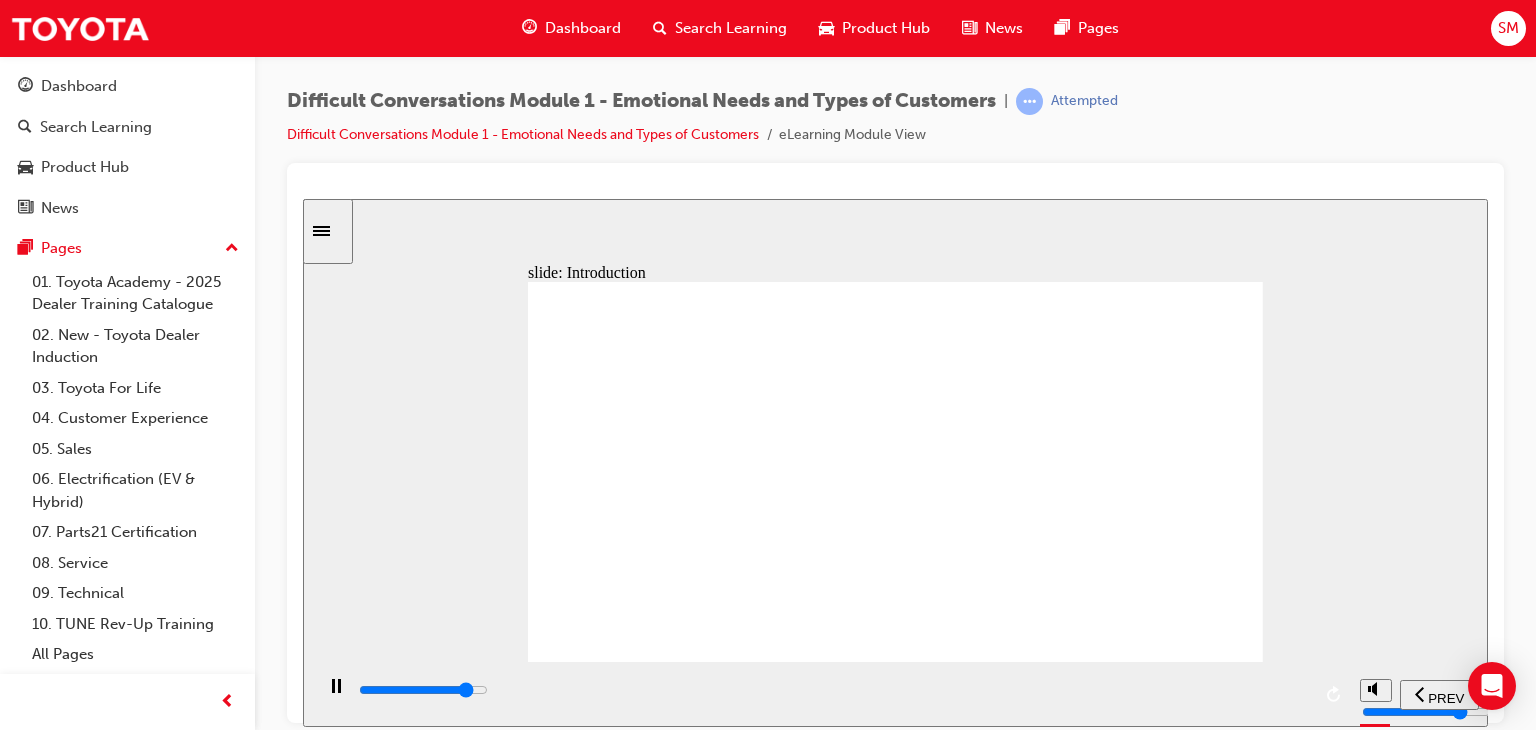 click 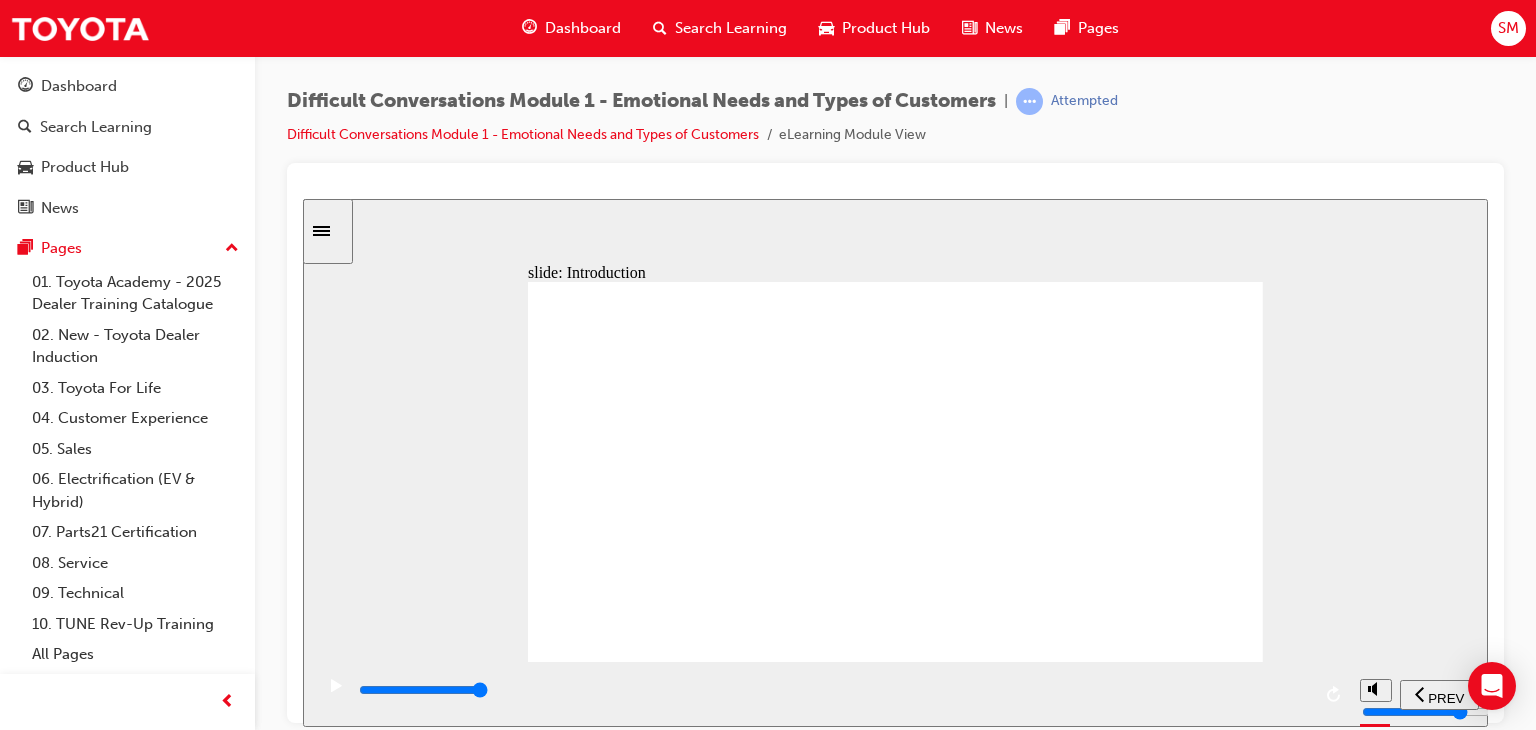 click 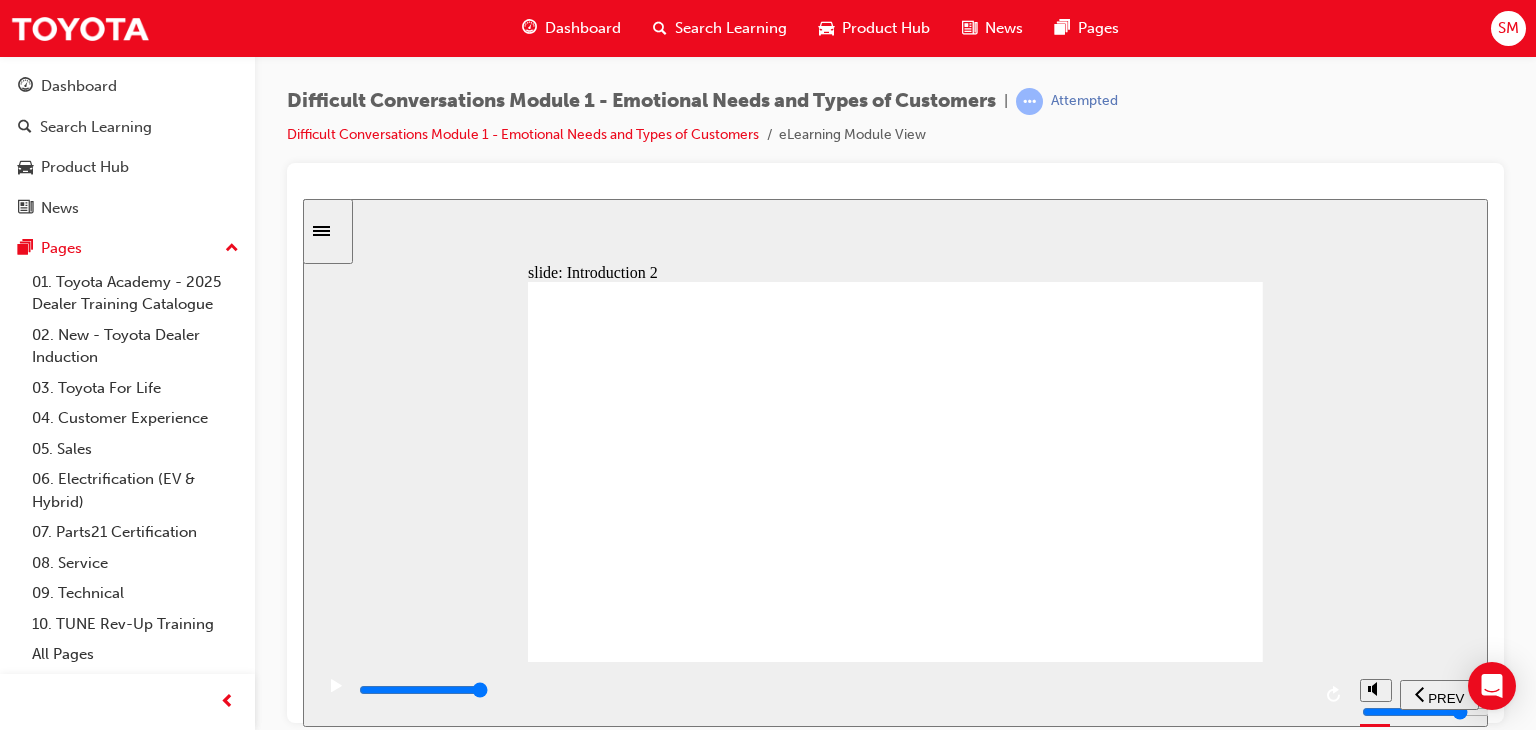 click 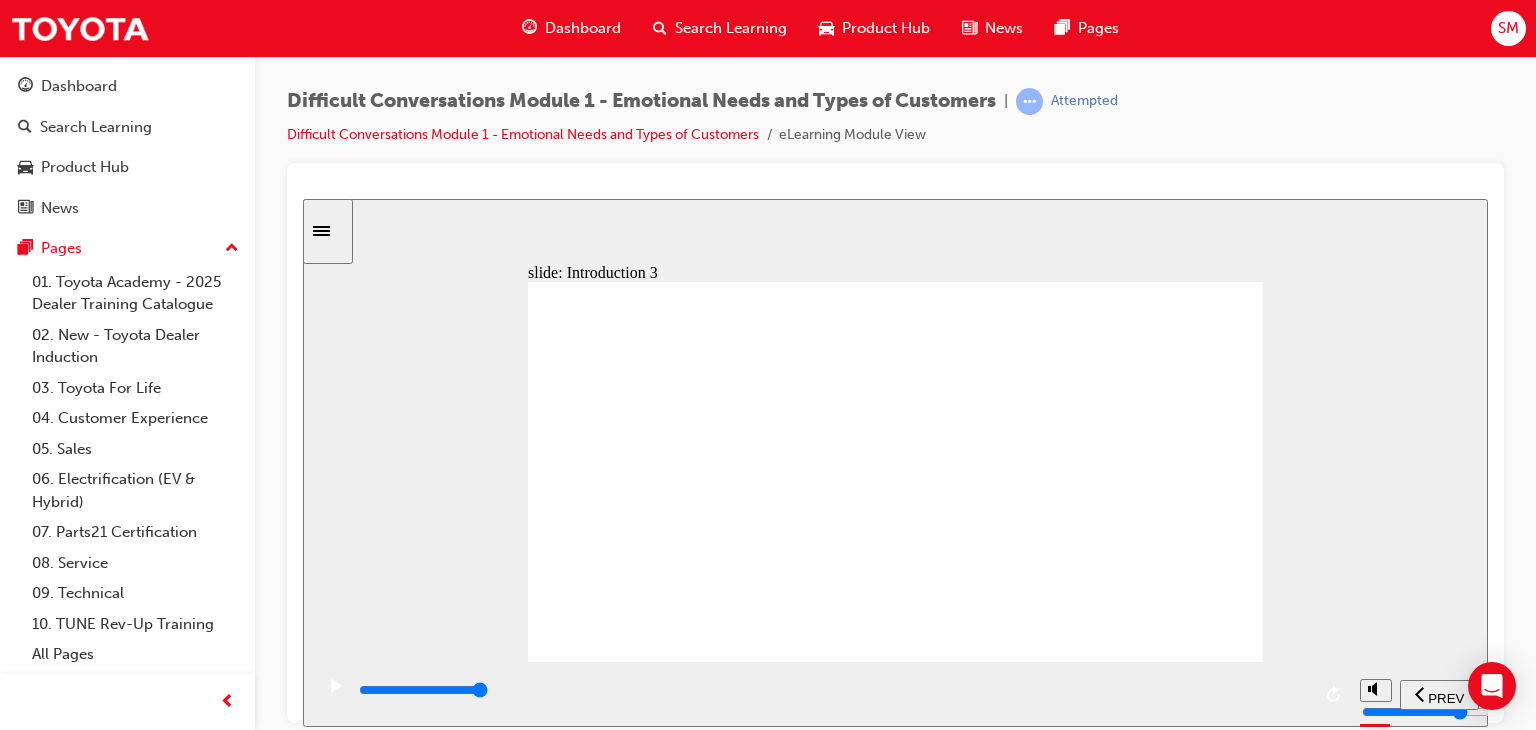 click 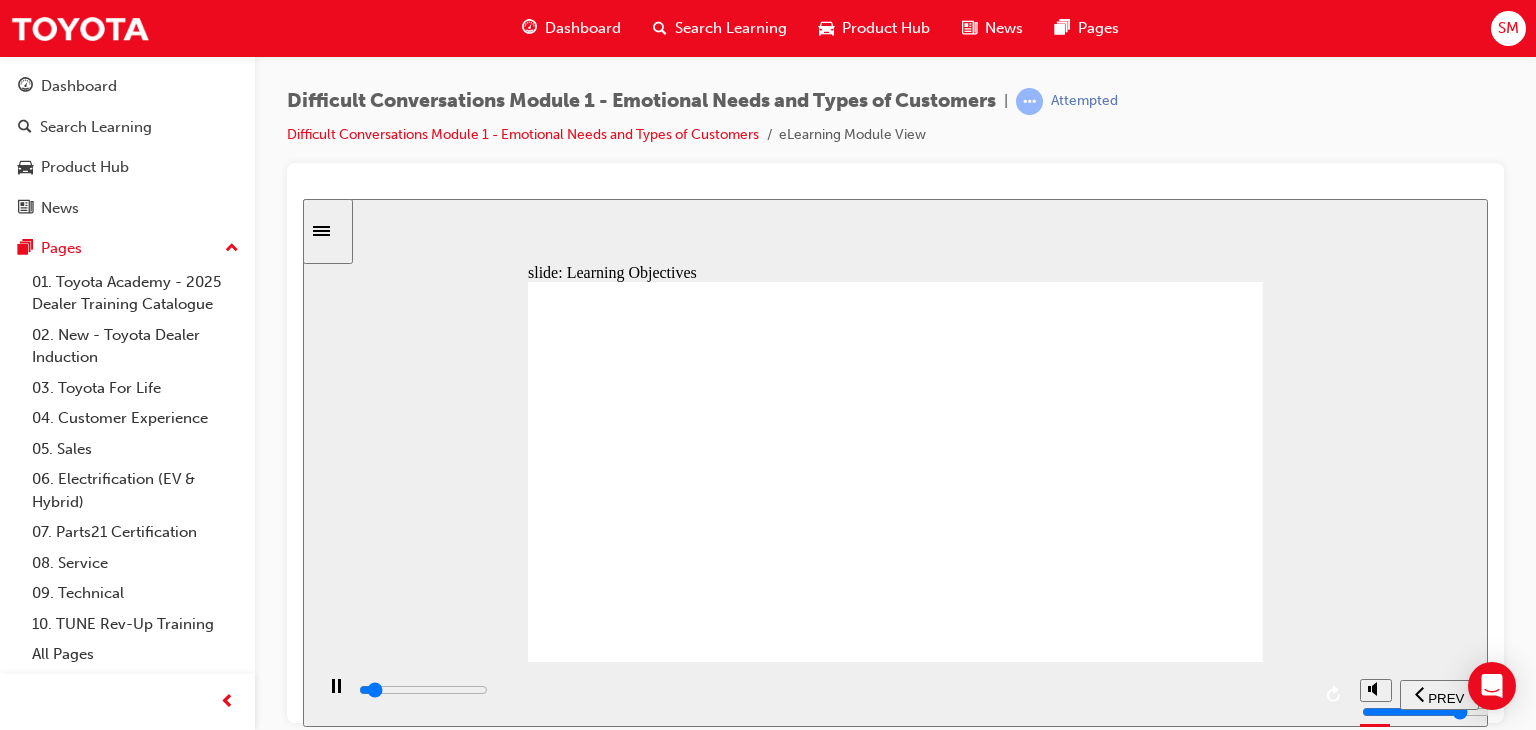 click at bounding box center [895, 1333] 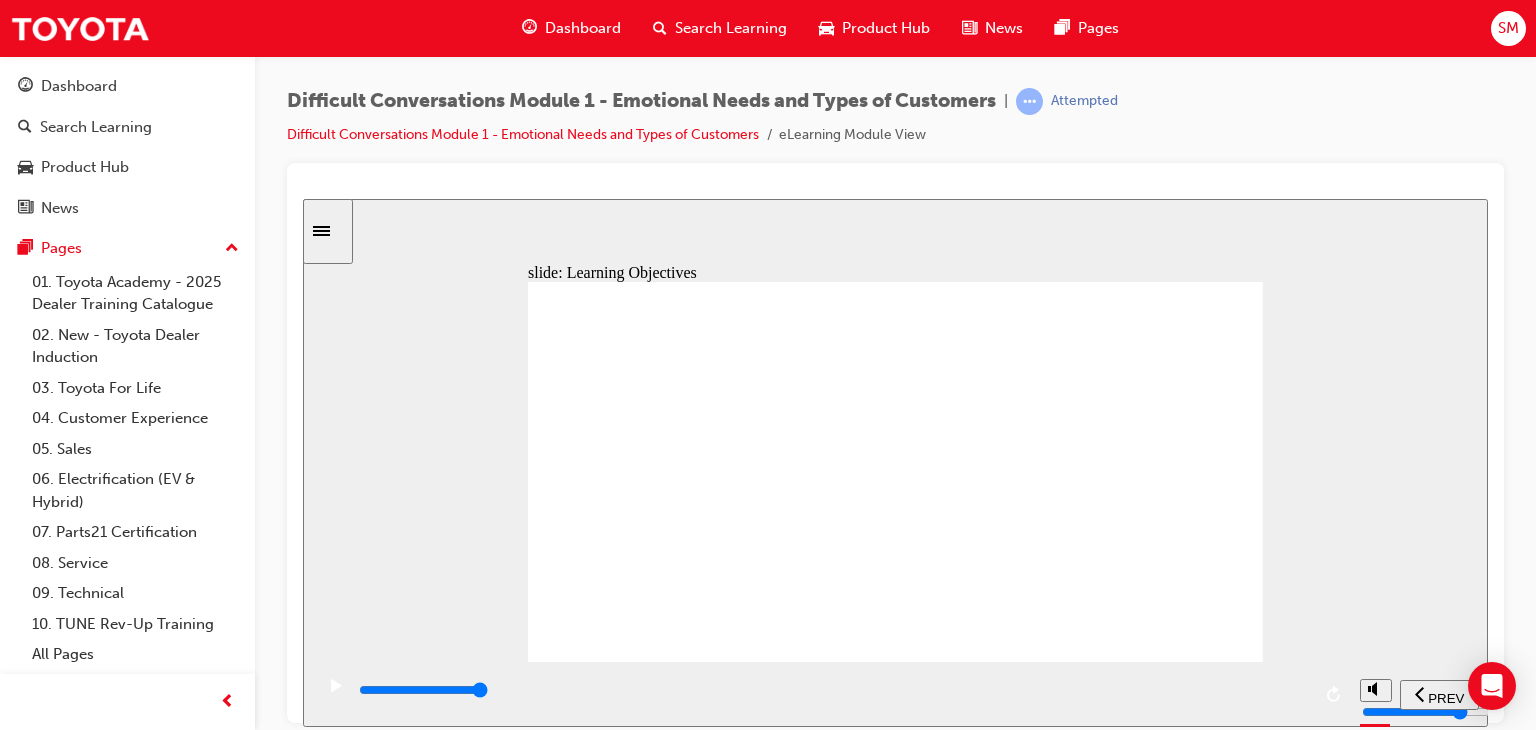 click at bounding box center [895, 1333] 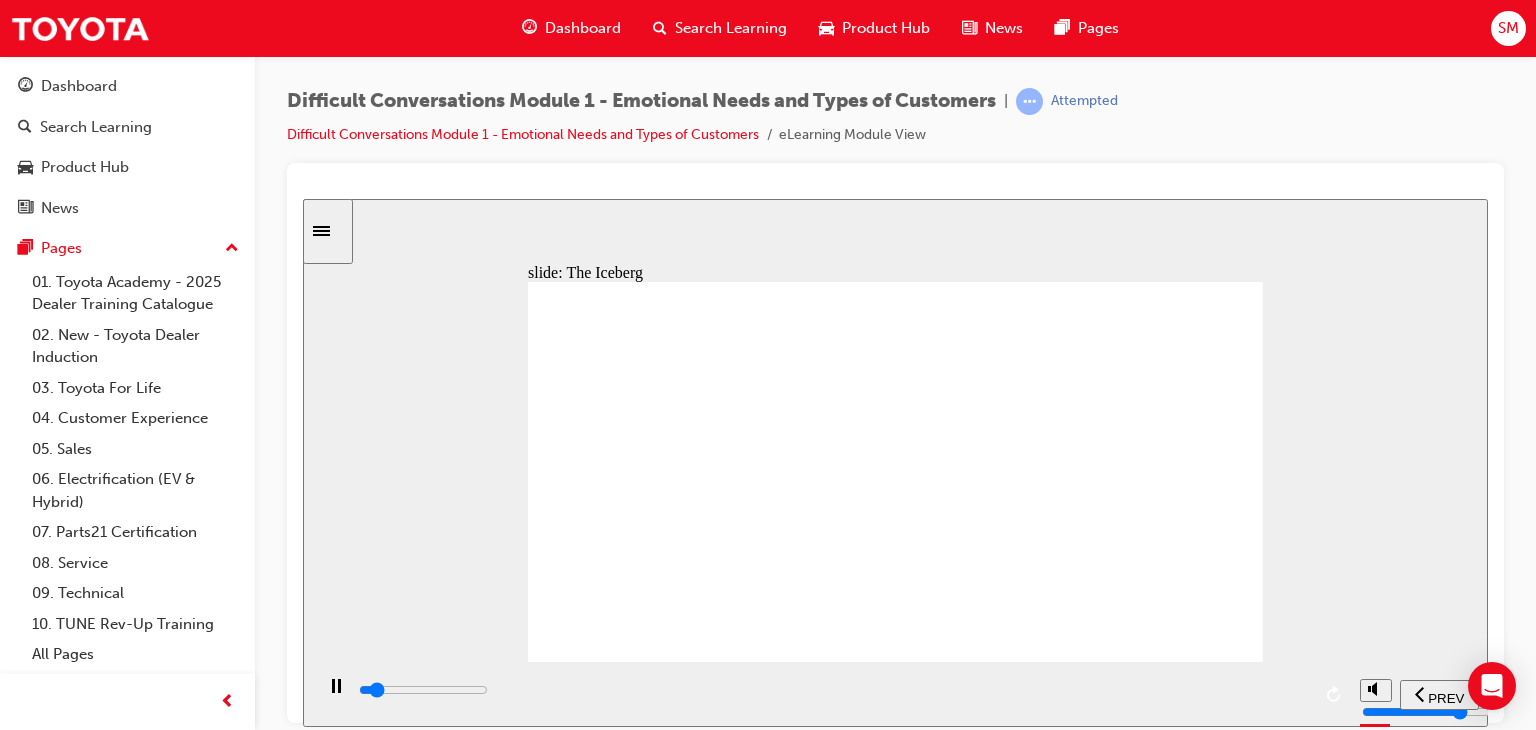 click 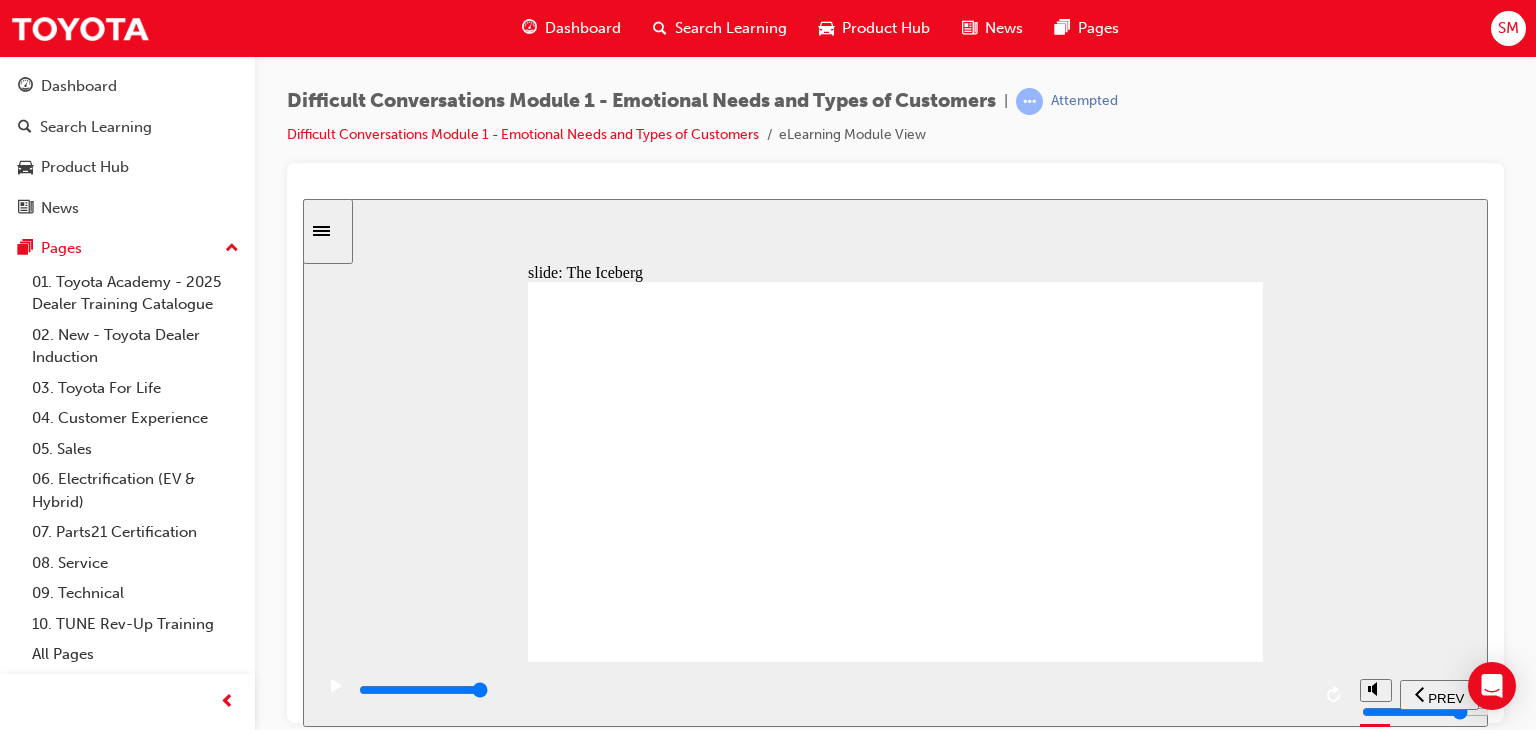 click 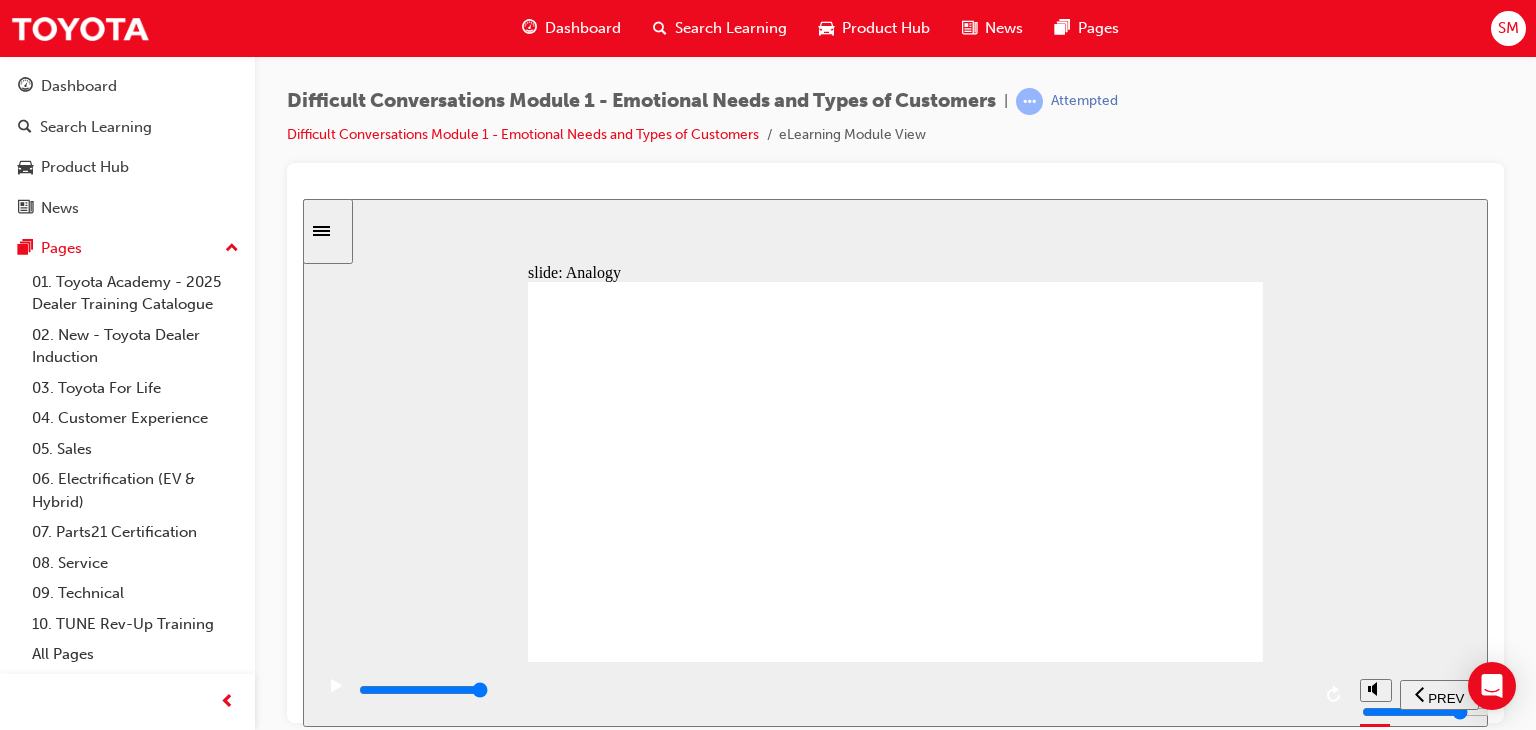 click 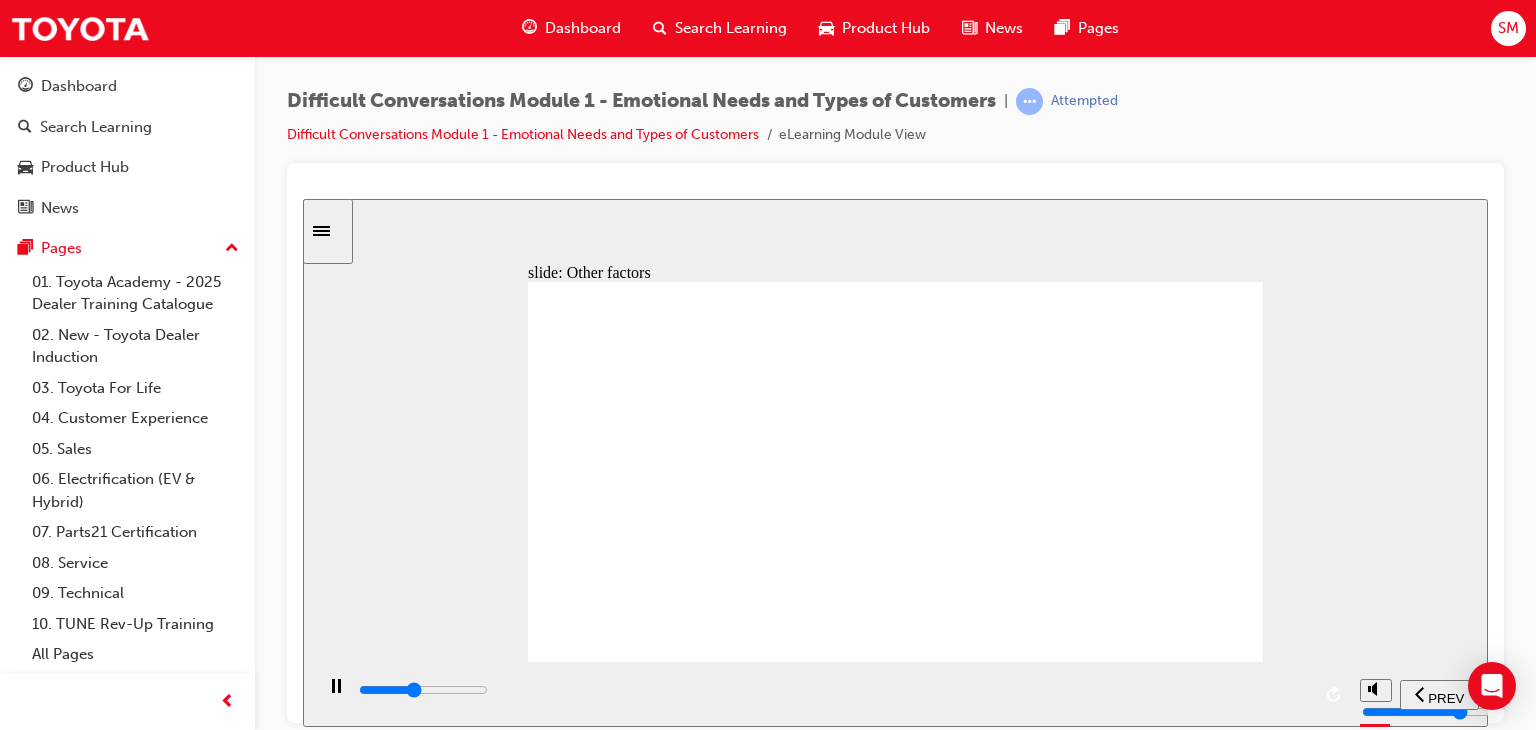 click 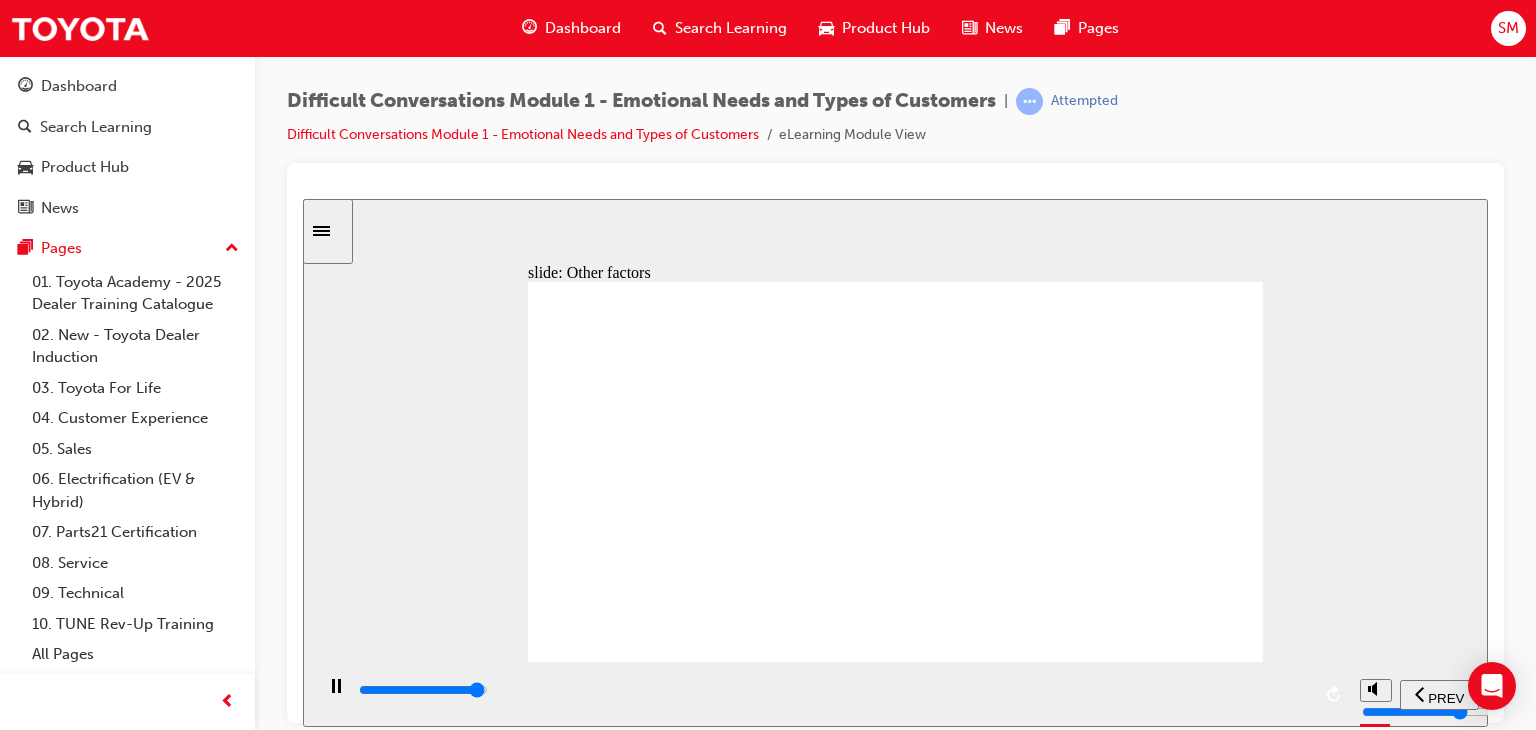 click 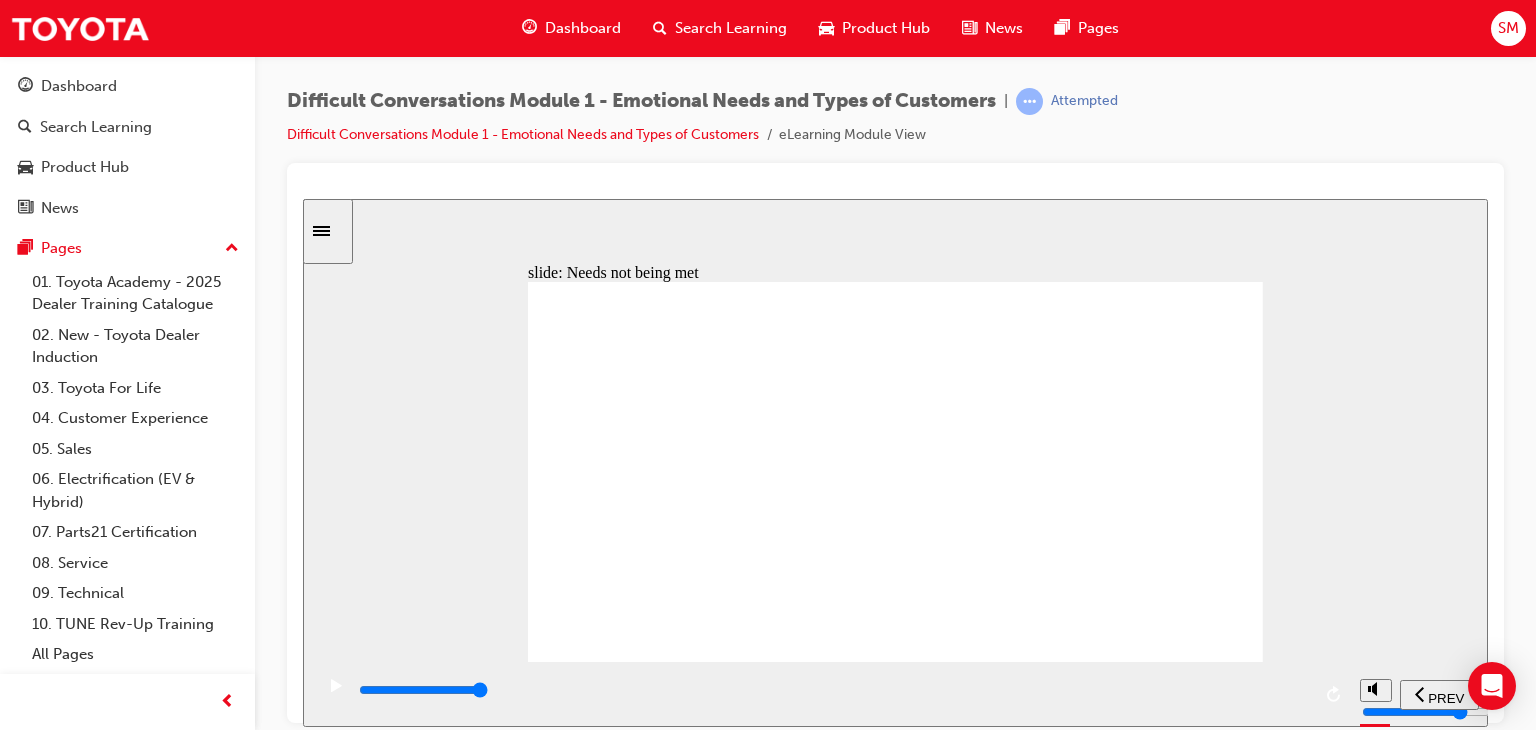 click 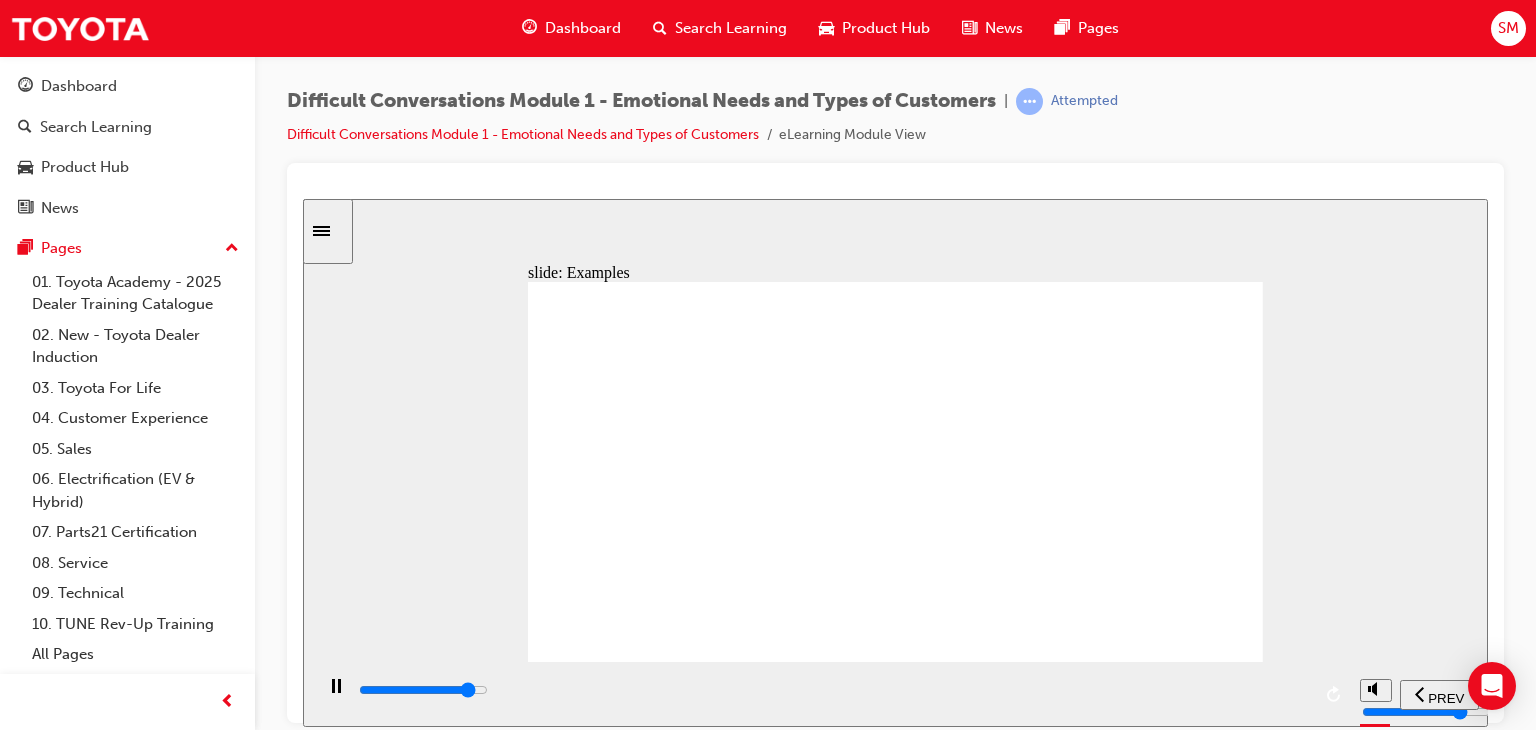 click 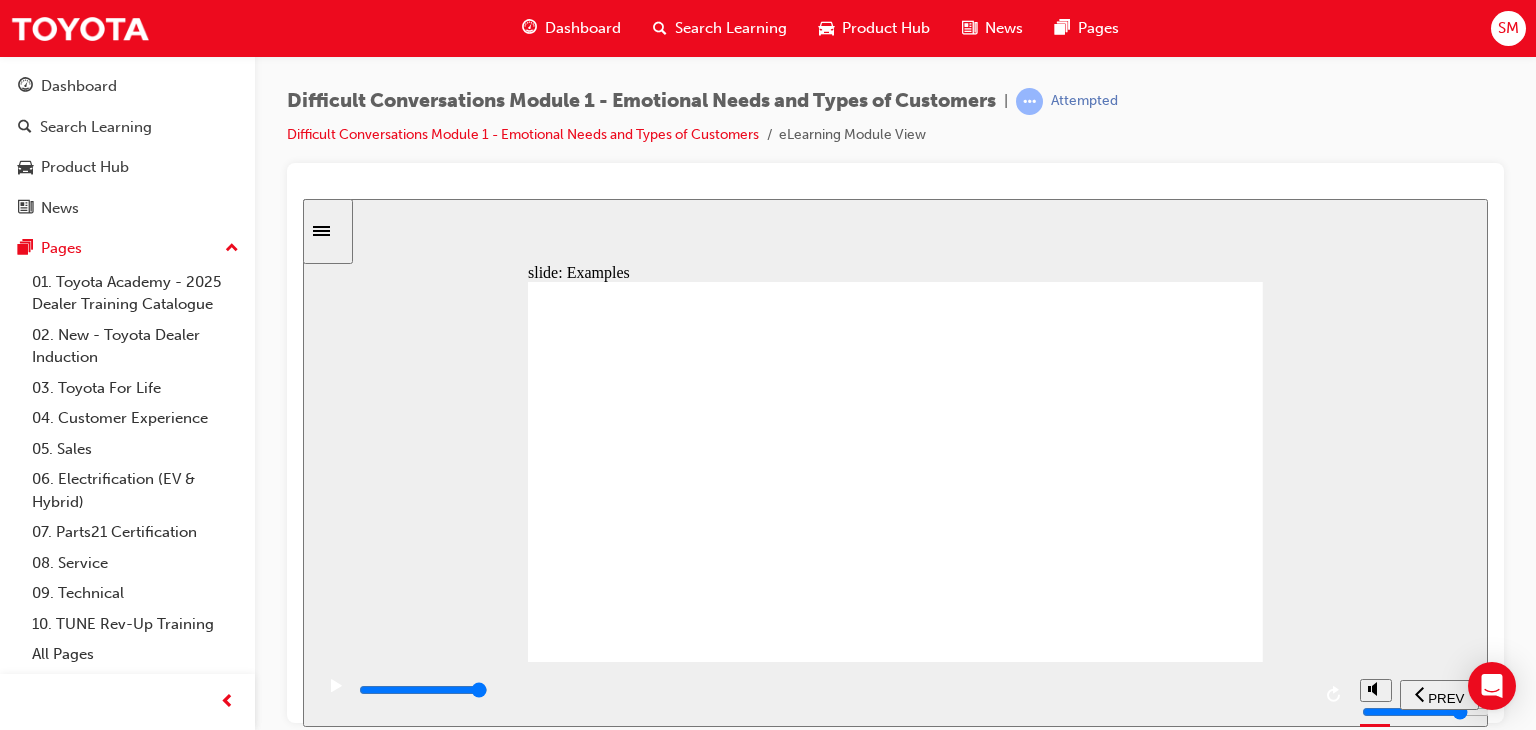 click 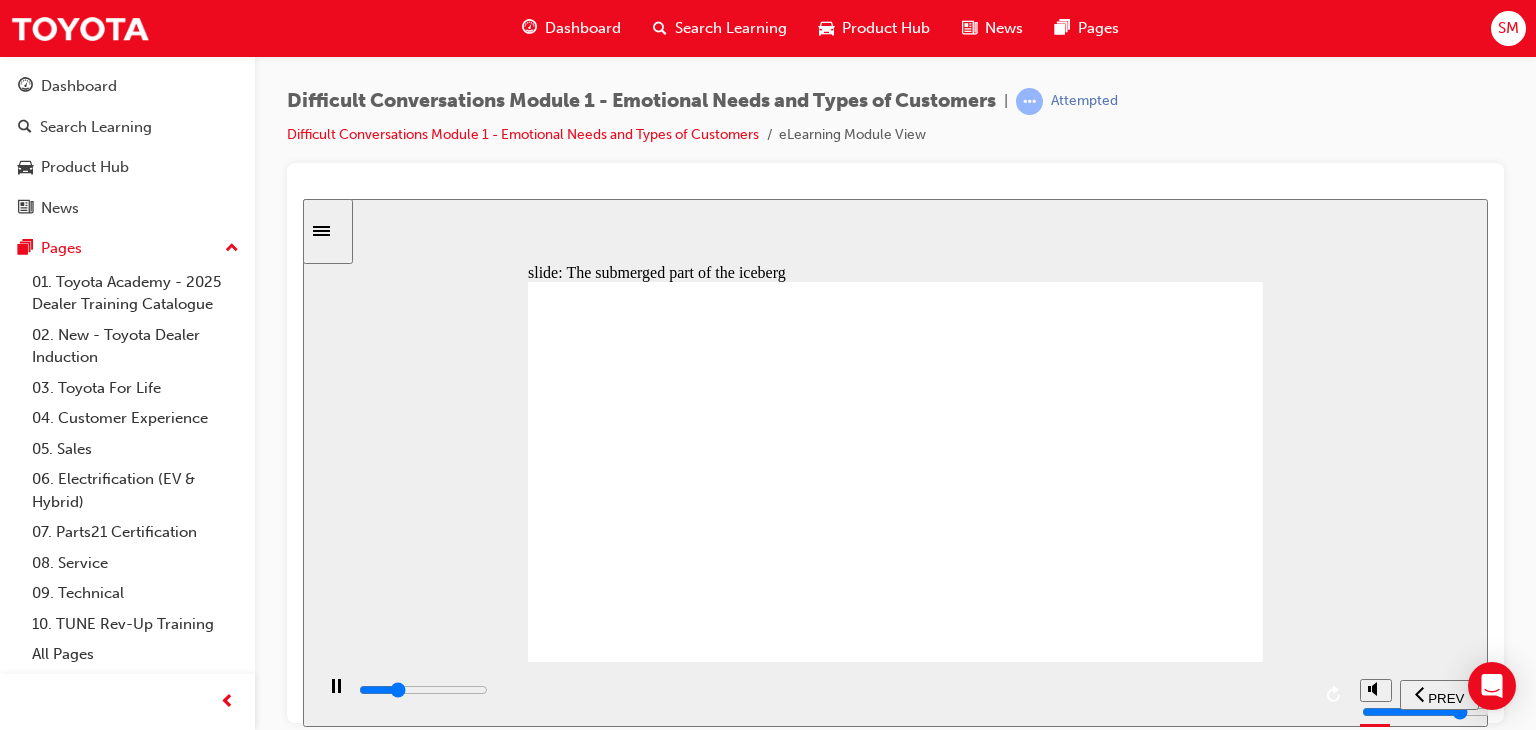 click 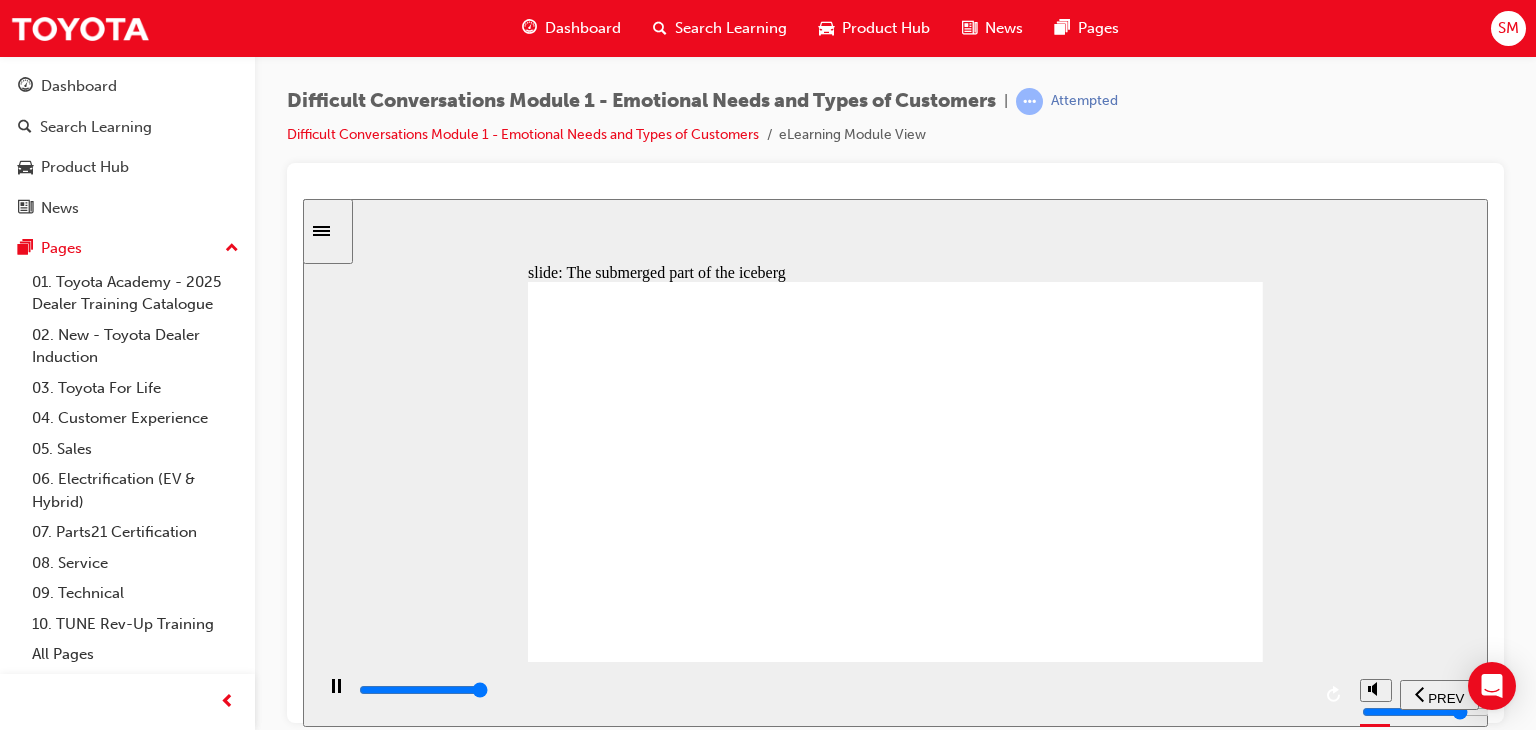 type on "23000" 